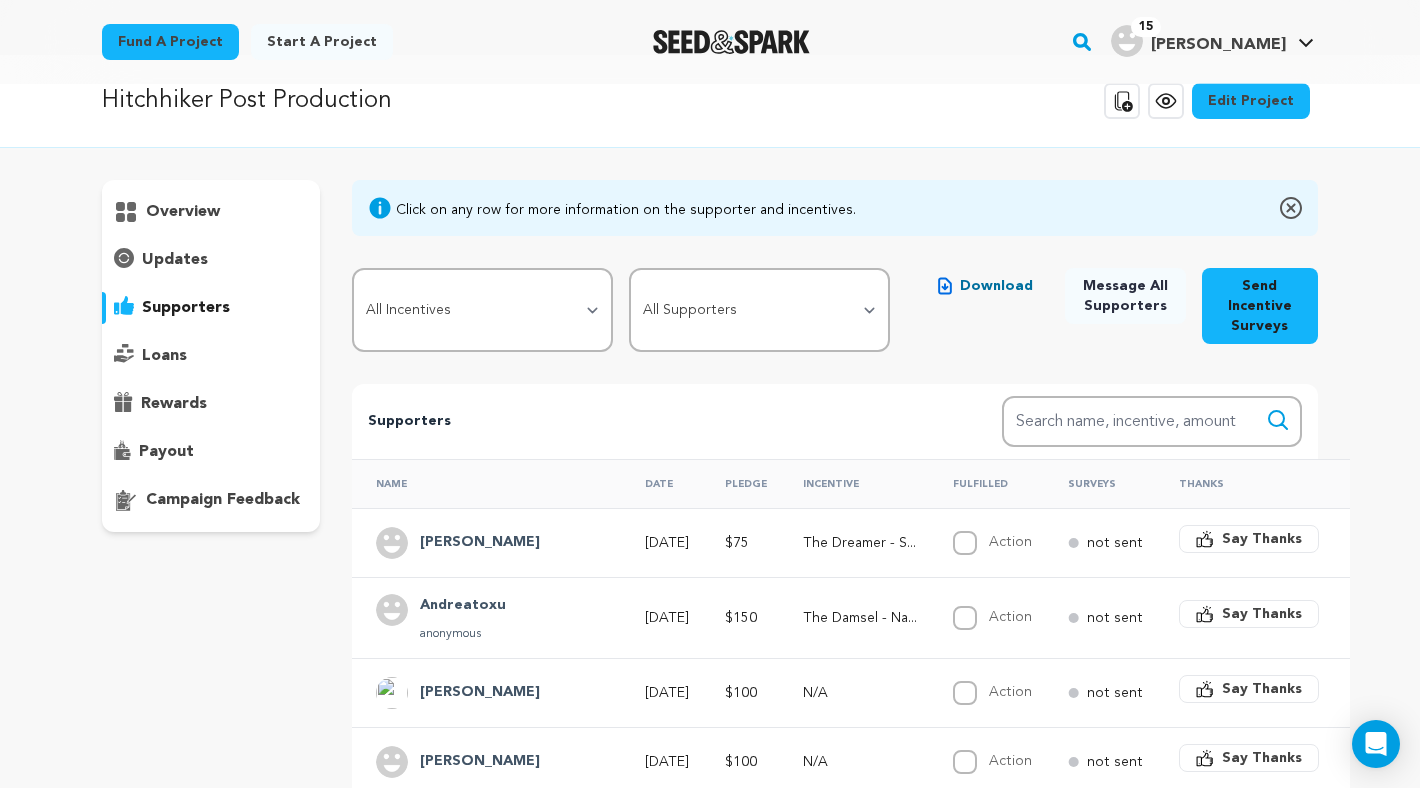 scroll, scrollTop: 0, scrollLeft: 0, axis: both 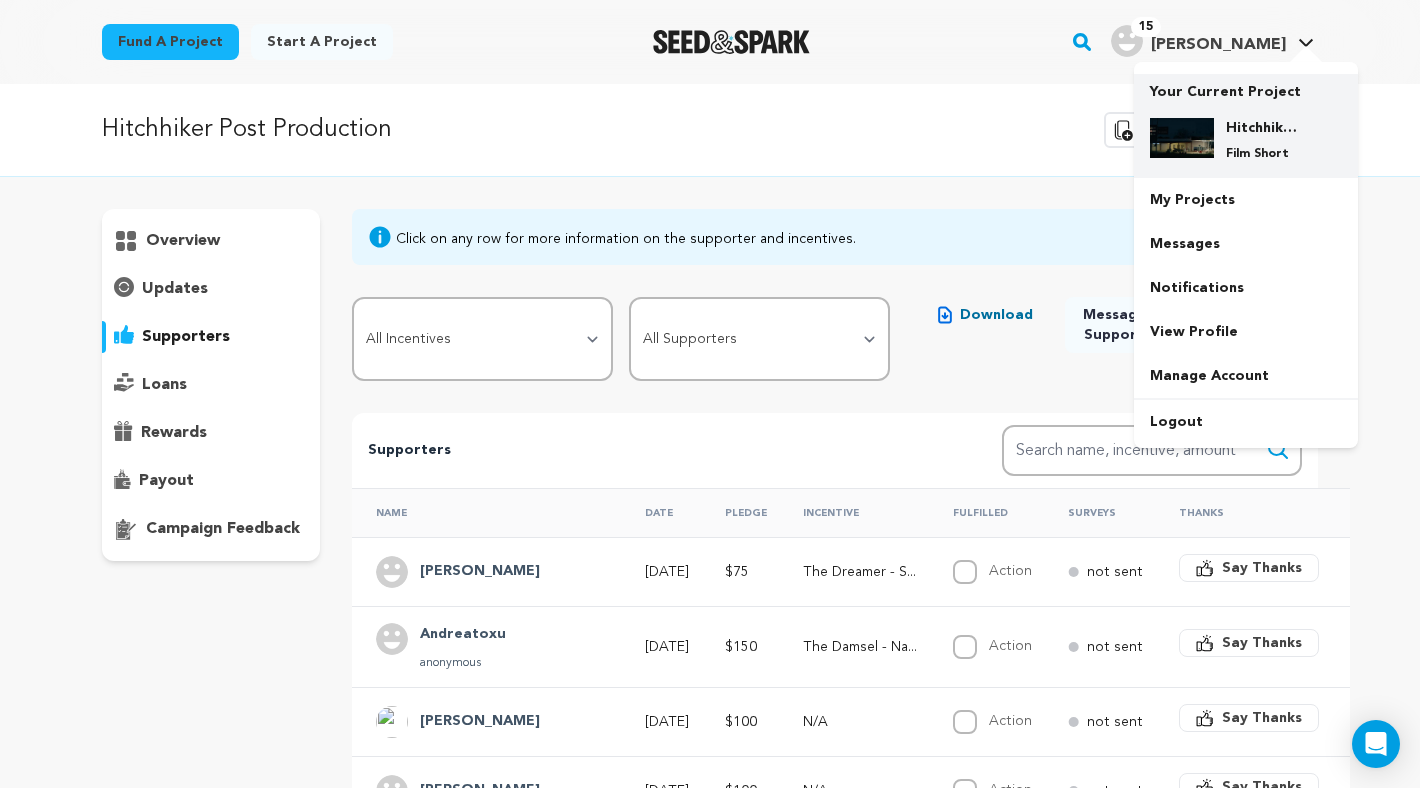 click on "Hitchhiker Post Production
Film Short" at bounding box center (1262, 140) 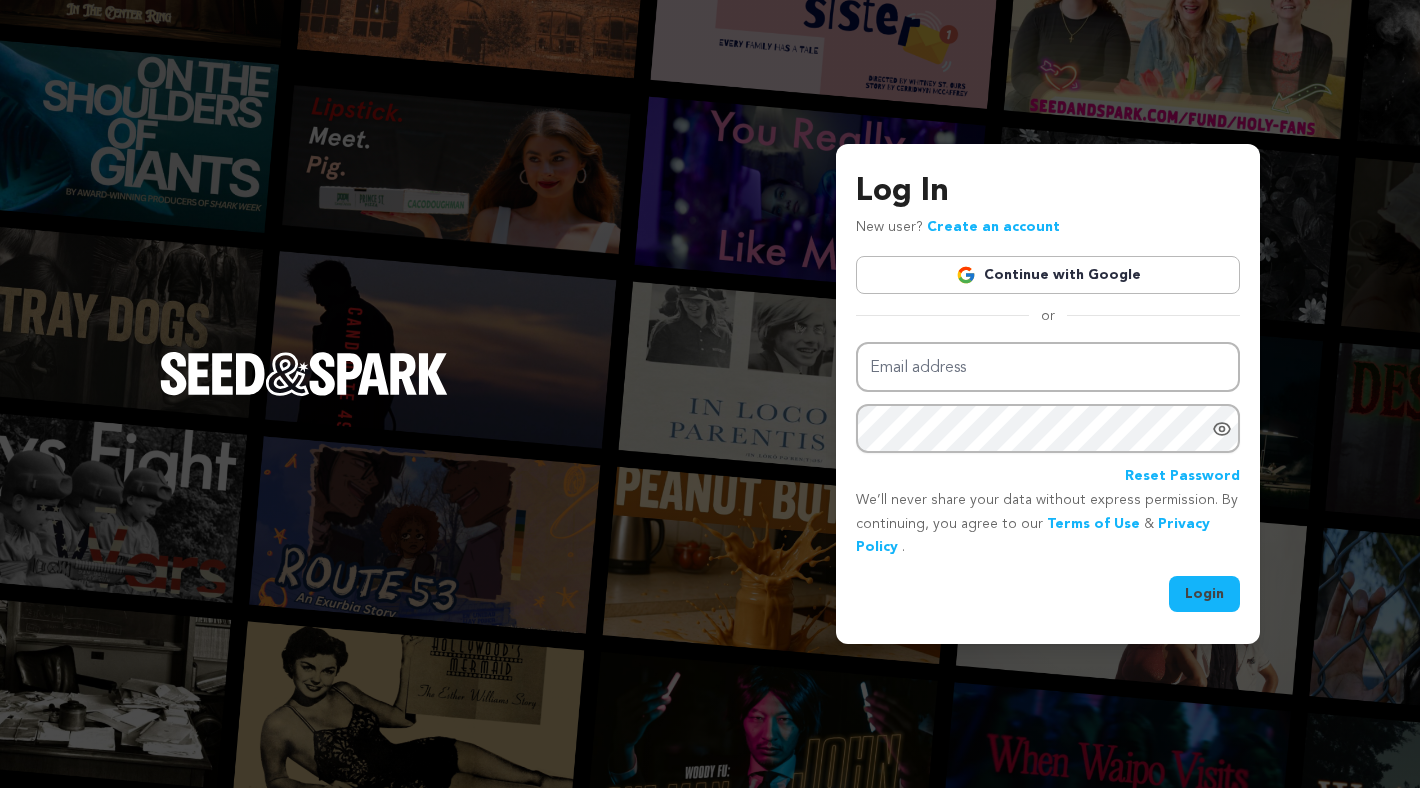 scroll, scrollTop: 0, scrollLeft: 0, axis: both 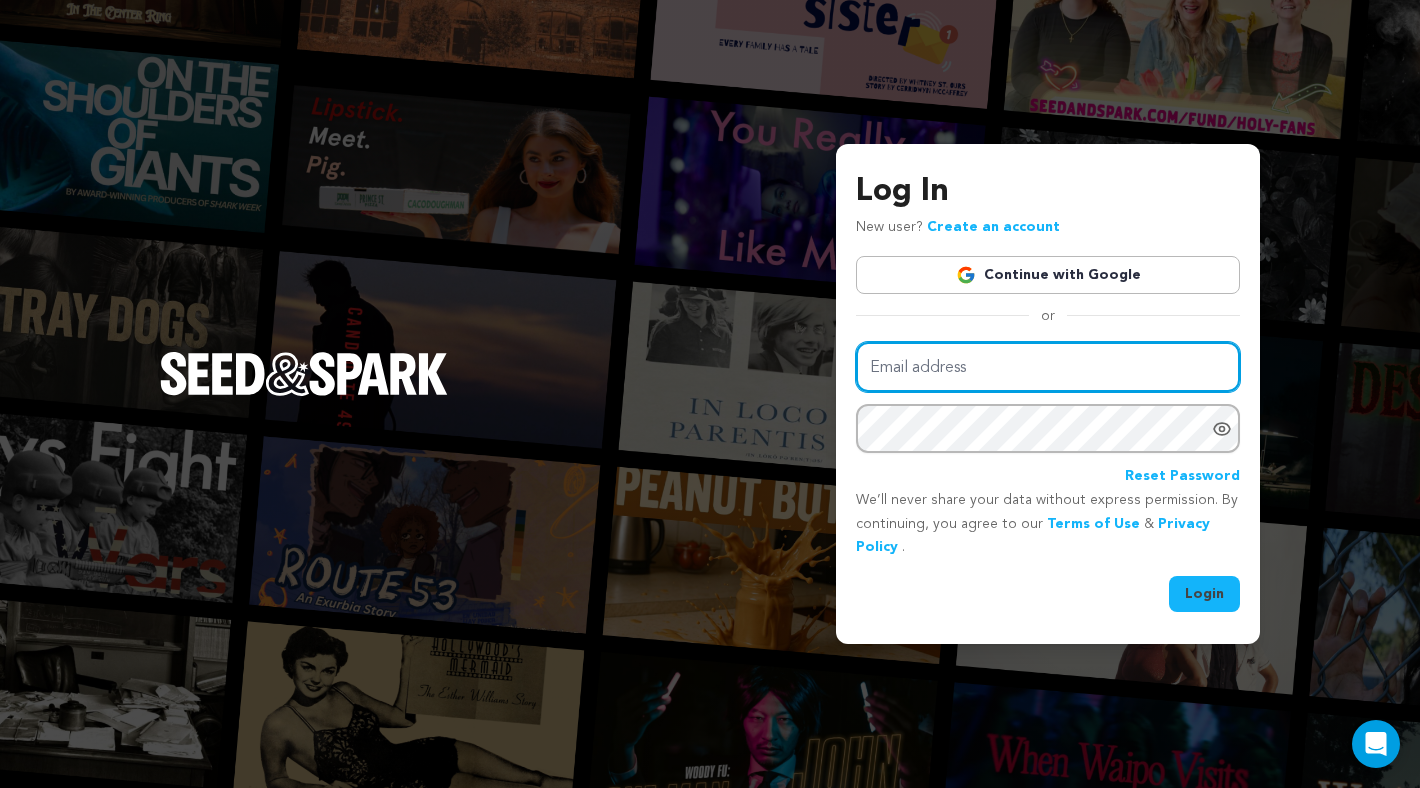 type on "samanthakaywalker@gmail.com" 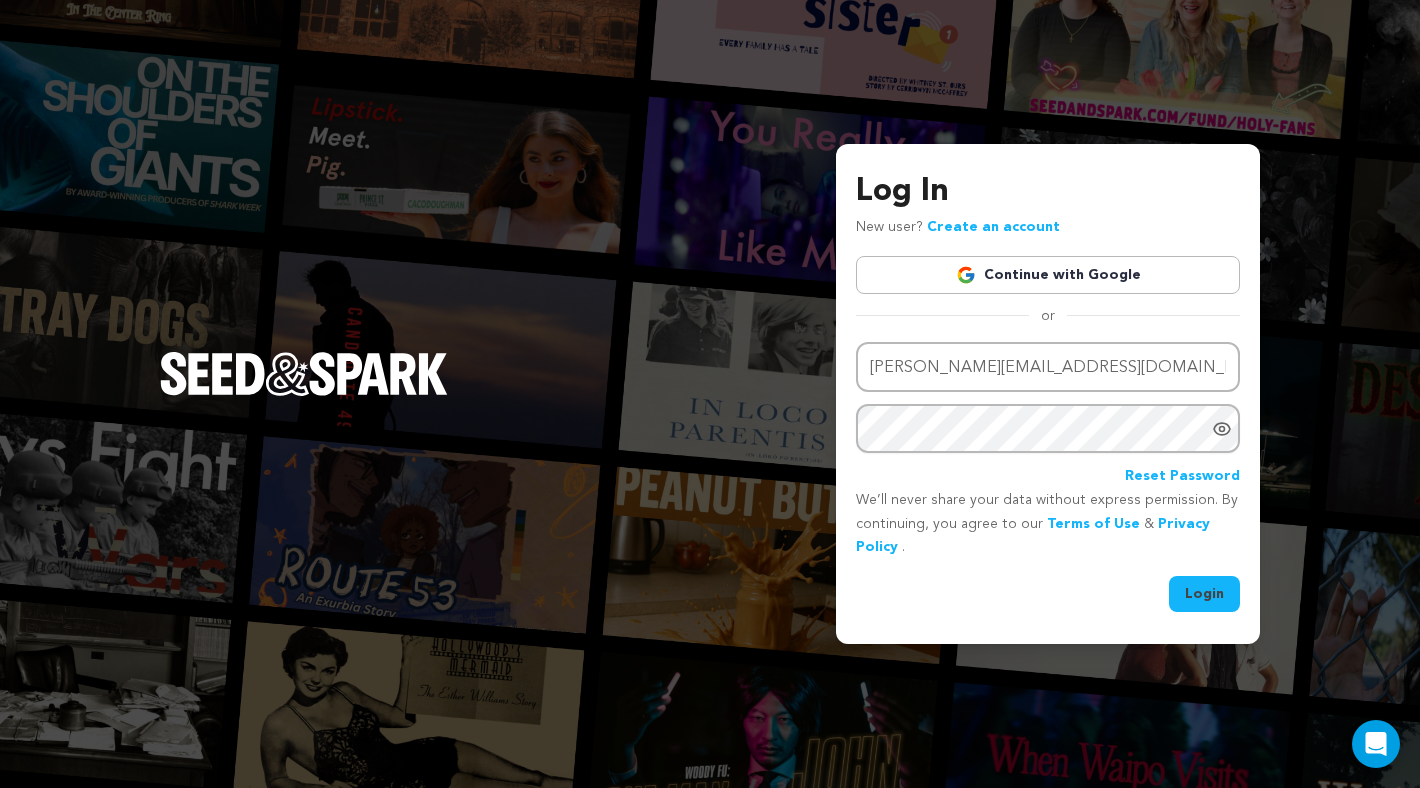 click on "Login" at bounding box center (1204, 594) 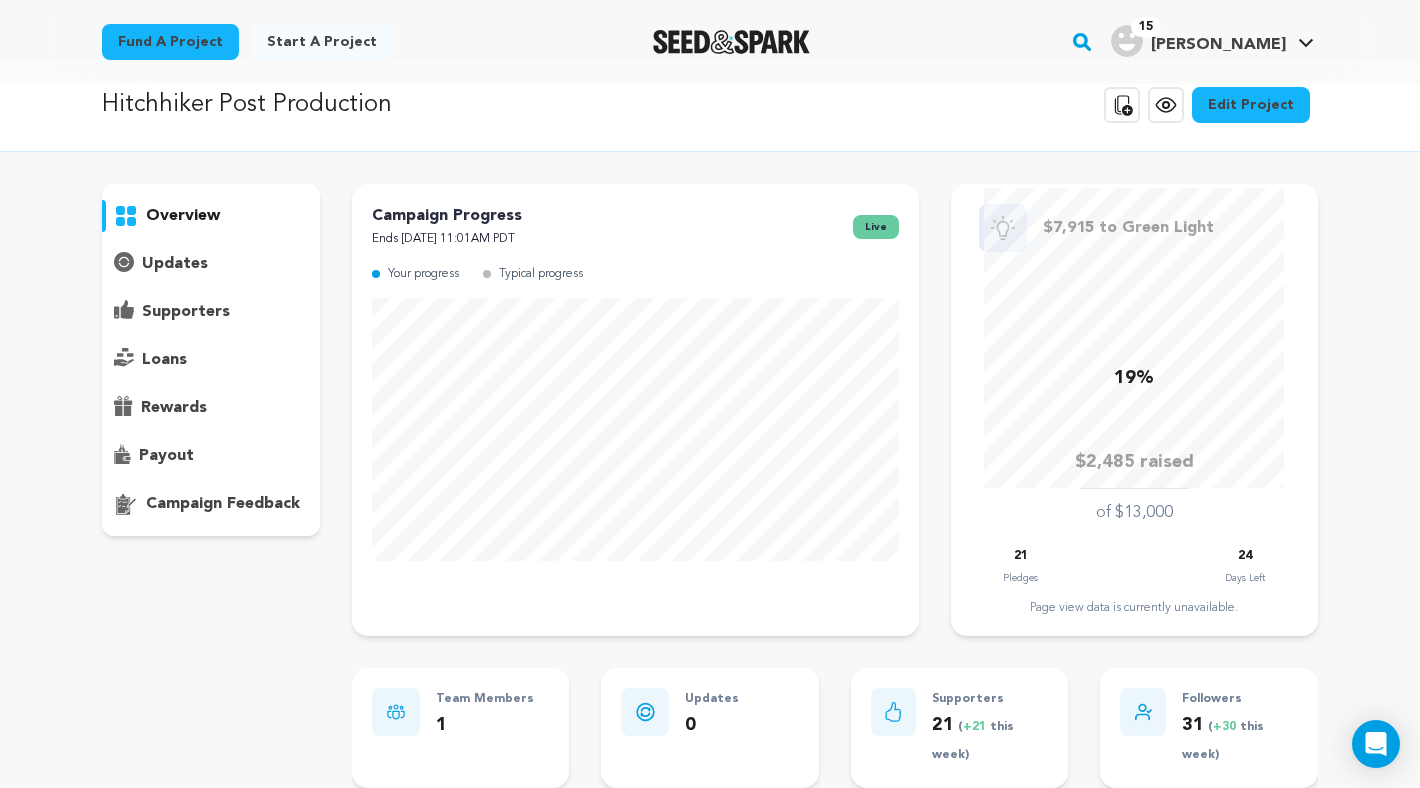 scroll, scrollTop: 0, scrollLeft: 0, axis: both 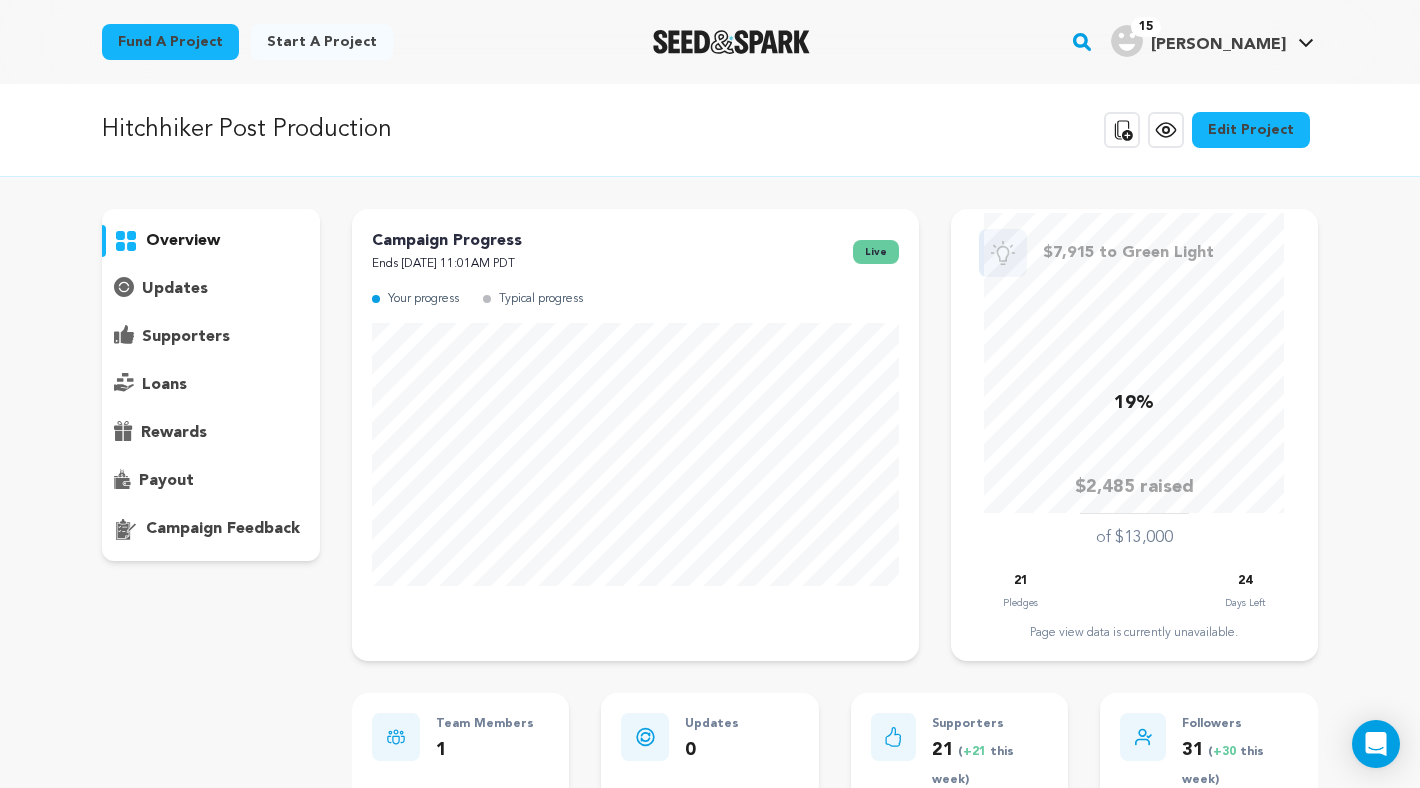 click on "supporters" at bounding box center [186, 337] 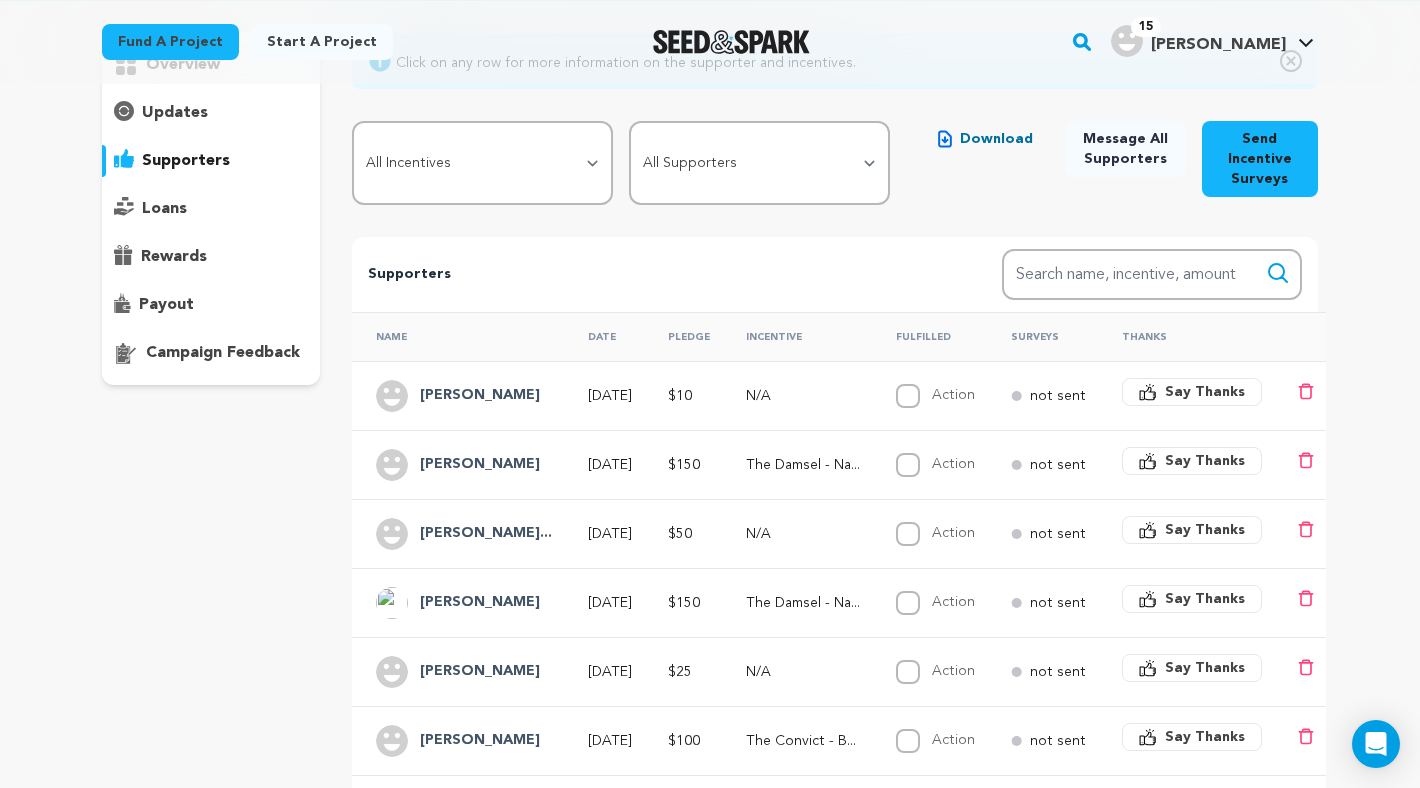 scroll, scrollTop: 189, scrollLeft: 0, axis: vertical 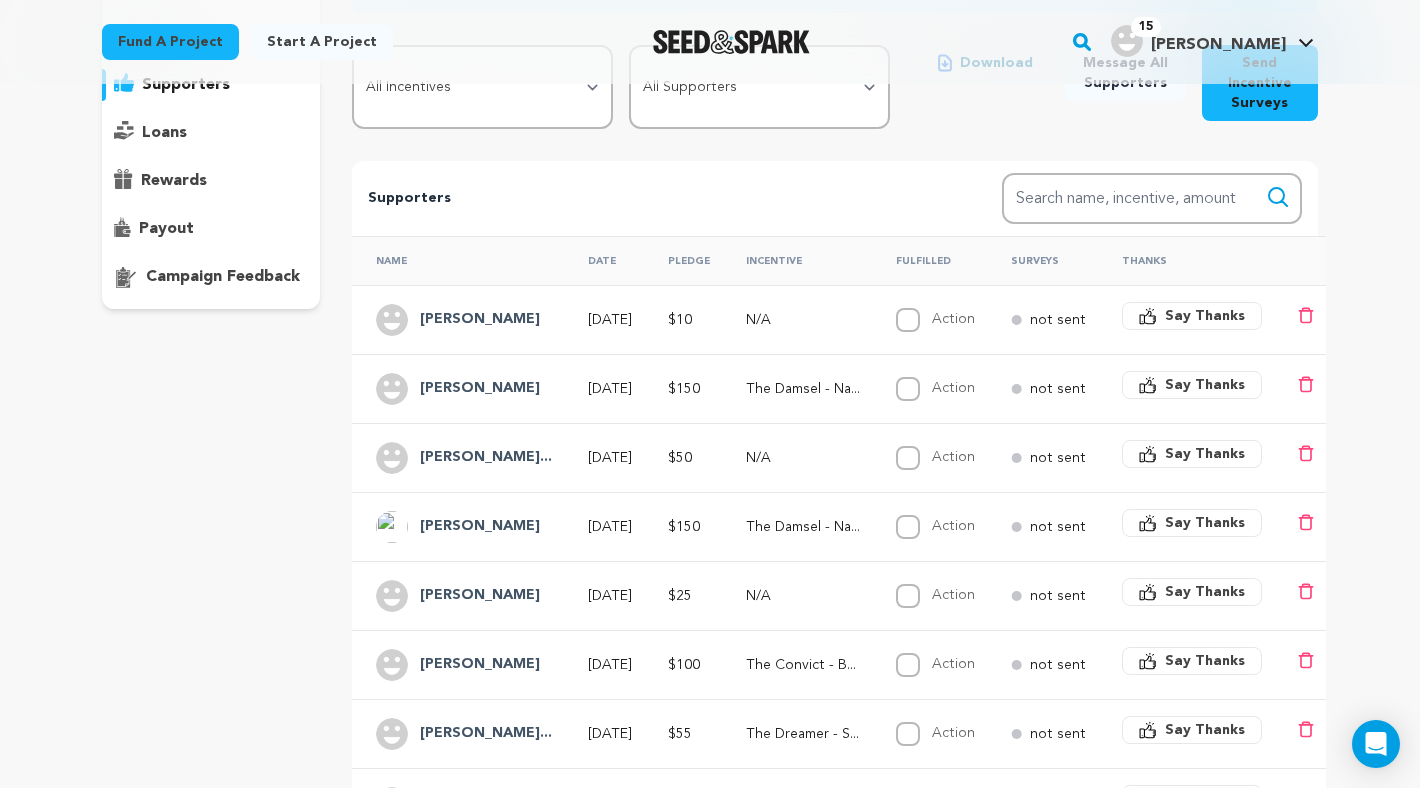click on "$150" at bounding box center (683, 388) 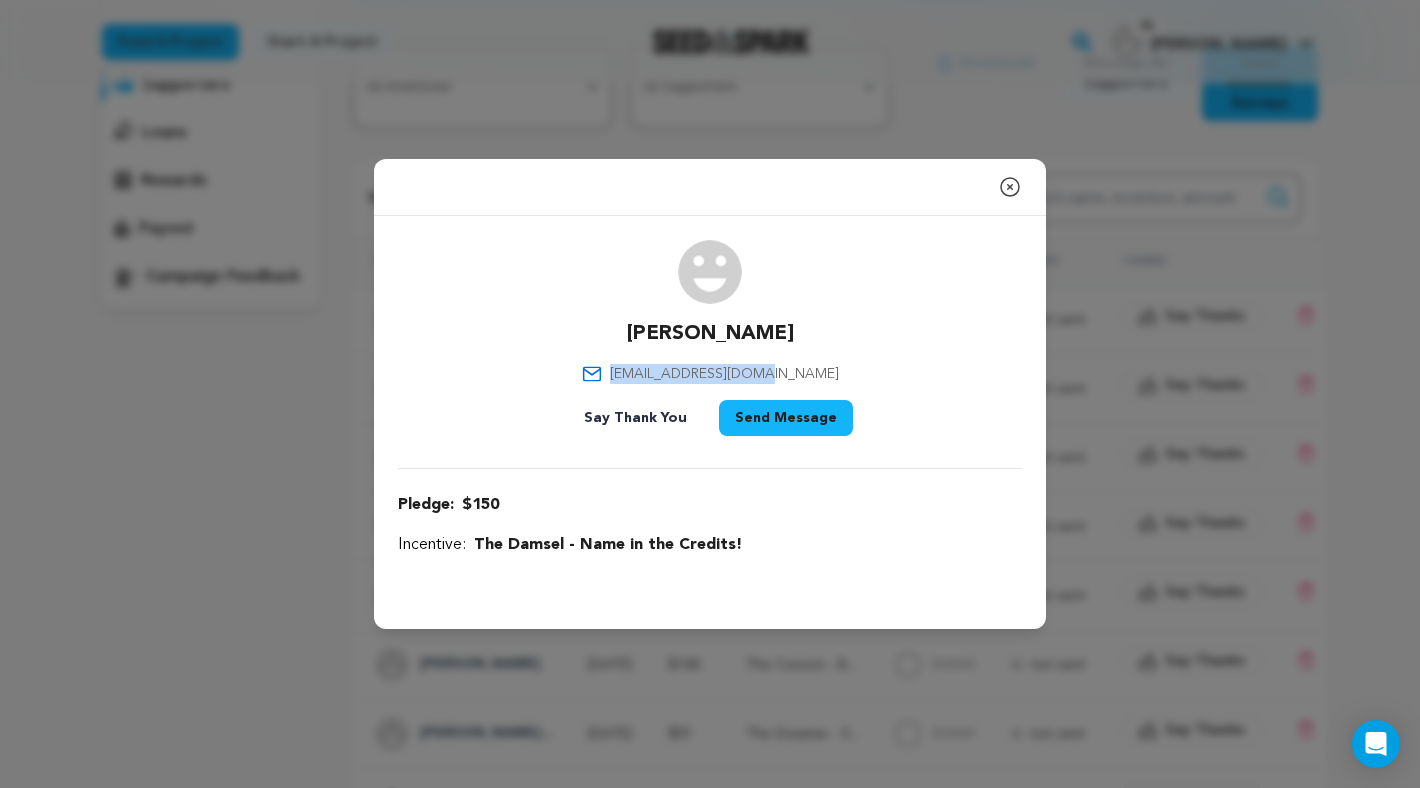 drag, startPoint x: 811, startPoint y: 376, endPoint x: 662, endPoint y: 360, distance: 149.8566 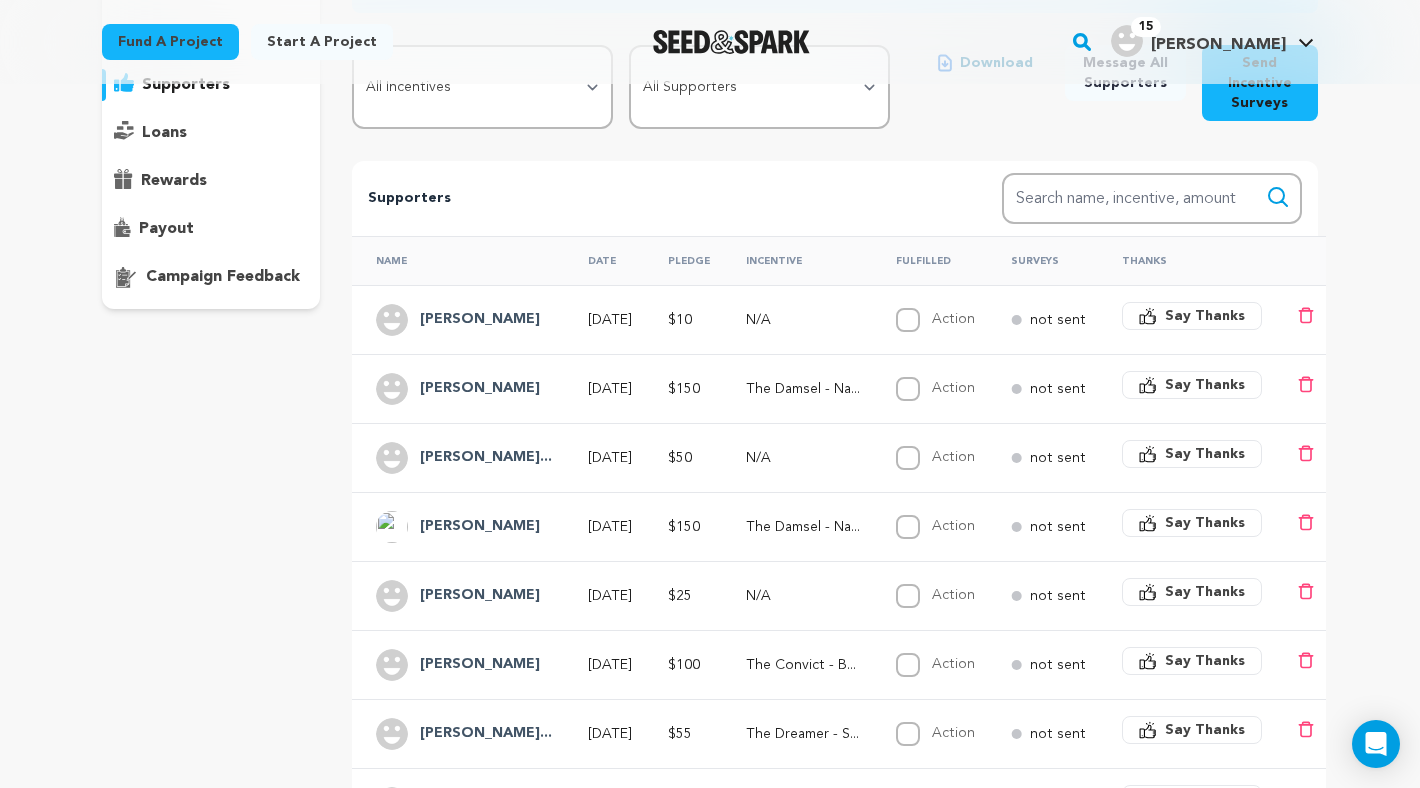 click on "Jul 12, 2025" at bounding box center [604, 319] 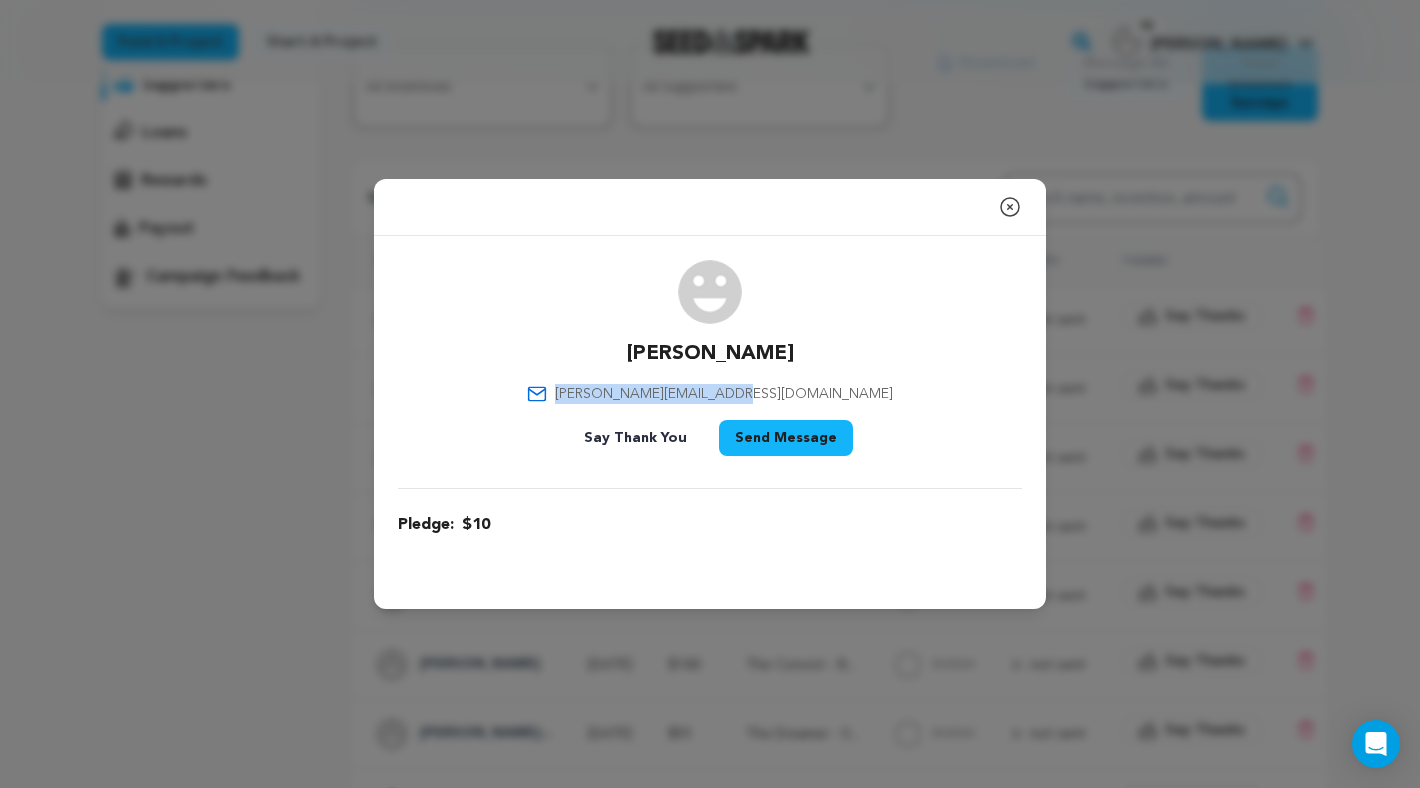 drag, startPoint x: 823, startPoint y: 388, endPoint x: 634, endPoint y: 395, distance: 189.12958 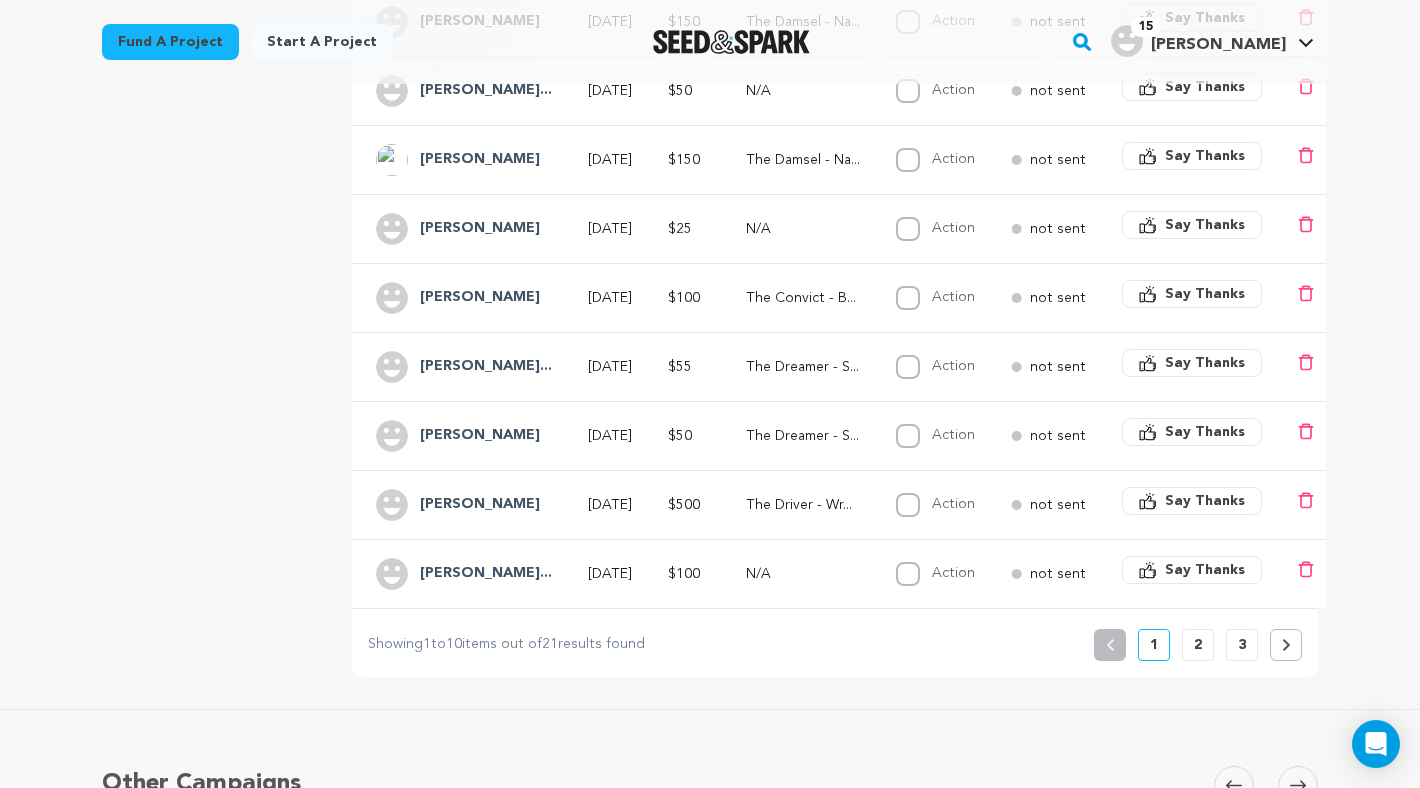 scroll, scrollTop: 621, scrollLeft: 0, axis: vertical 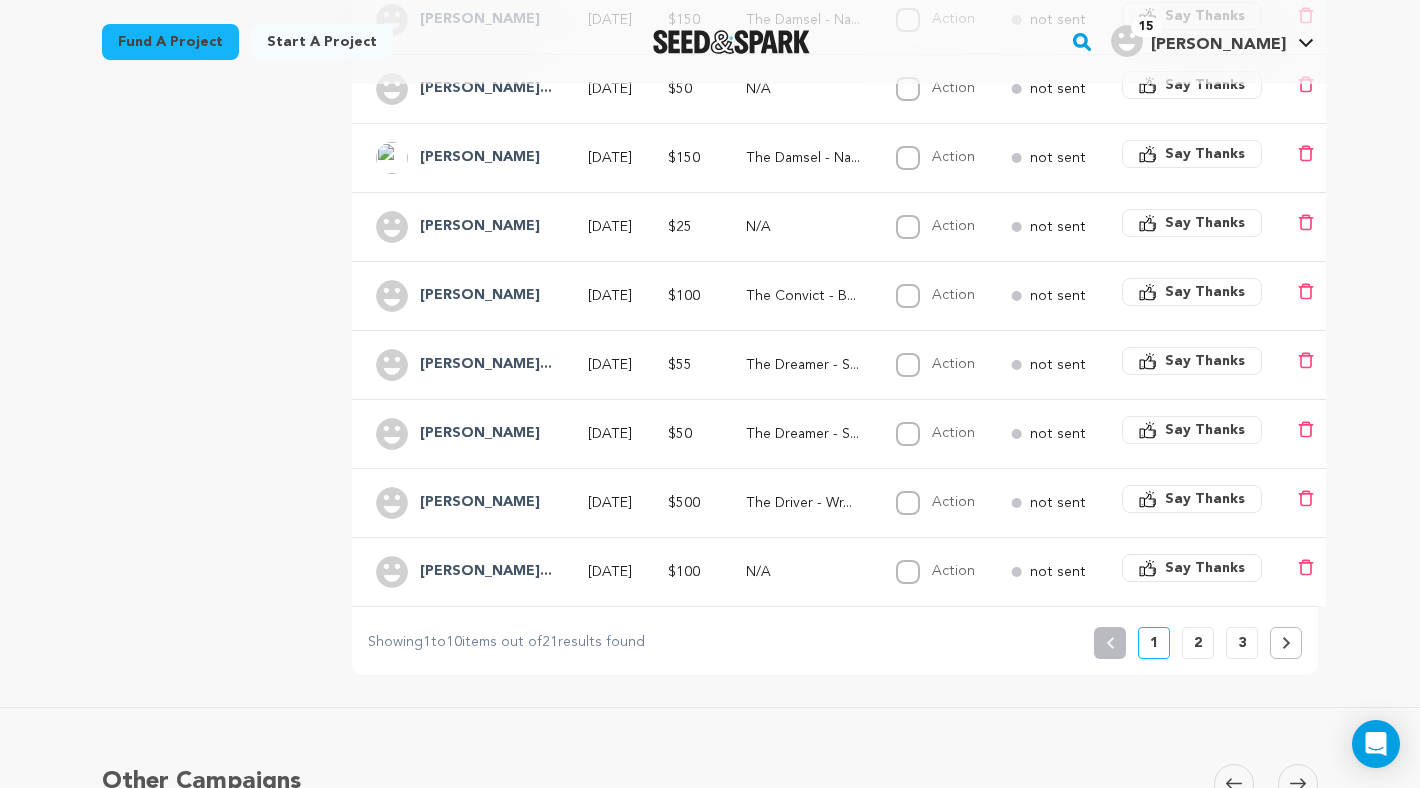 click on "3" at bounding box center [1242, 643] 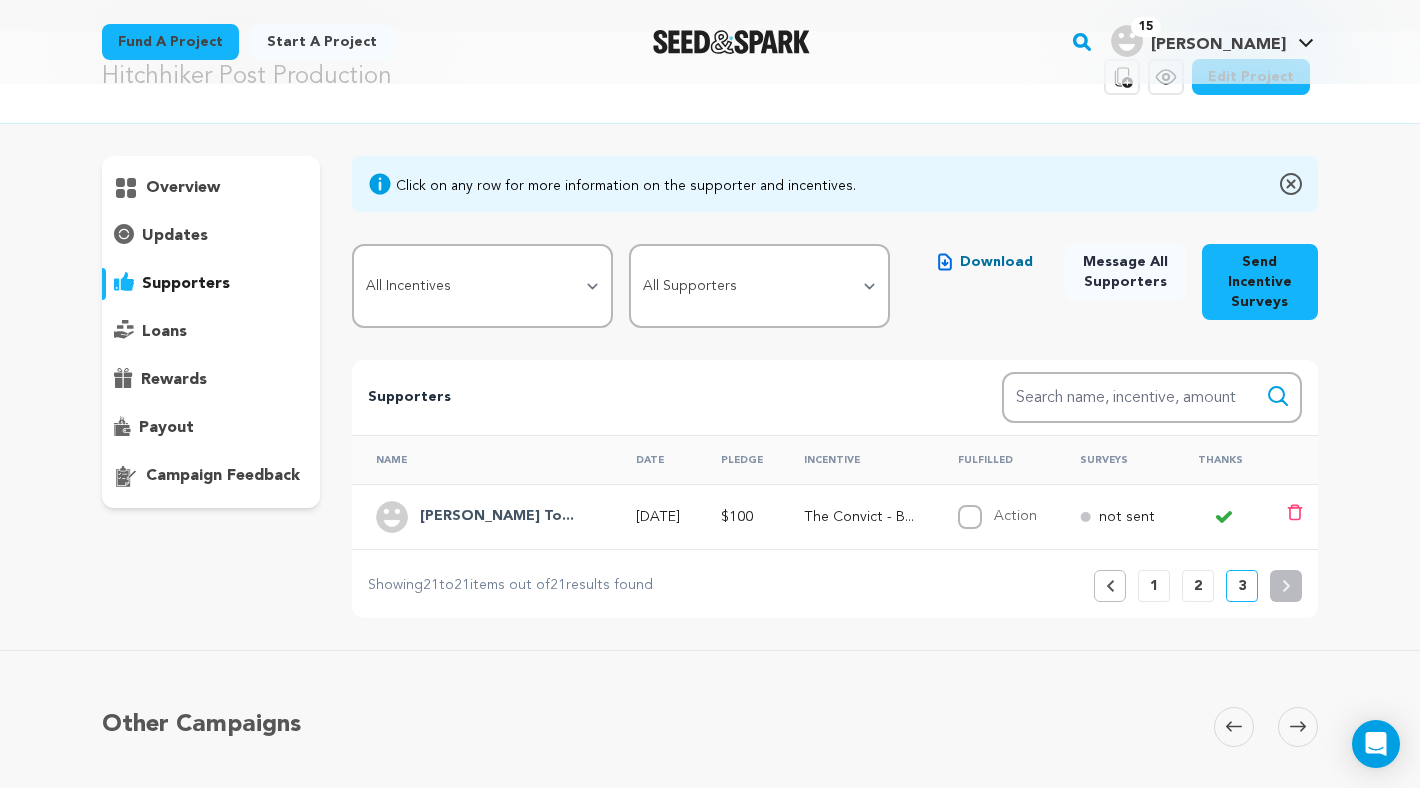 scroll, scrollTop: 0, scrollLeft: 0, axis: both 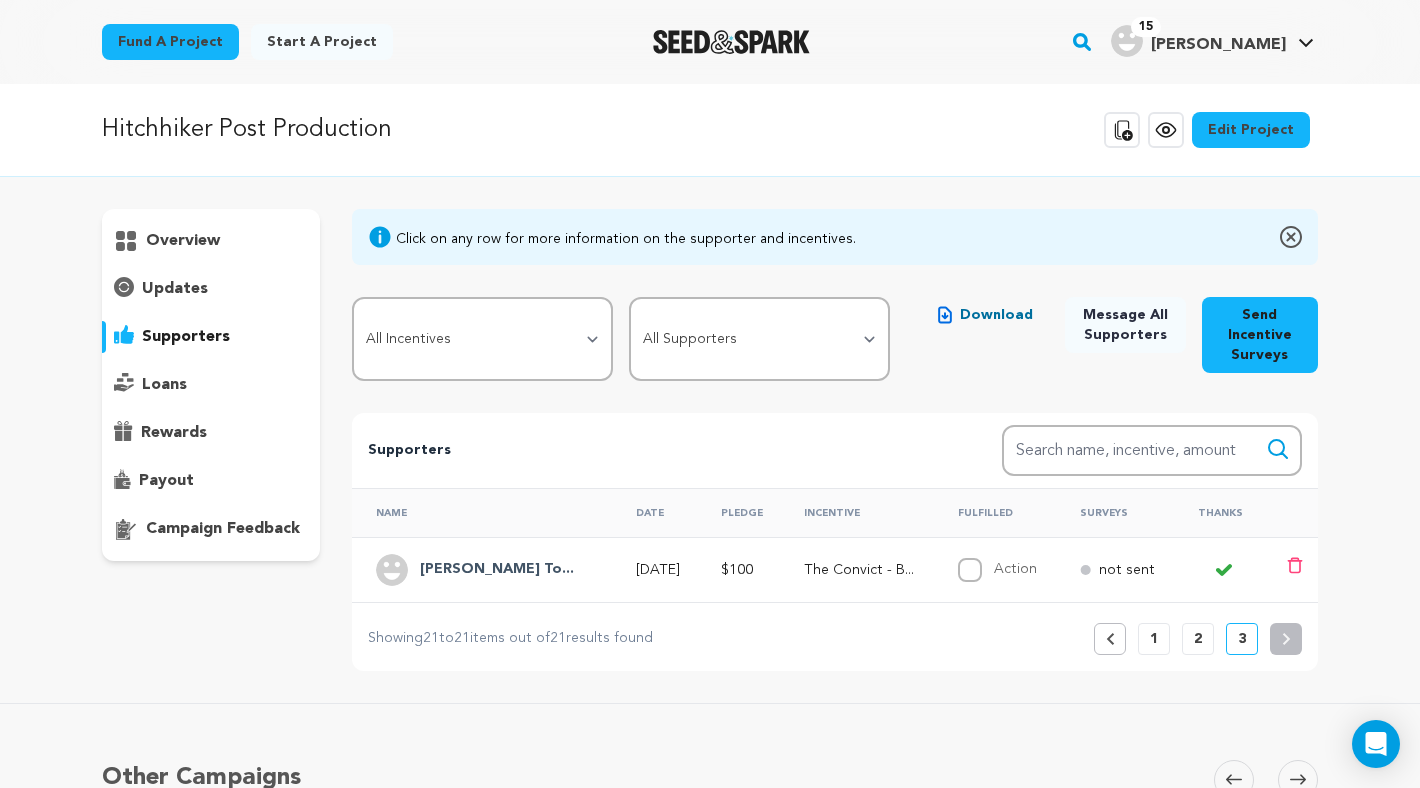 click on "2" at bounding box center [1198, 639] 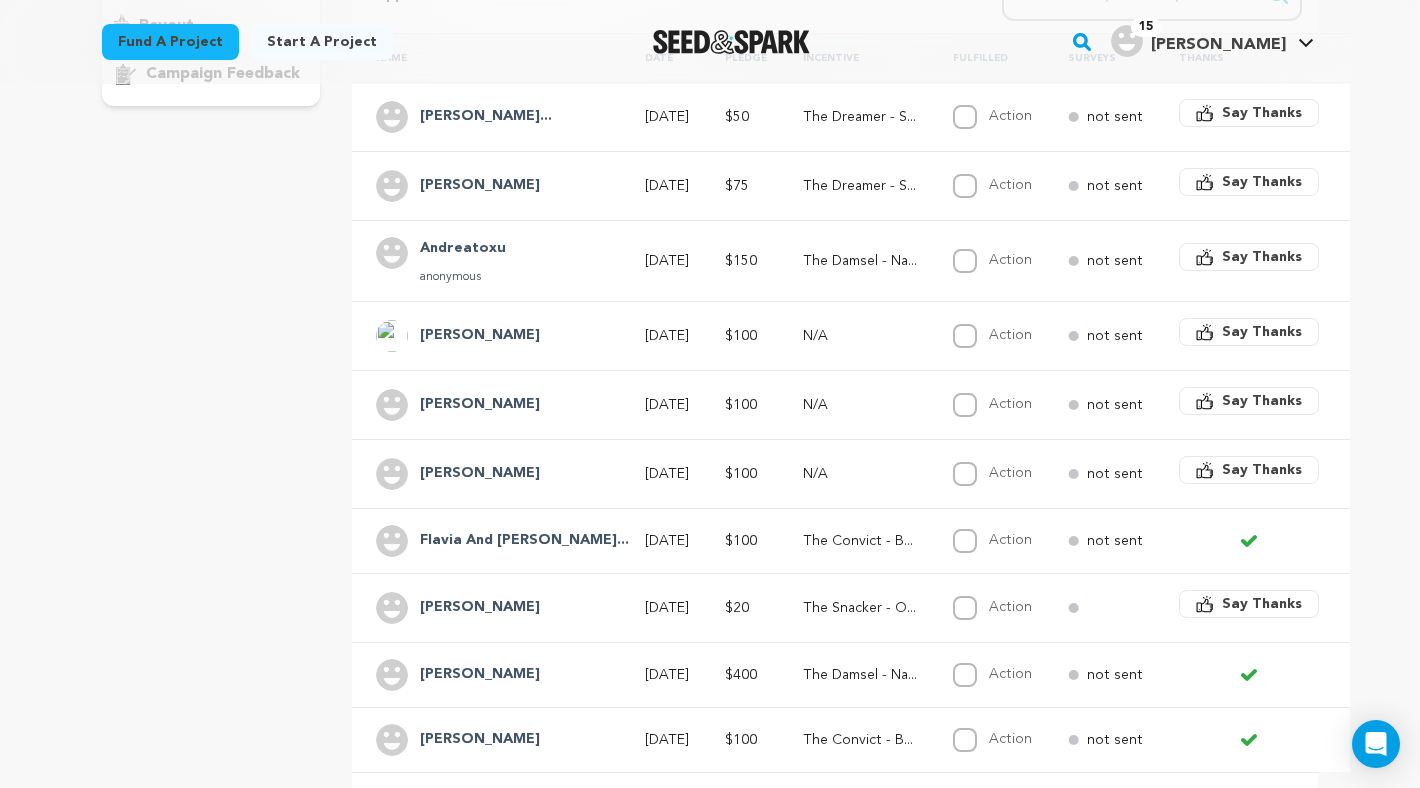 scroll, scrollTop: 463, scrollLeft: 0, axis: vertical 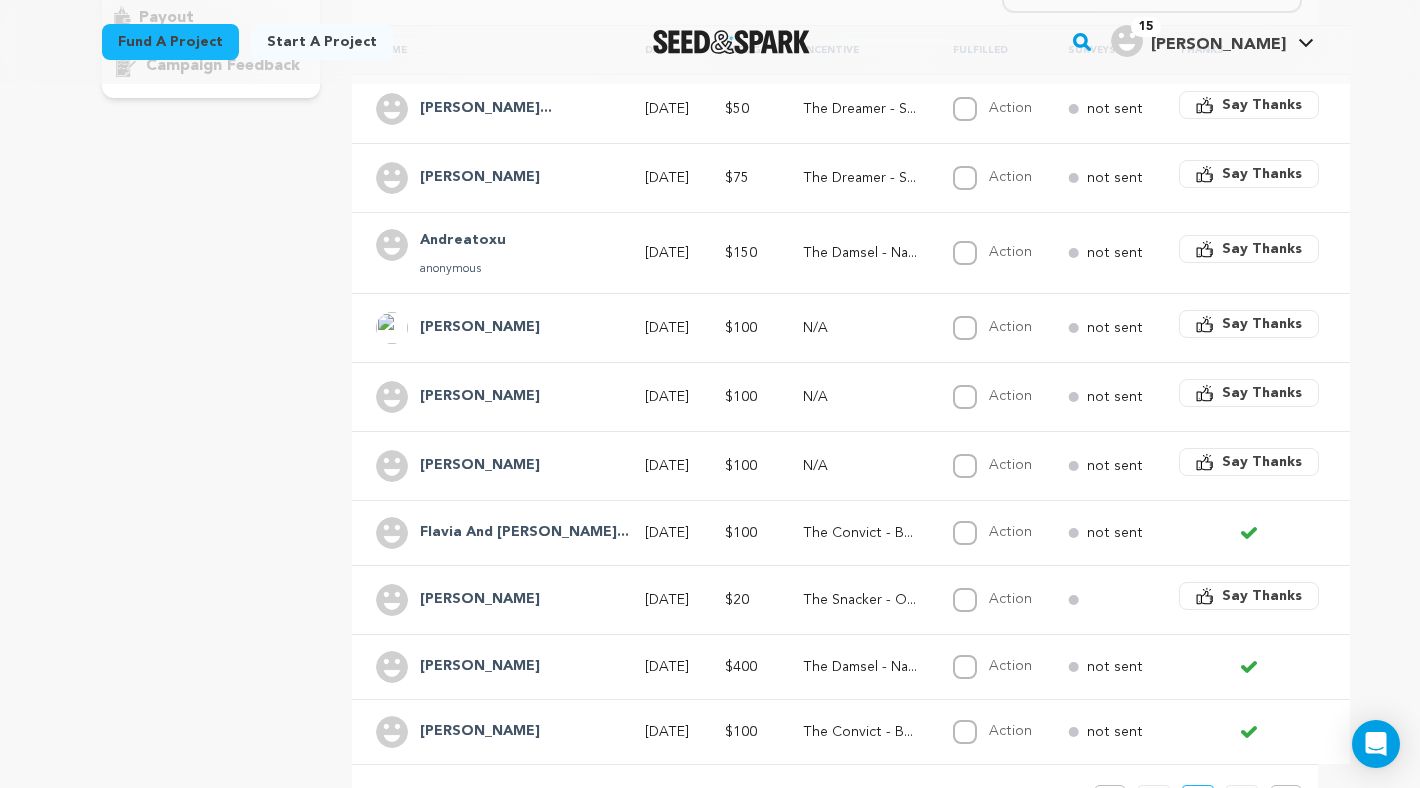 click on "Say Thanks" at bounding box center (1262, 249) 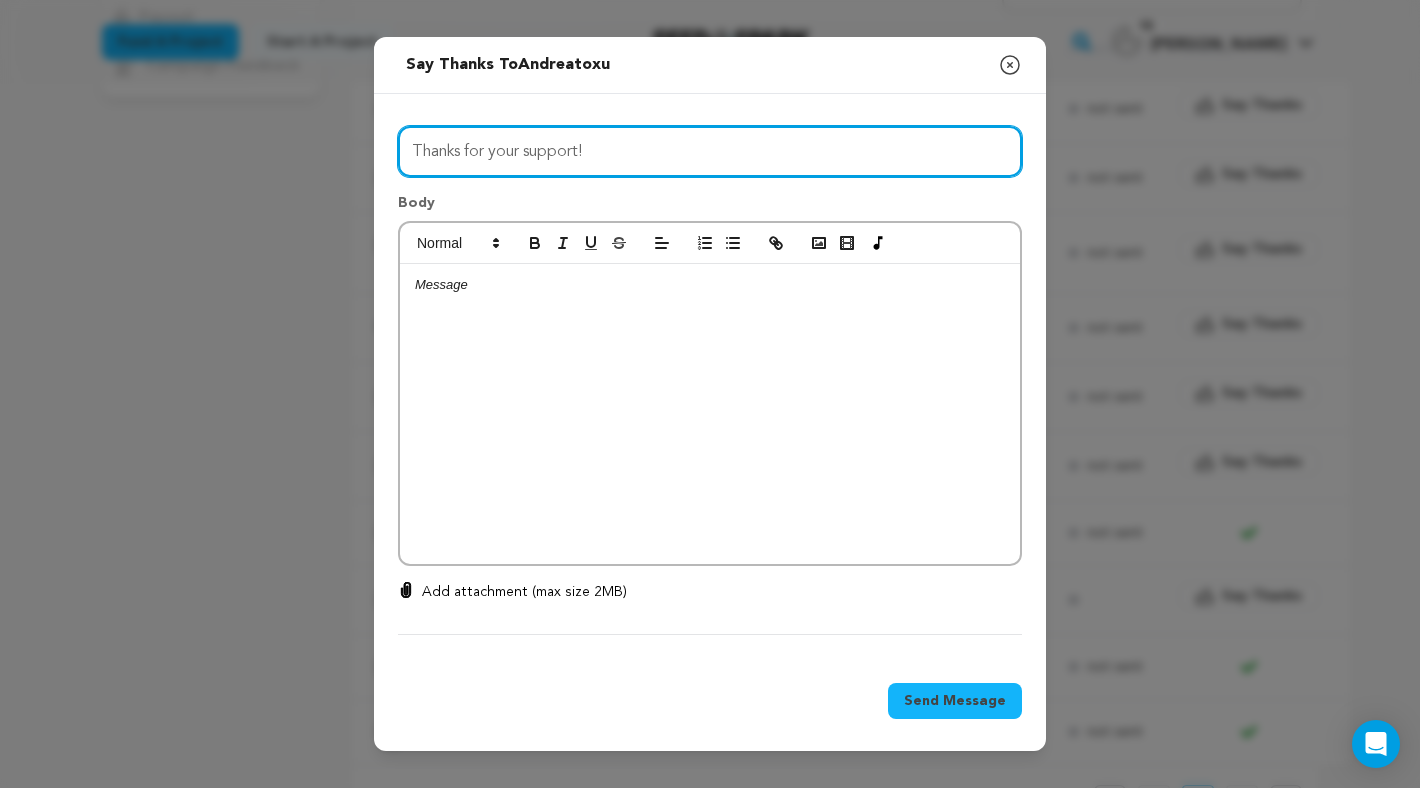 click on "Thanks for your support!" at bounding box center (710, 151) 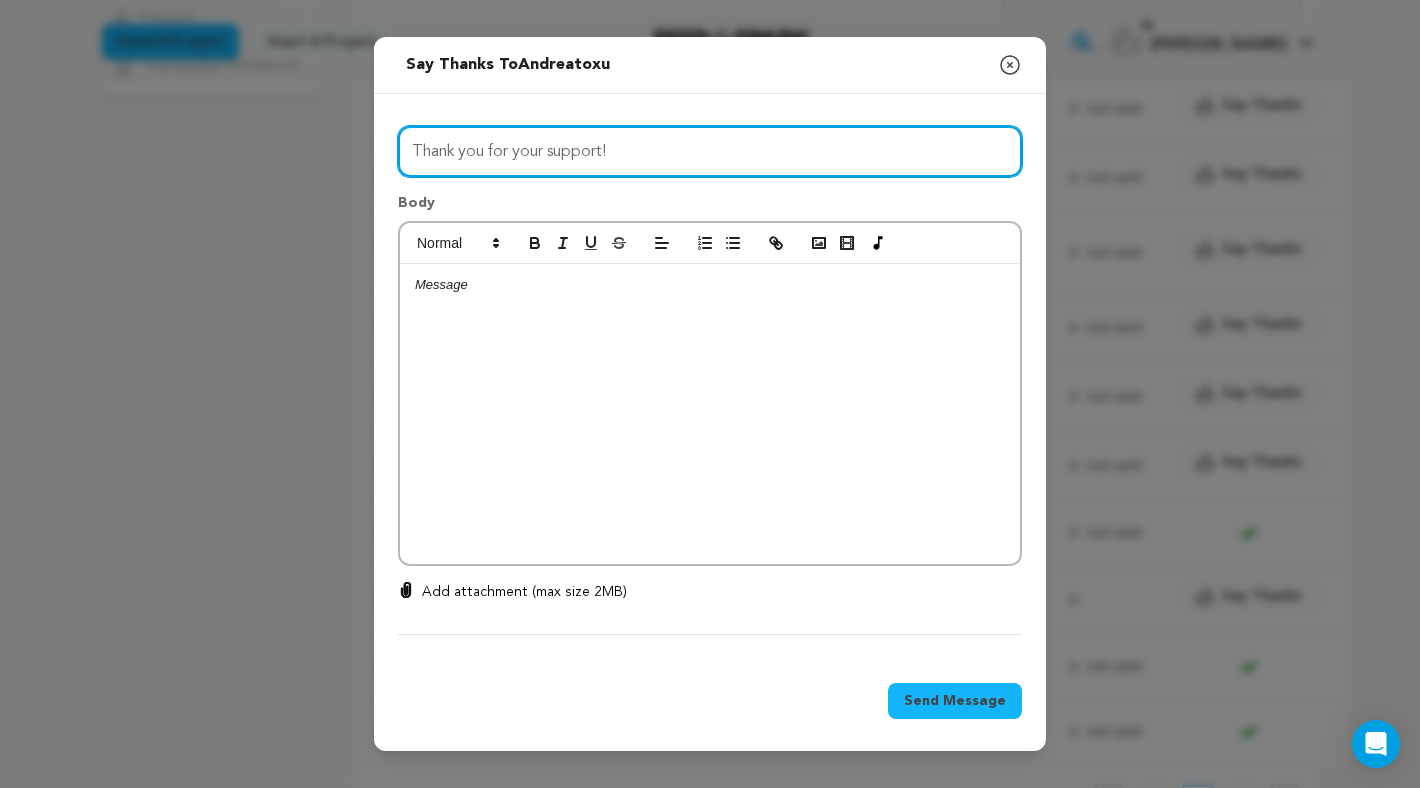 type on "Thank you for your support!" 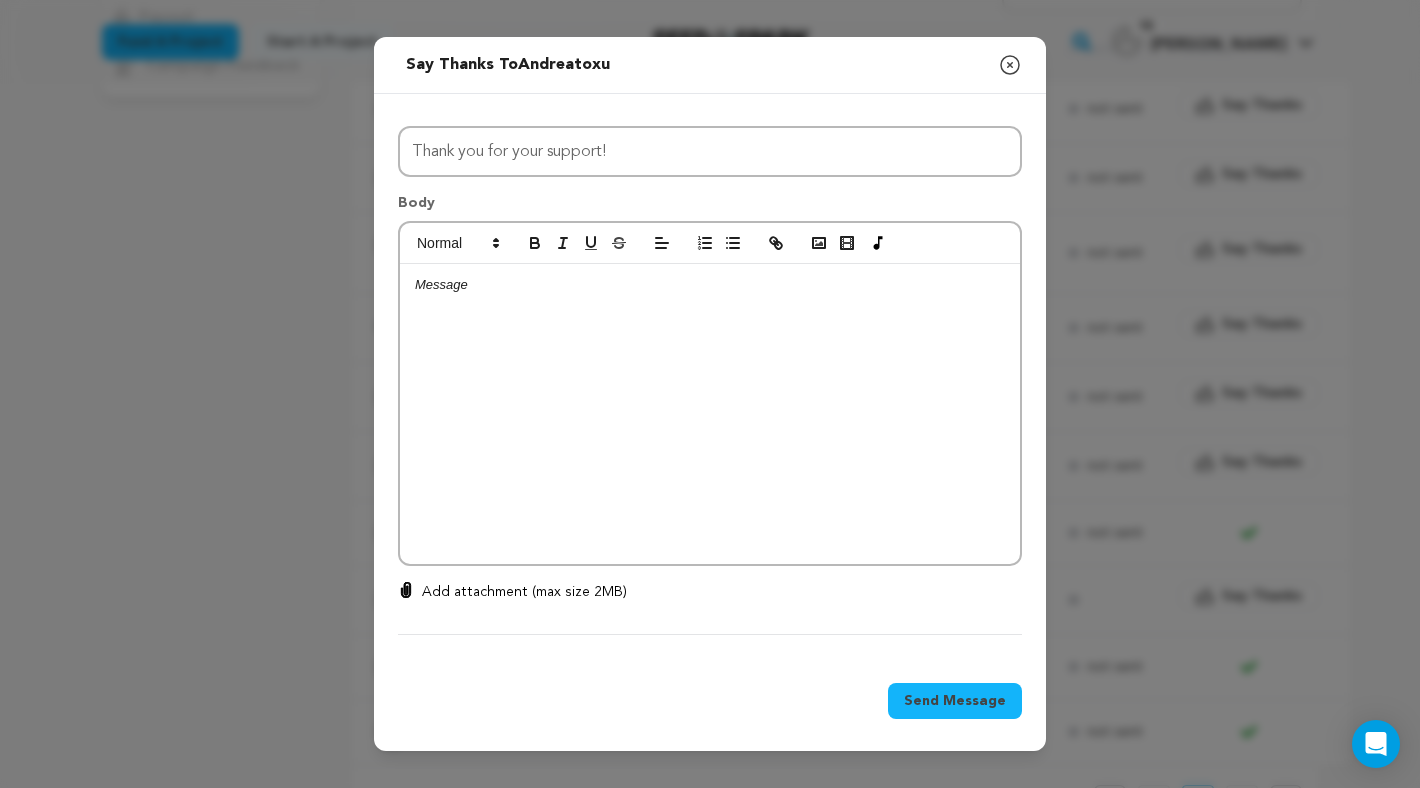 click at bounding box center (710, 285) 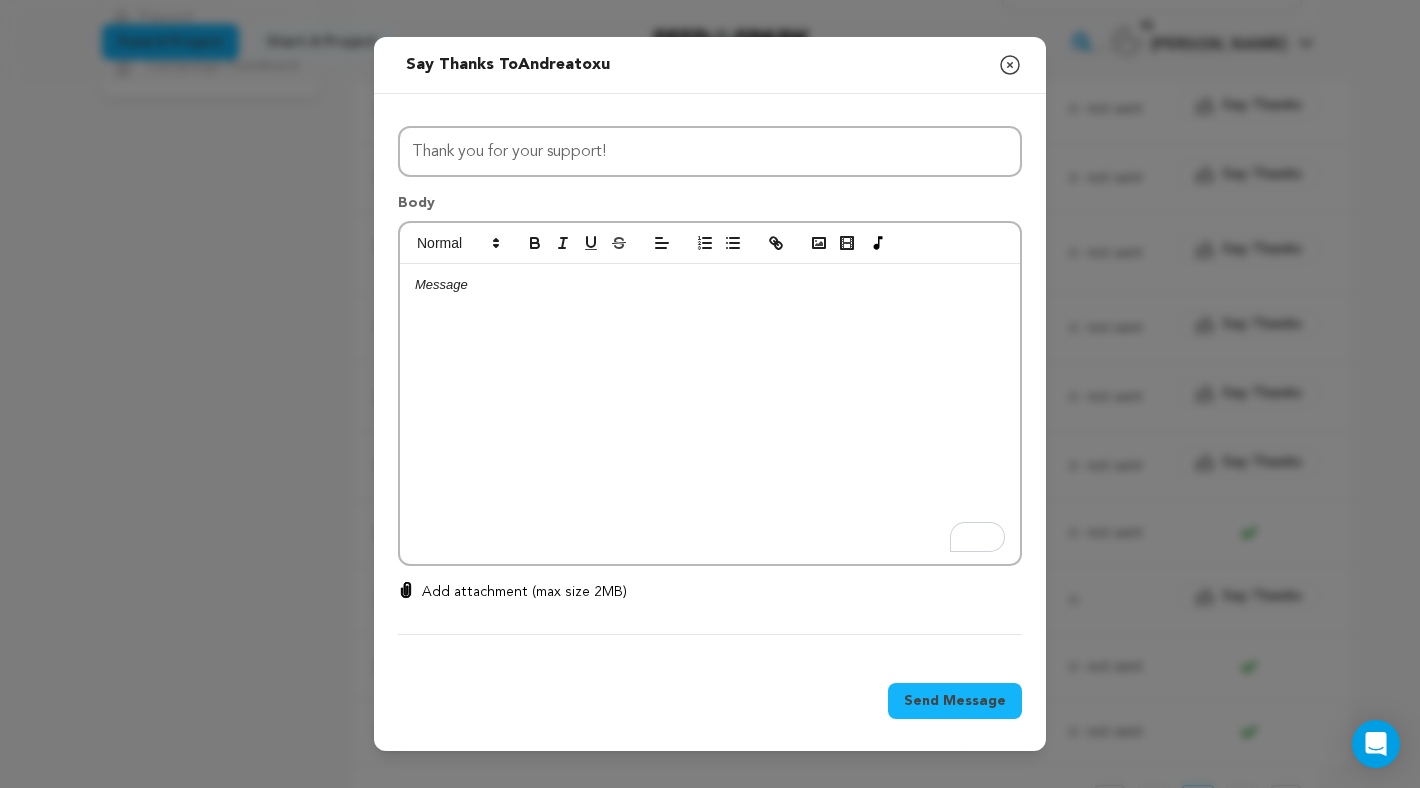 click at bounding box center [710, 414] 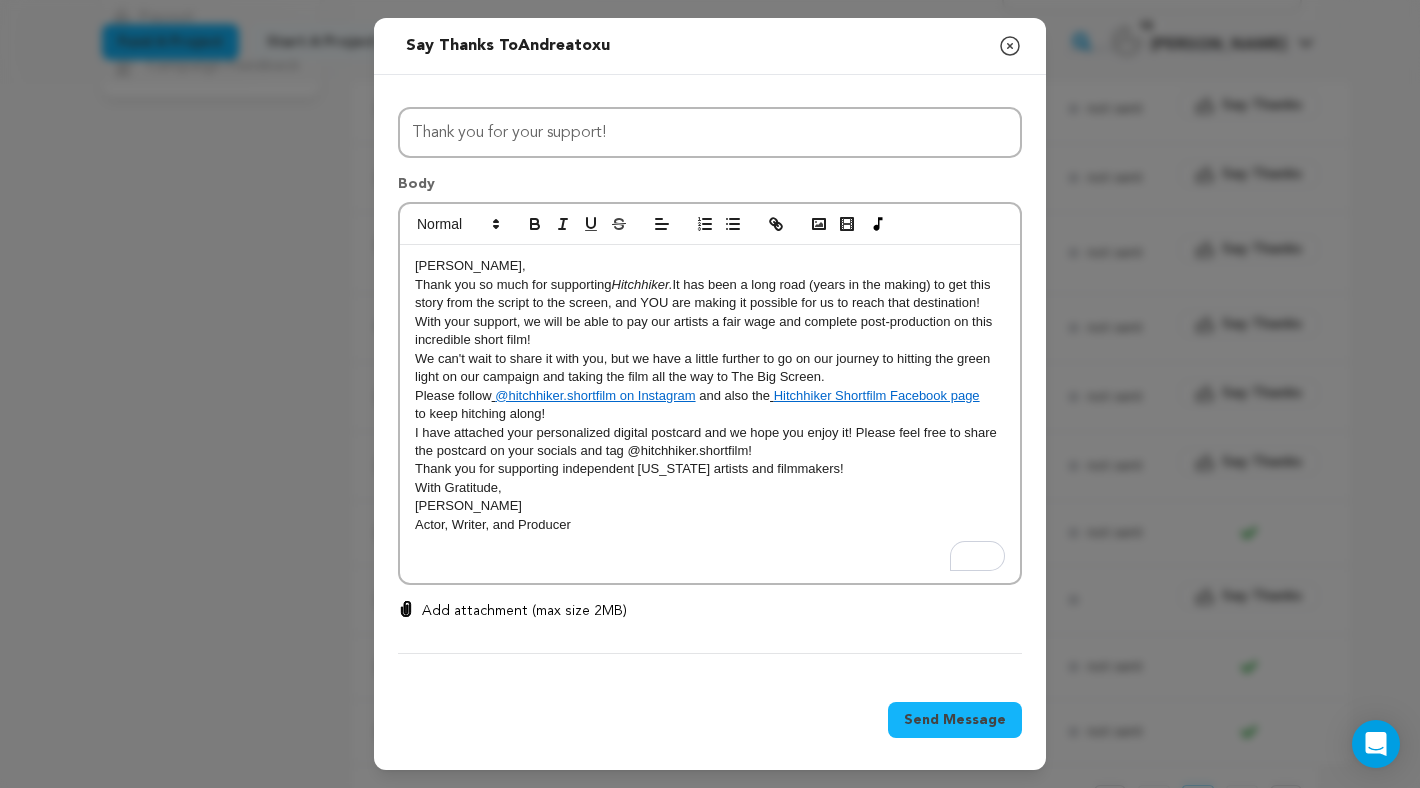 scroll, scrollTop: 0, scrollLeft: 0, axis: both 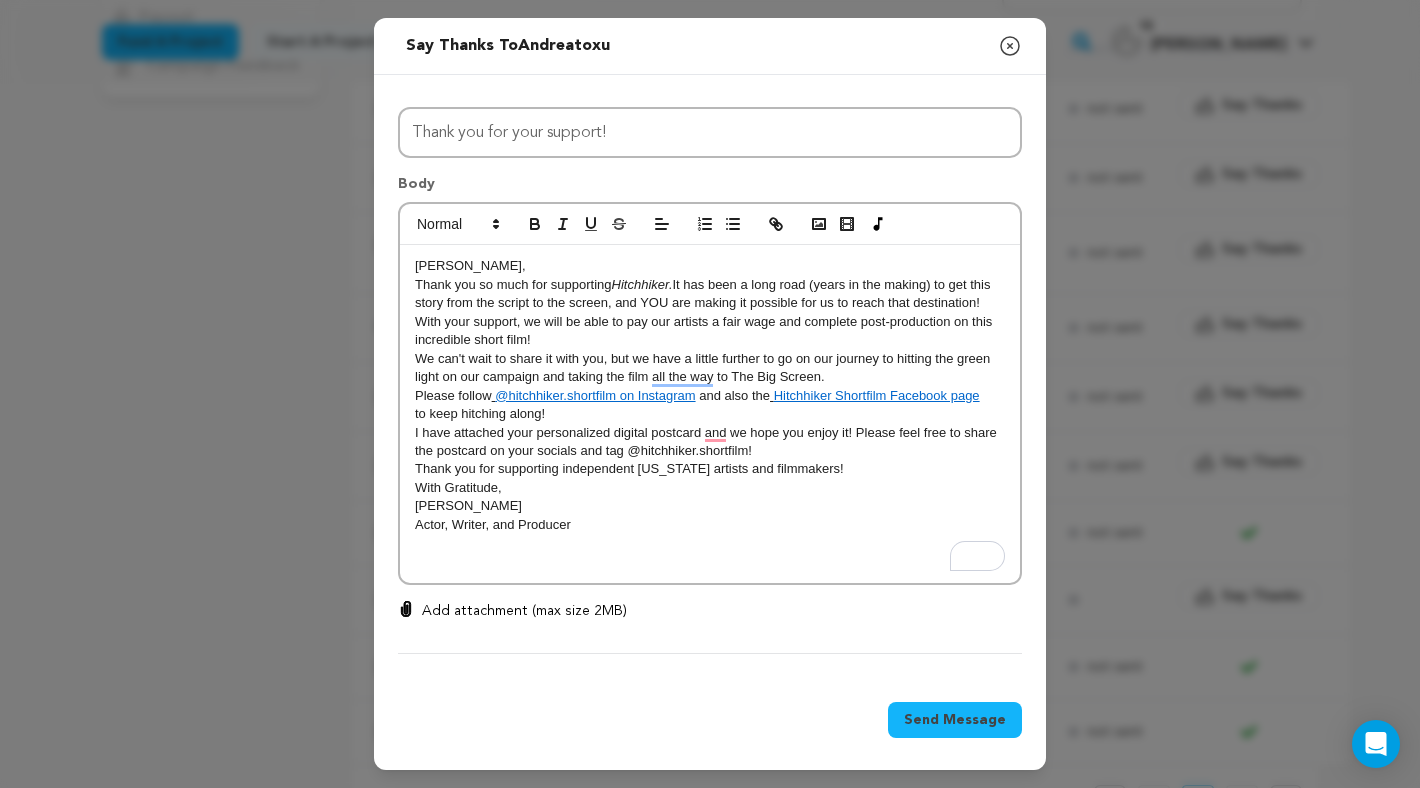 click on "Lorin," at bounding box center (470, 265) 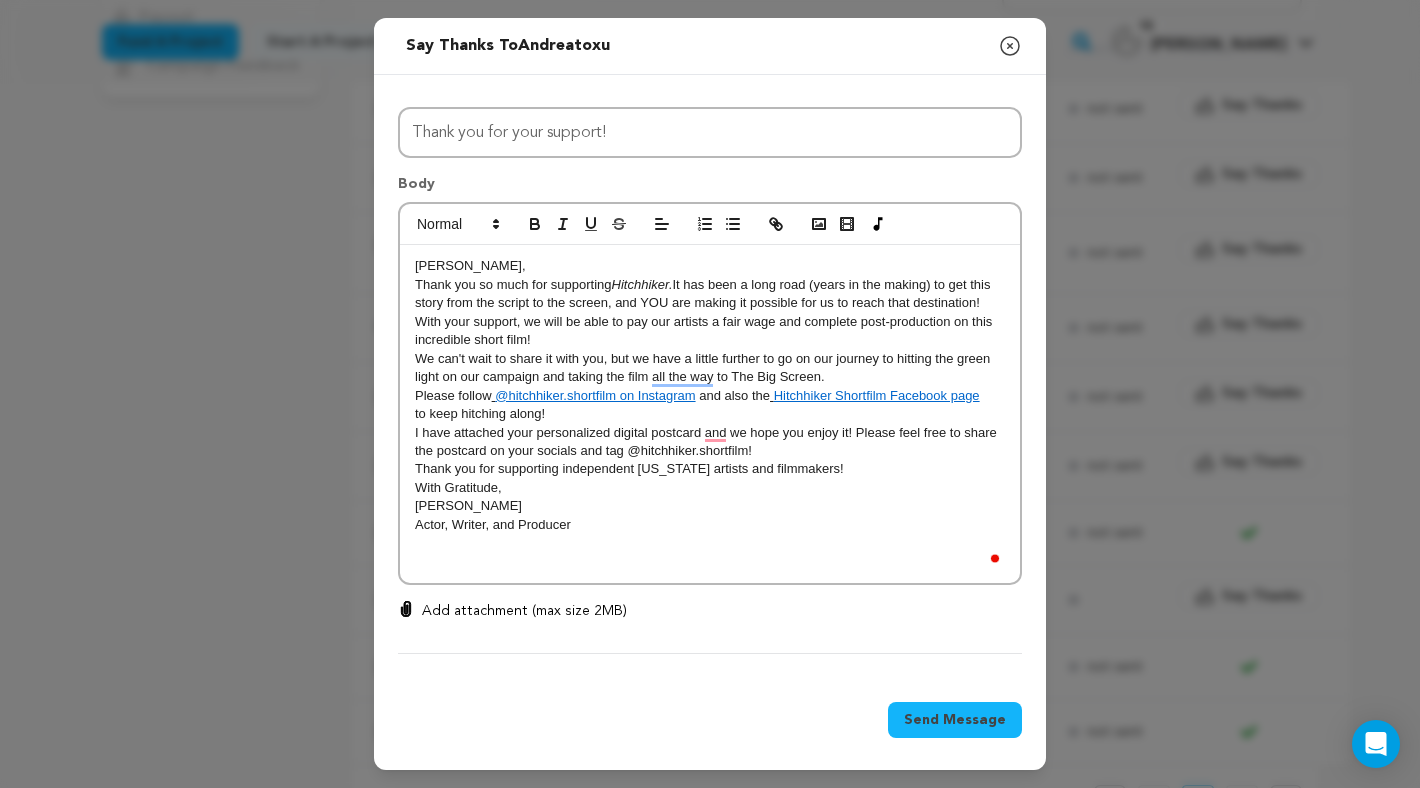 click on "Andry," at bounding box center (710, 266) 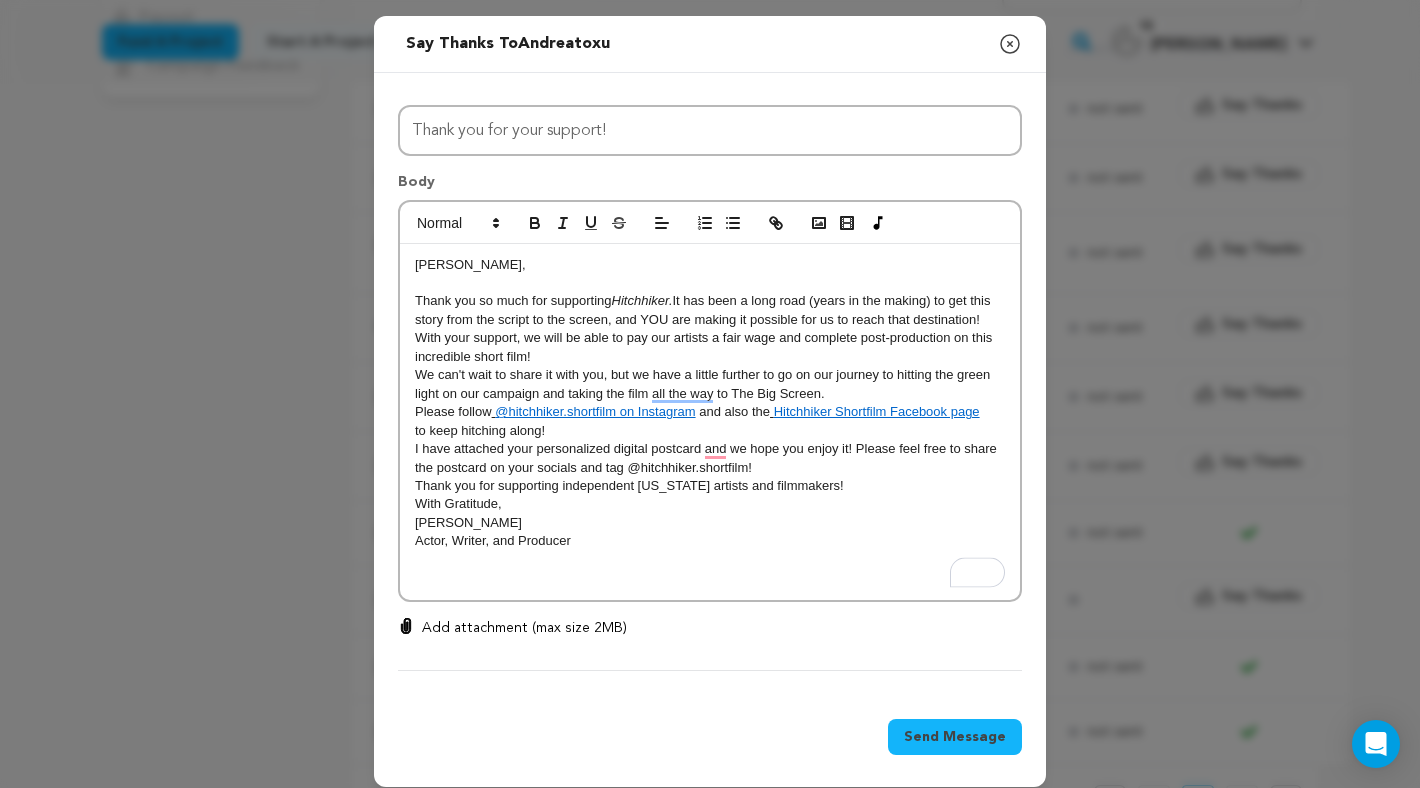 click on "With your support, we will be able to pay our artists a fair wage and complete post-production on this incredible short film!" at bounding box center [710, 347] 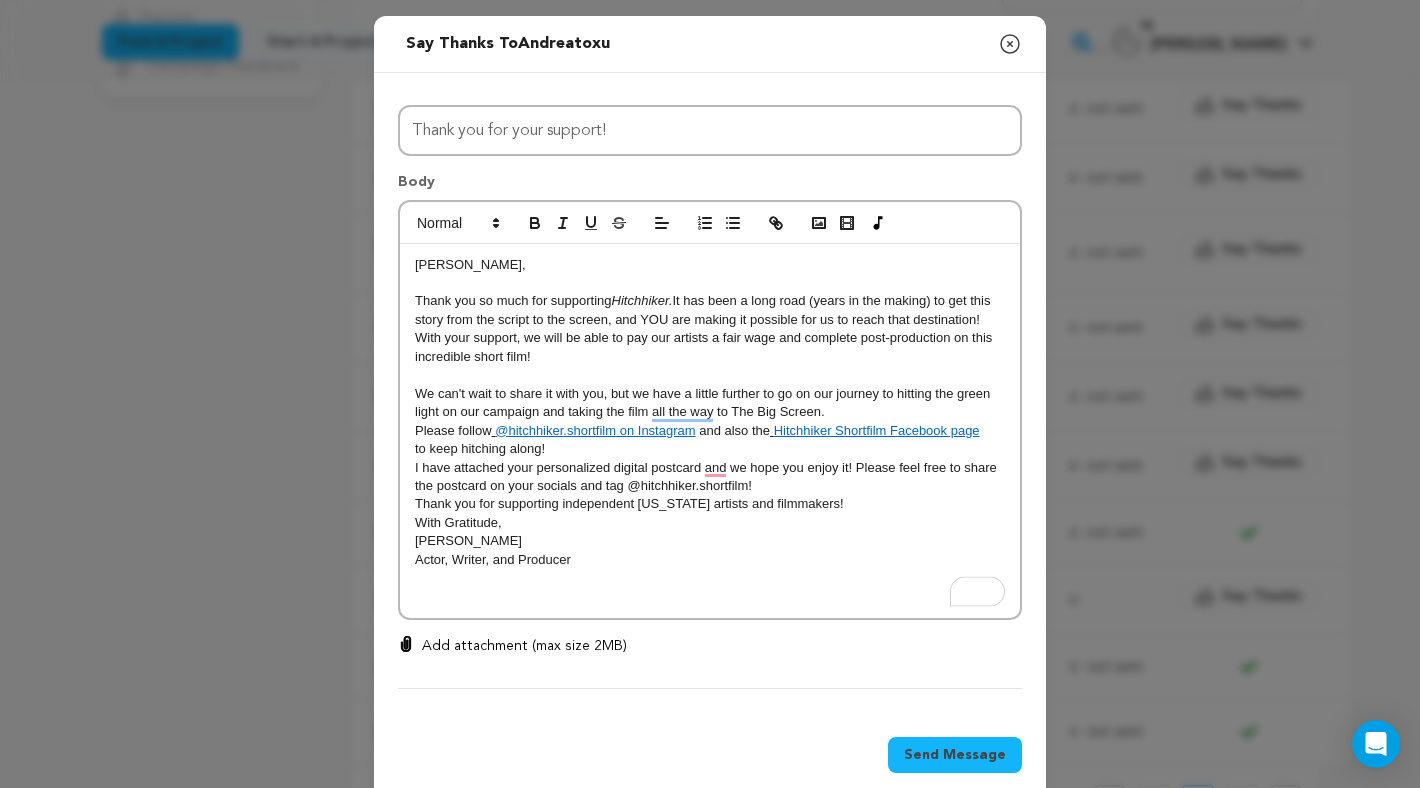 click on "Thank you so much for supporting  Hitchhiker.  It has been a long road (years in the making) to get this story from the script to the screen, and YOU are making it possible for us to reach that destination!" at bounding box center (710, 310) 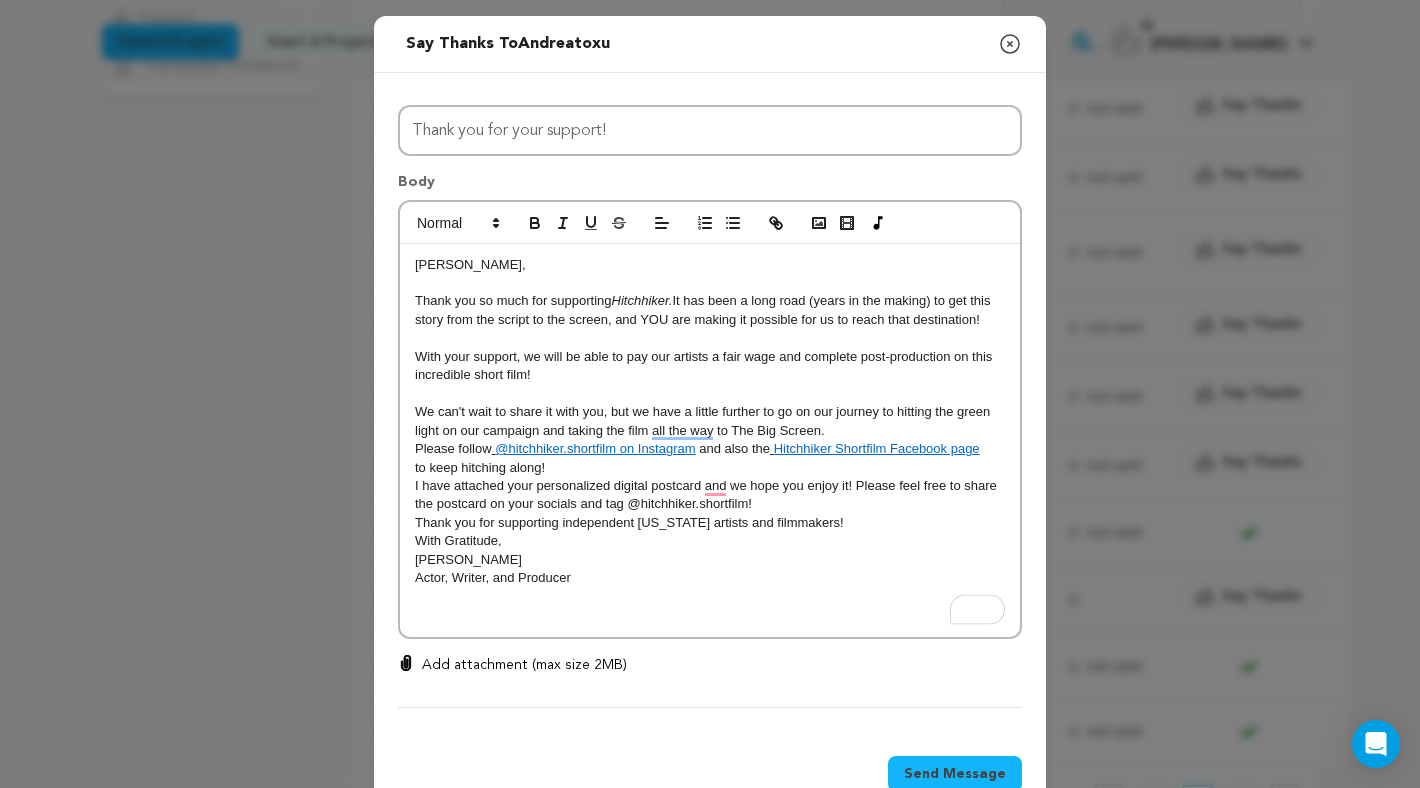 click on "We can't wait to share it with you, but we have a little further to go on our journey to hitting the green light on our campaign and taking the film all the way to The Big Screen." at bounding box center [710, 421] 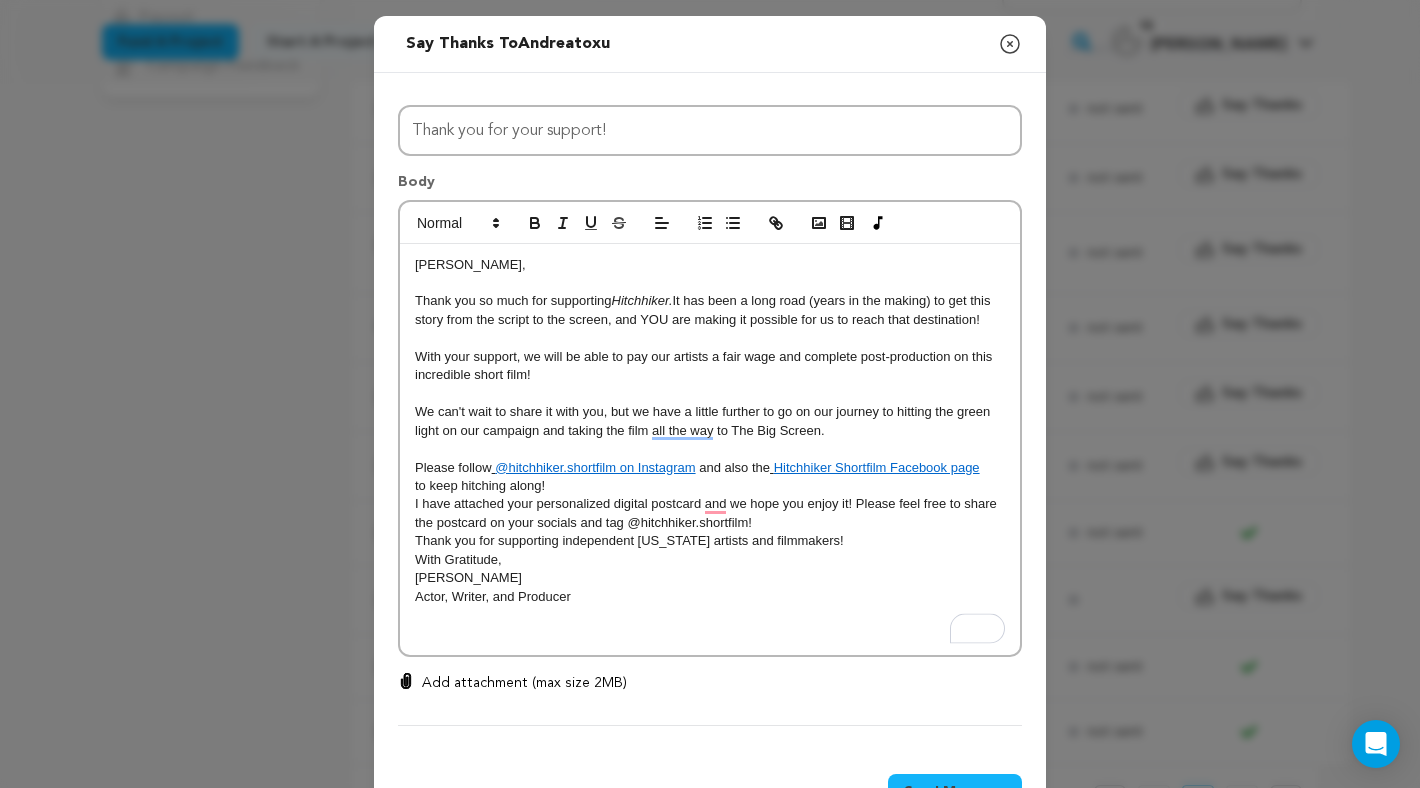 click on "to keep hitching along!" at bounding box center (710, 486) 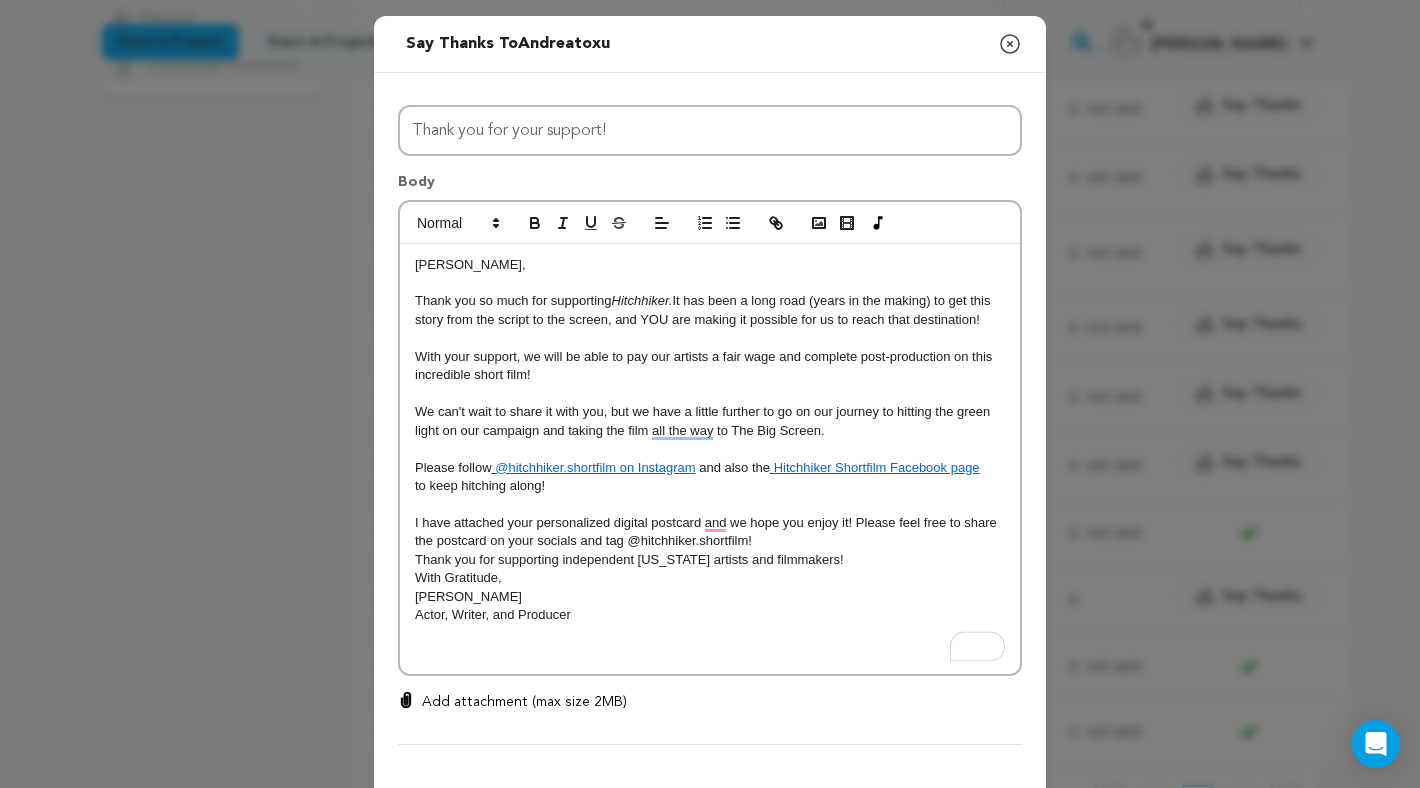 click on "I have attached your personalized digital postcard and we hope you enjoy it! Please feel free to share the postcard on your socials and tag @hitchhiker.shortfilm!" at bounding box center [710, 532] 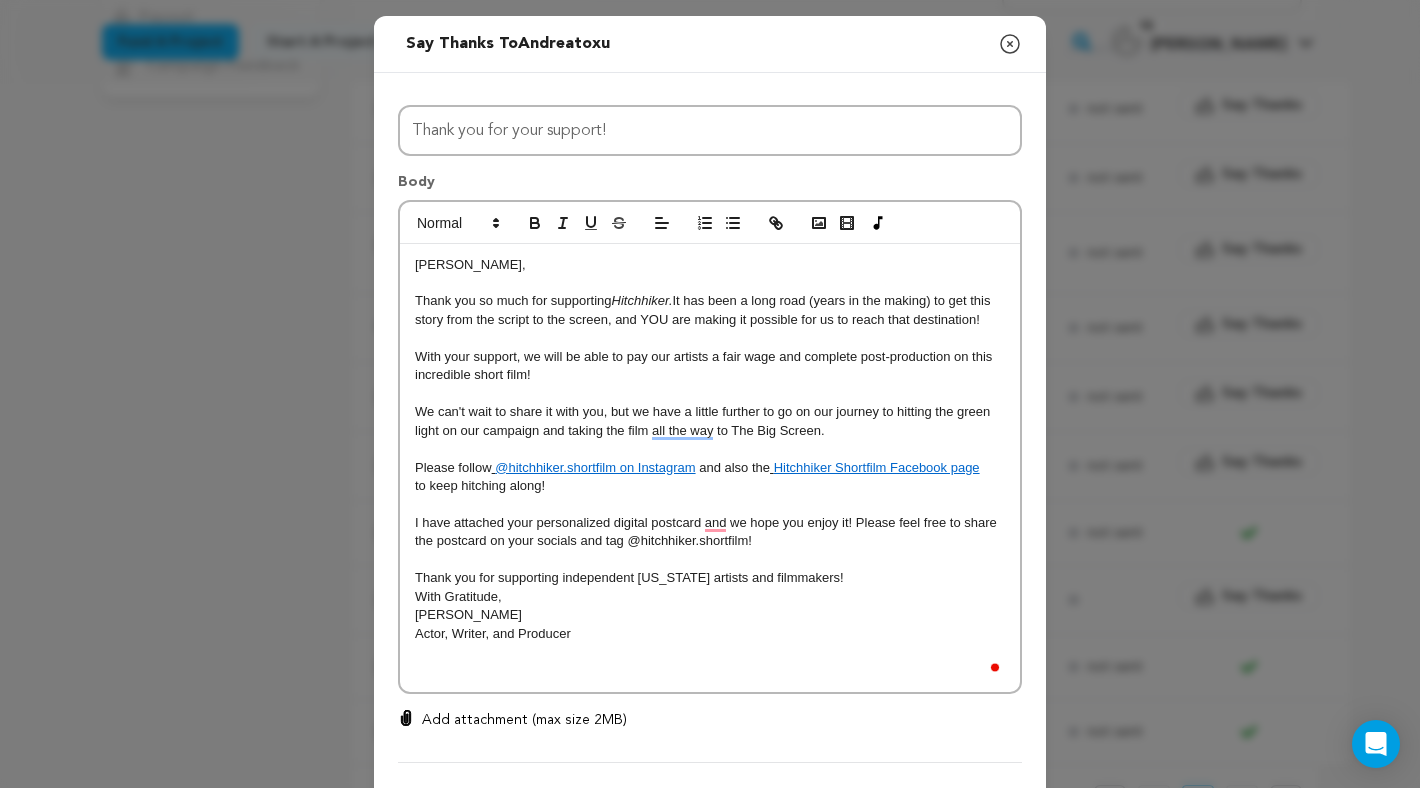 click on "Thank you for supporting independent Texas artists and filmmakers!" at bounding box center (710, 578) 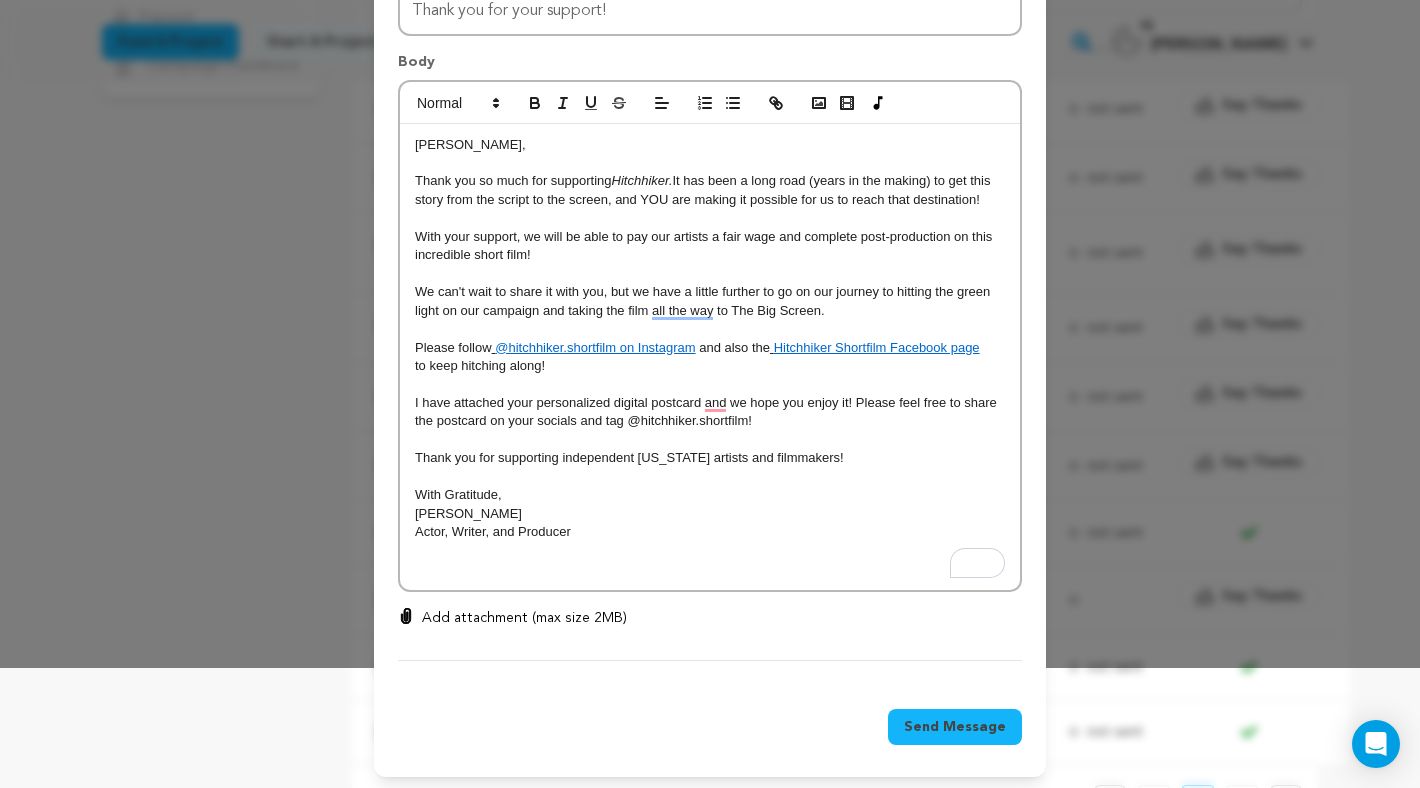 scroll, scrollTop: 126, scrollLeft: 0, axis: vertical 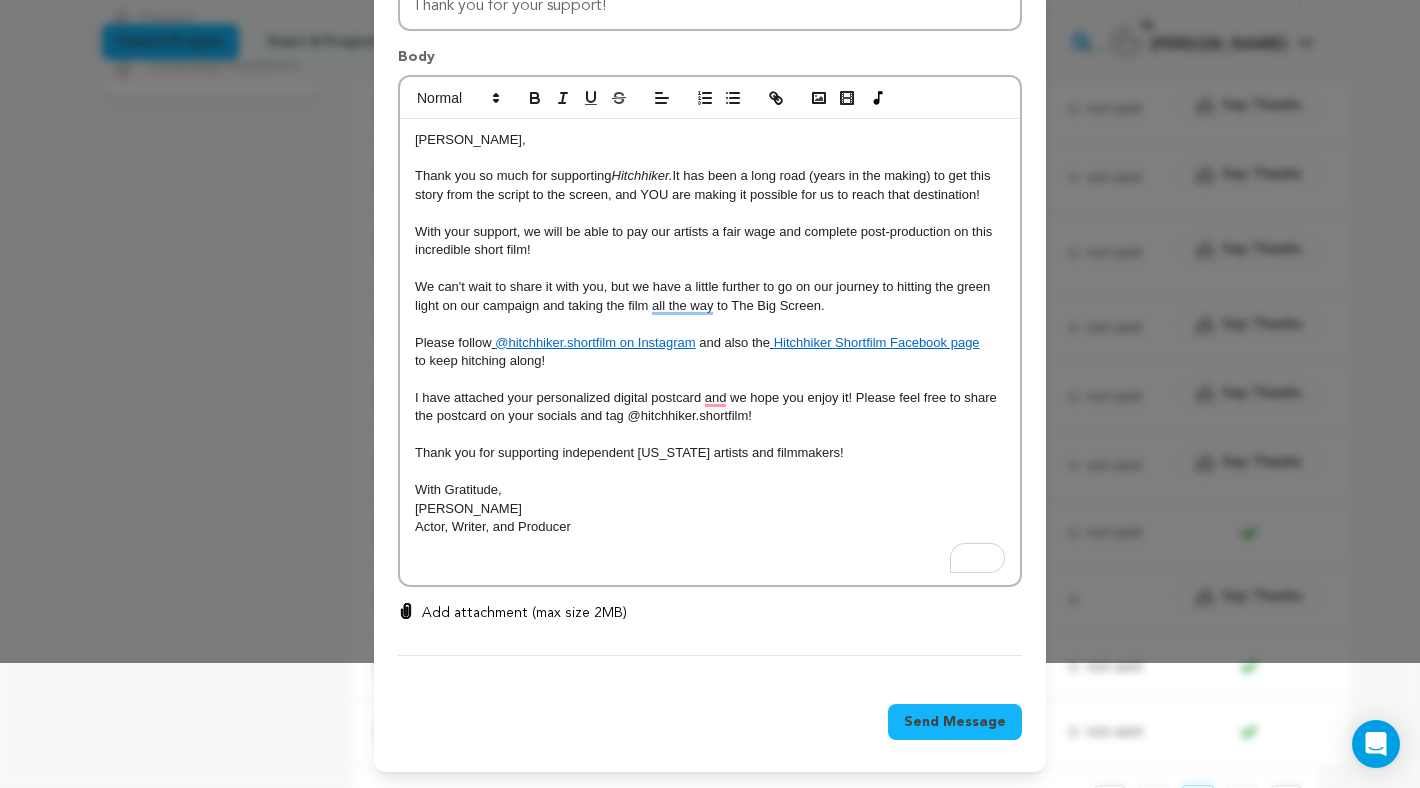 click on "Add attachment (max size 2MB)" at bounding box center (524, 613) 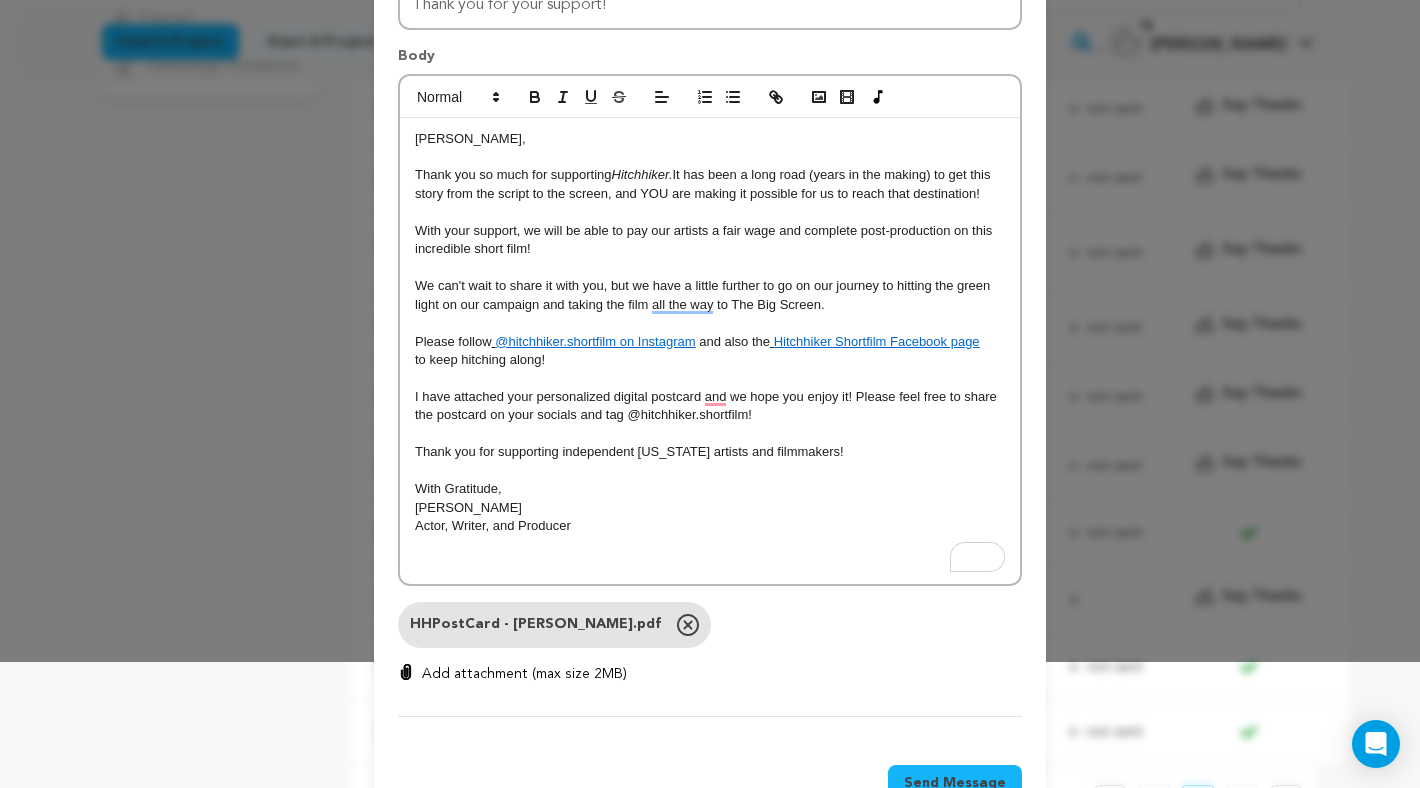 click on "Add attachment (max size 2MB)" at bounding box center [524, 674] 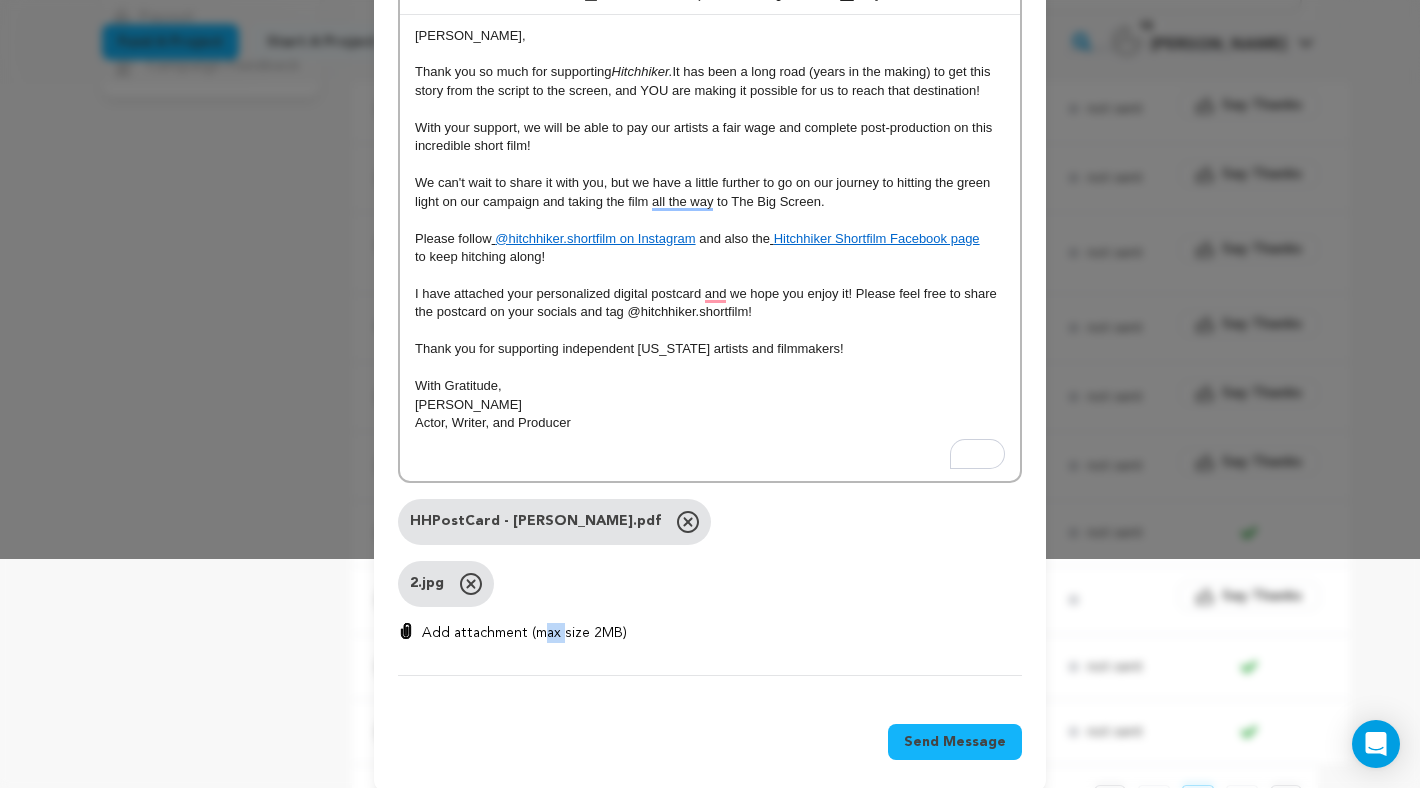 scroll, scrollTop: 250, scrollLeft: 0, axis: vertical 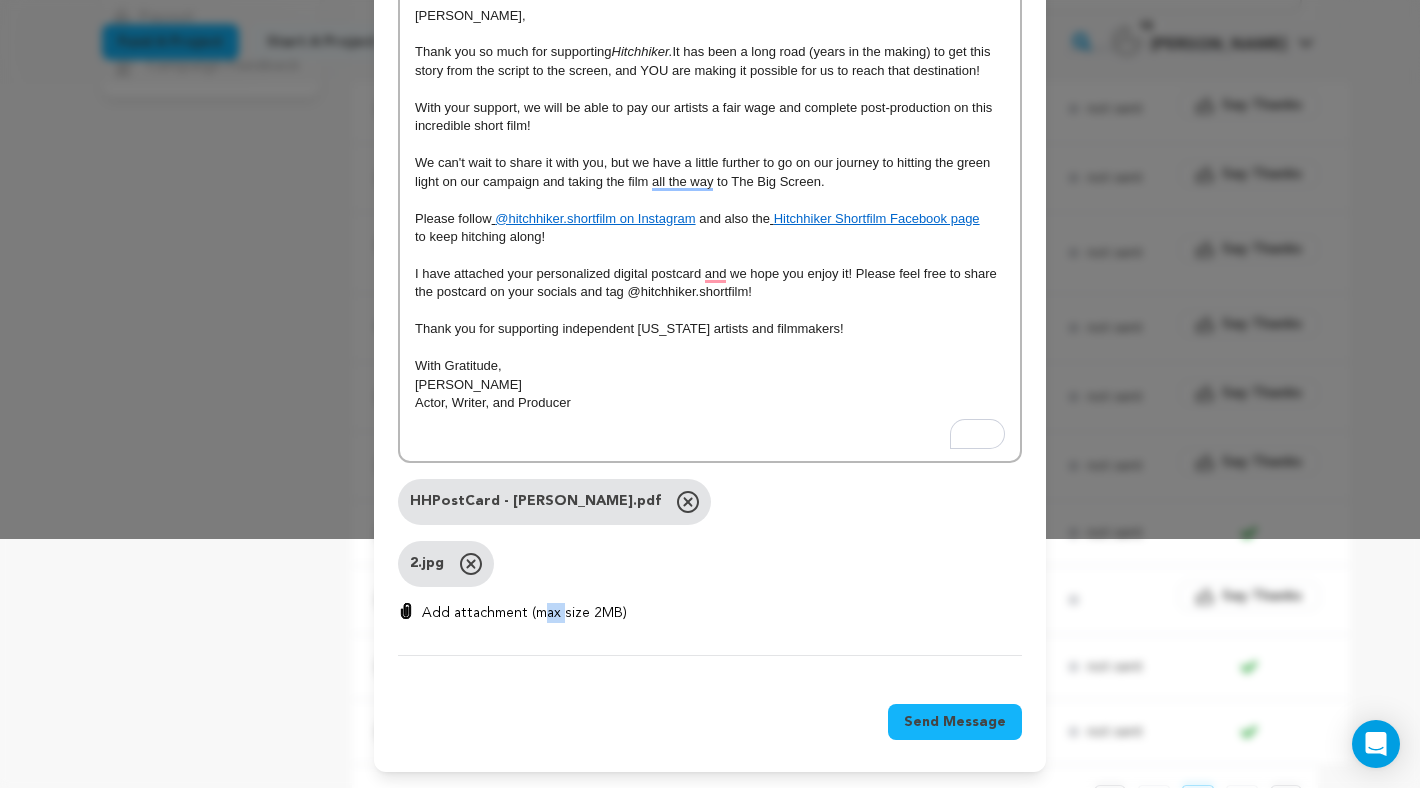 click on "Add attachment (max size 2MB)" at bounding box center (524, 613) 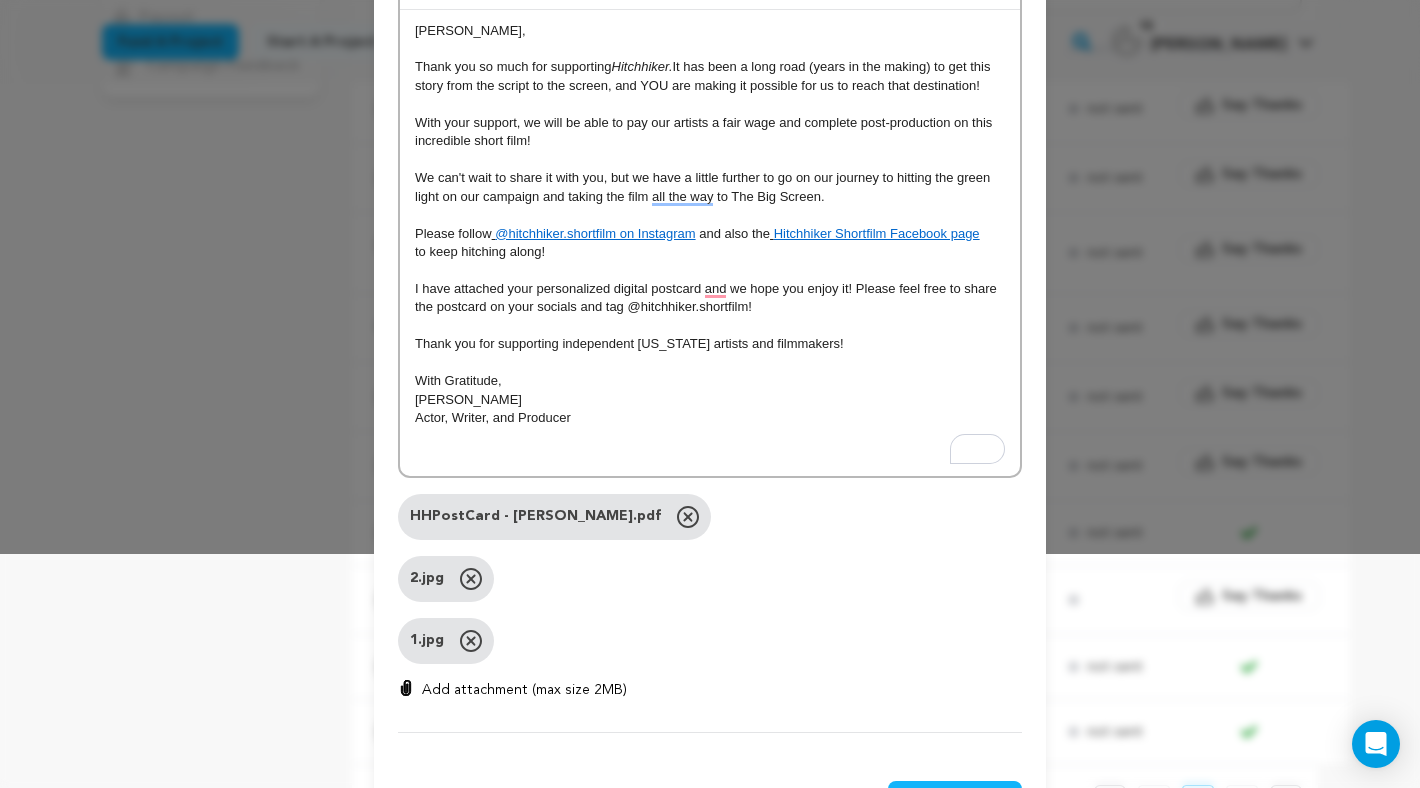 scroll, scrollTop: 230, scrollLeft: 0, axis: vertical 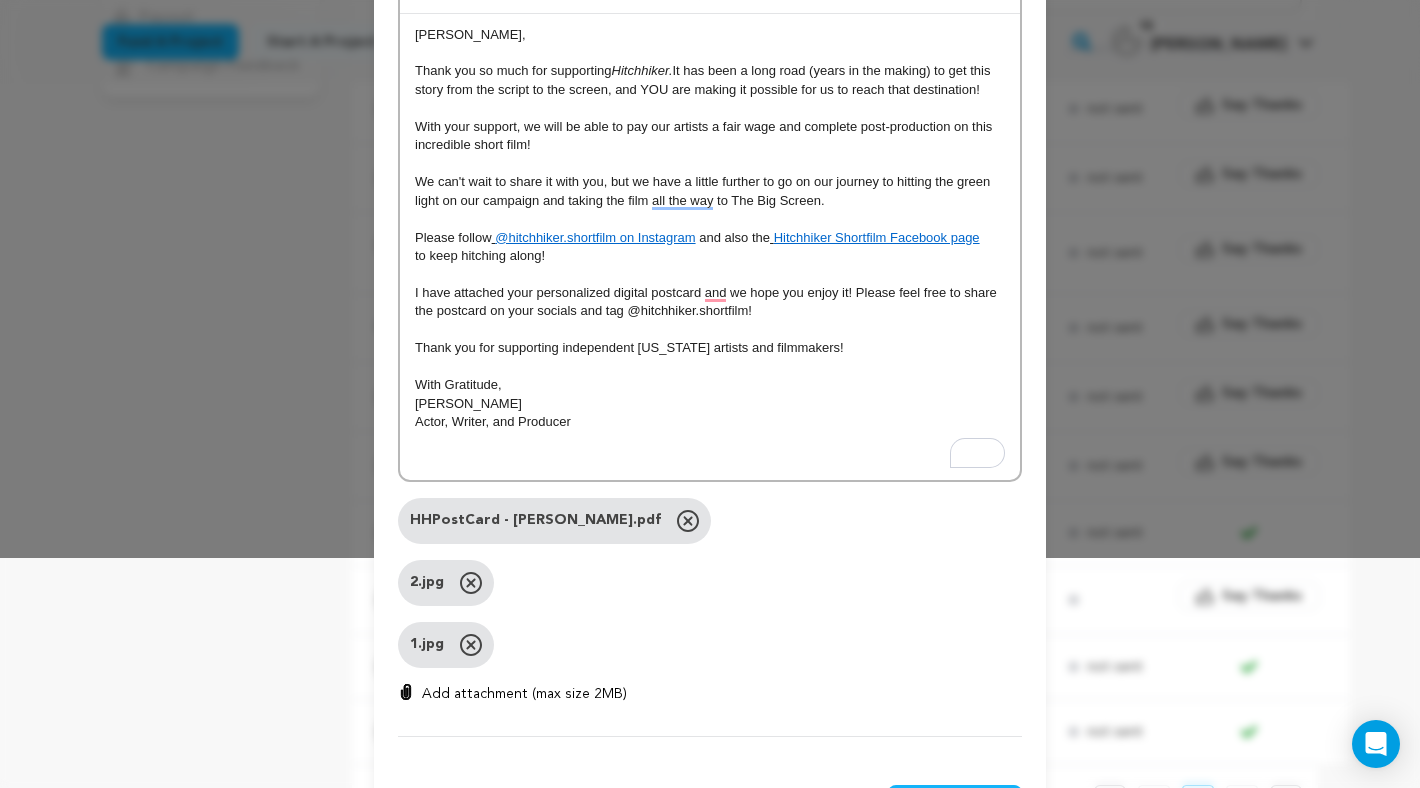 click 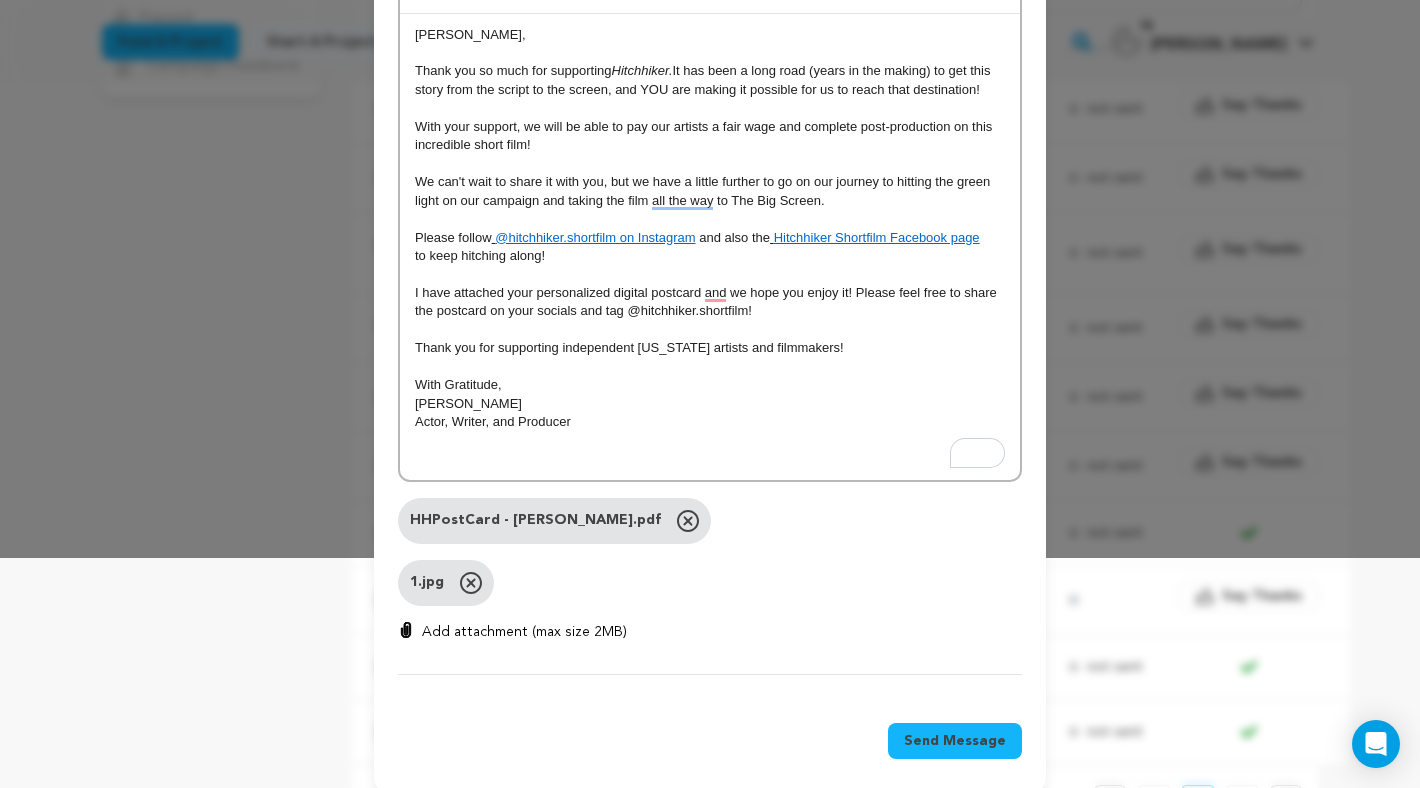 click 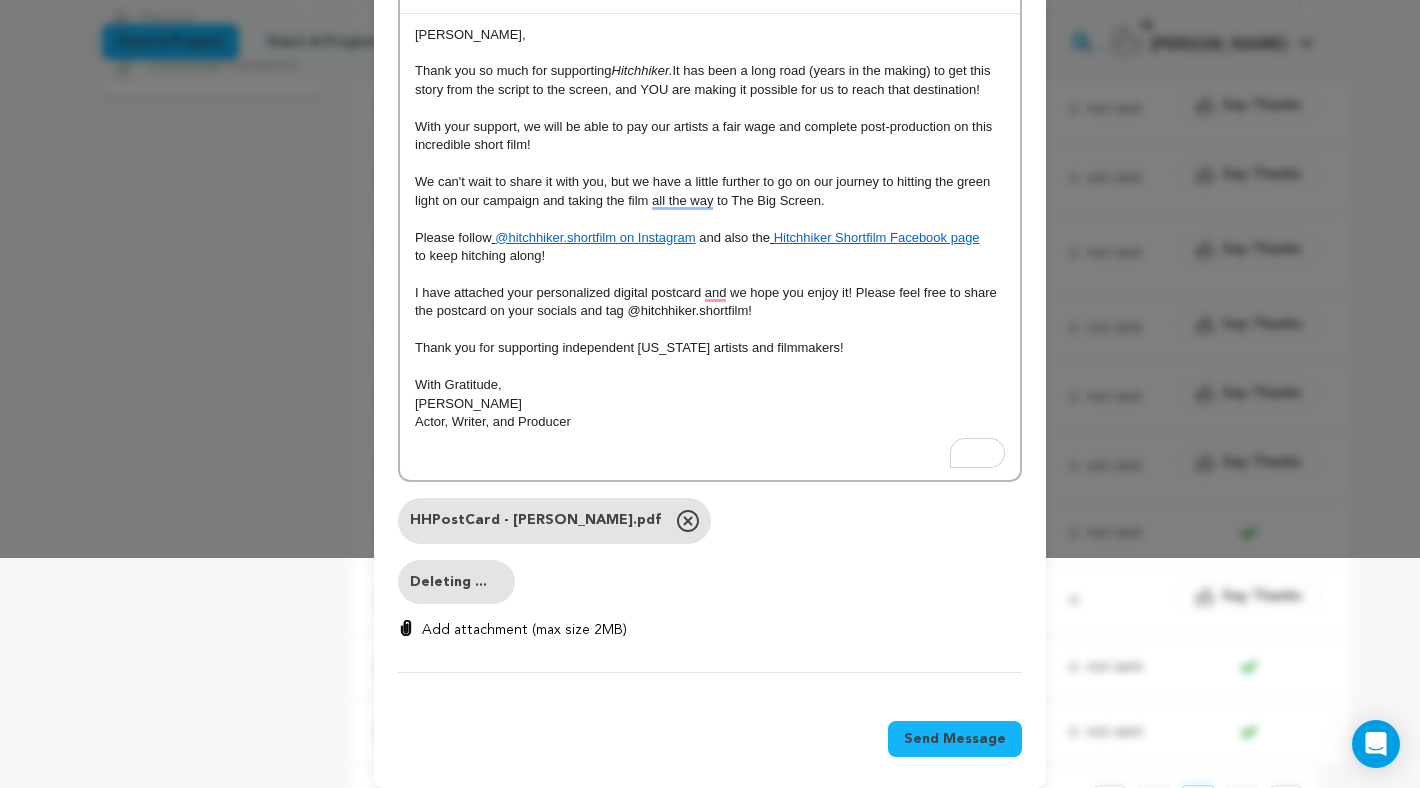 scroll, scrollTop: 188, scrollLeft: 0, axis: vertical 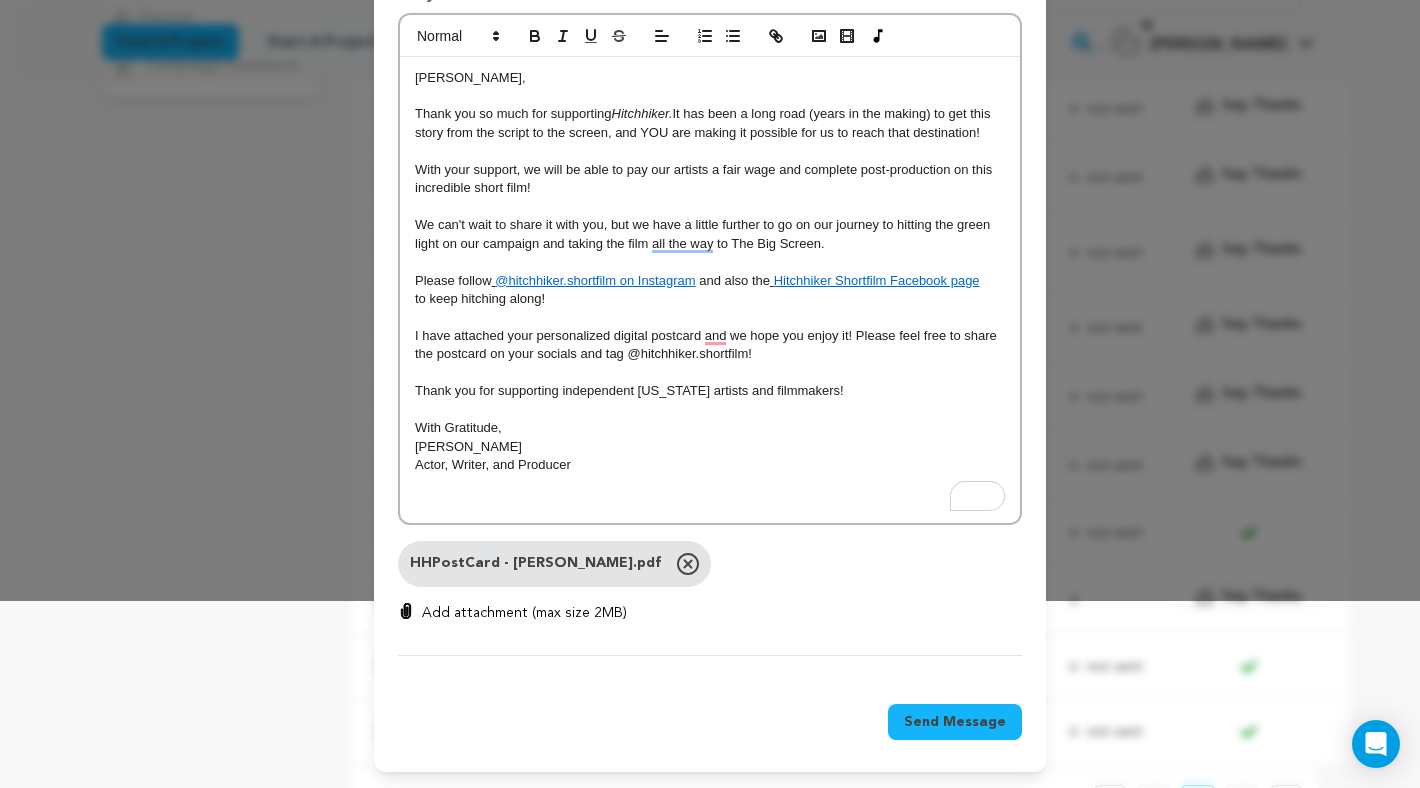 click on "Add attachment (max size 2MB)" at bounding box center (524, 613) 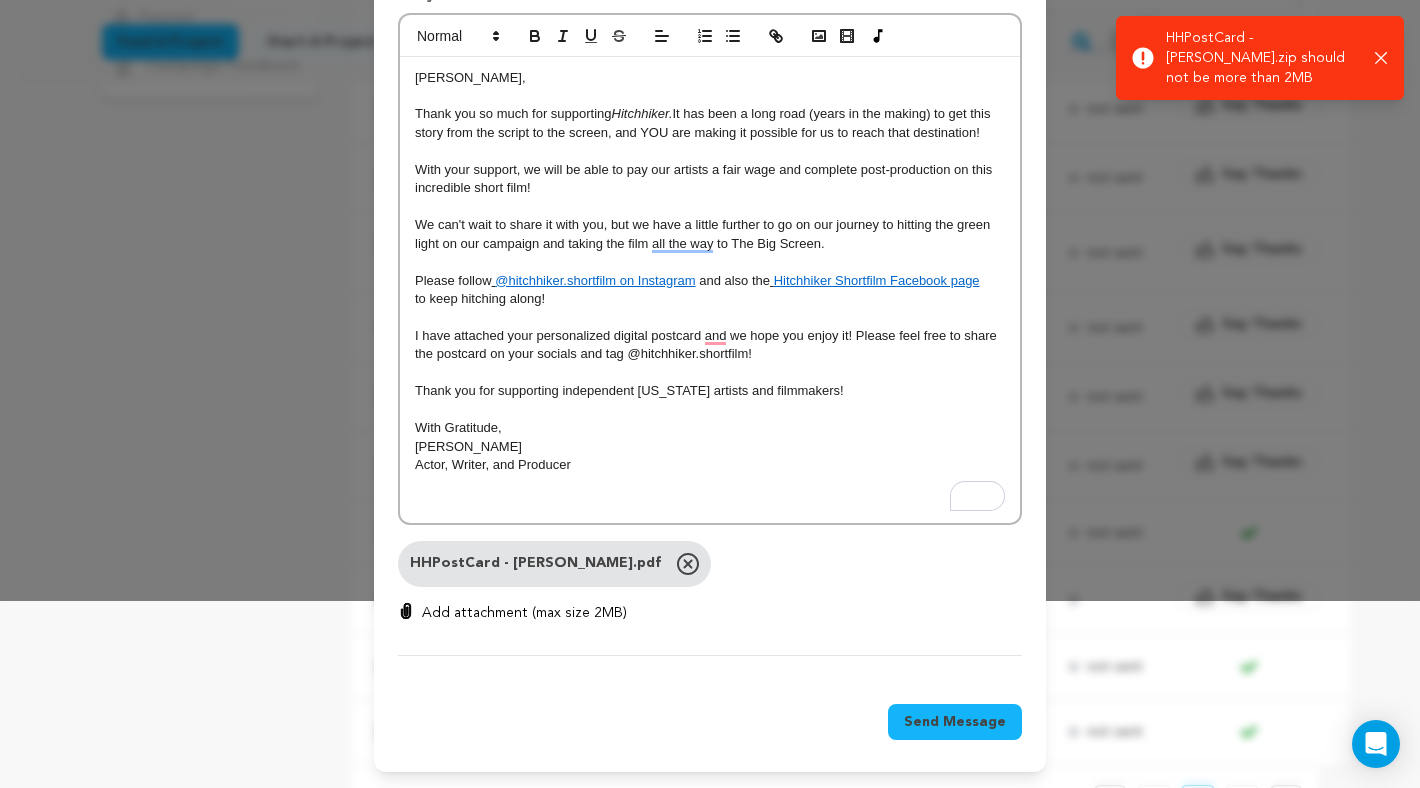 click 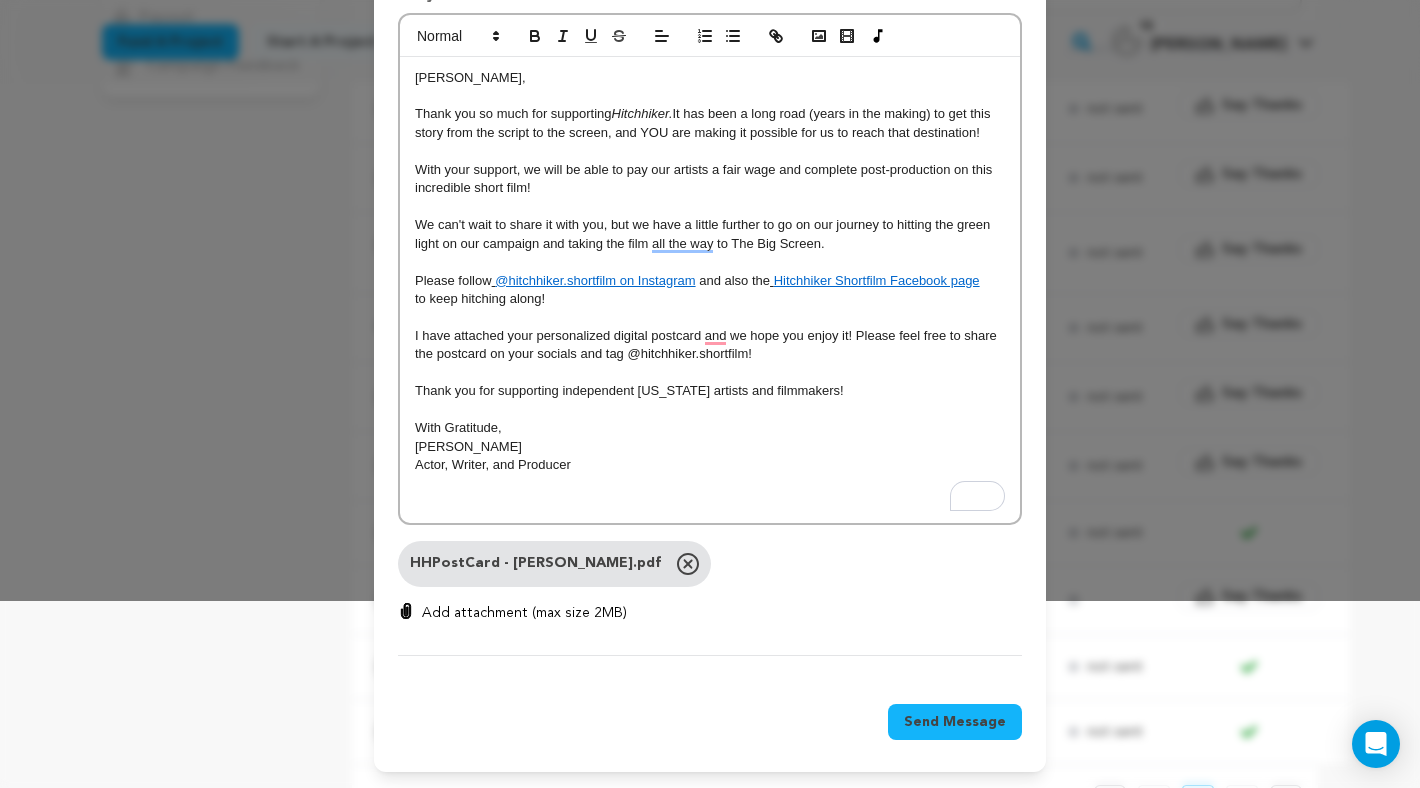 click on "Add attachment (max size 2MB)" at bounding box center (524, 613) 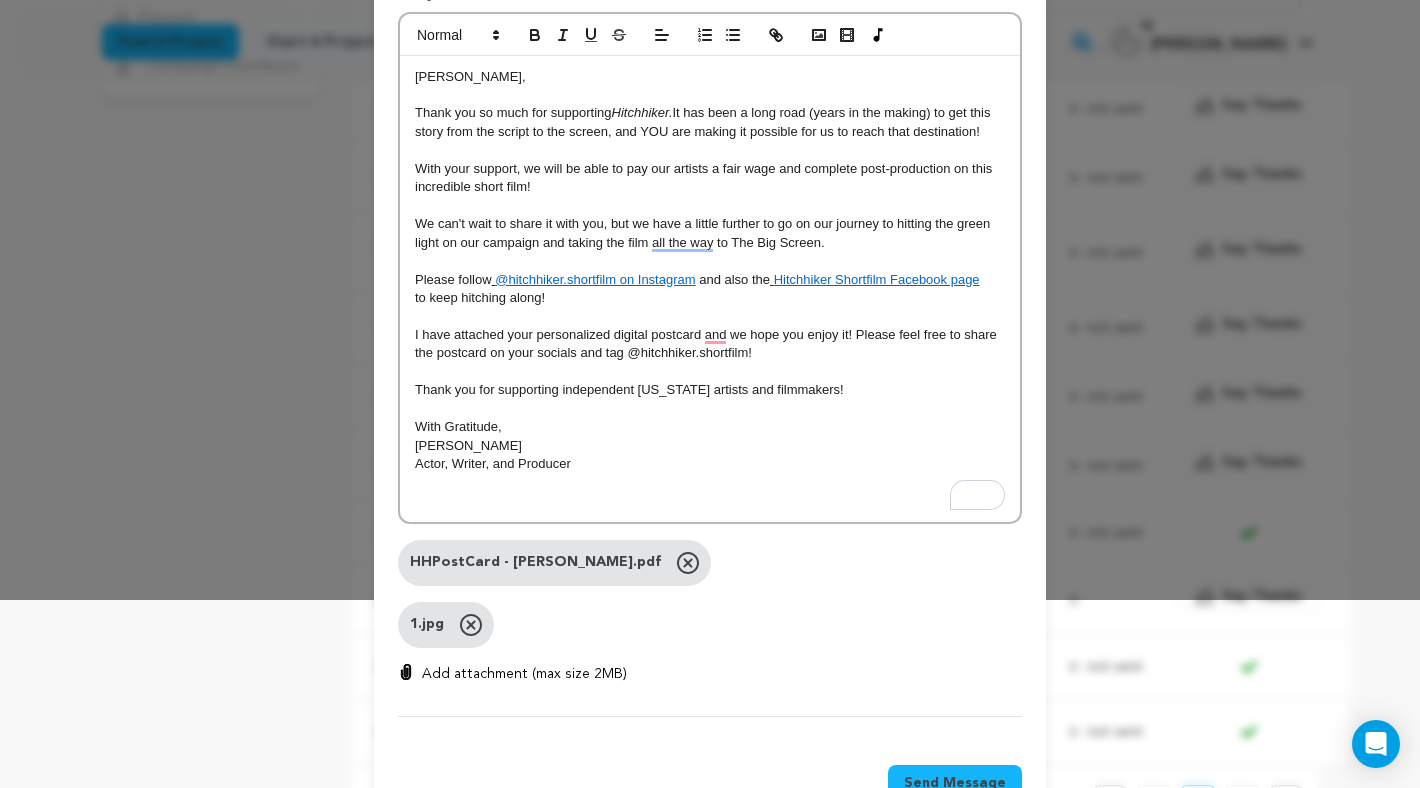 click on "Add attachment (max size 2MB)" at bounding box center (524, 674) 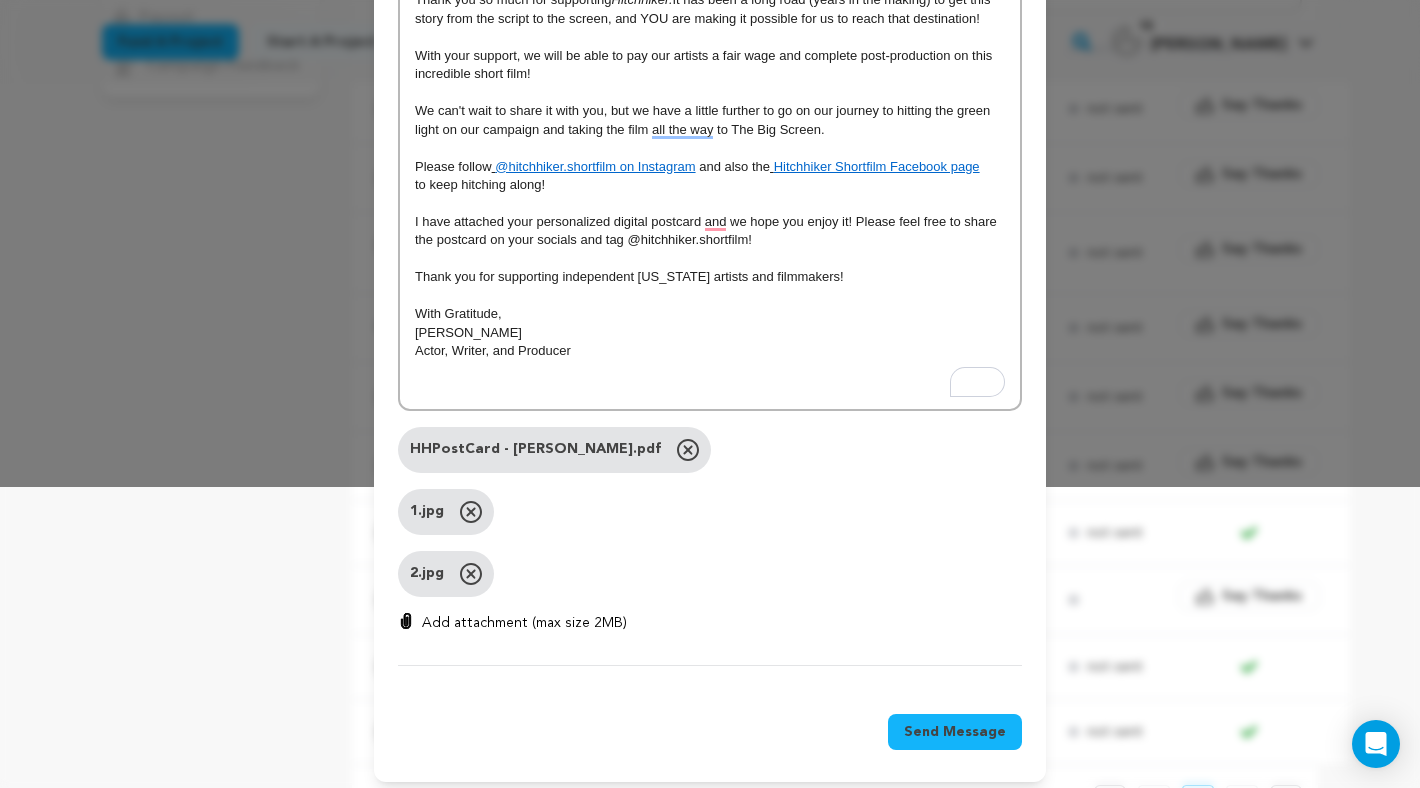 scroll, scrollTop: 312, scrollLeft: 0, axis: vertical 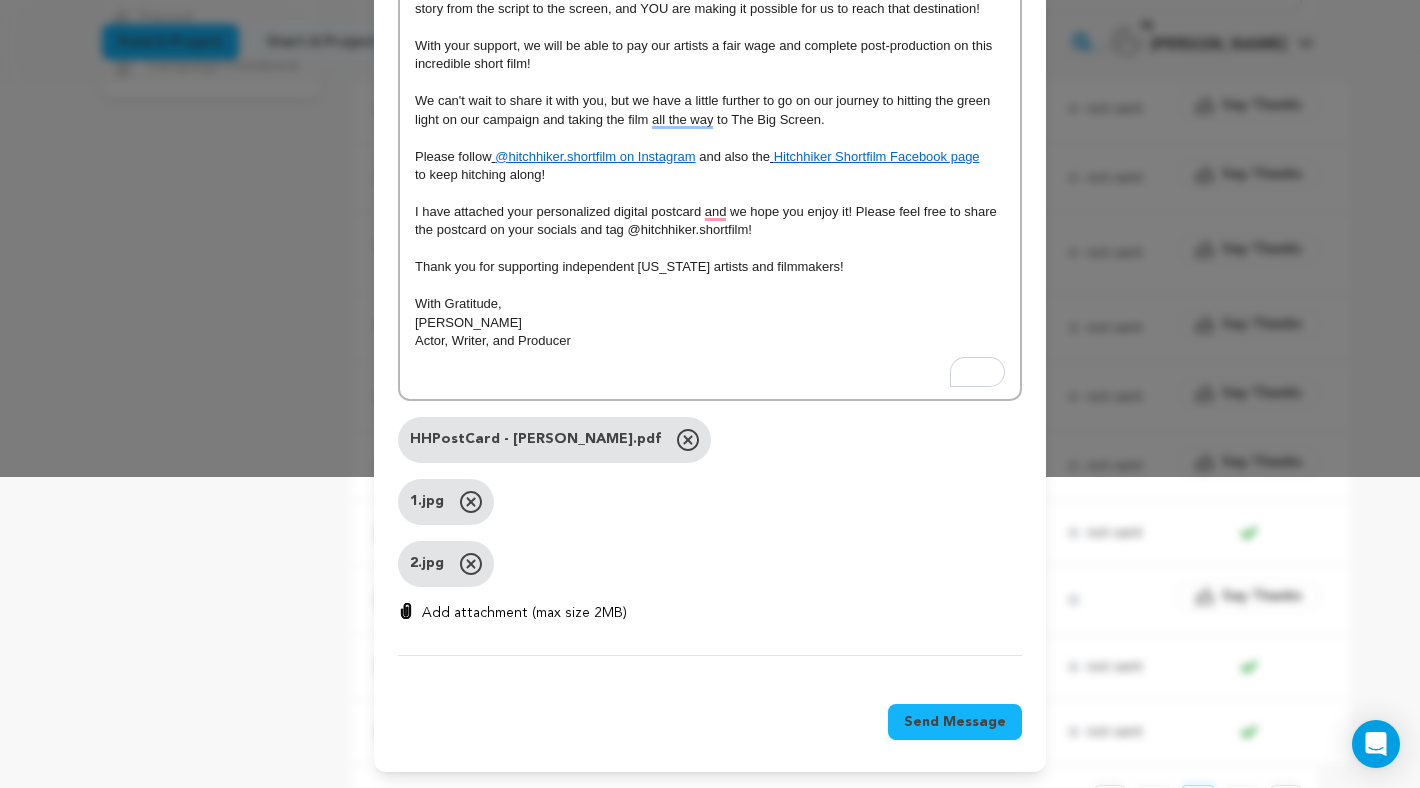 click on "Send Message" at bounding box center [955, 722] 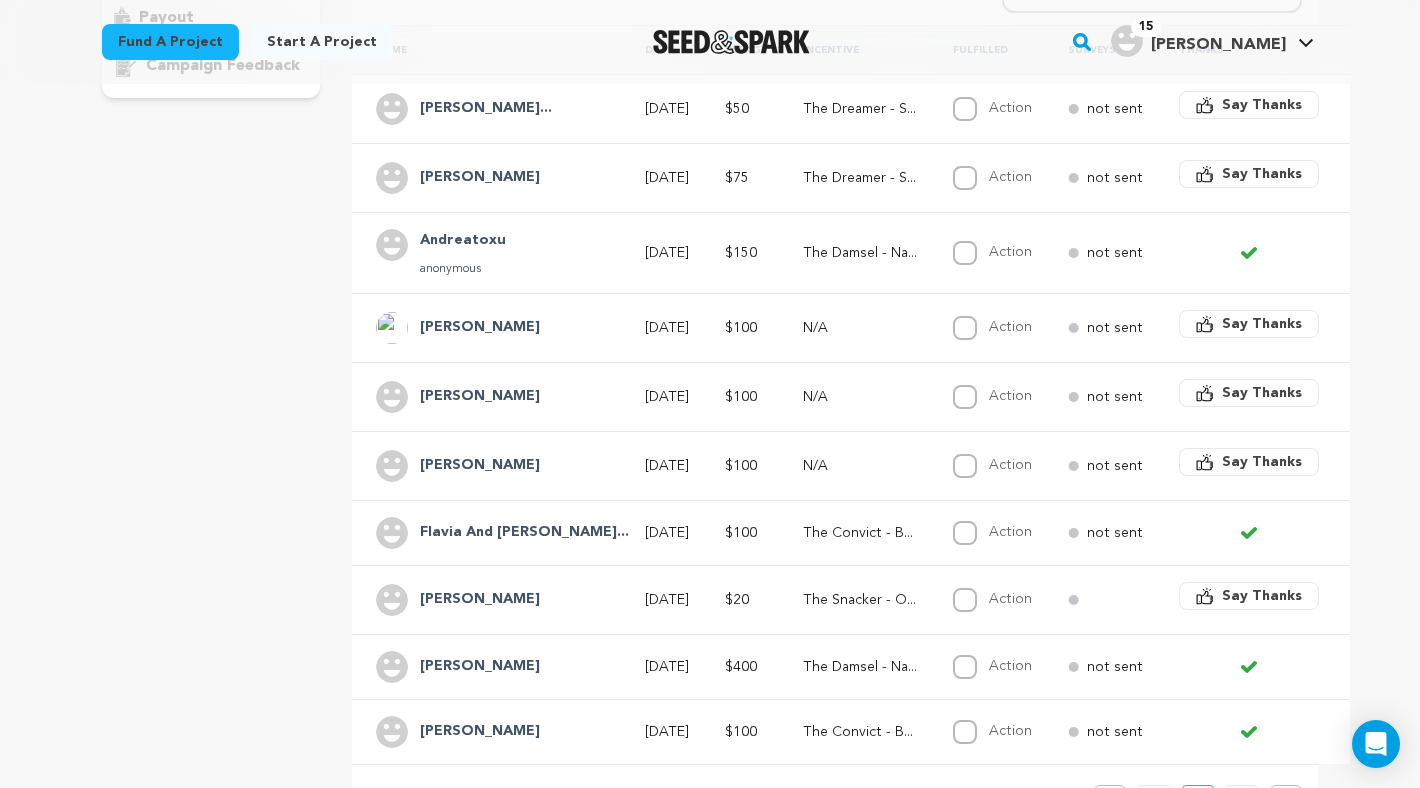 click on "Say Thanks" at bounding box center (1249, 174) 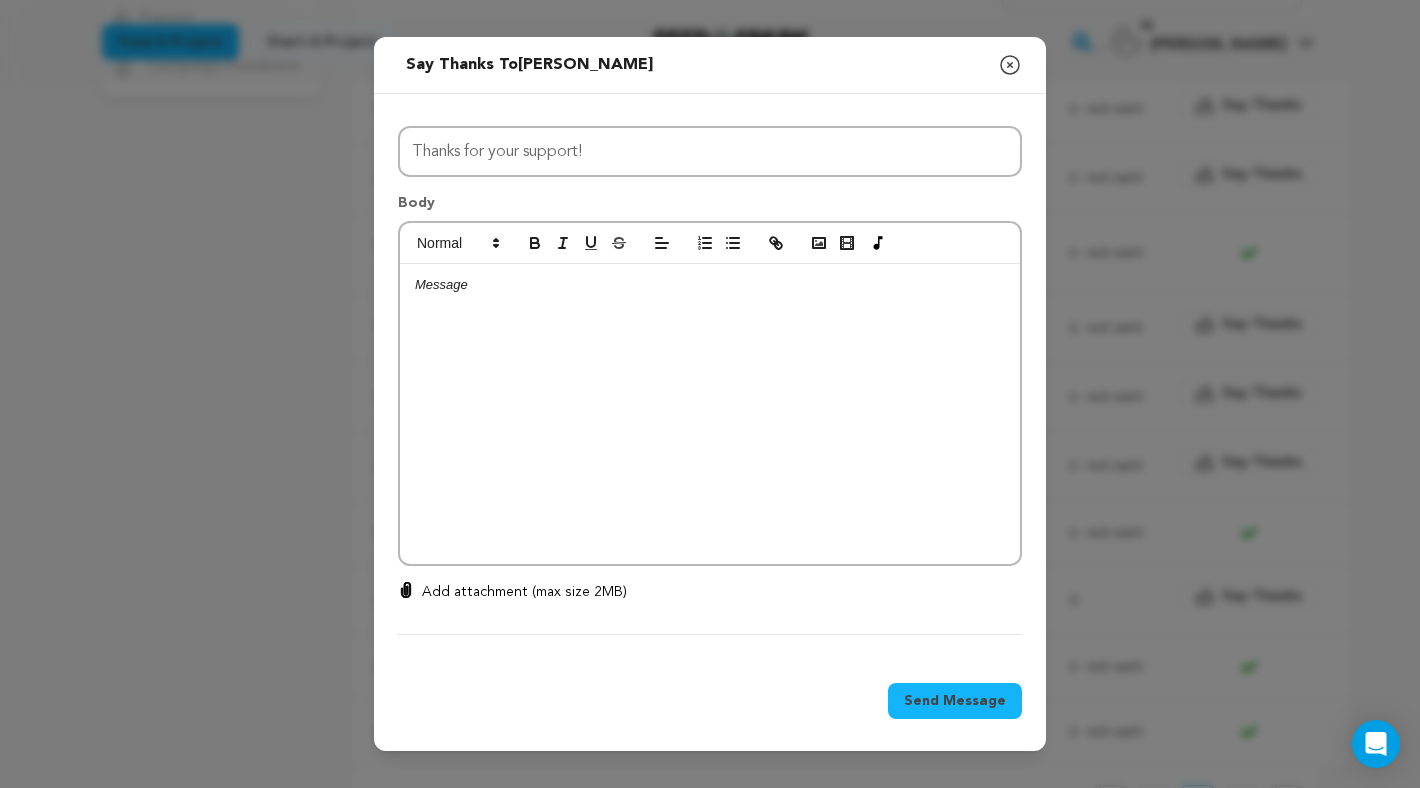 click at bounding box center [710, 414] 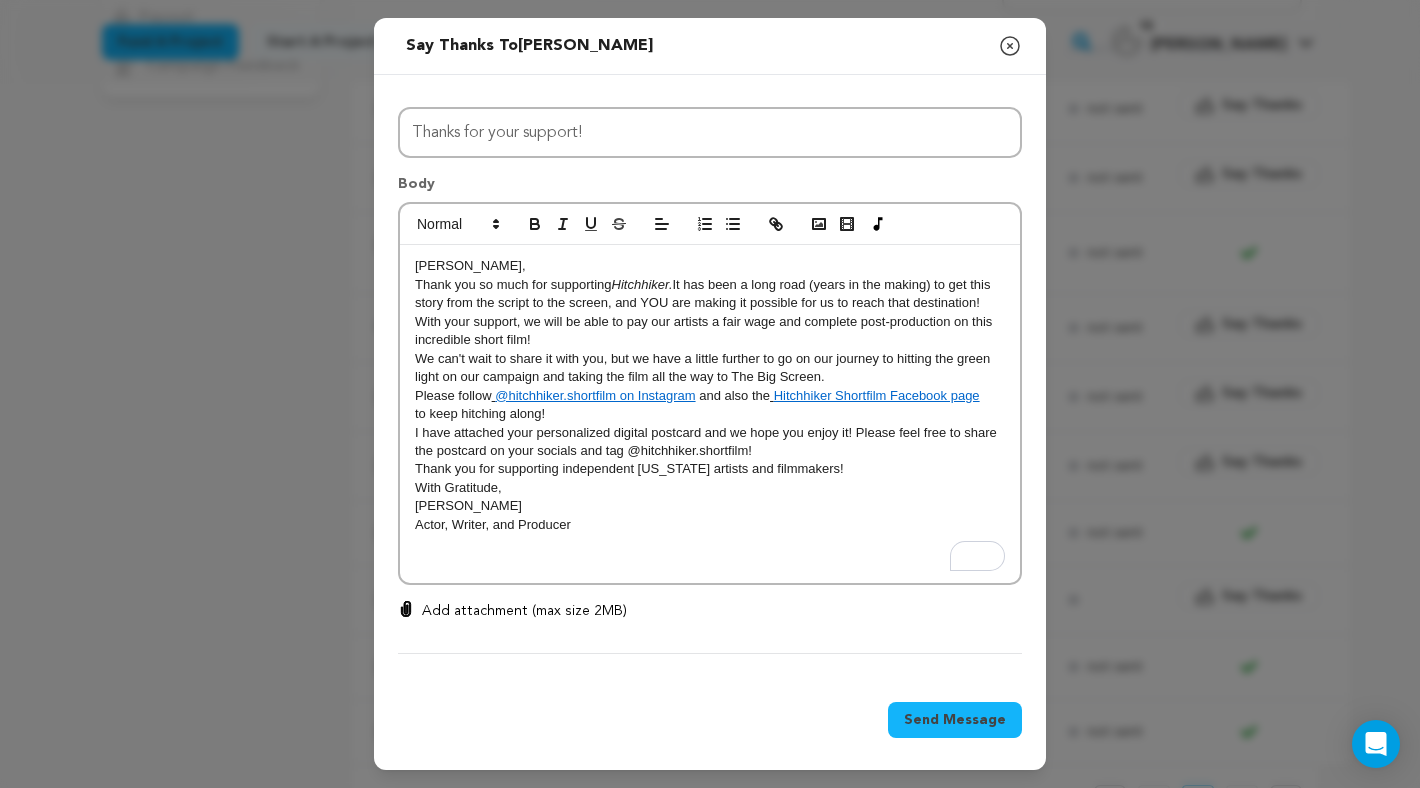 scroll, scrollTop: 0, scrollLeft: 0, axis: both 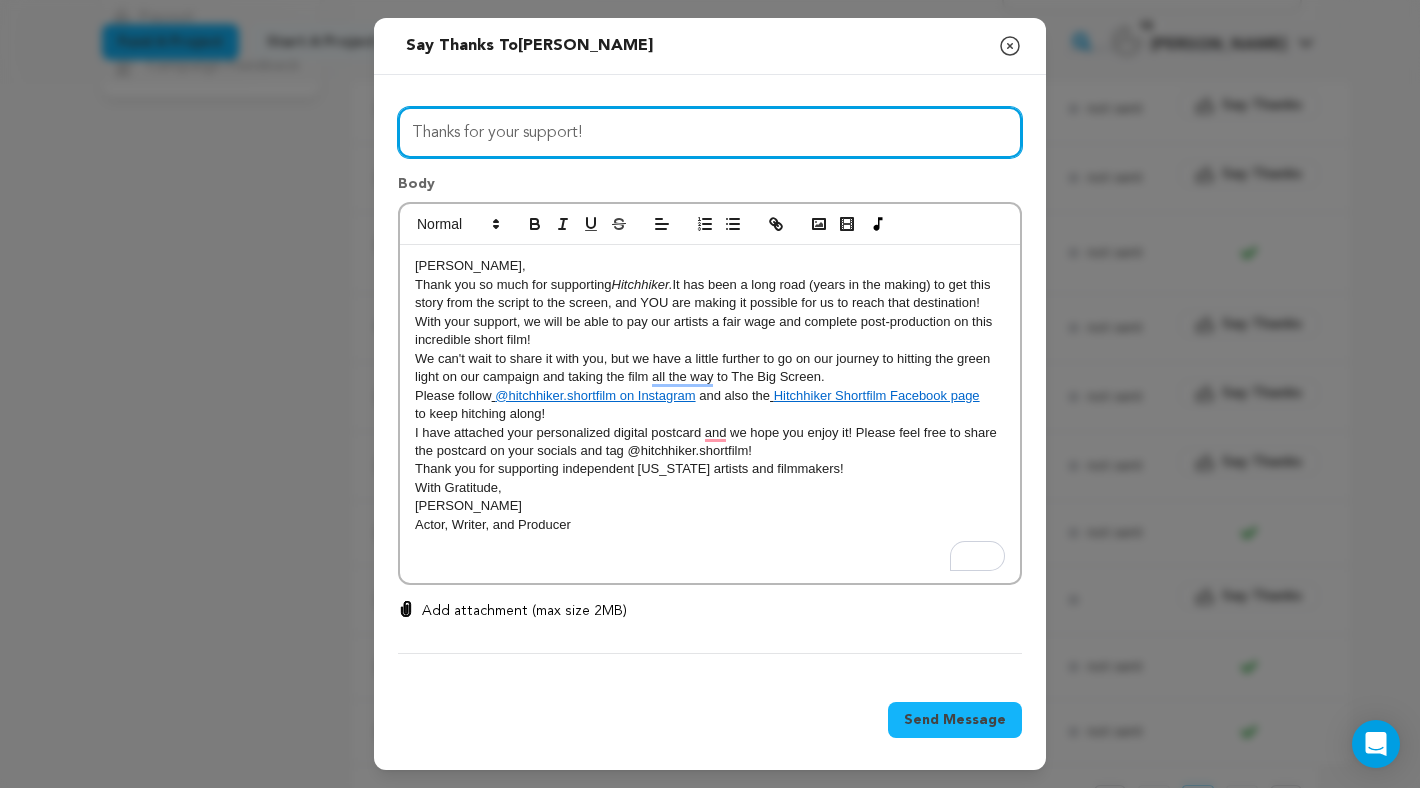 click on "Thanks for your support!" at bounding box center [710, 132] 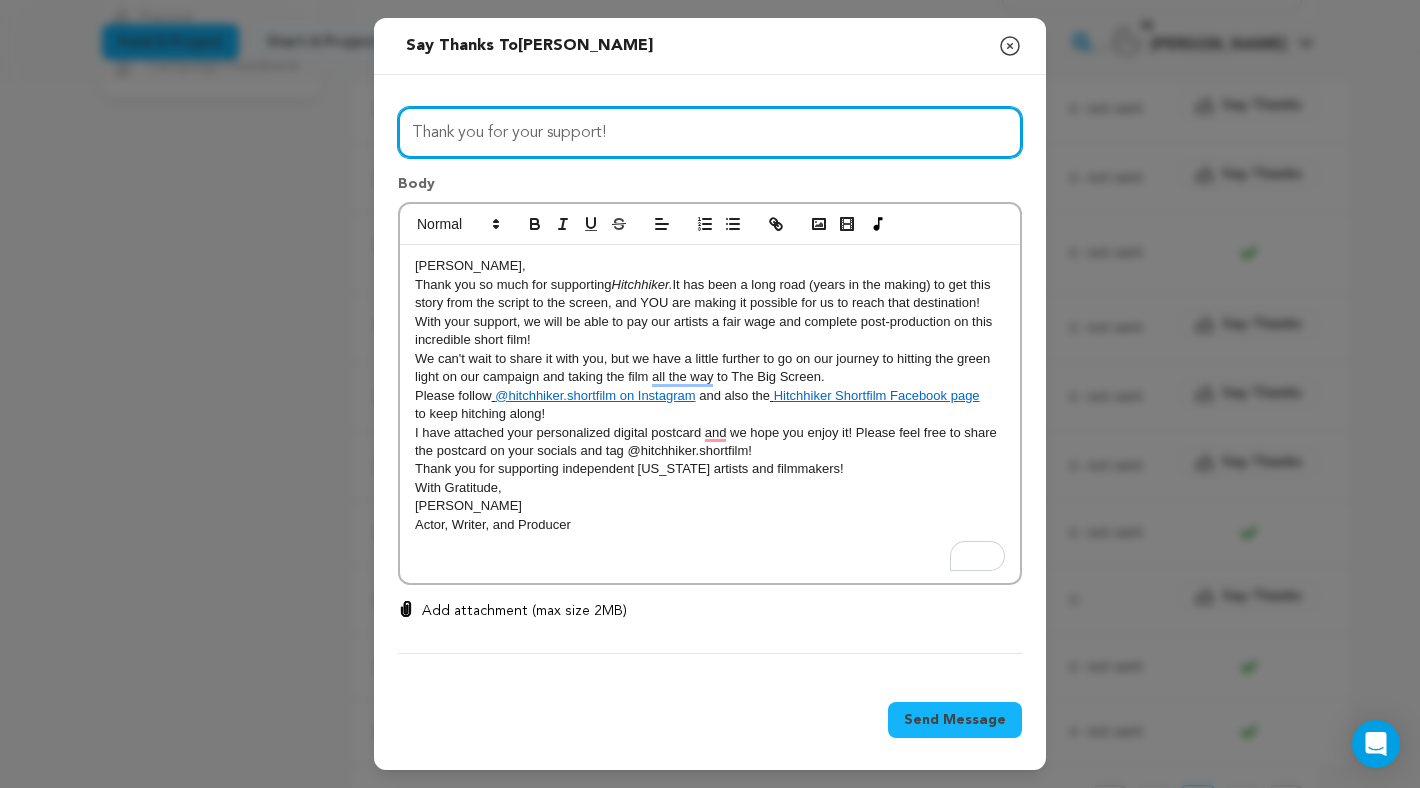 type on "Thank you for your support!" 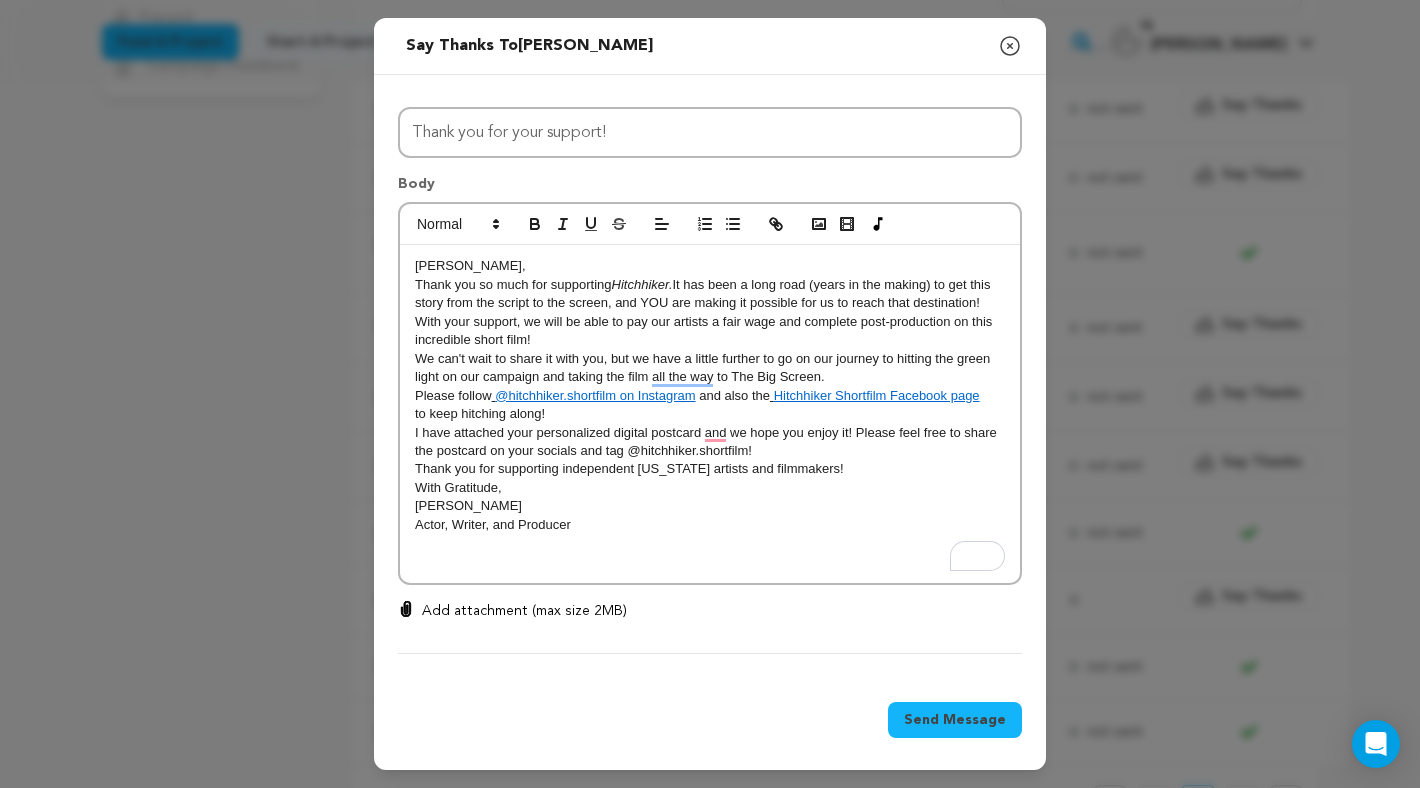 click on "Lorin," at bounding box center [470, 265] 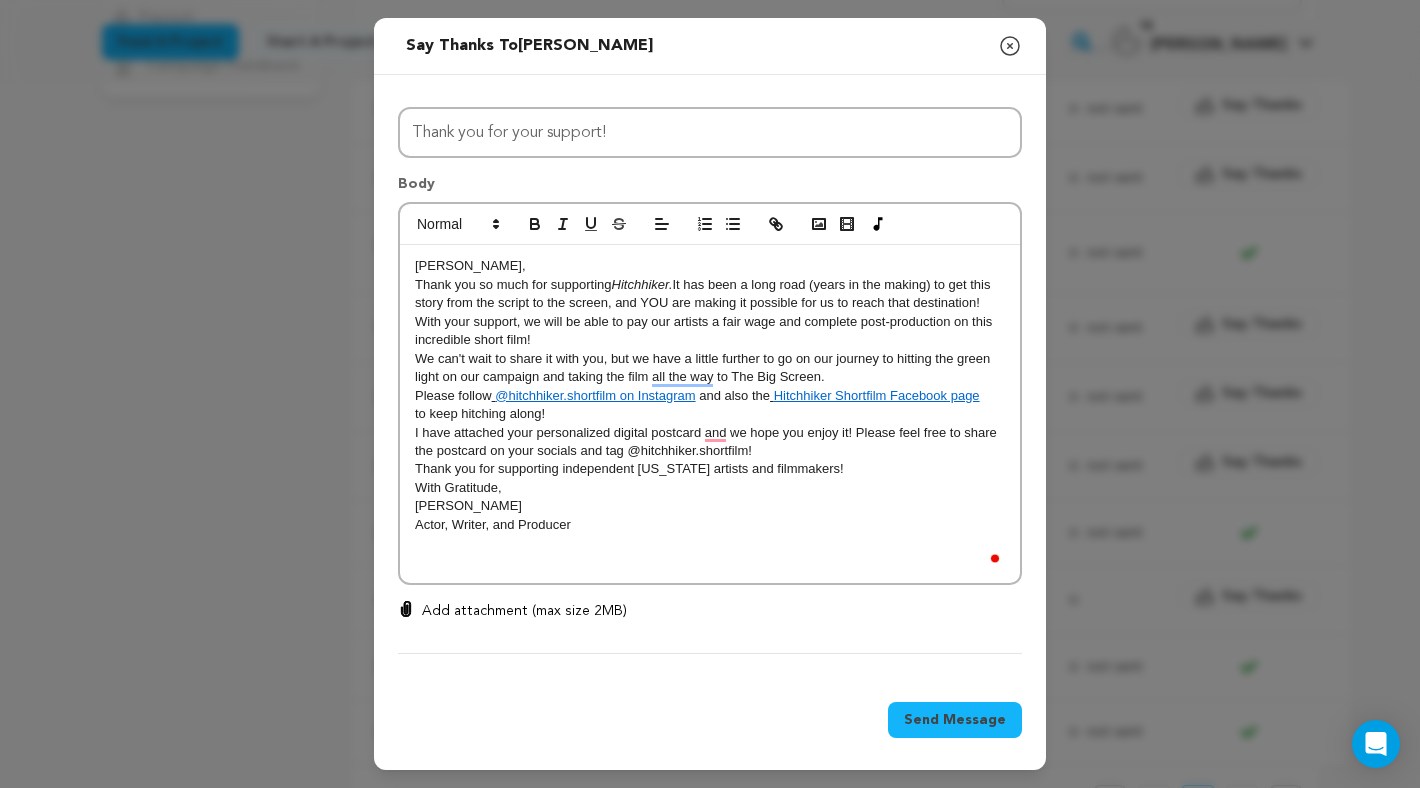 click on "Vera," at bounding box center (710, 266) 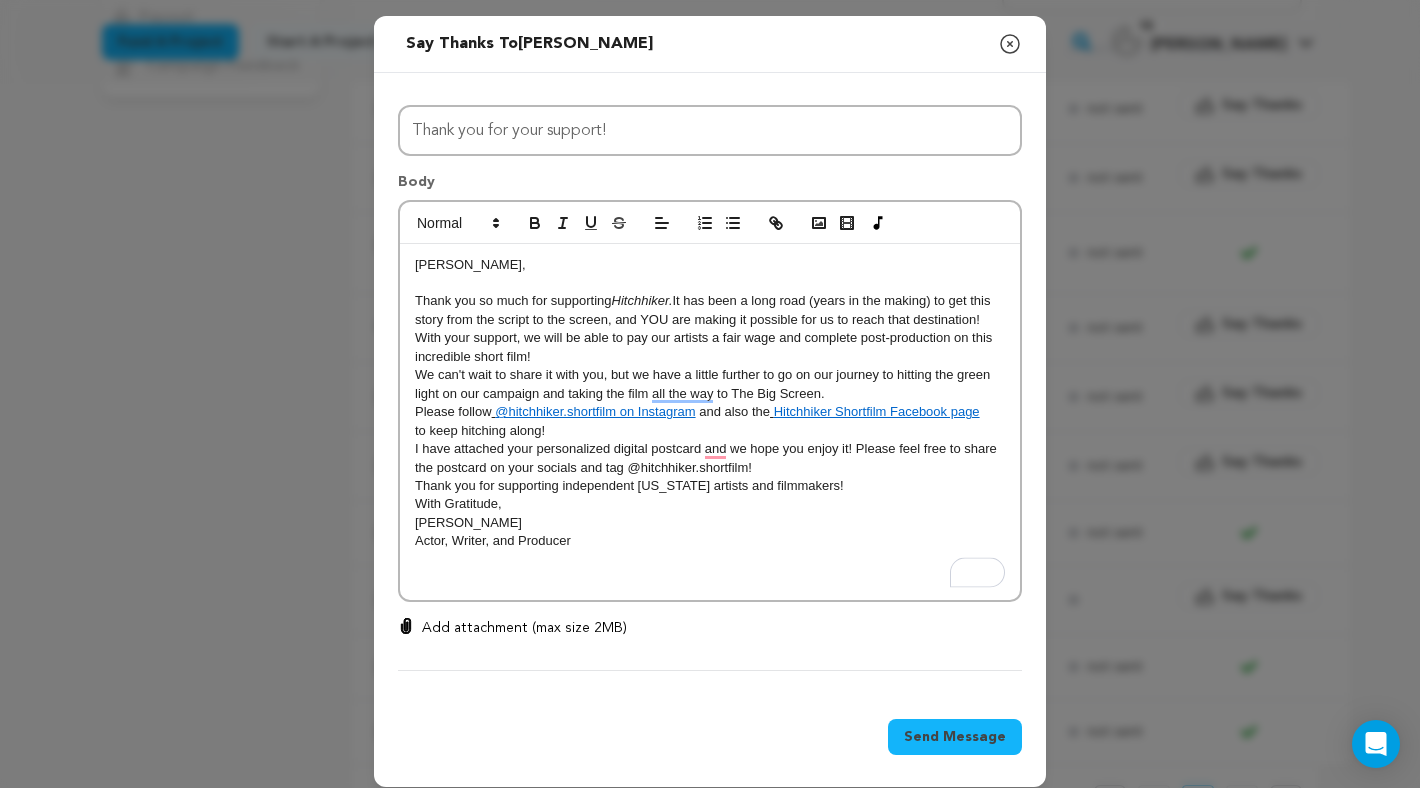 click on "Thank you so much for supporting  Hitchhiker.  It has been a long road (years in the making) to get this story from the script to the screen, and YOU are making it possible for us to reach that destination!" at bounding box center (710, 310) 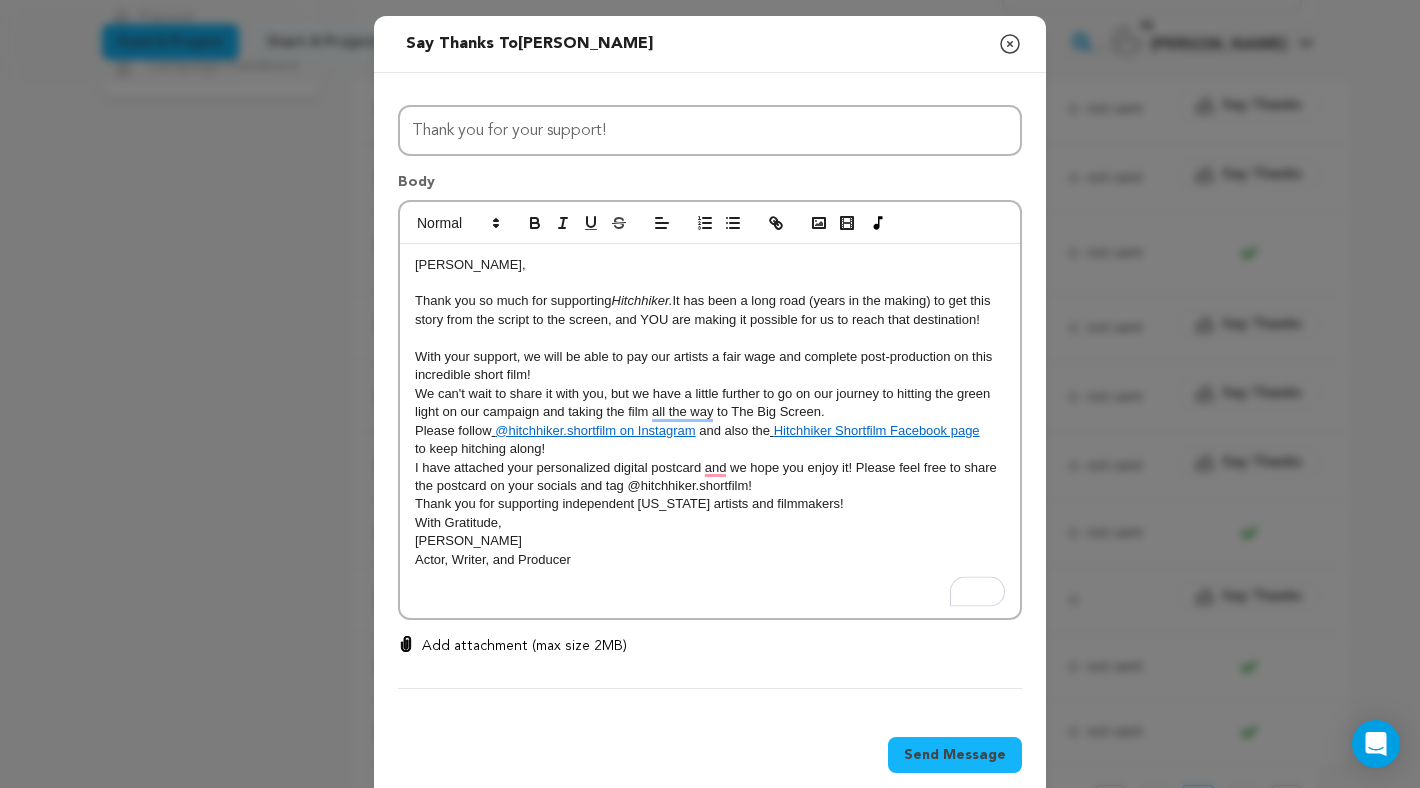 click on "With your support, we will be able to pay our artists a fair wage and complete post-production on this incredible short film!" at bounding box center (710, 366) 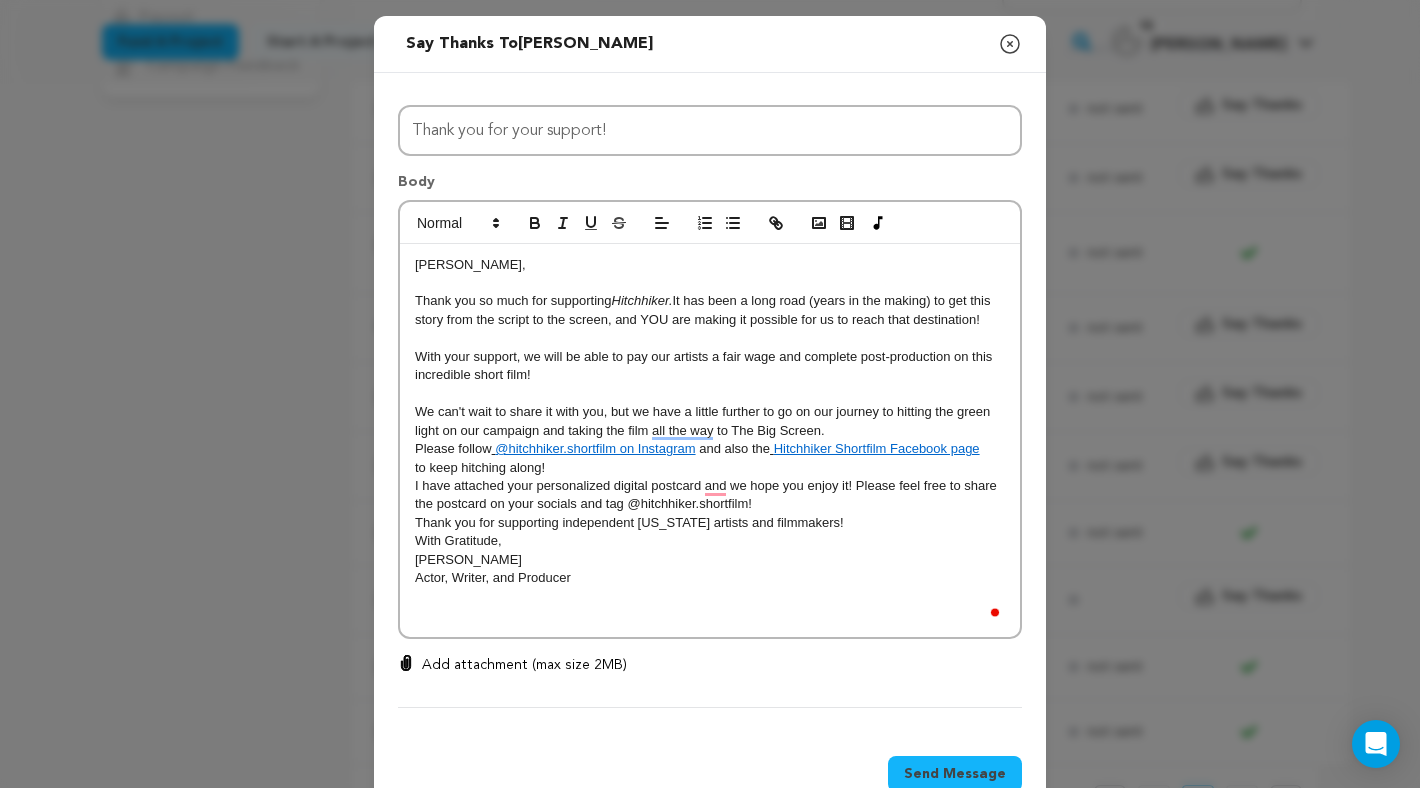 click on "We can't wait to share it with you, but we have a little further to go on our journey to hitting the green light on our campaign and taking the film all the way to The Big Screen." at bounding box center (710, 421) 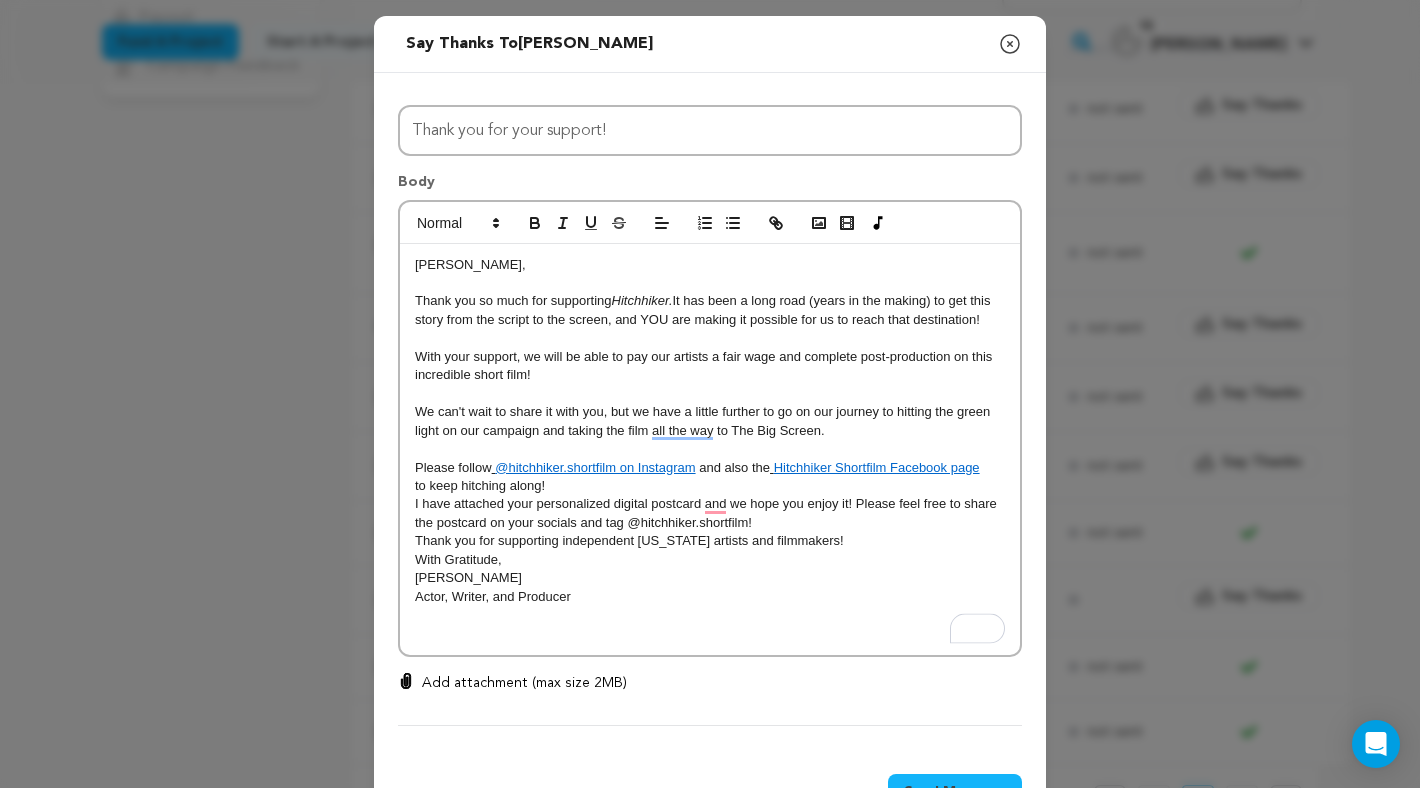 click on "to keep hitching along!" at bounding box center (710, 486) 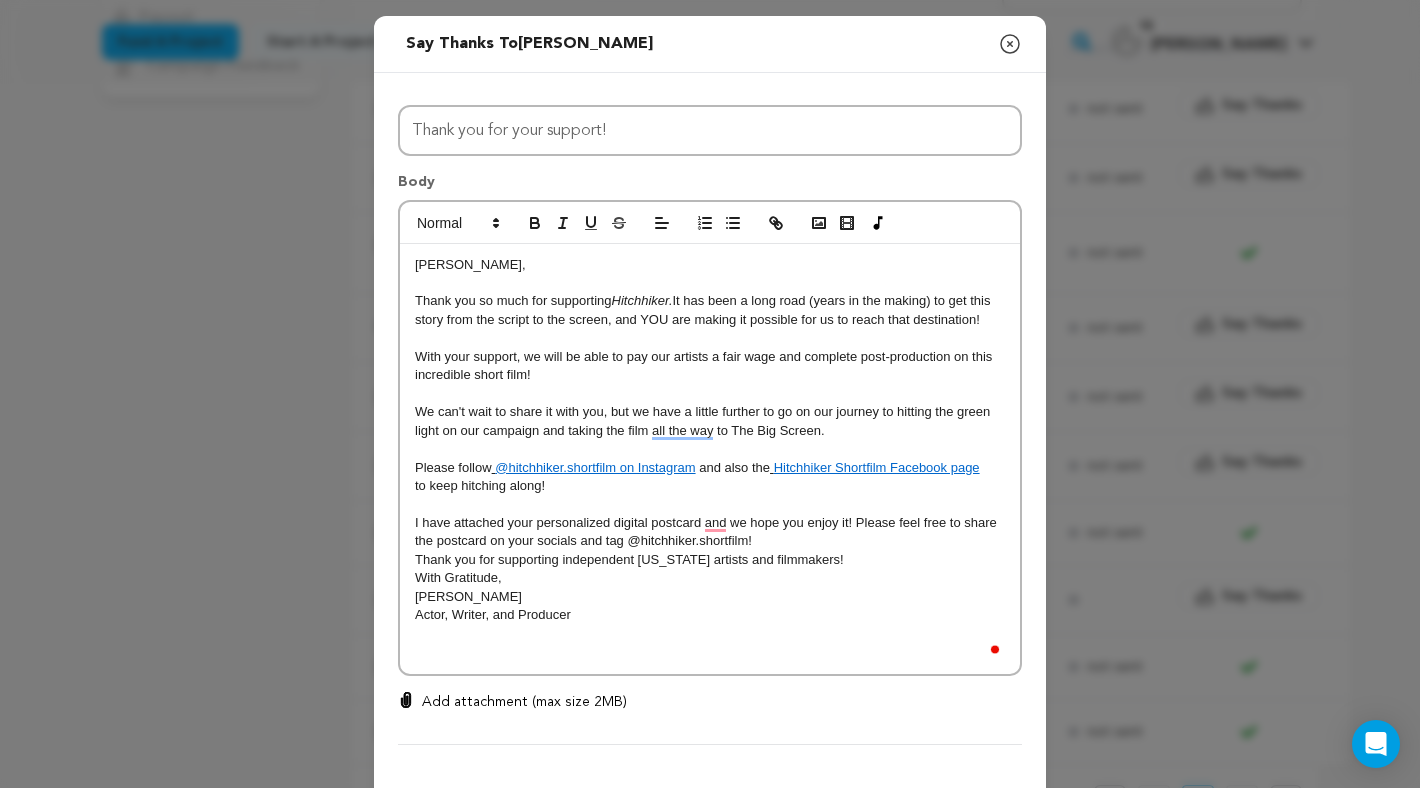 click on "I have attached your personalized digital postcard and we hope you enjoy it! Please feel free to share the postcard on your socials and tag @hitchhiker.shortfilm!" at bounding box center (710, 532) 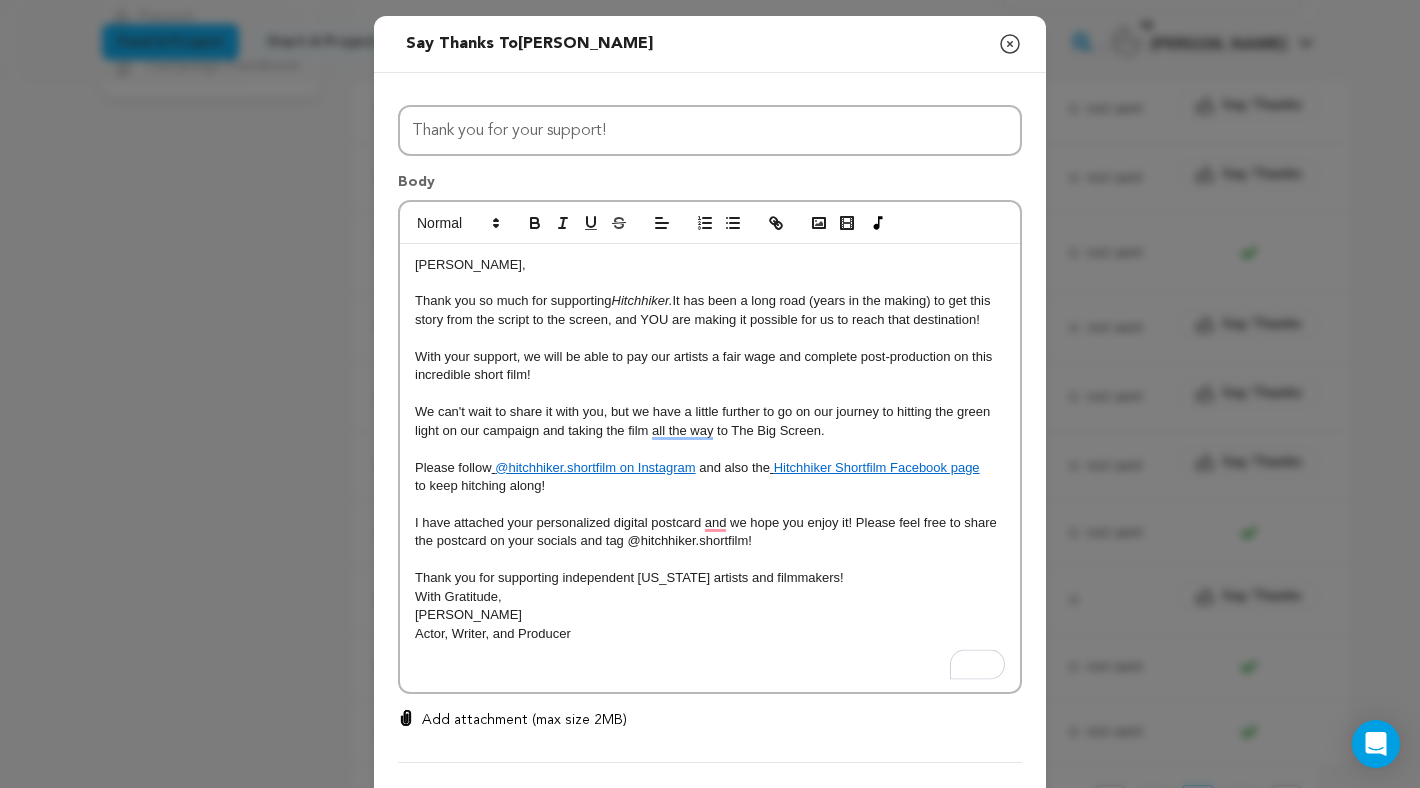 click on "Thank you for supporting independent Texas artists and filmmakers!" at bounding box center [710, 578] 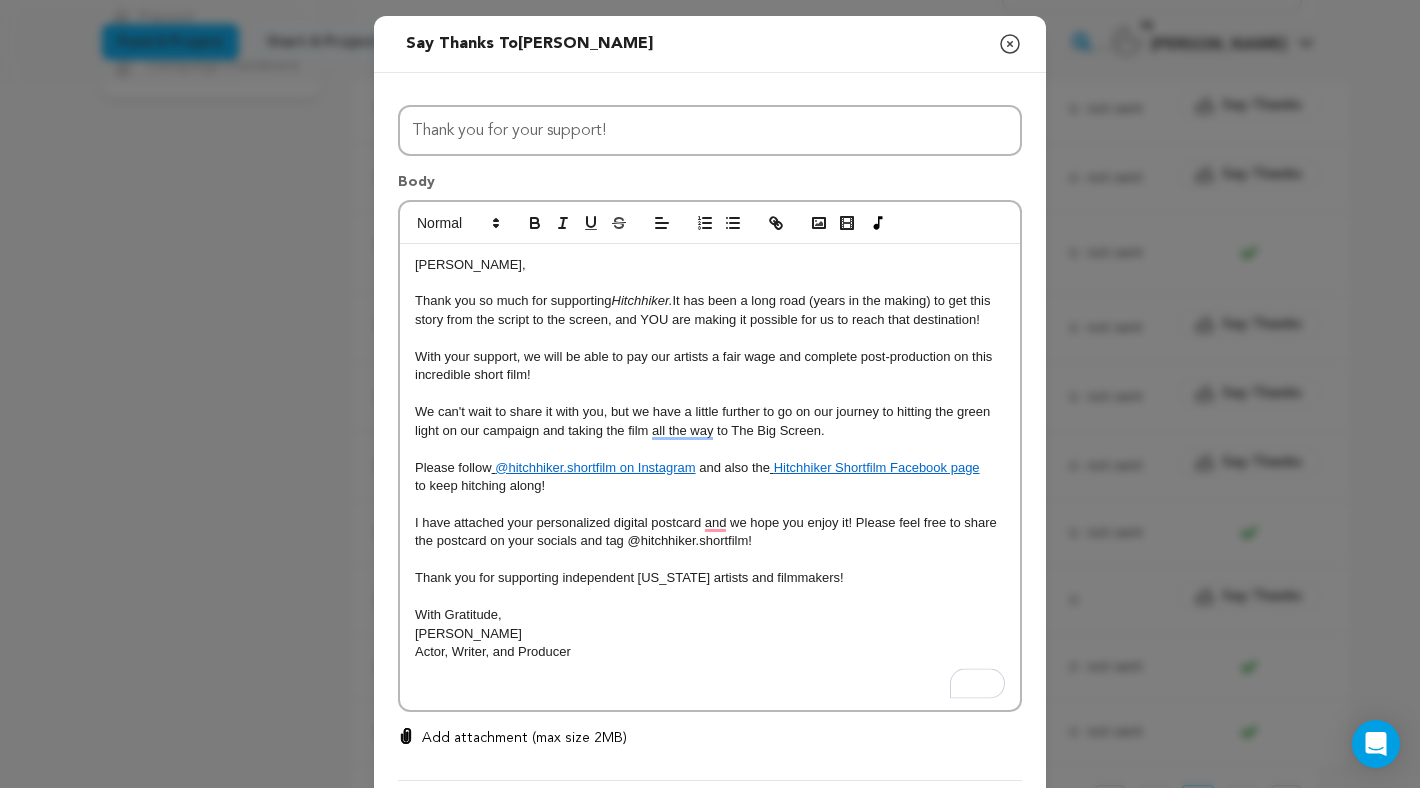 click at bounding box center (710, 689) 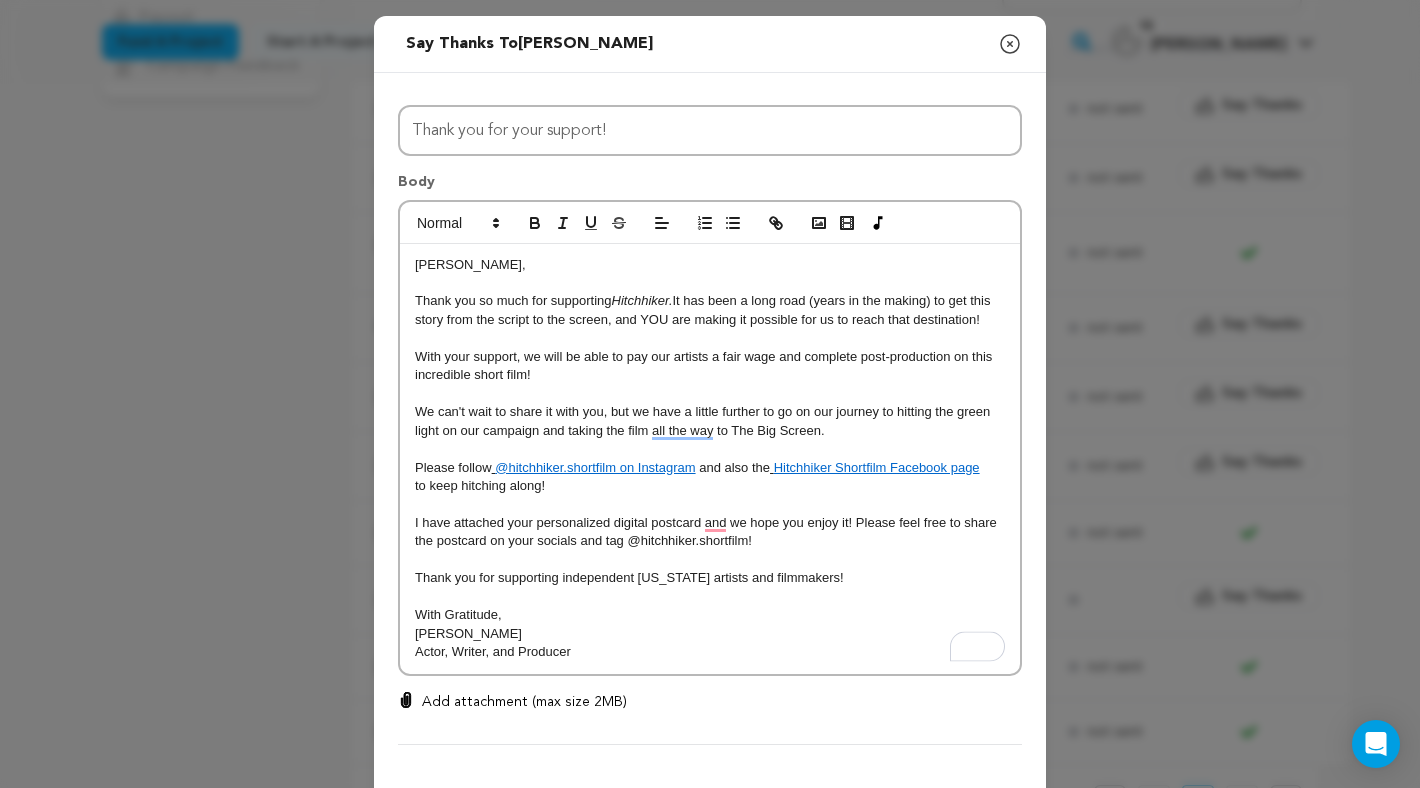 click on "Add attachment (max size 2MB)" at bounding box center [524, 702] 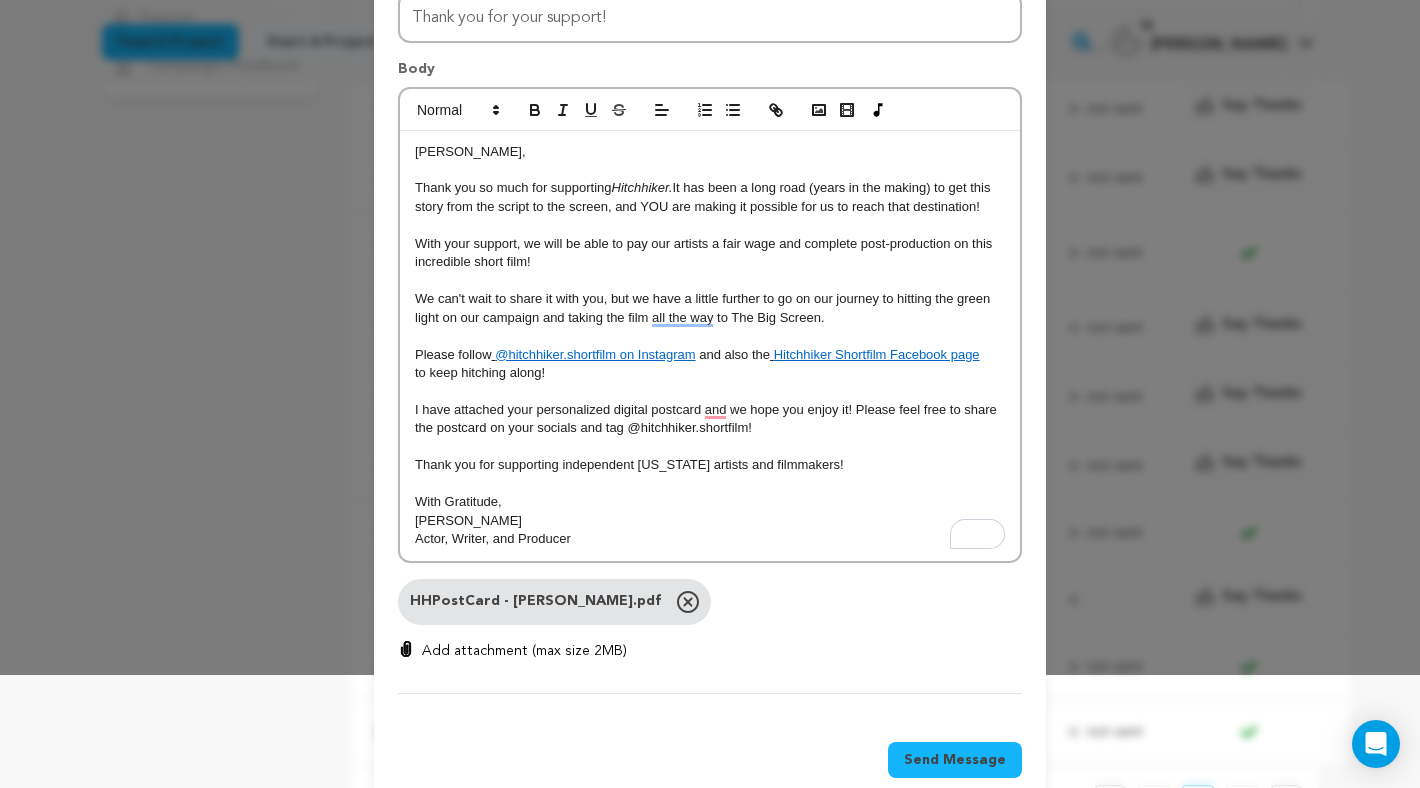 scroll, scrollTop: 151, scrollLeft: 0, axis: vertical 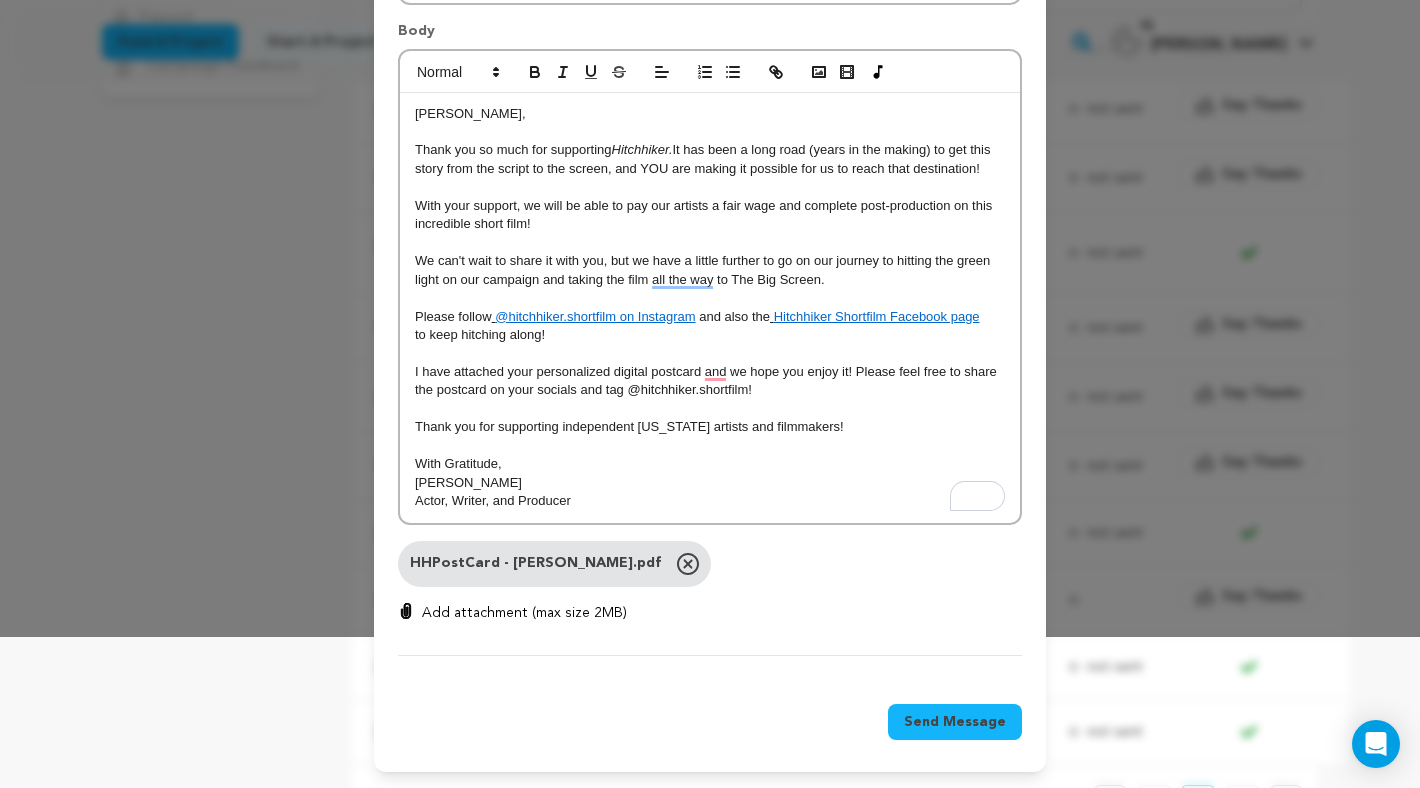 click on "Add attachment (max size 2MB)" at bounding box center [524, 613] 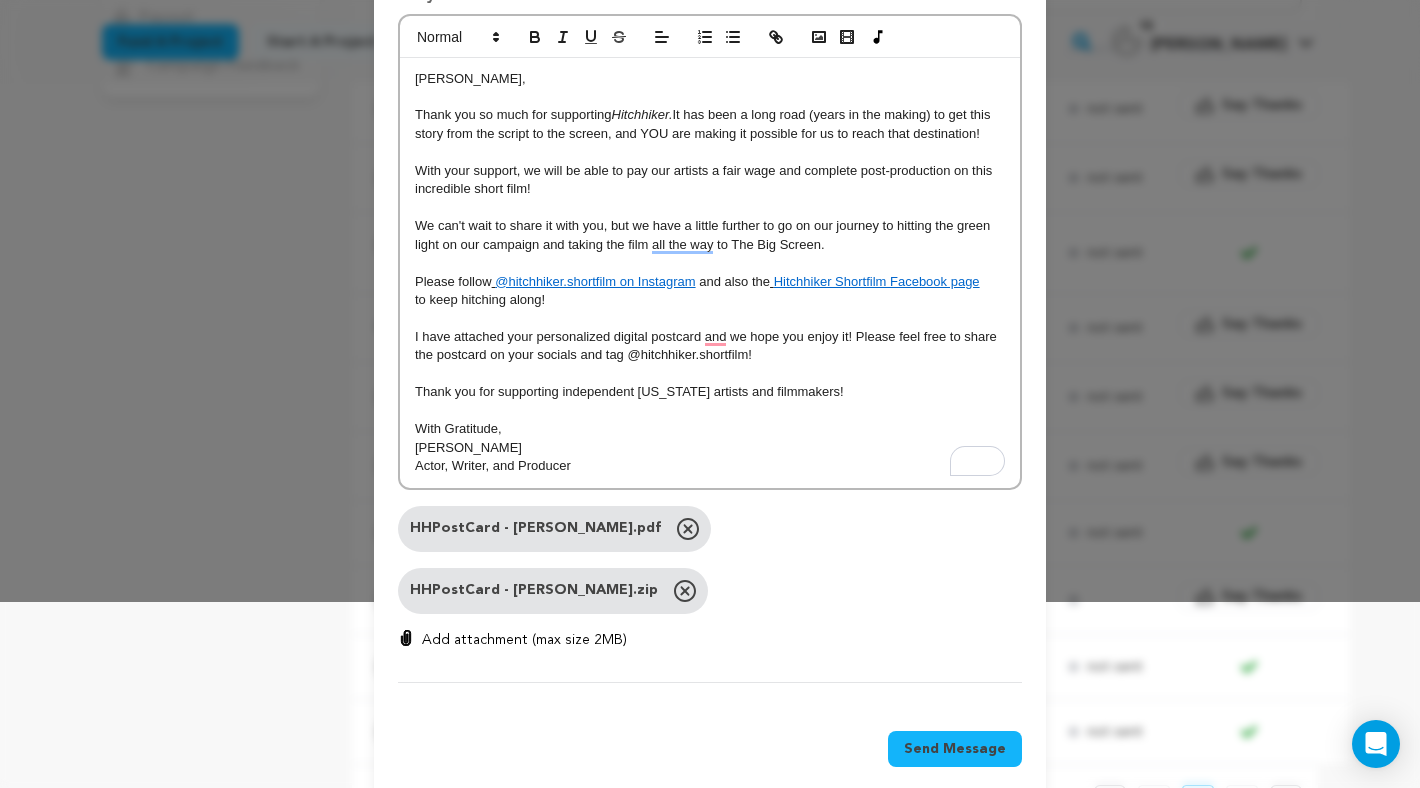 scroll, scrollTop: 189, scrollLeft: 0, axis: vertical 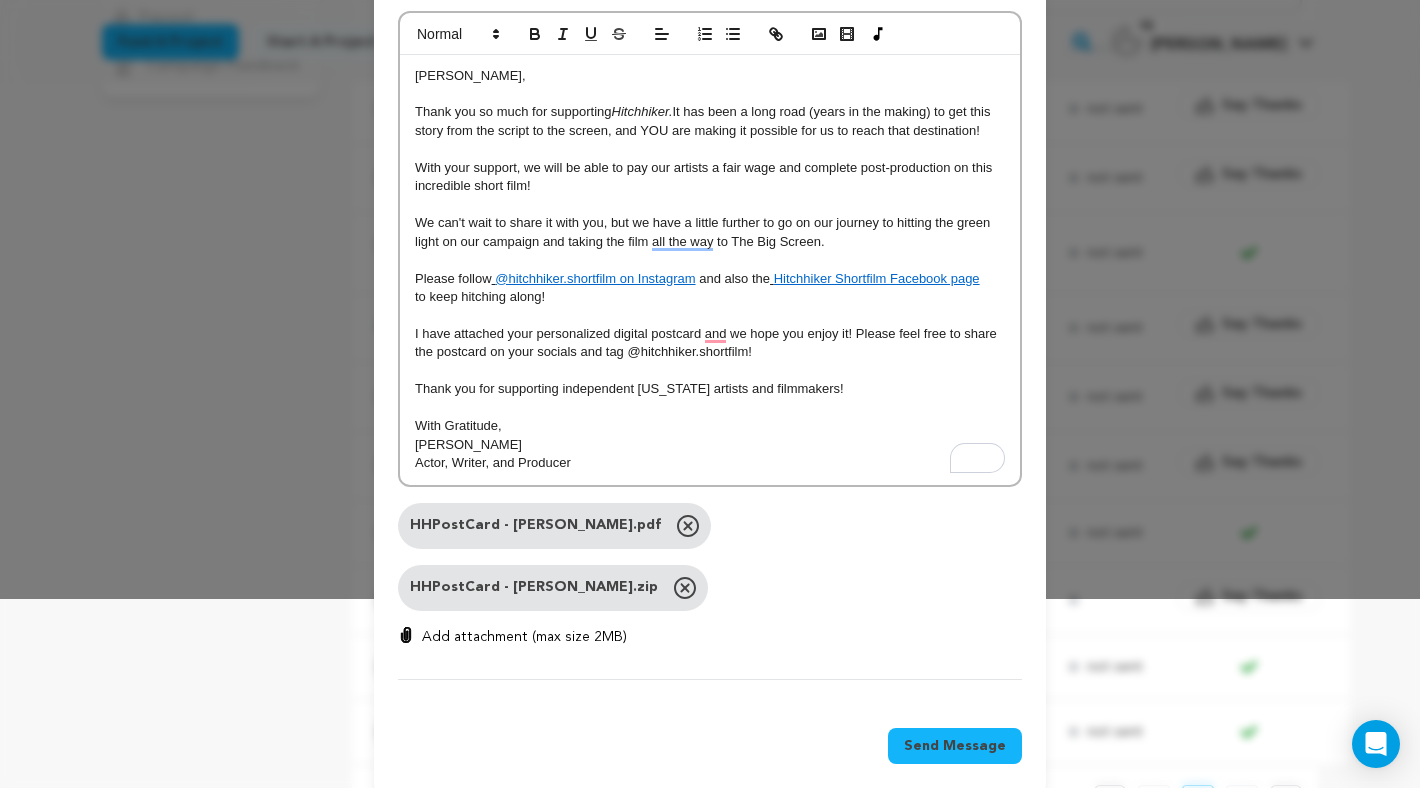 click on "Send Message" at bounding box center (955, 746) 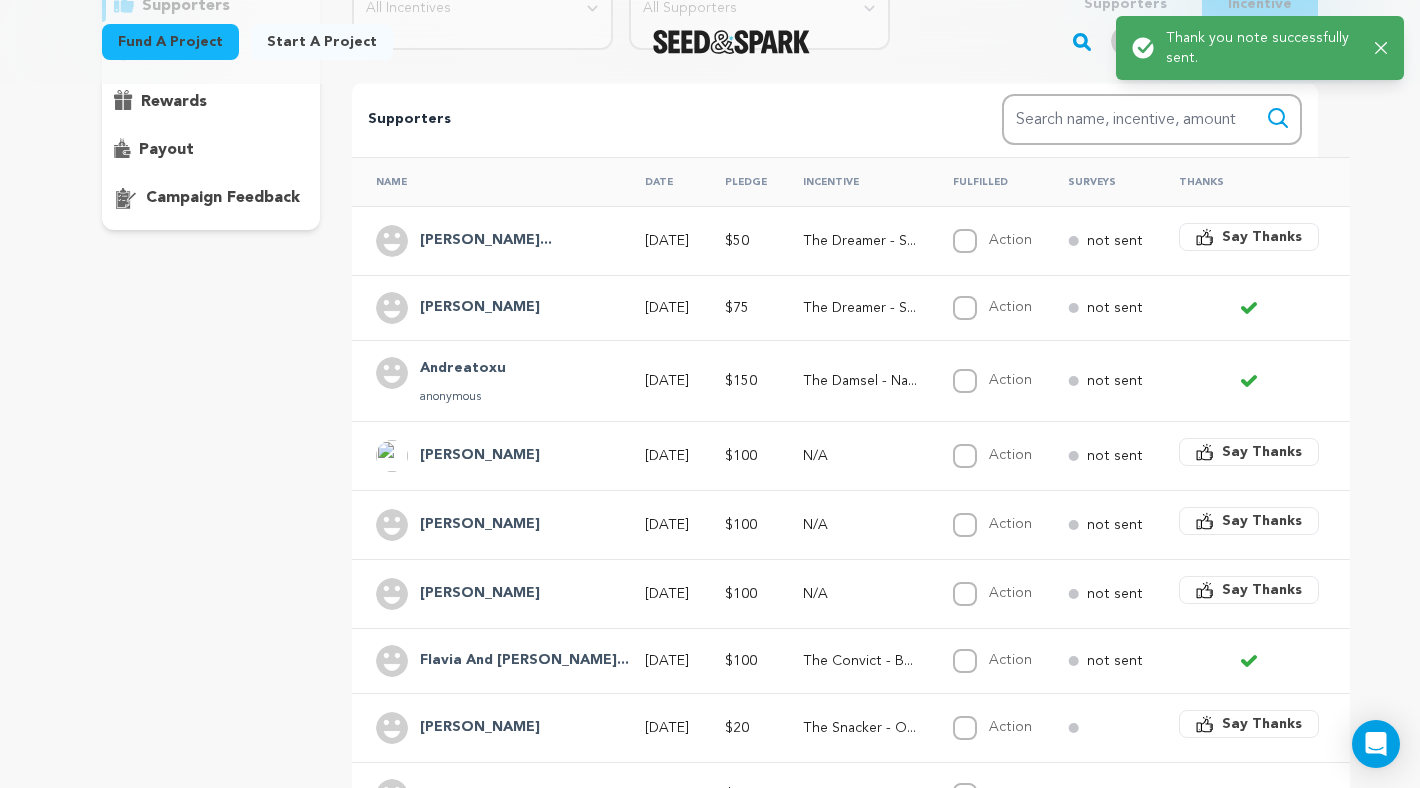 scroll, scrollTop: 322, scrollLeft: 0, axis: vertical 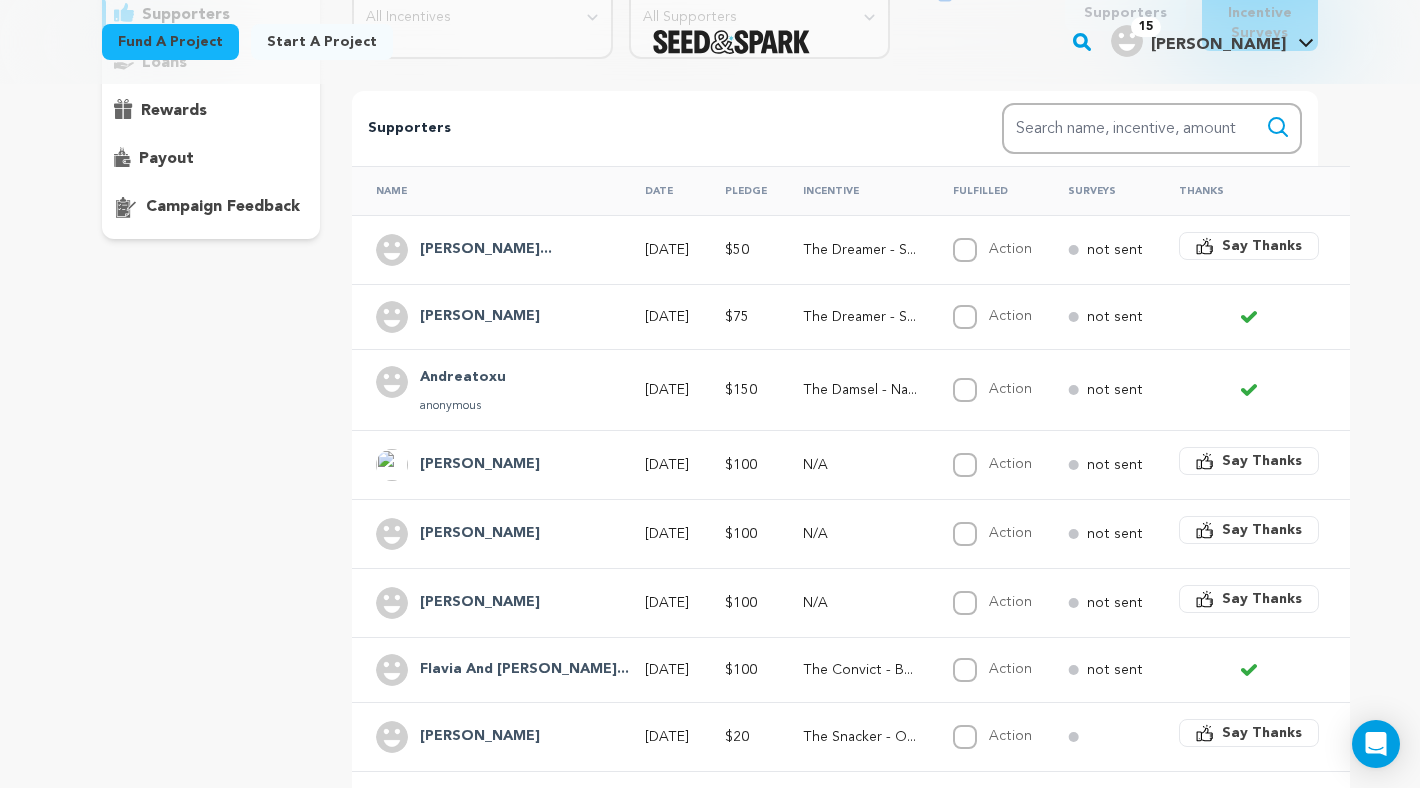 click on "Say Thanks" at bounding box center [1262, 246] 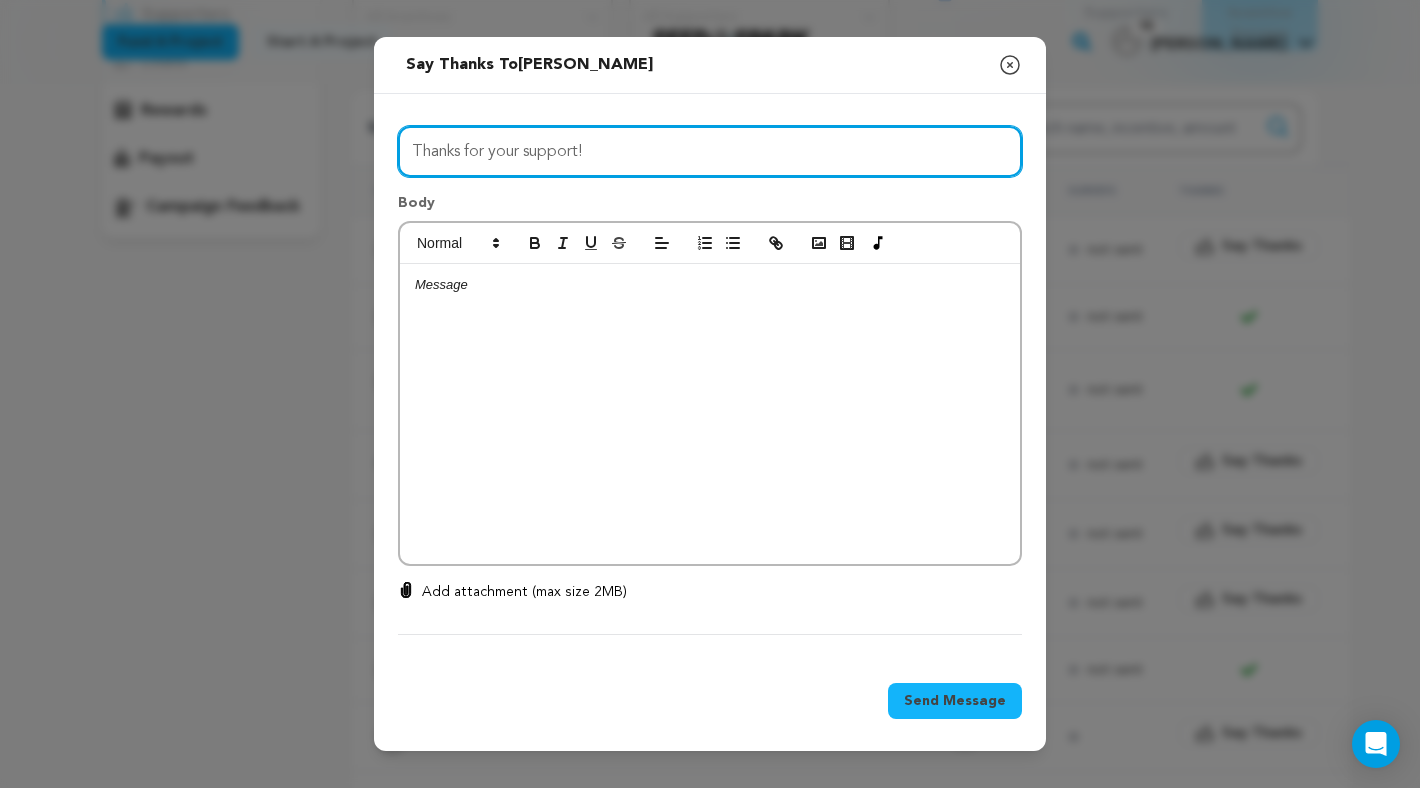 click on "Thanks for your support!" at bounding box center [710, 151] 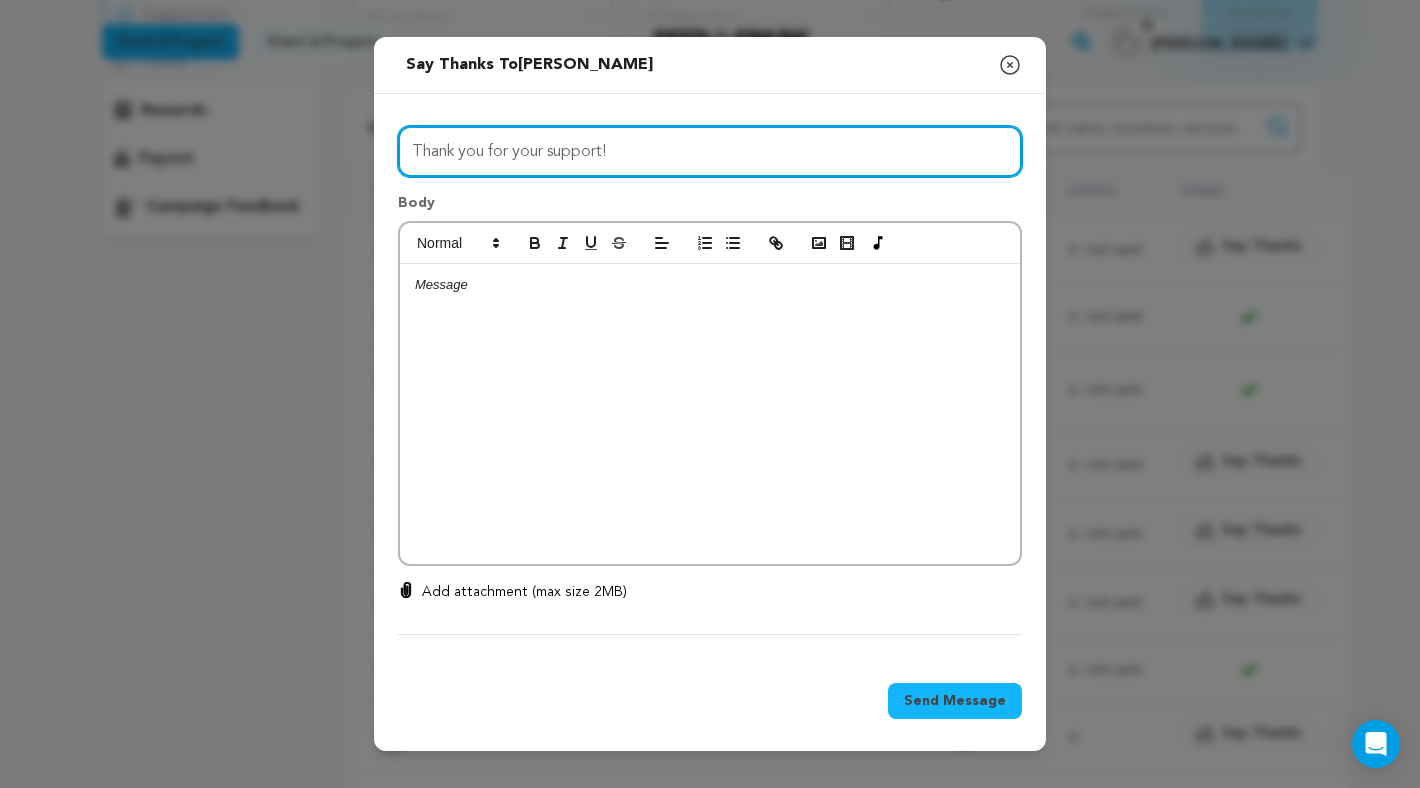 type on "Thank you for your support!" 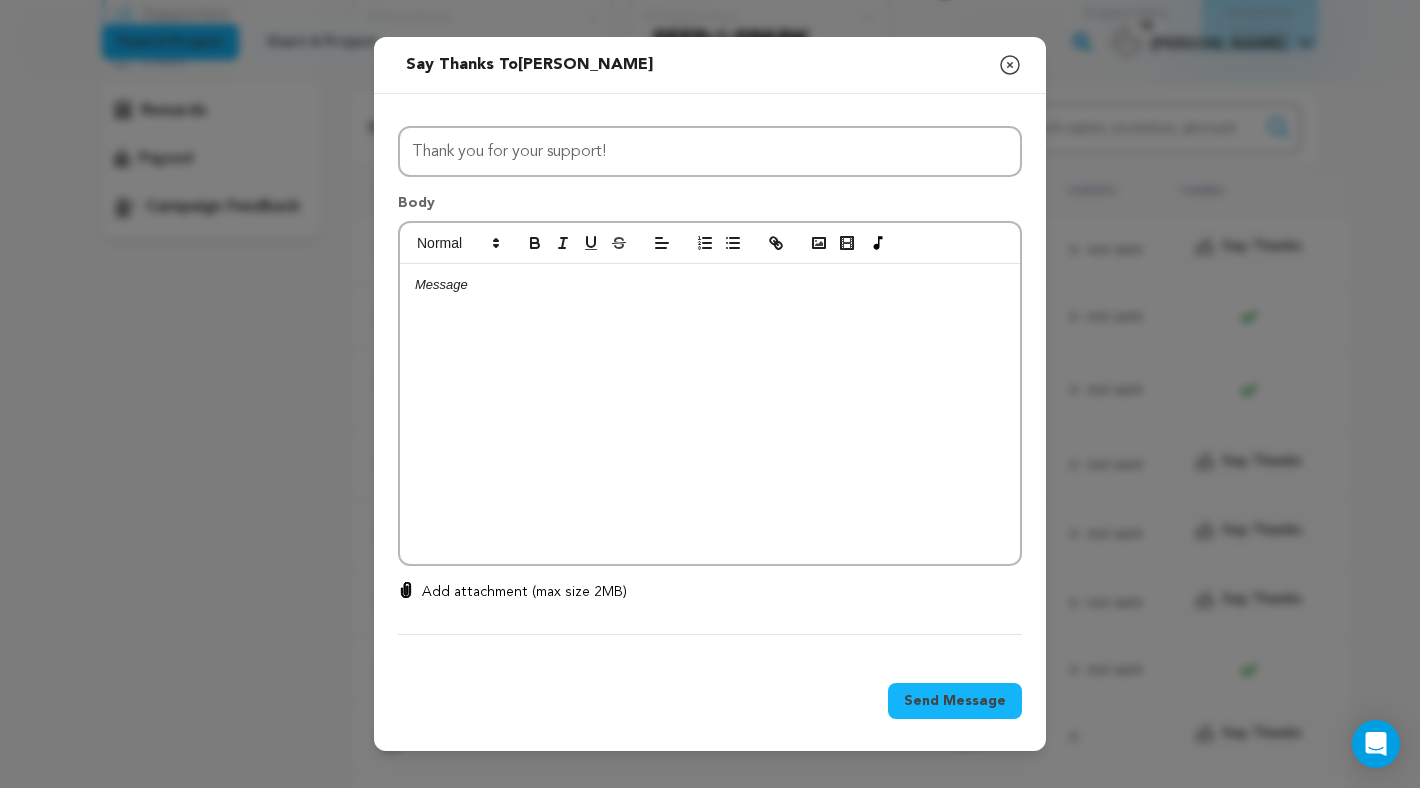 click at bounding box center [710, 414] 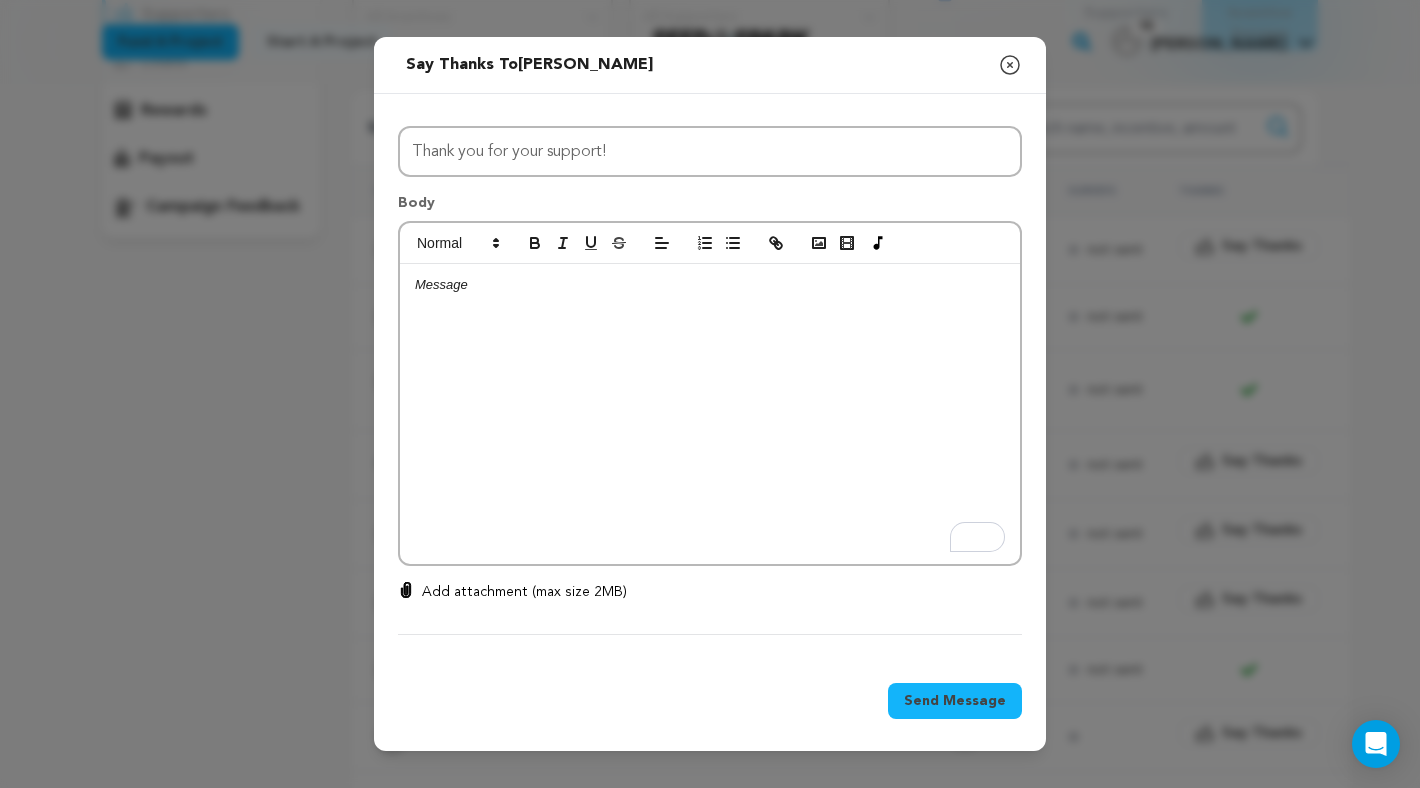 scroll, scrollTop: 0, scrollLeft: 0, axis: both 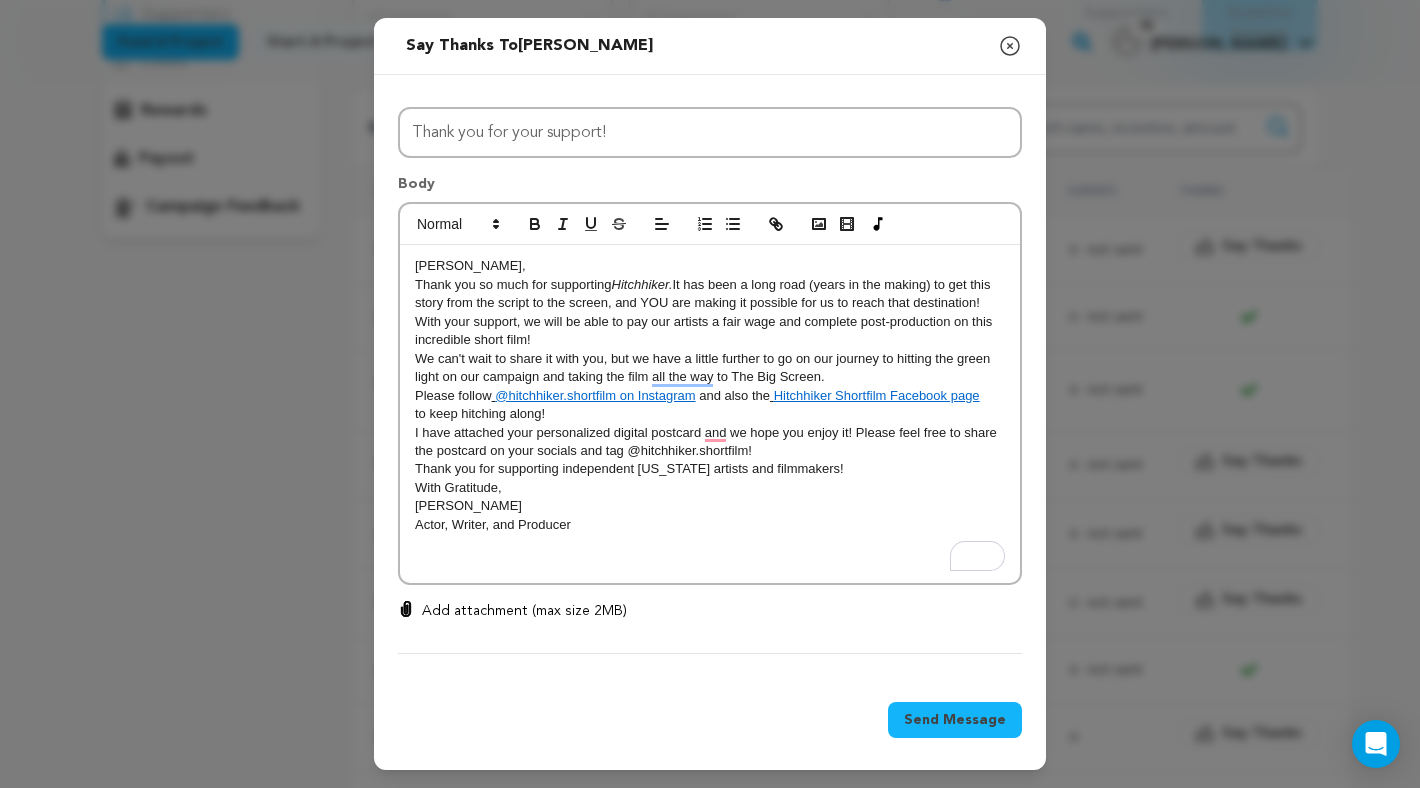 click on "Lorin," at bounding box center (470, 265) 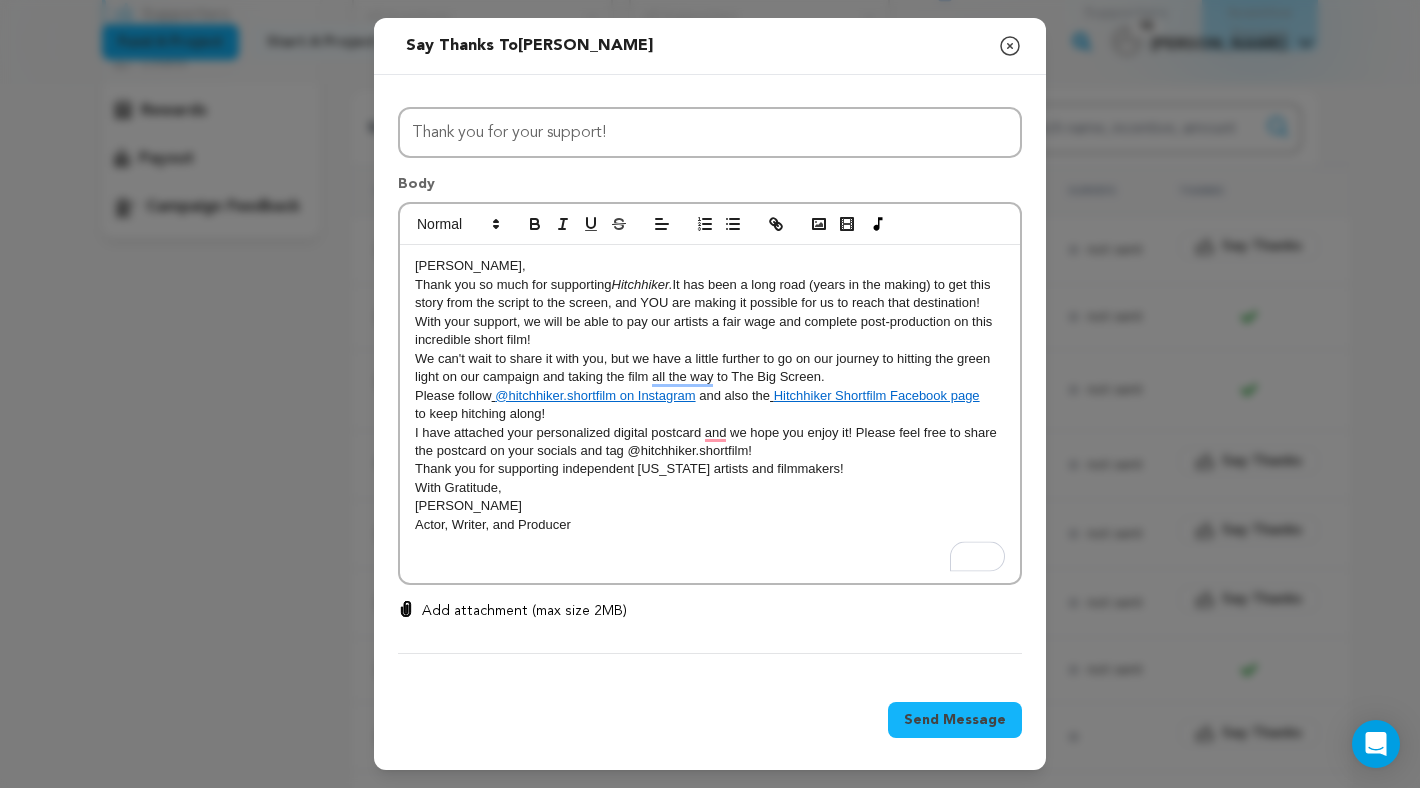 click on "Johnathan," at bounding box center (710, 266) 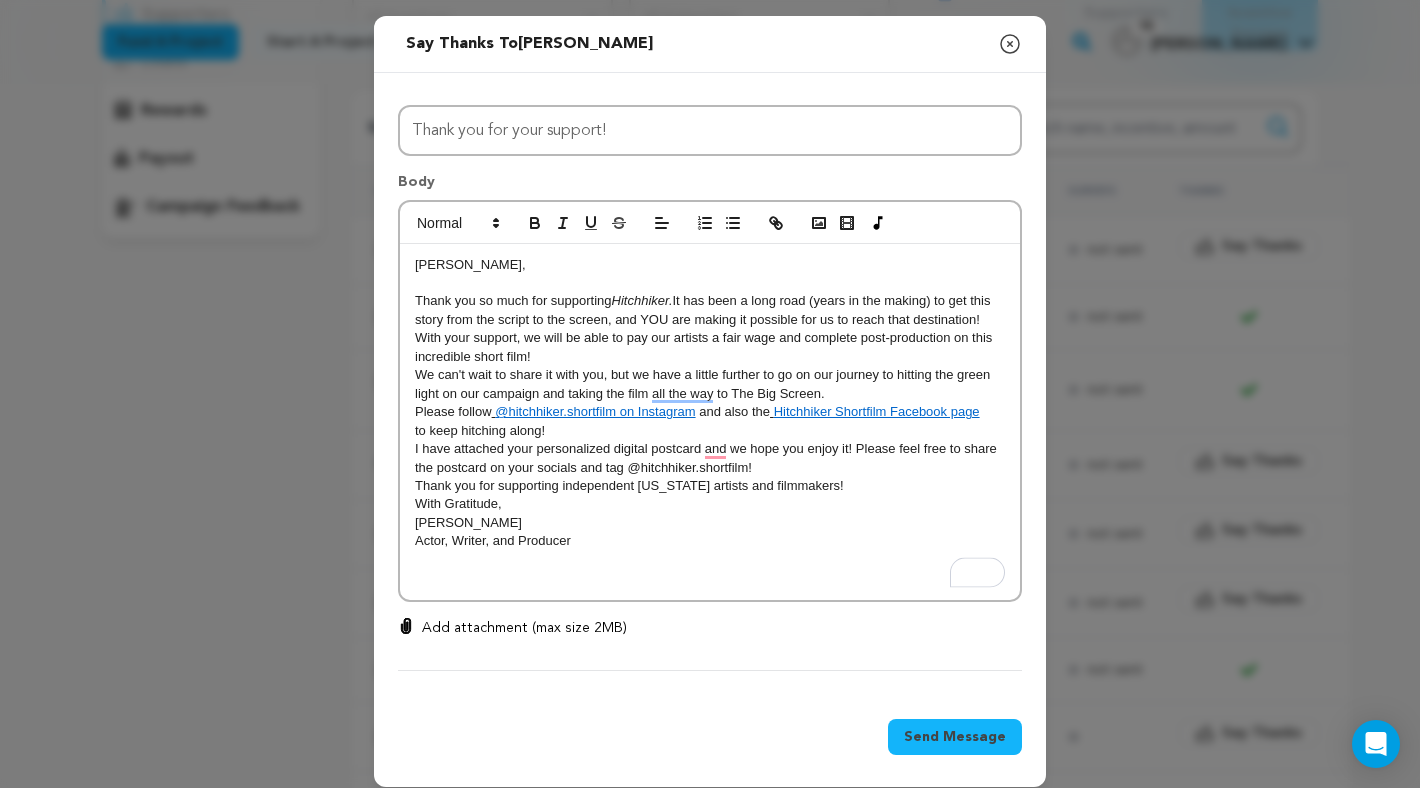 click on "Thank you so much for supporting  Hitchhiker.  It has been a long road (years in the making) to get this story from the script to the screen, and YOU are making it possible for us to reach that destination!" at bounding box center [710, 310] 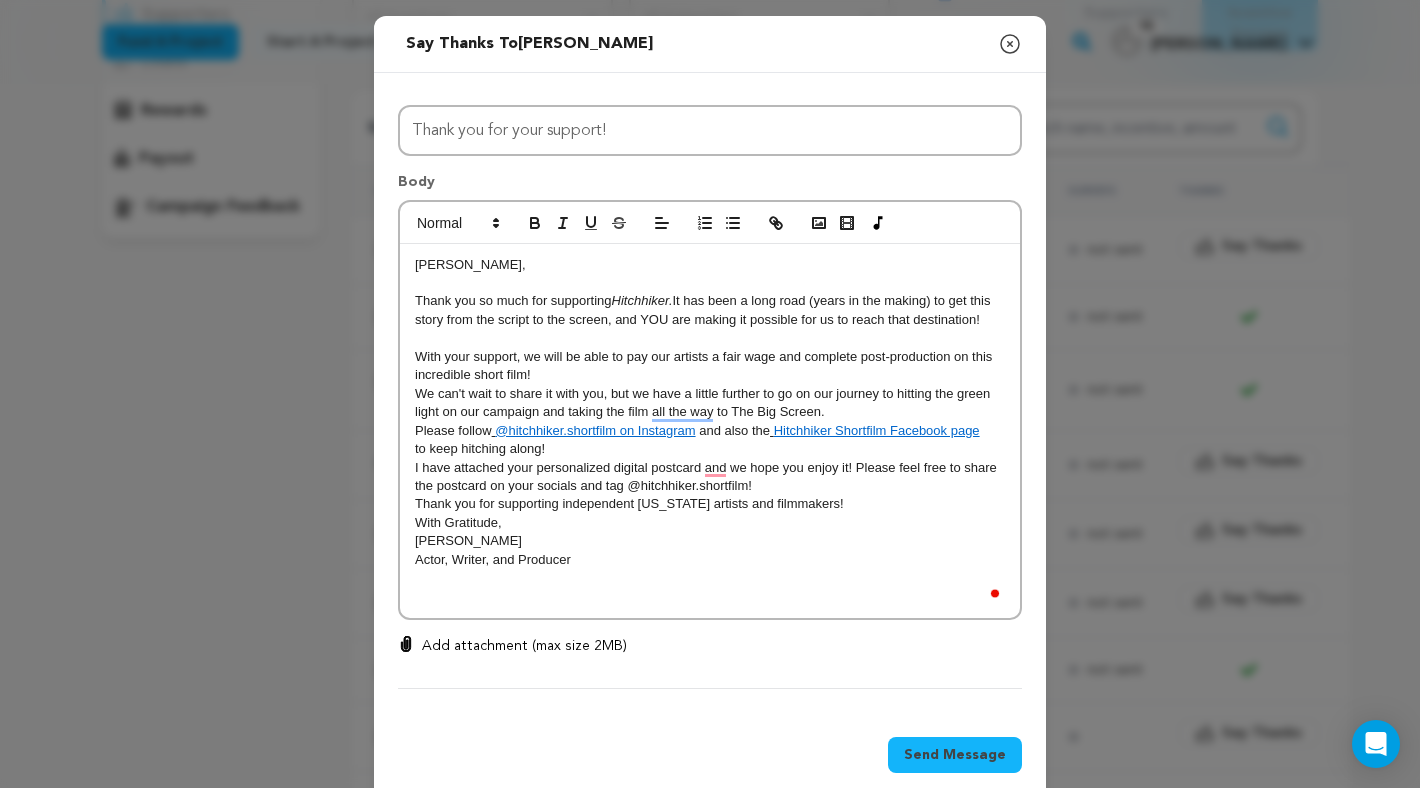 click on "With your support, we will be able to pay our artists a fair wage and complete post-production on this incredible short film!" at bounding box center [710, 366] 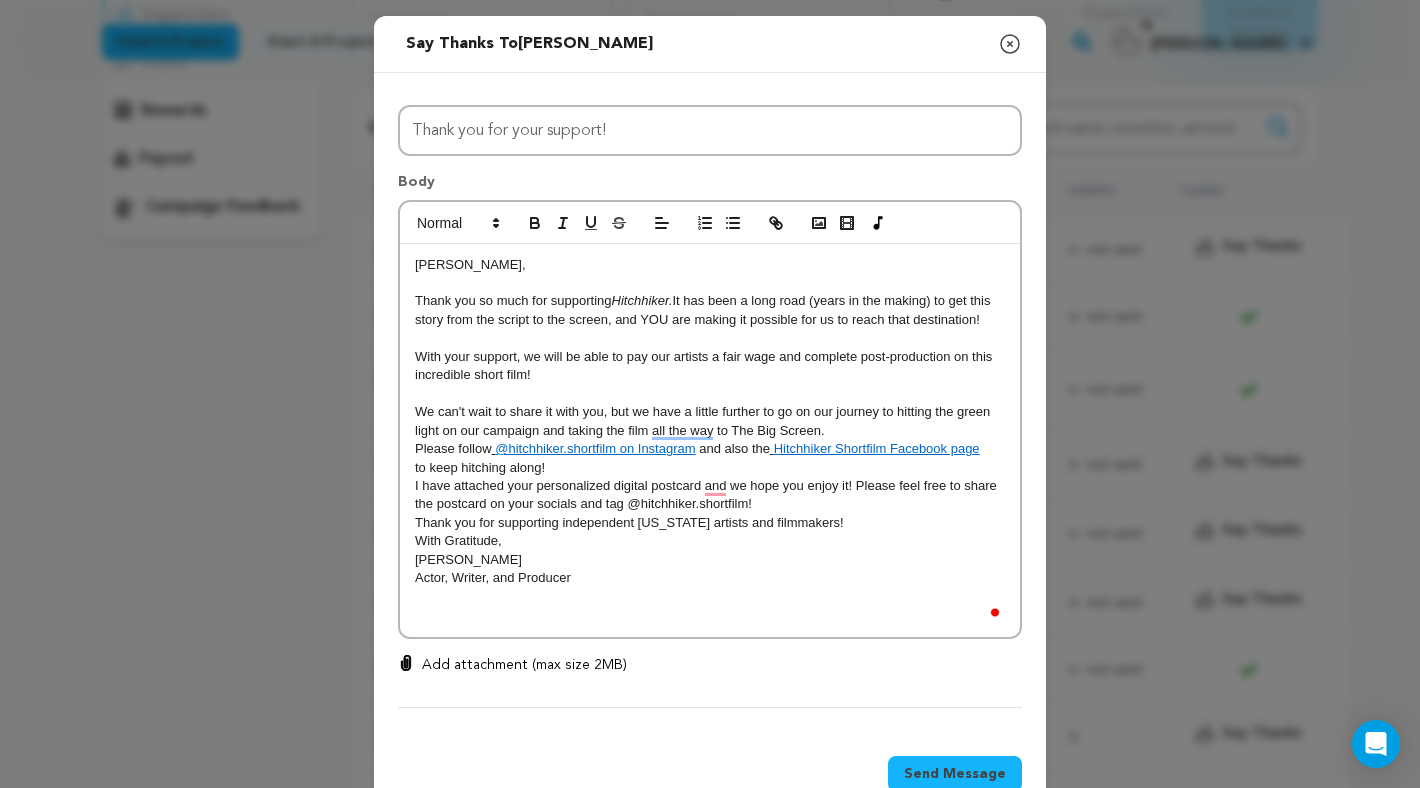 click on "We can't wait to share it with you, but we have a little further to go on our journey to hitting the green light on our campaign and taking the film all the way to The Big Screen." at bounding box center (710, 421) 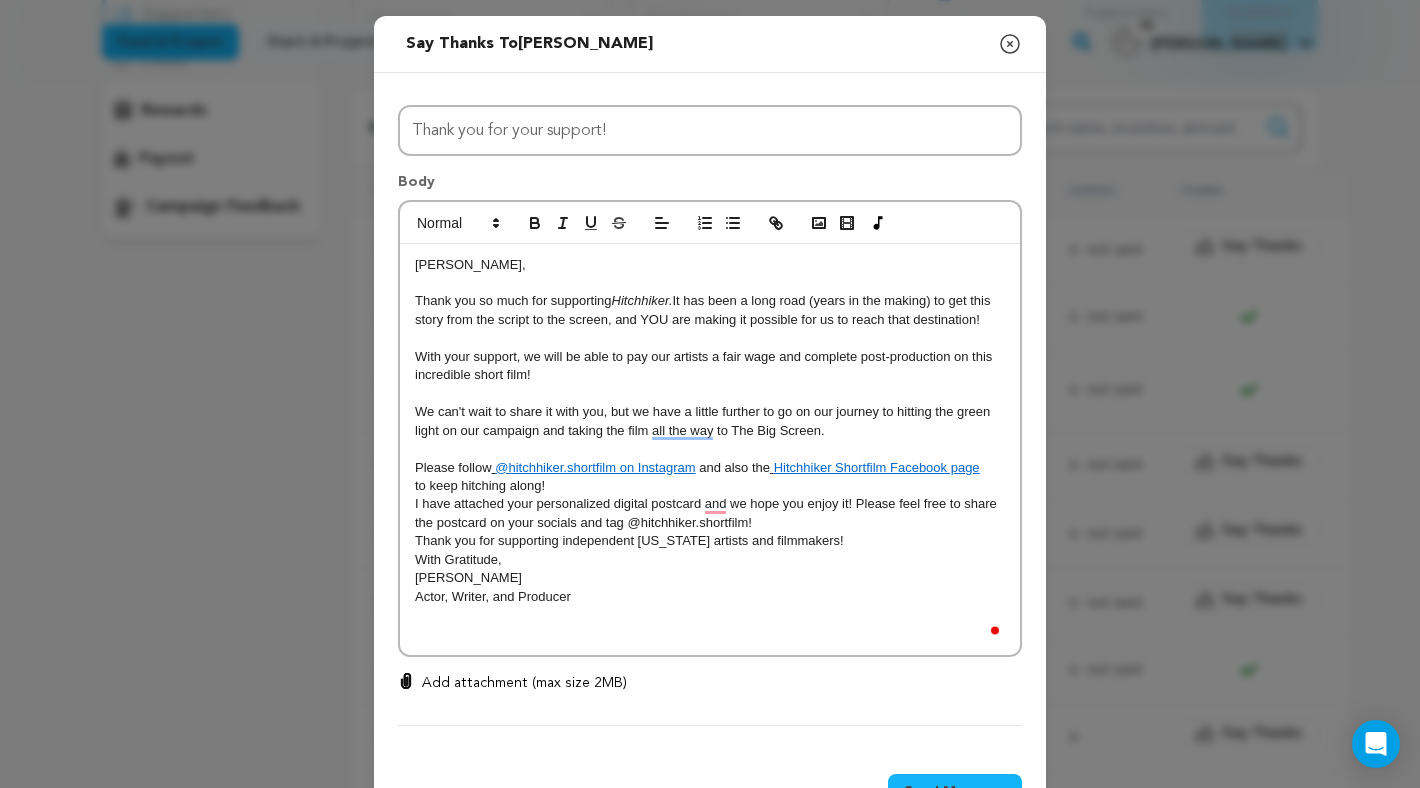 click on "to keep hitching along!" at bounding box center (710, 486) 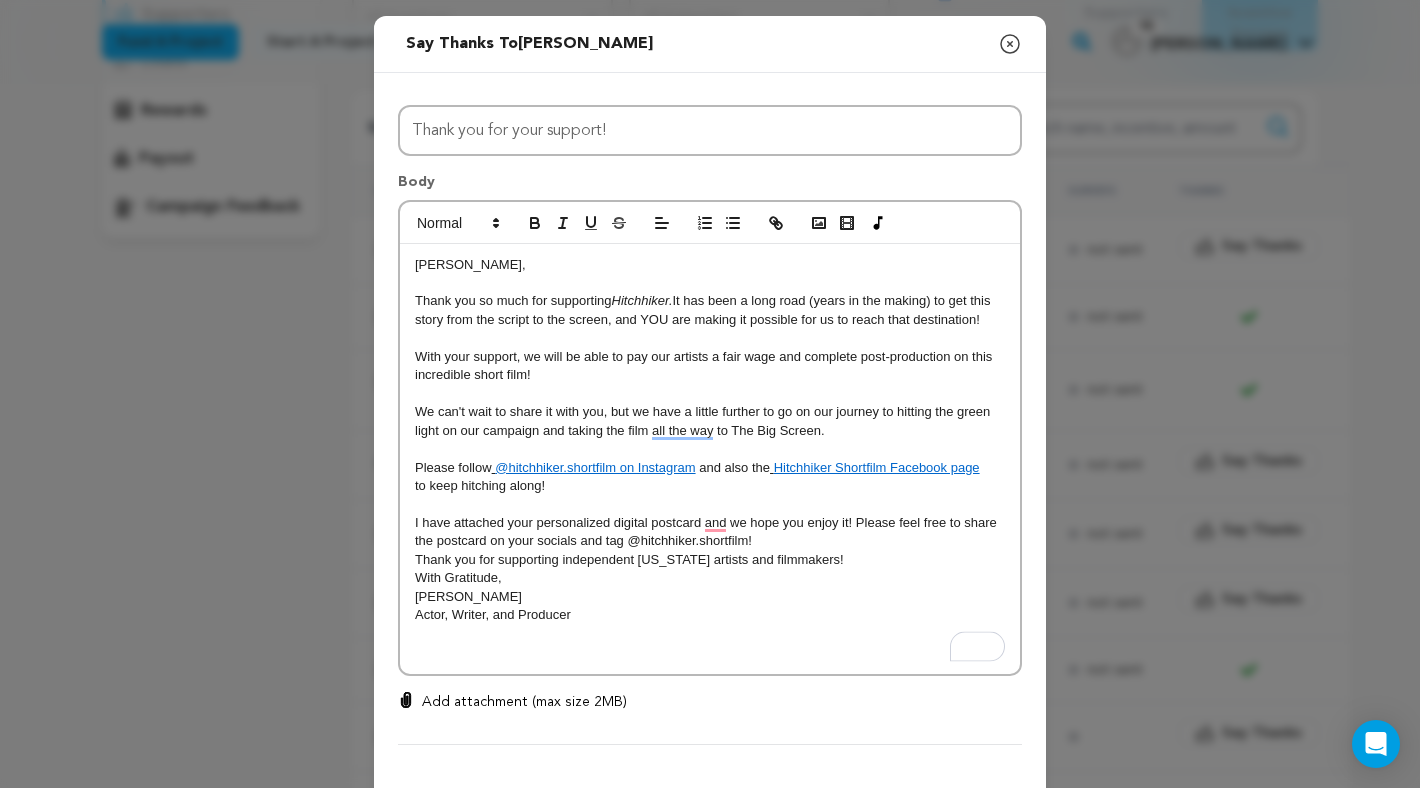 click on "I have attached your personalized digital postcard and we hope you enjoy it! Please feel free to share the postcard on your socials and tag @hitchhiker.shortfilm!" at bounding box center (710, 532) 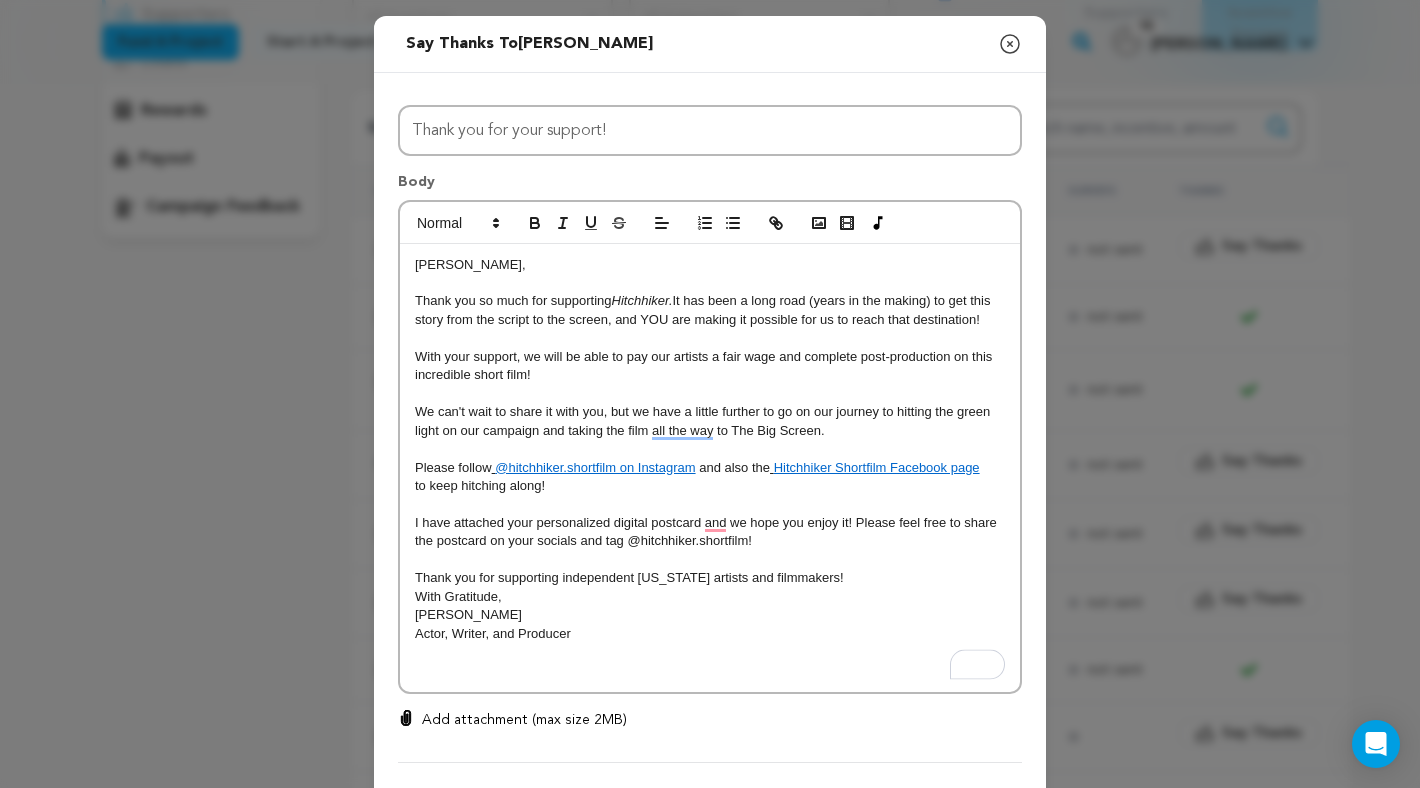 click on "Thank you for supporting independent Texas artists and filmmakers!" at bounding box center [710, 578] 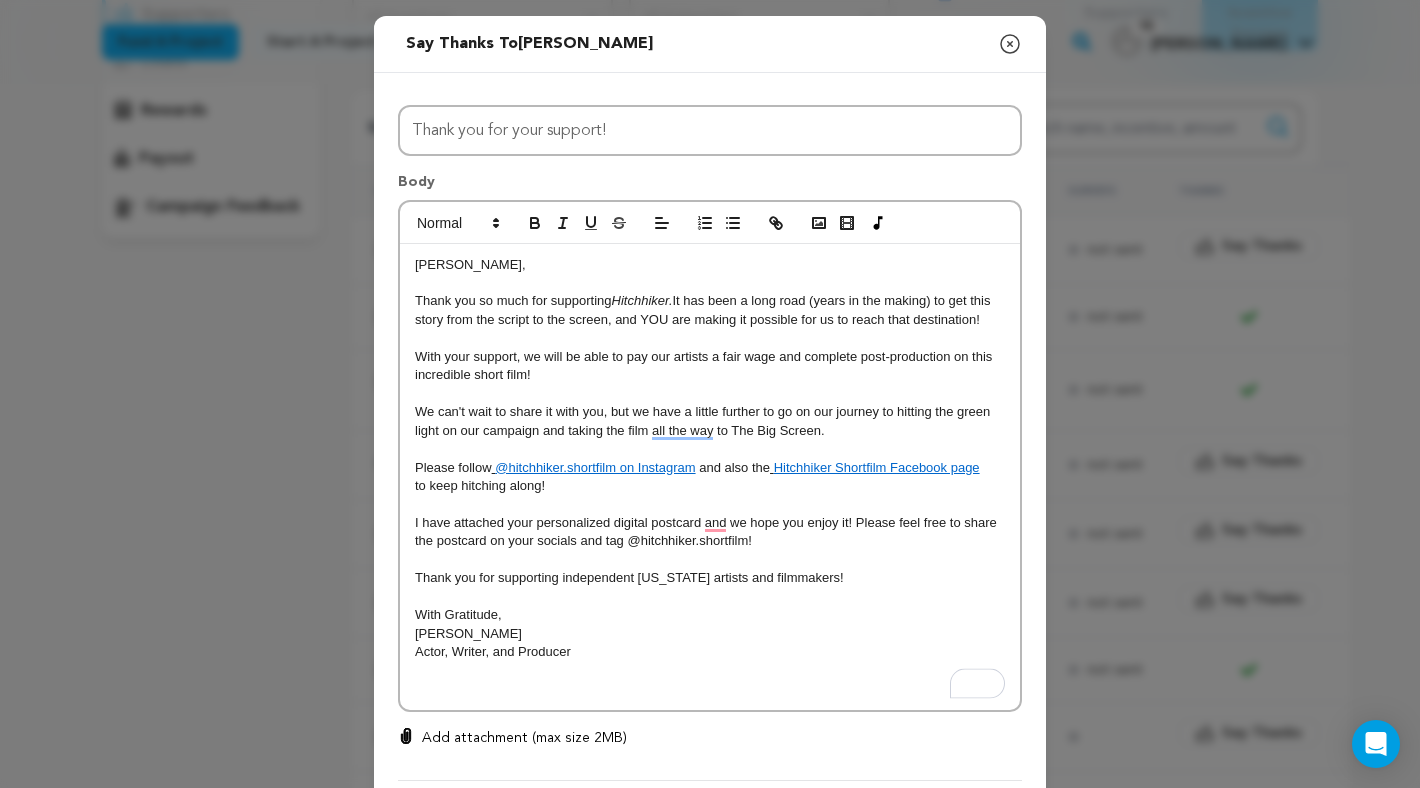 click at bounding box center [710, 689] 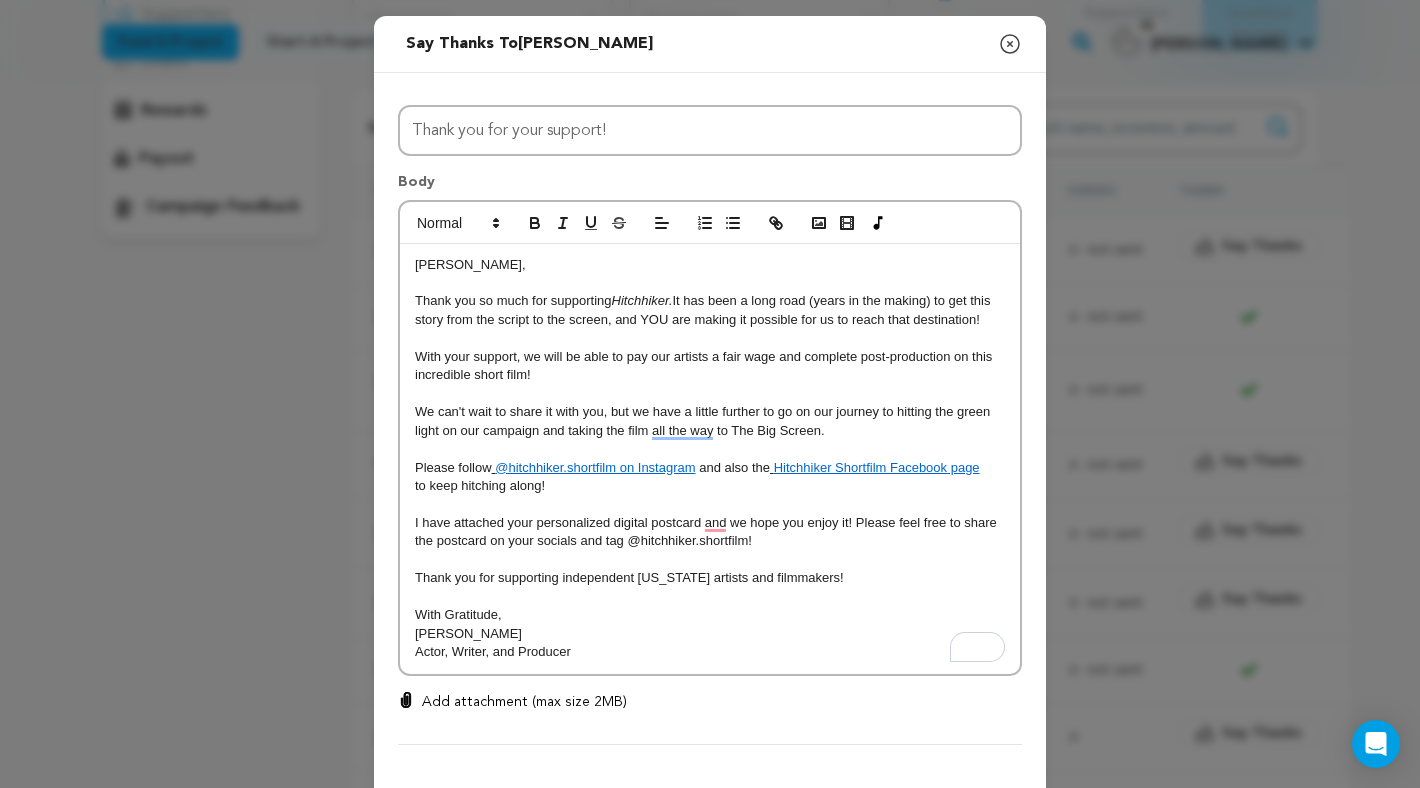 scroll, scrollTop: 89, scrollLeft: 0, axis: vertical 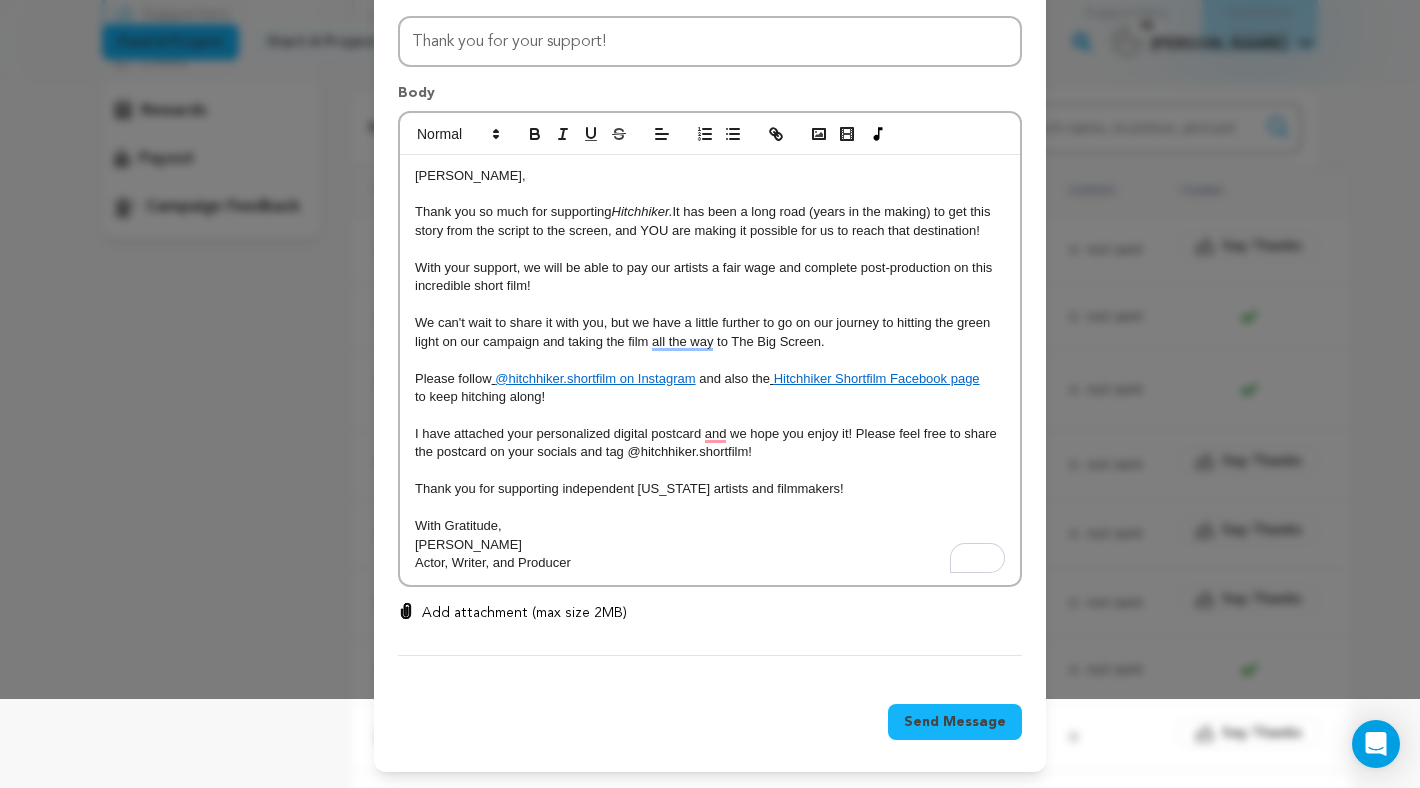 click on "Add attachment (max size 2MB)" at bounding box center (524, 613) 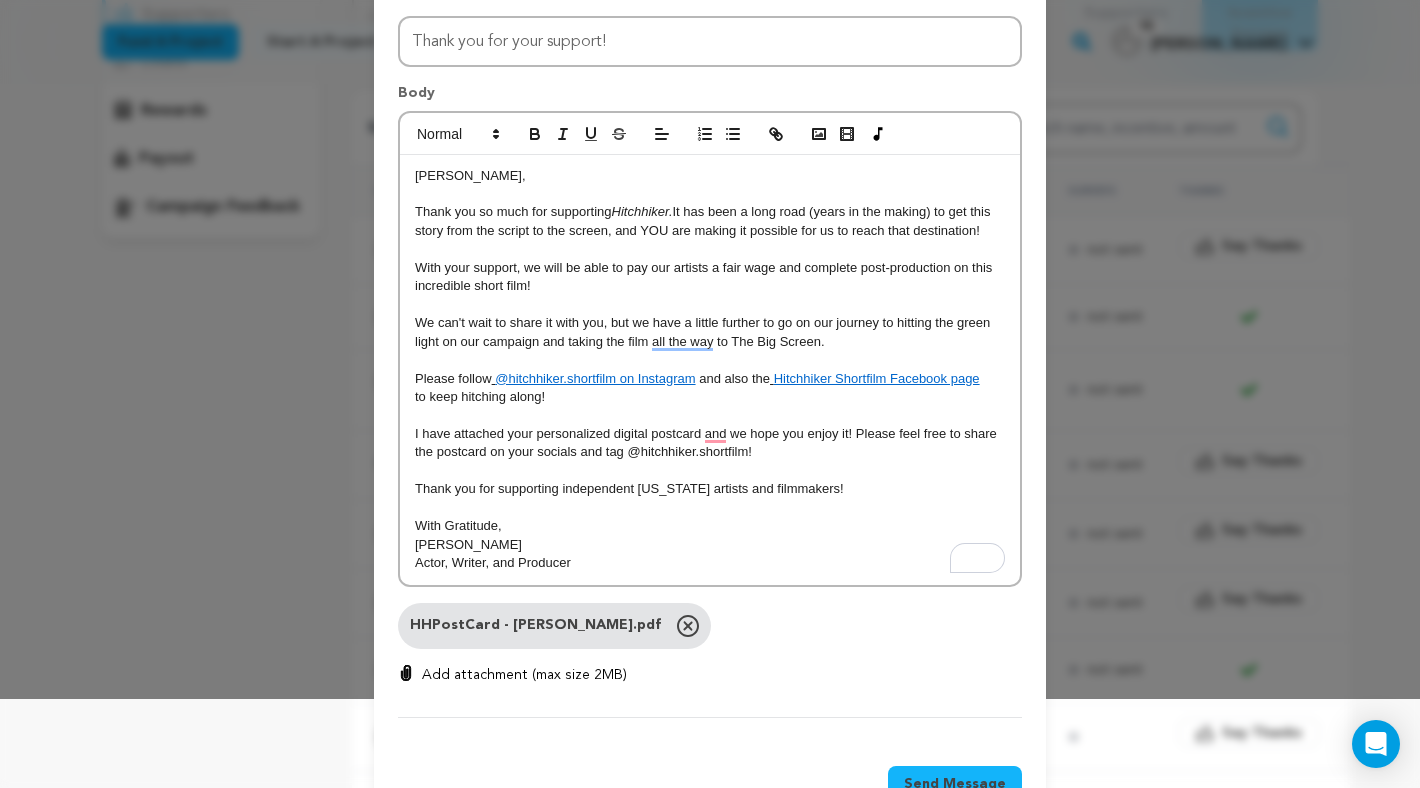 click on "Add attachment (max size 2MB)" at bounding box center [524, 675] 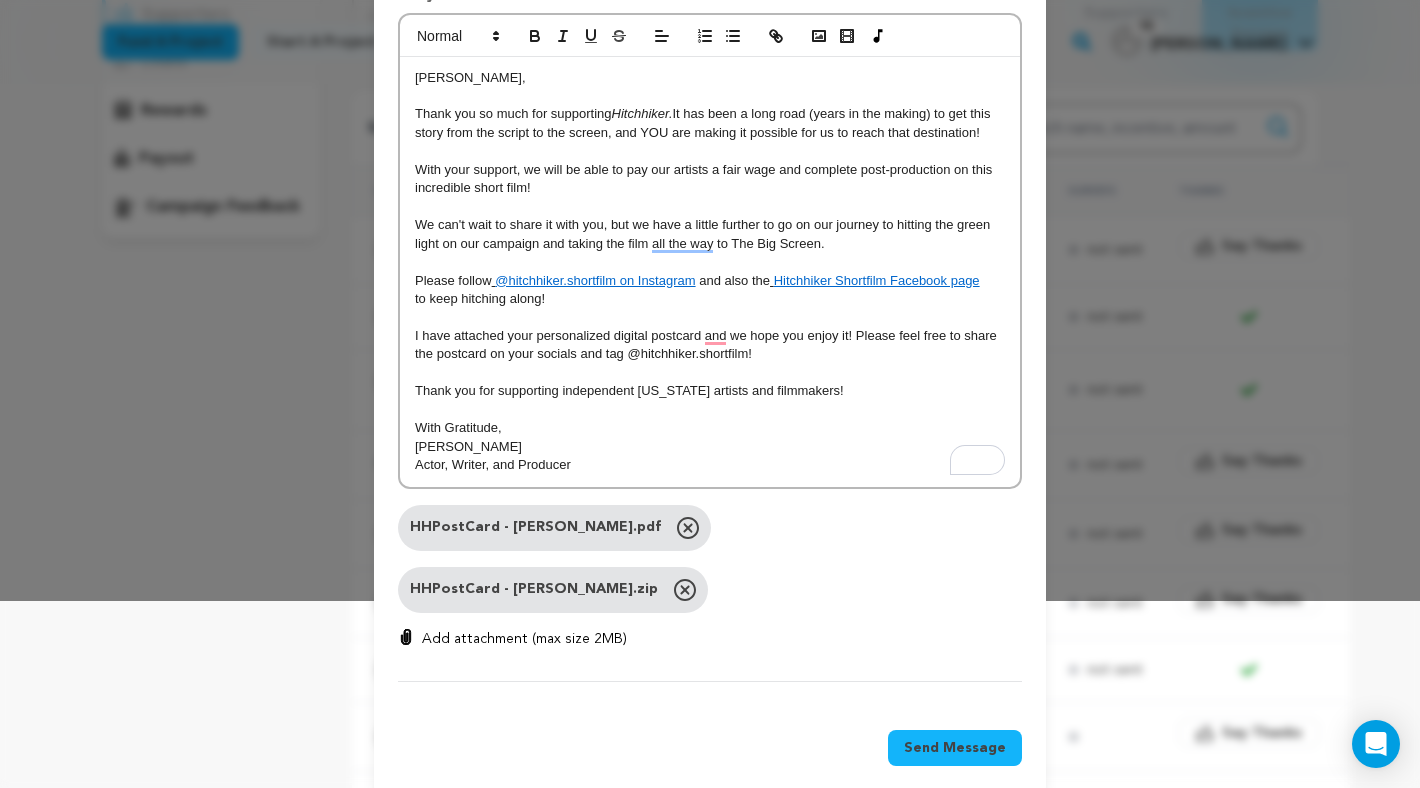 scroll, scrollTop: 213, scrollLeft: 0, axis: vertical 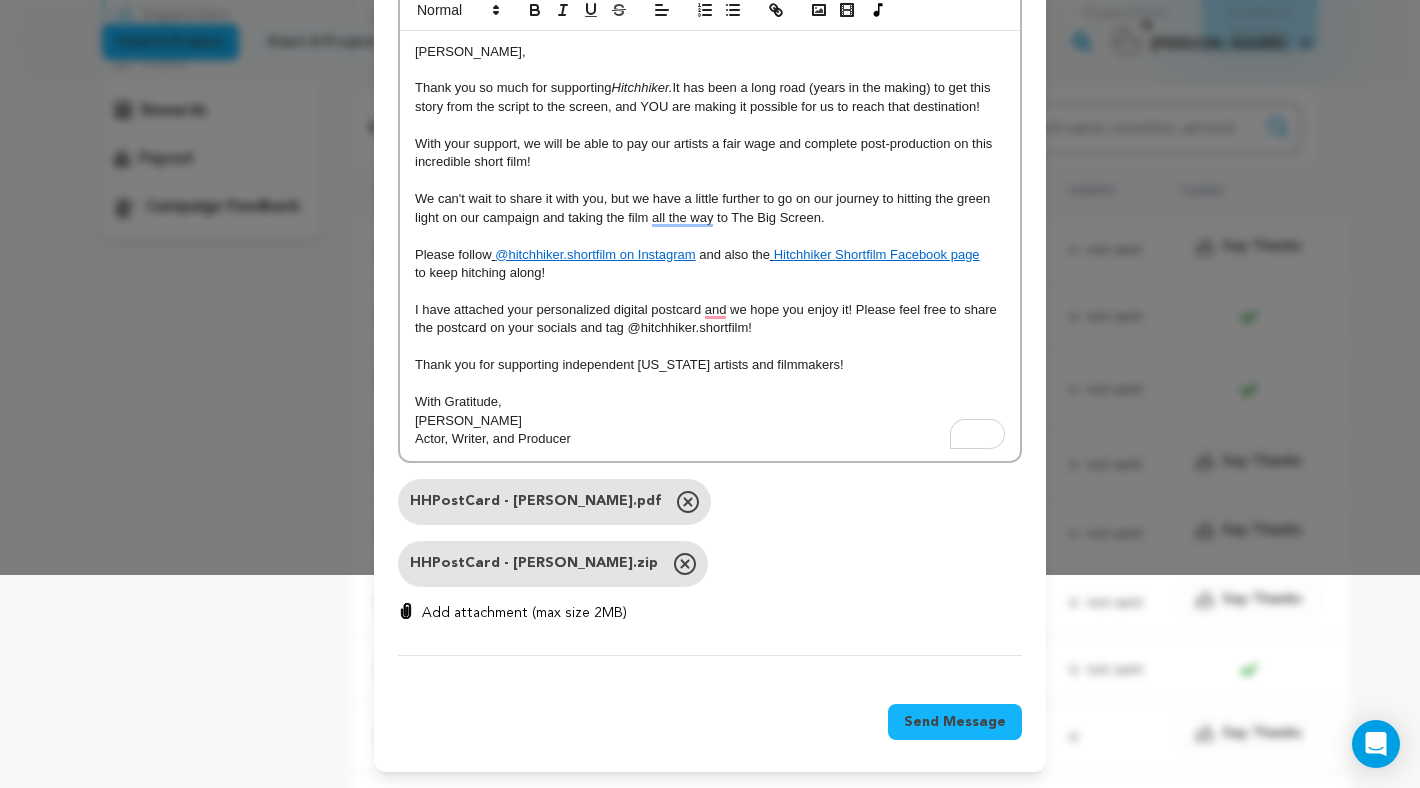 click on "Send Message" at bounding box center (955, 722) 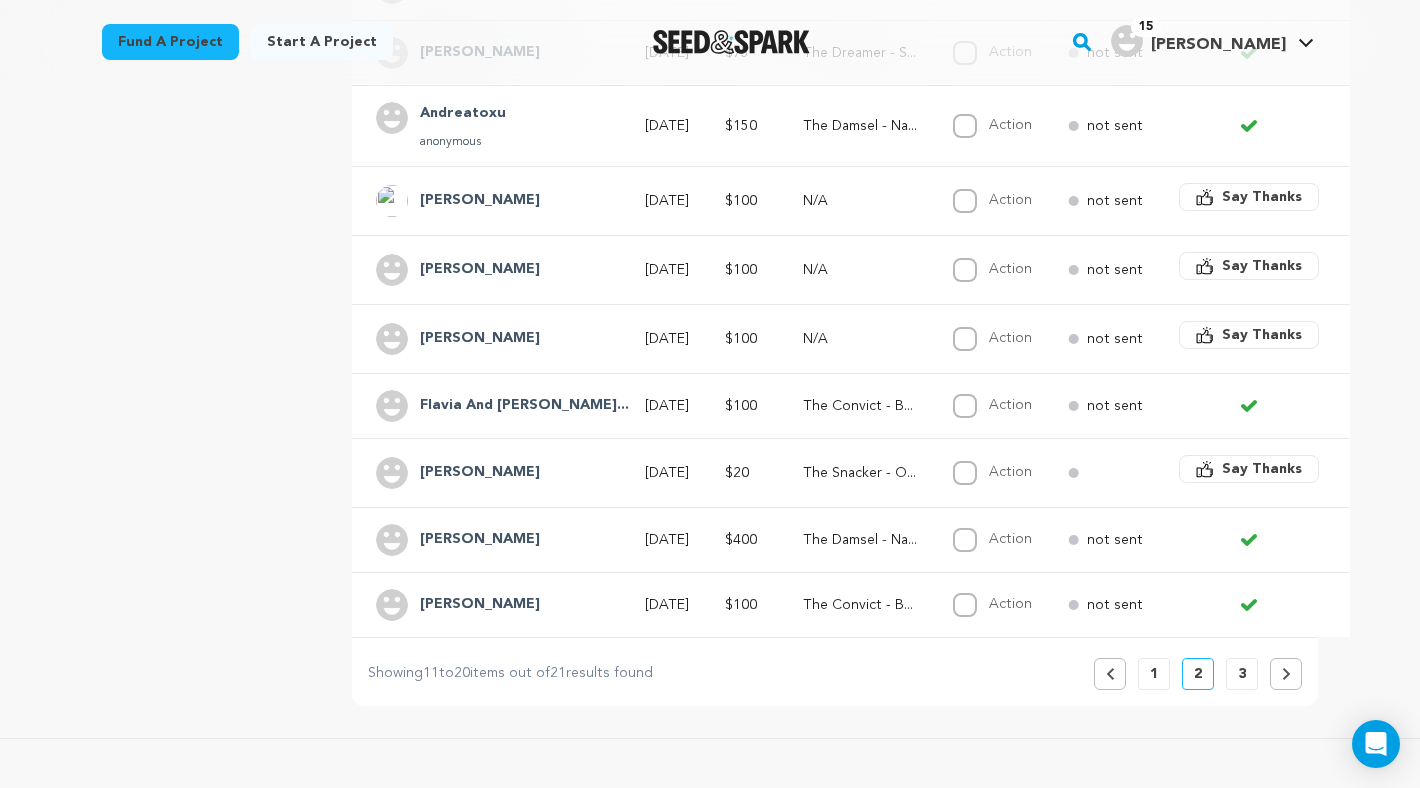 scroll, scrollTop: 652, scrollLeft: 0, axis: vertical 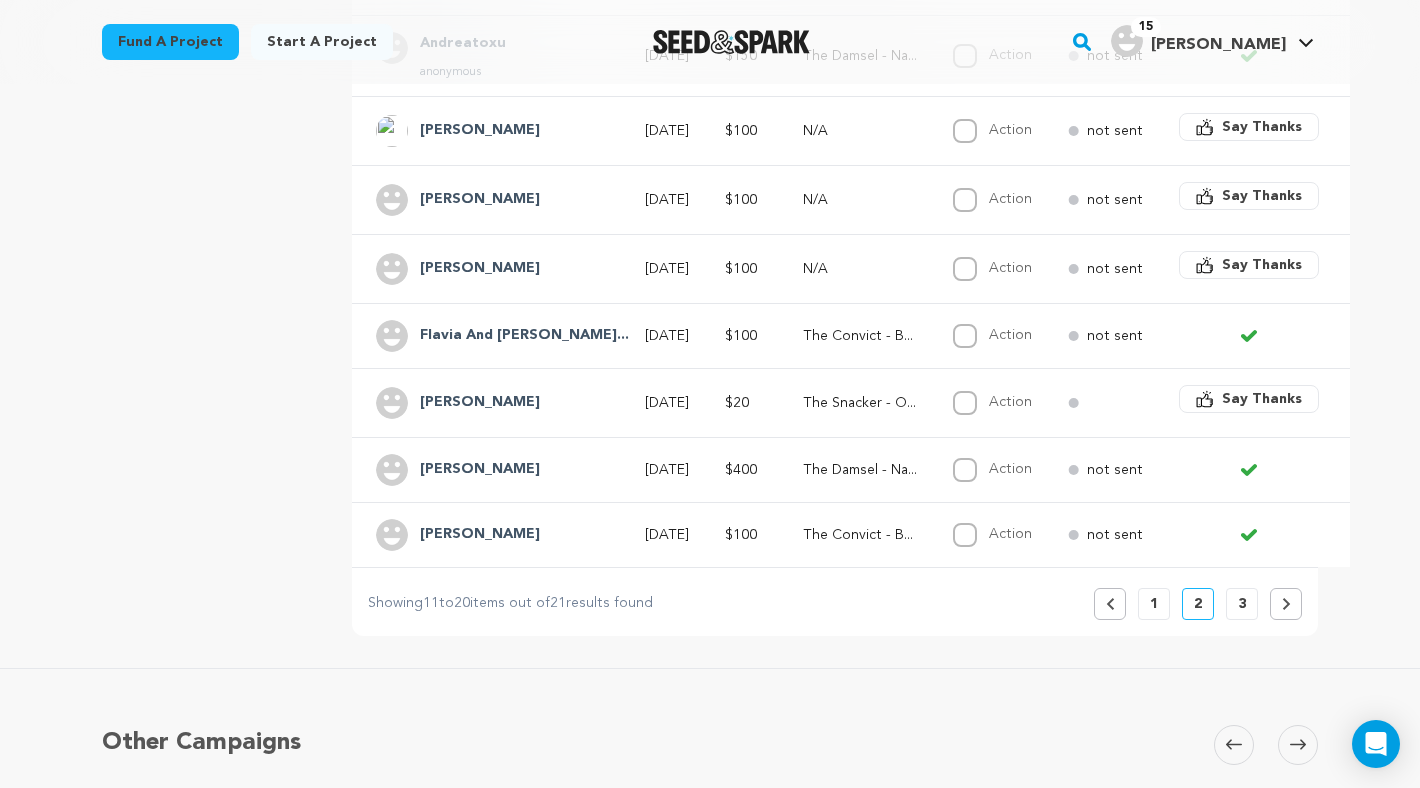 click on "1" at bounding box center (1154, 604) 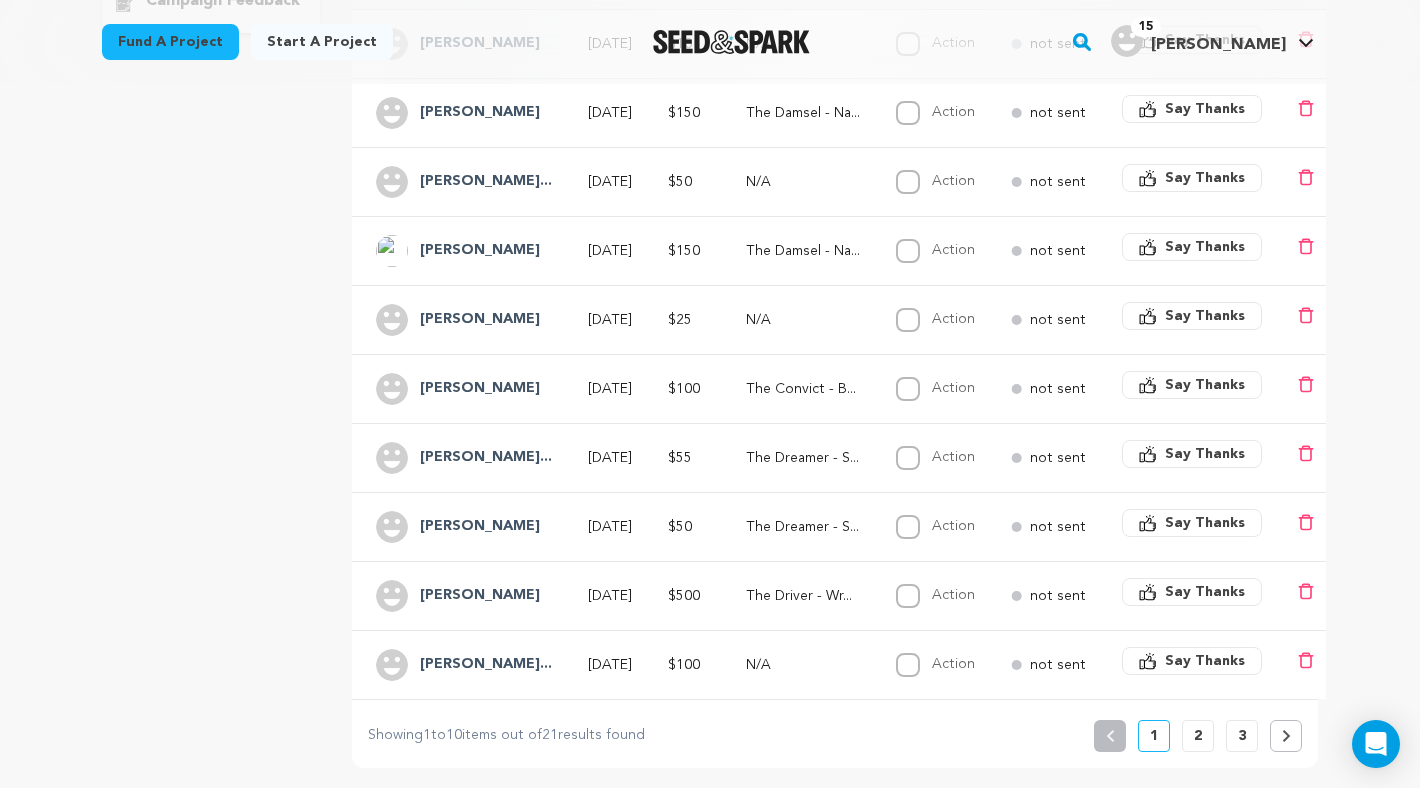 scroll, scrollTop: 532, scrollLeft: 0, axis: vertical 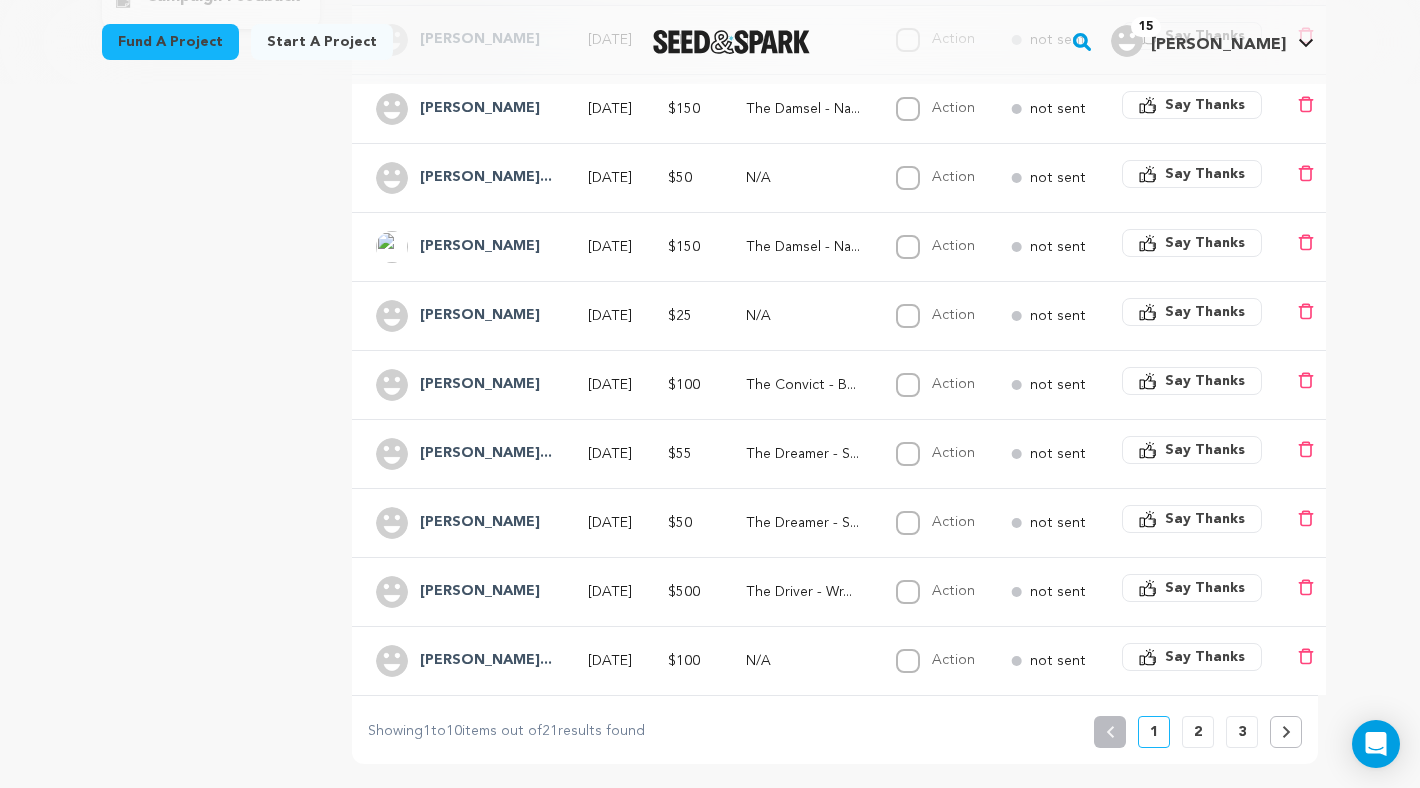 click on "Say Thanks" at bounding box center [1205, 588] 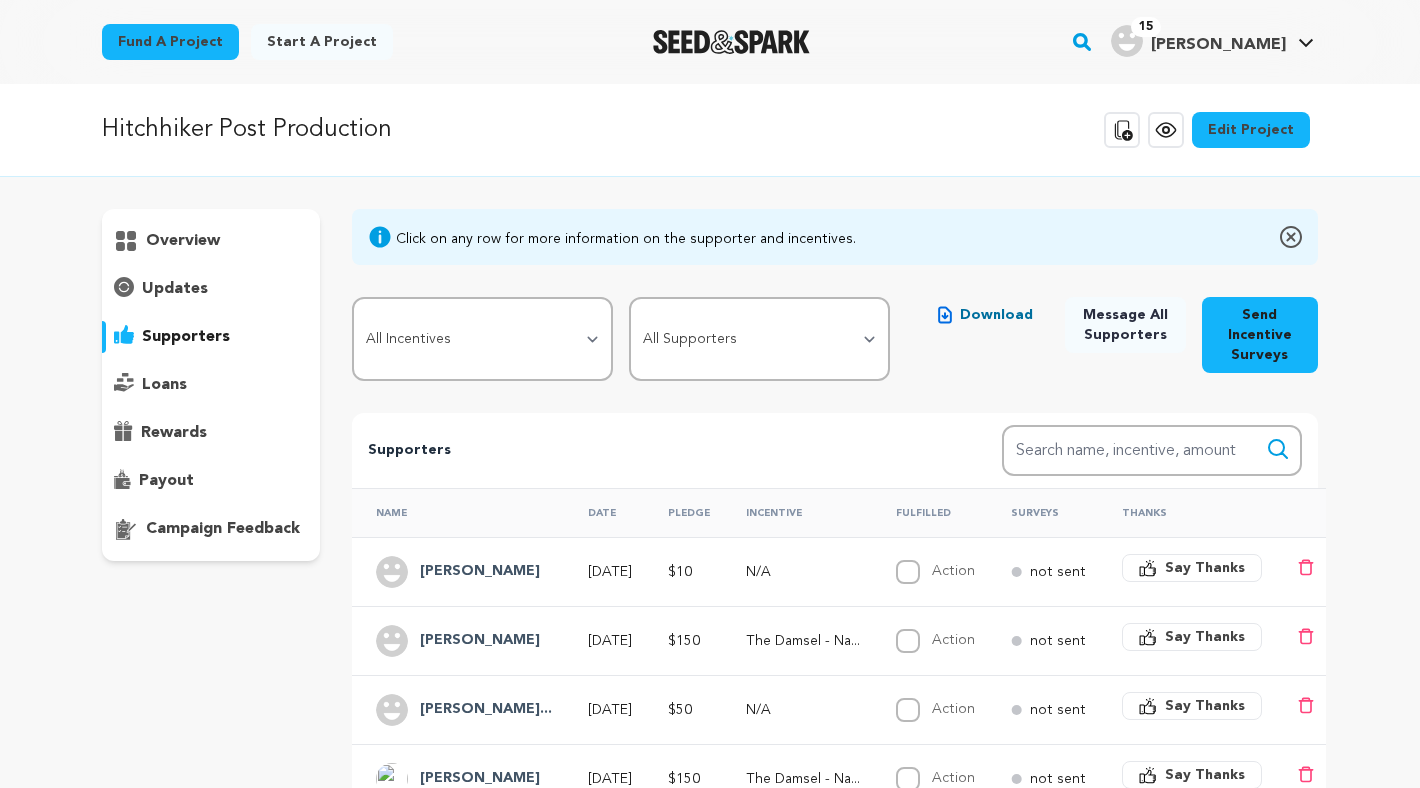 scroll, scrollTop: 532, scrollLeft: 0, axis: vertical 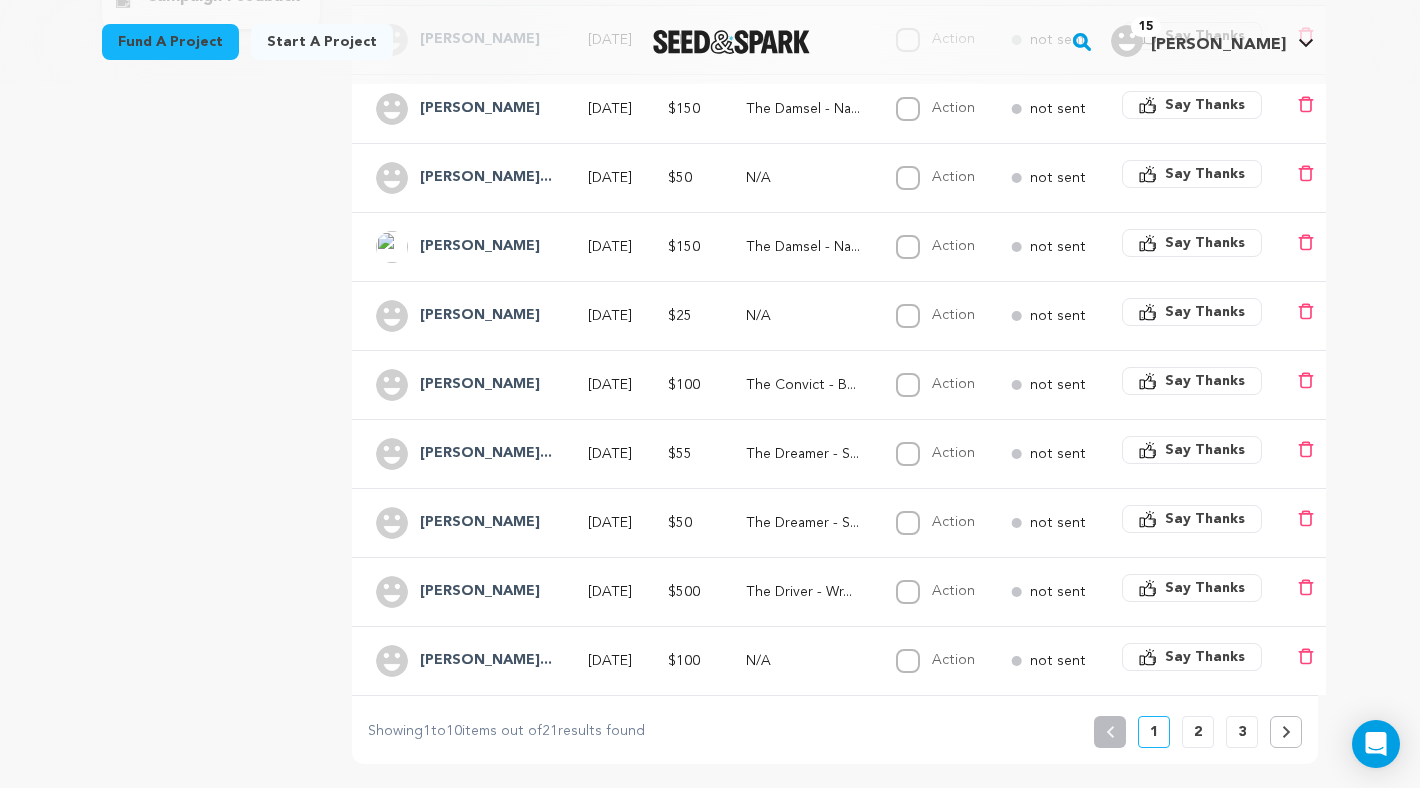 click on "Say Thanks" at bounding box center (1192, 588) 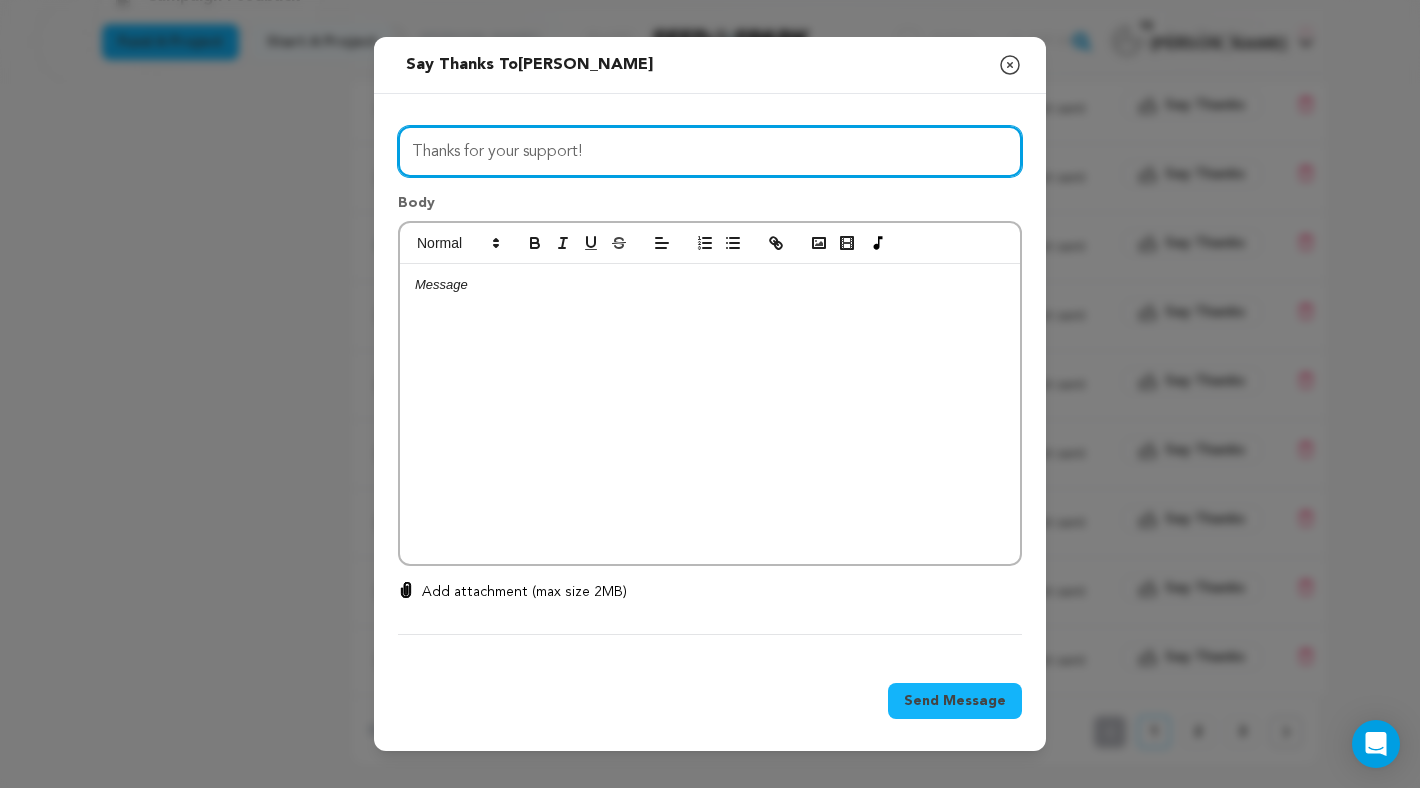 click on "Thanks for your support!" at bounding box center [710, 151] 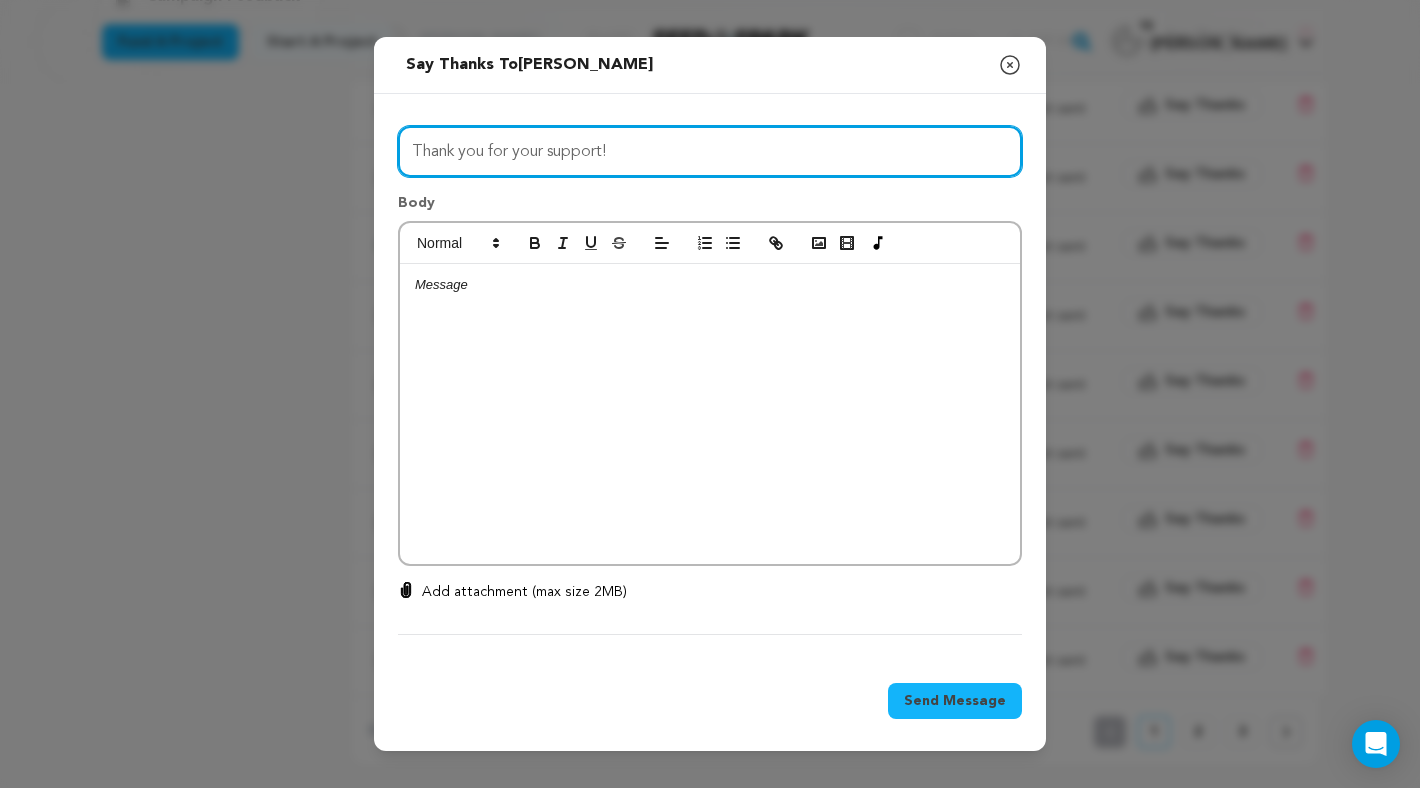type on "Thank you for your support!" 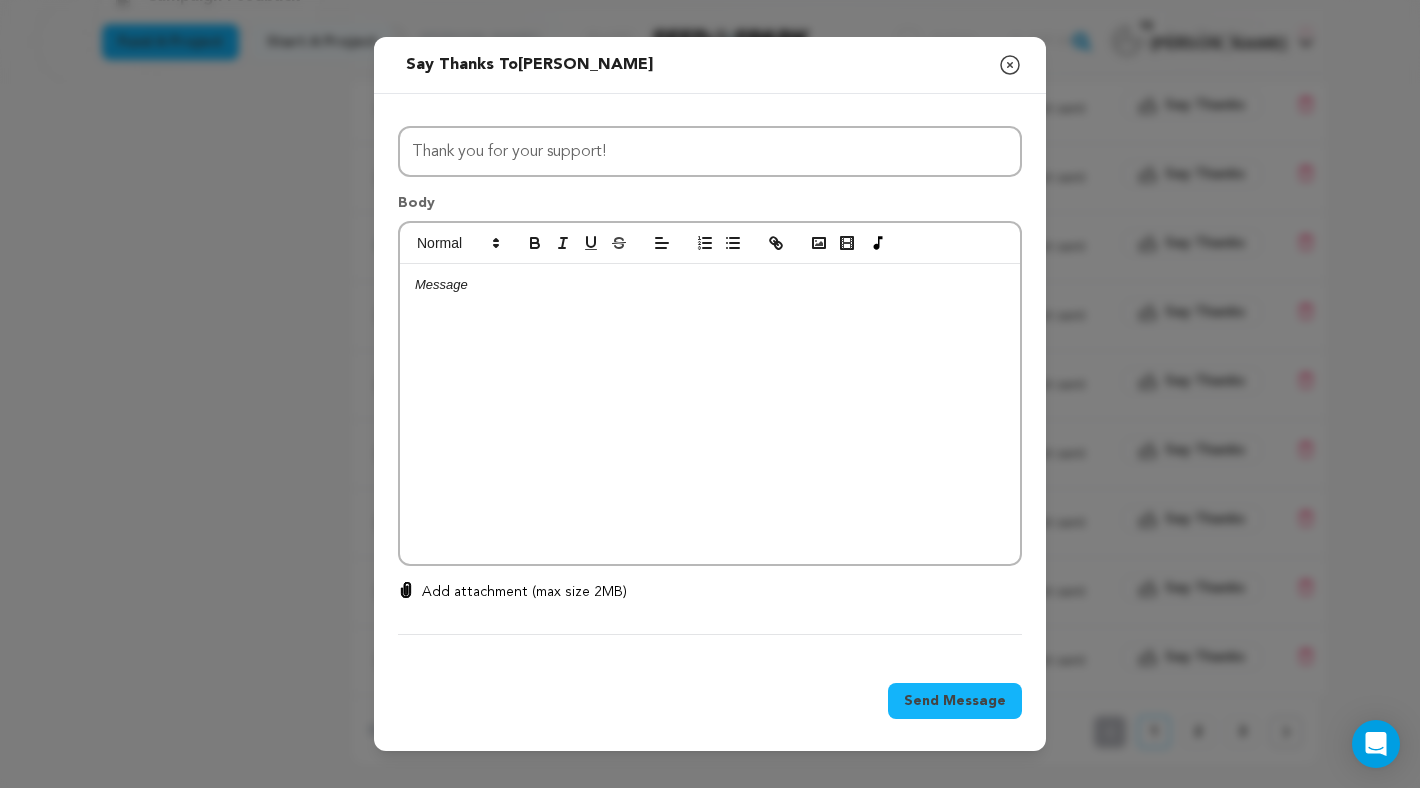 click at bounding box center [710, 414] 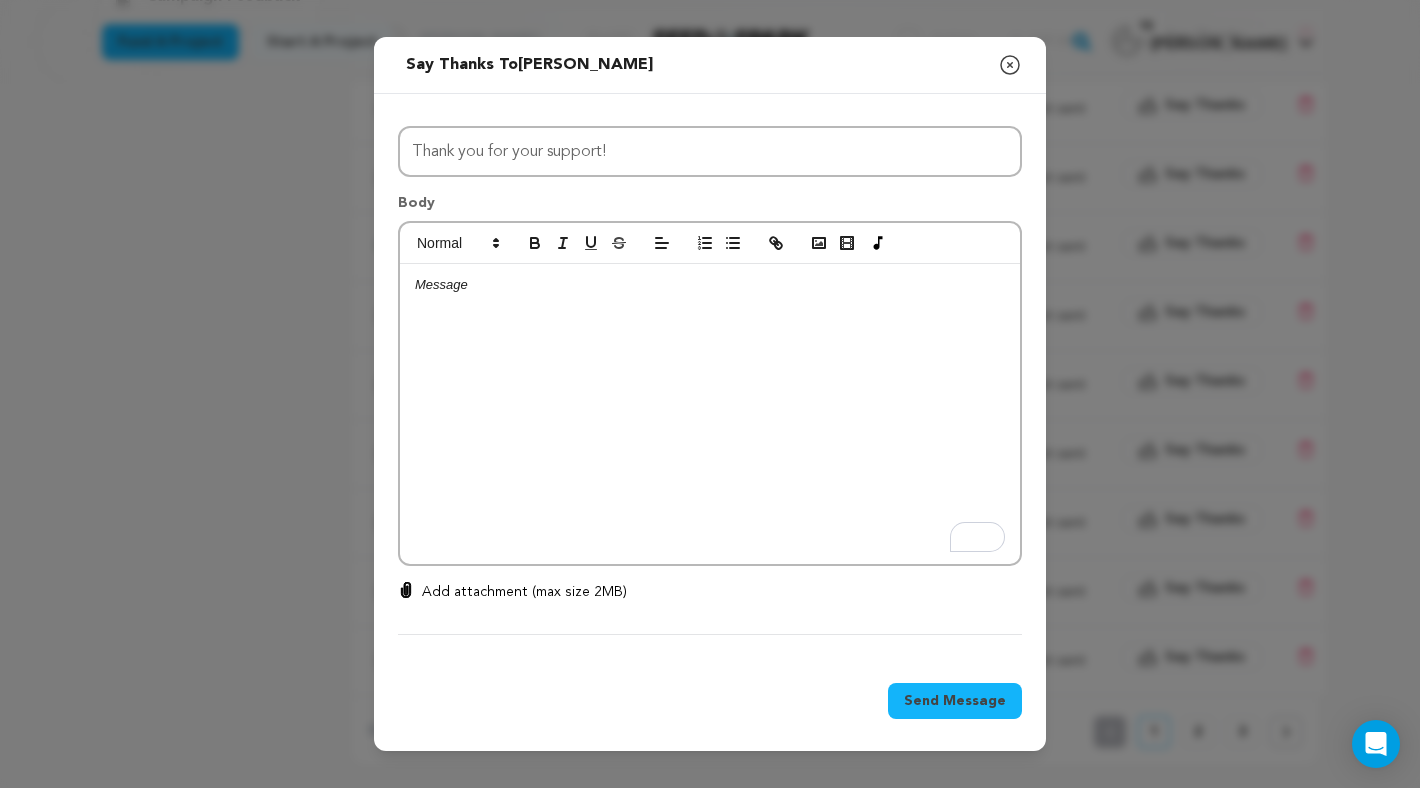 click at bounding box center (710, 414) 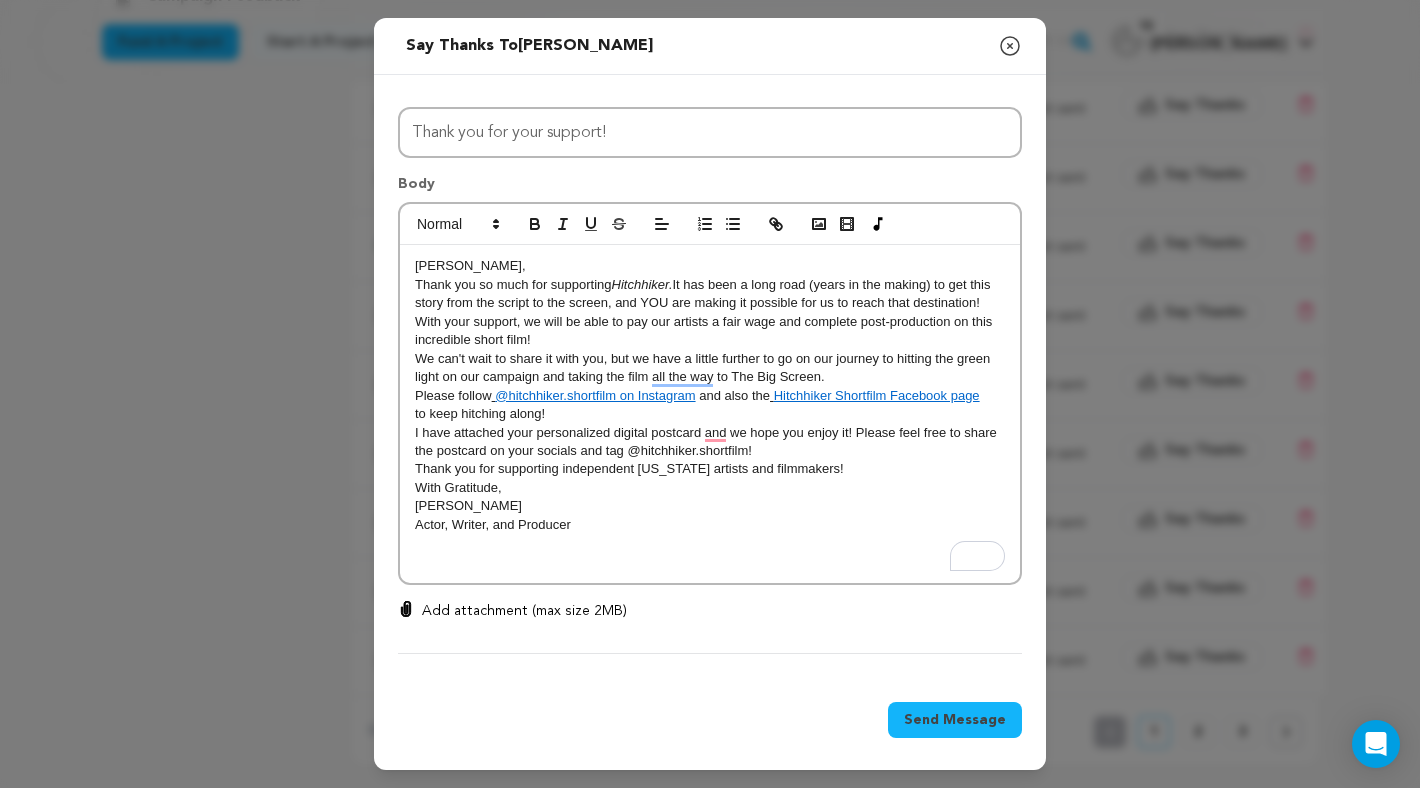 click on "[PERSON_NAME]," at bounding box center [470, 265] 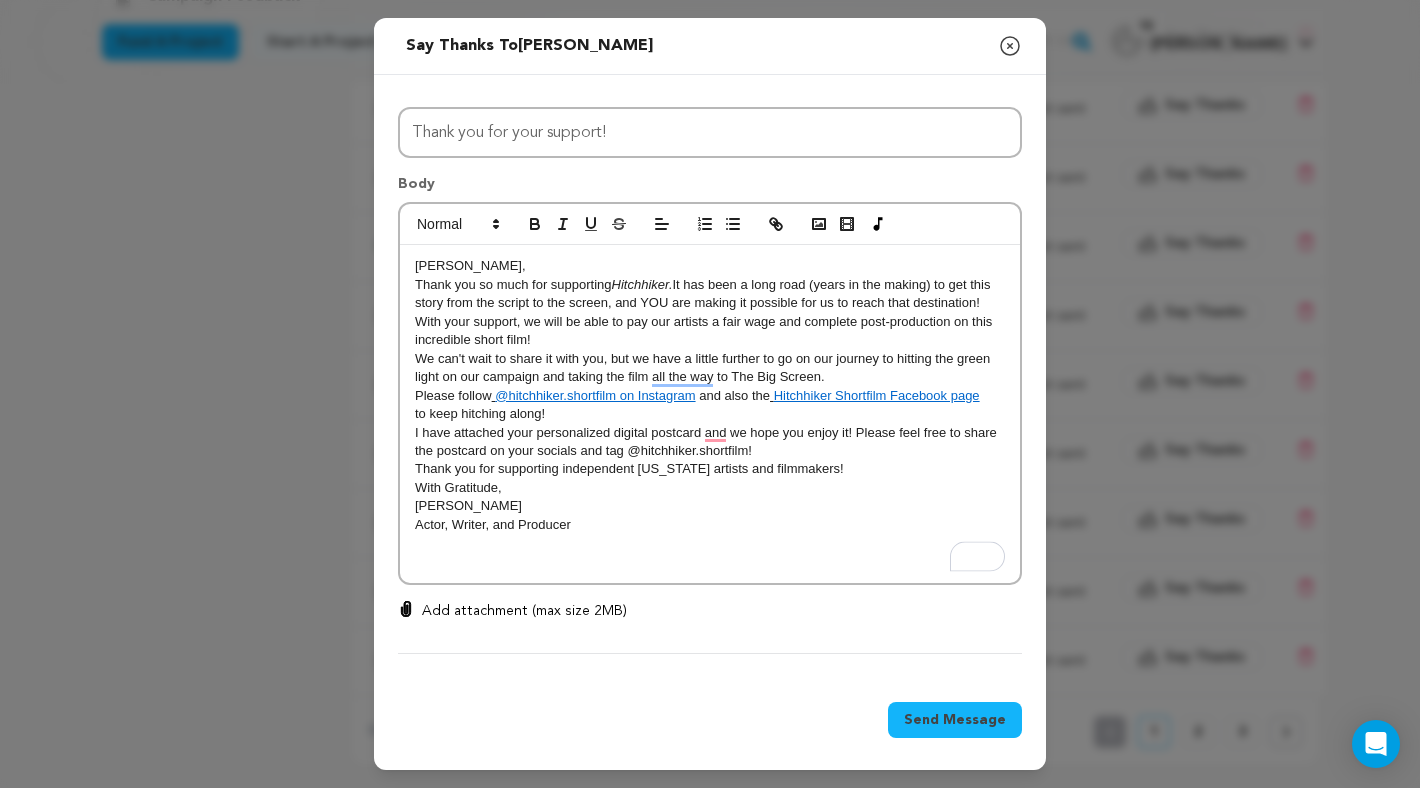 click on "Glenn," at bounding box center (710, 266) 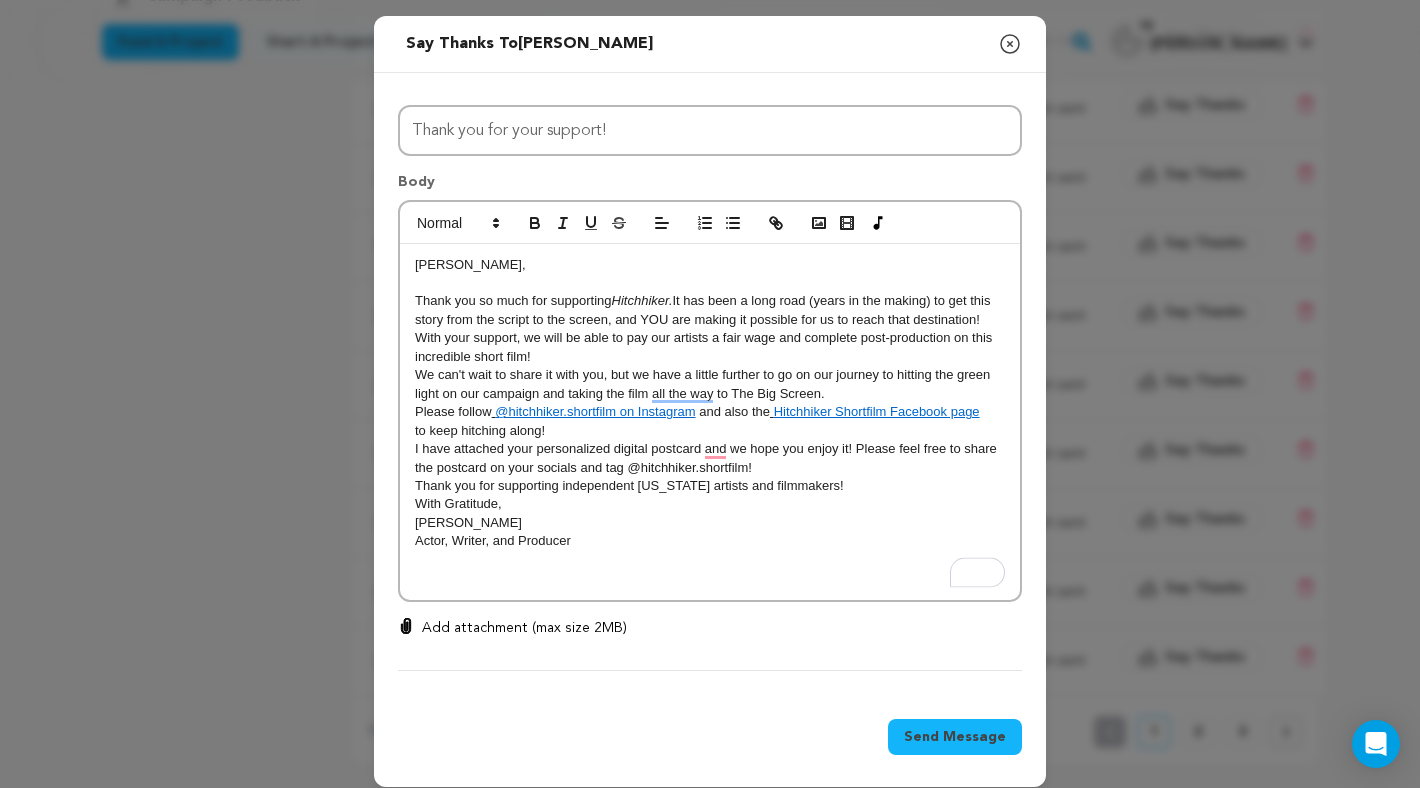 click on "Thank you so much for supporting  Hitchhiker.  It has been a long road (years in the making) to get this story from the script to the screen, and YOU are making it possible for us to reach that destination!" at bounding box center (710, 310) 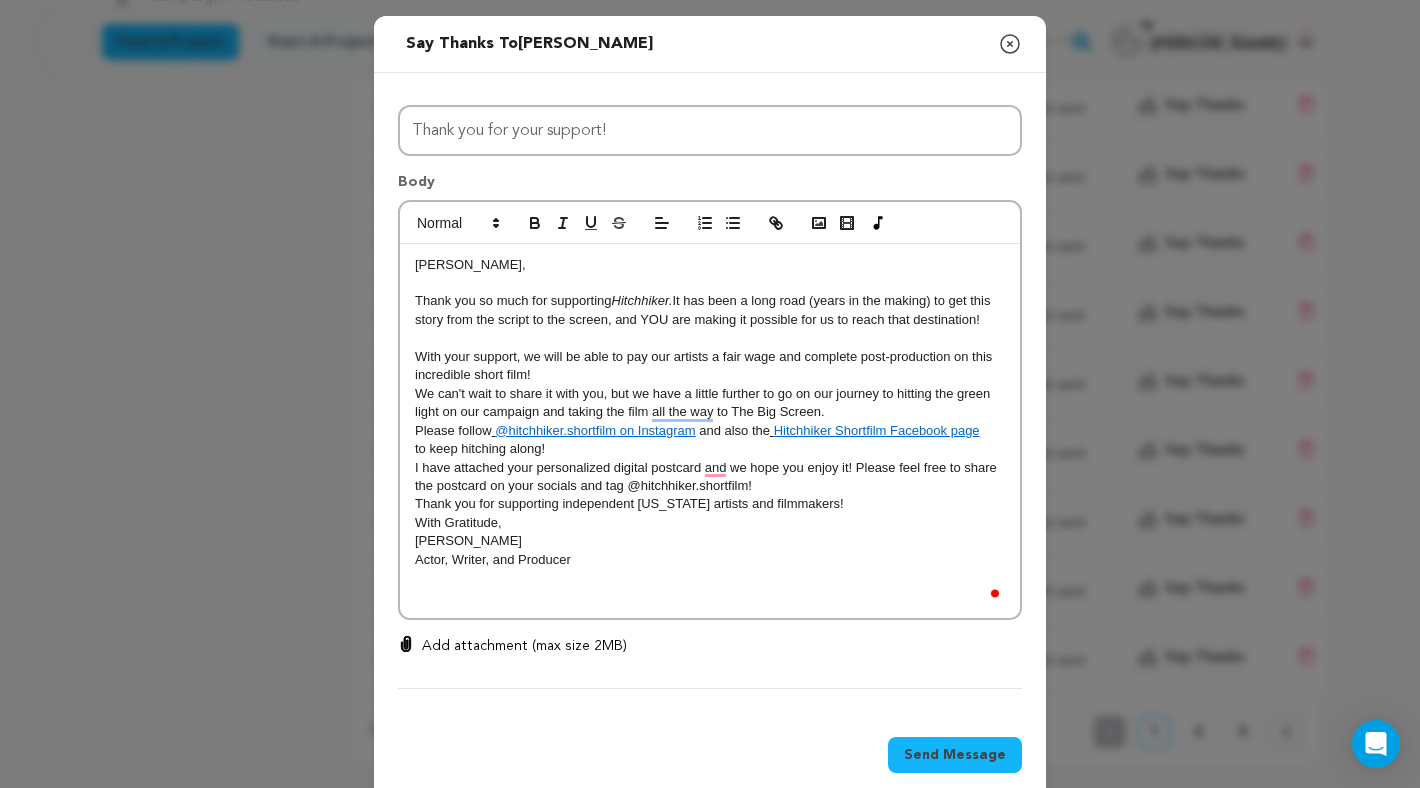 click on "With your support, we will be able to pay our artists a fair wage and complete post-production on this incredible short film!" at bounding box center [710, 366] 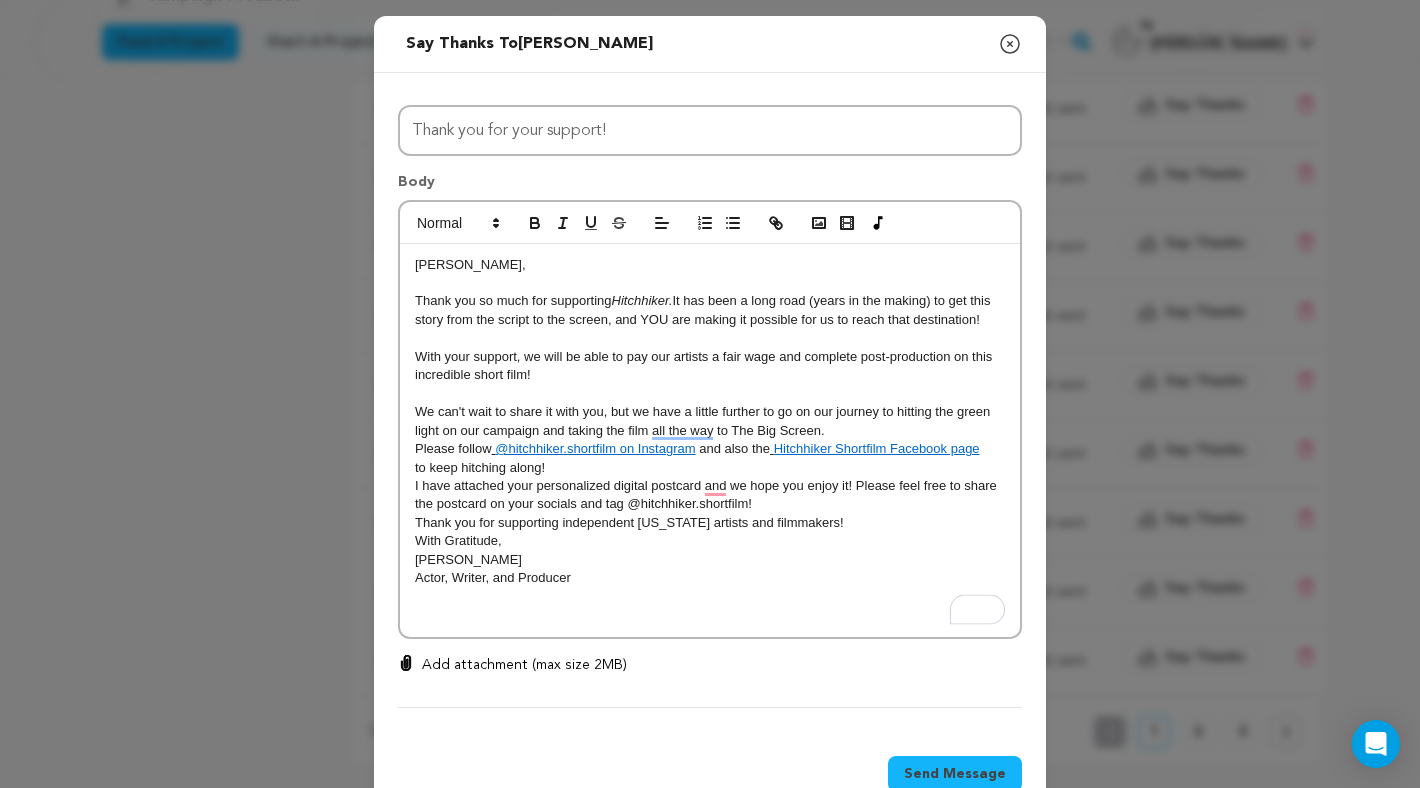 click on "We can't wait to share it with you, but we have a little further to go on our journey to hitting the green light on our campaign and taking the film all the way to The Big Screen." at bounding box center (710, 421) 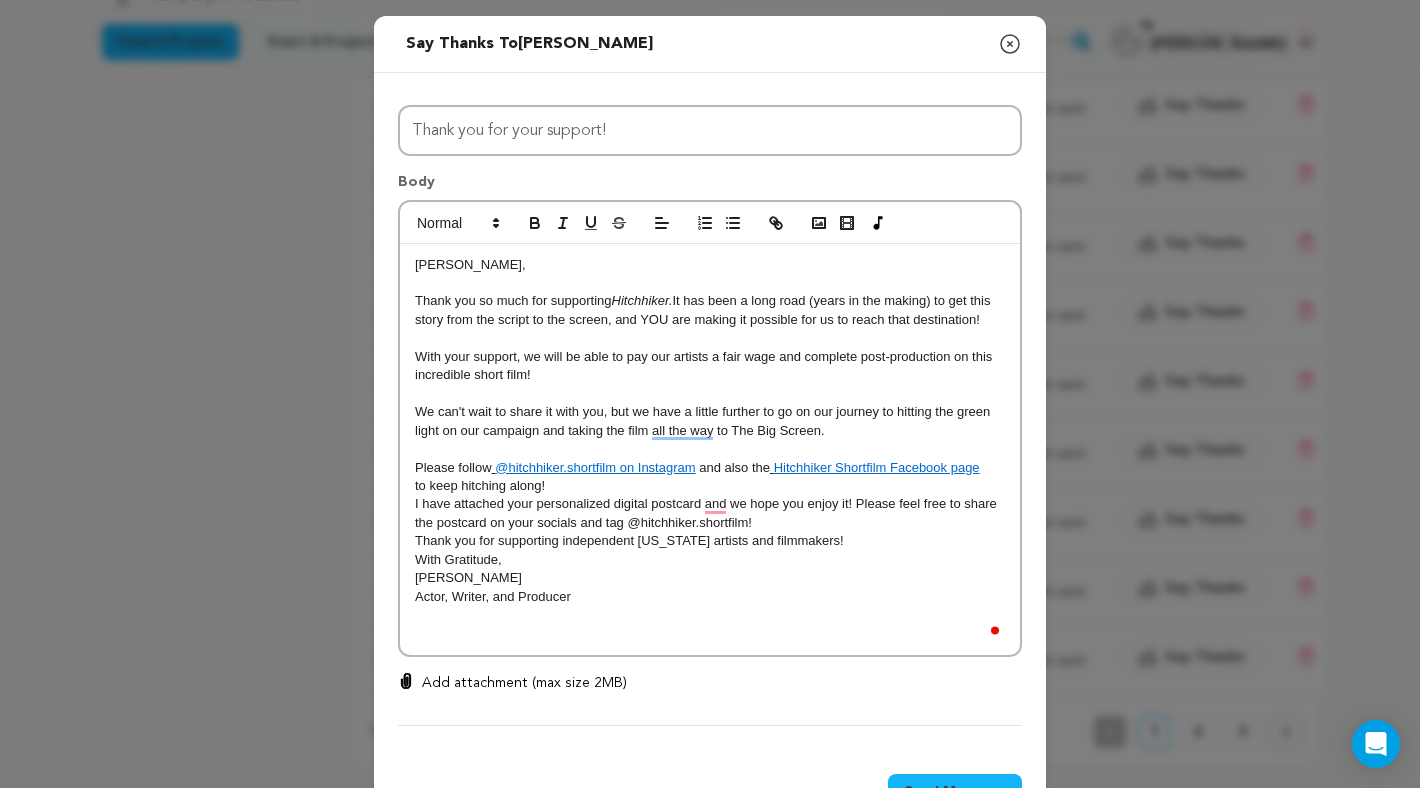 click on "to keep hitching along!" at bounding box center (710, 486) 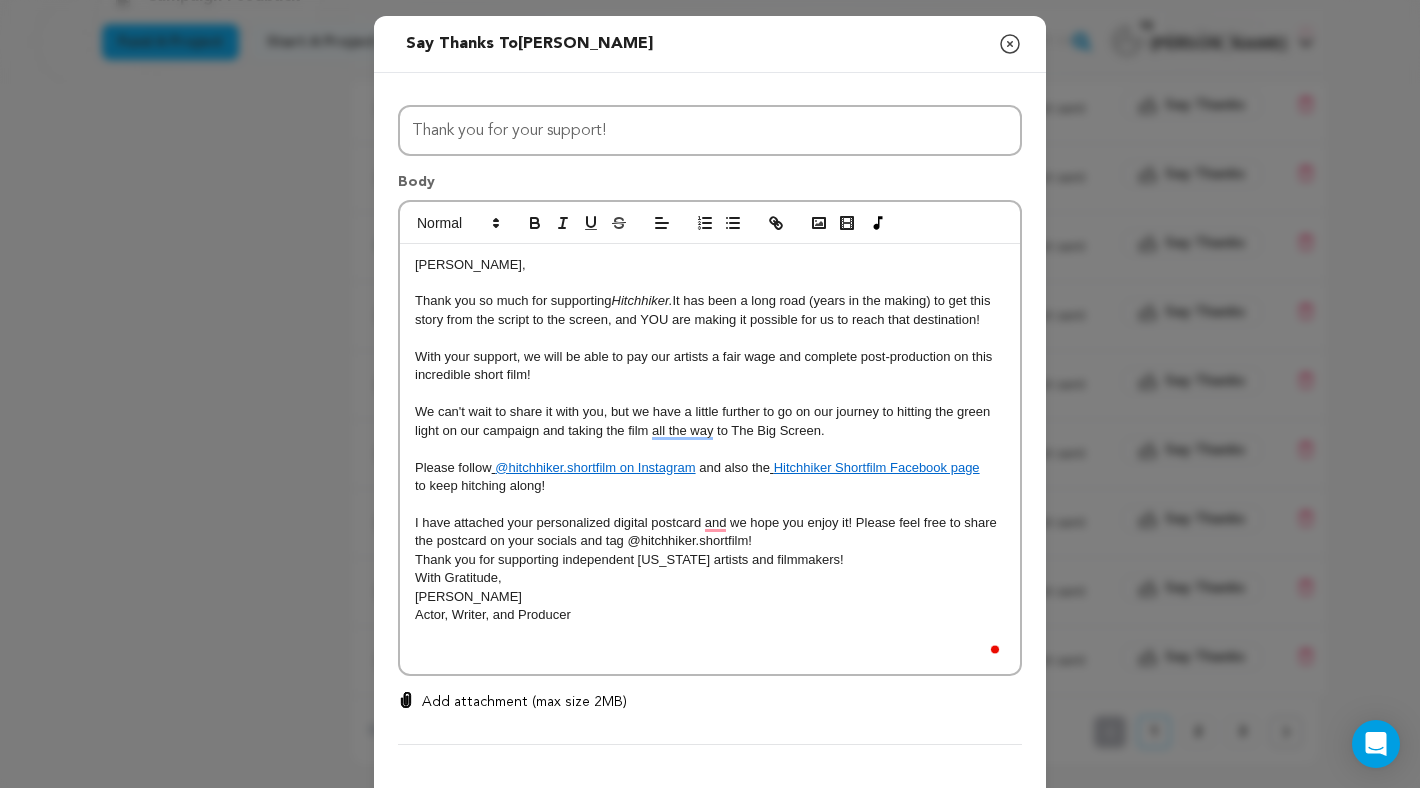 click on "I have attached your personalized digital postcard and we hope you enjoy it! Please feel free to share the postcard on your socials and tag @hitchhiker.shortfilm!" at bounding box center [710, 532] 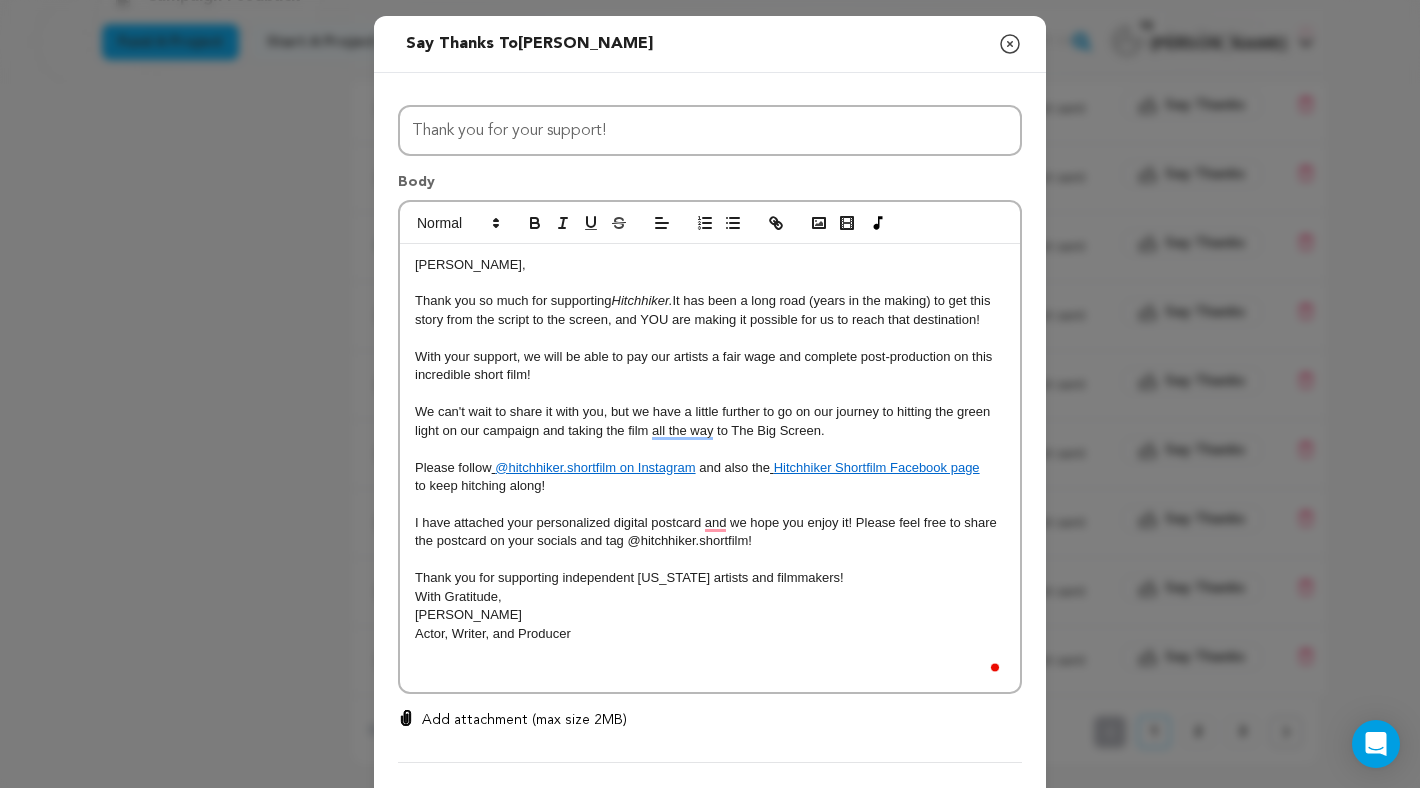 click on "Thank you for supporting independent Texas artists and filmmakers!" at bounding box center [710, 578] 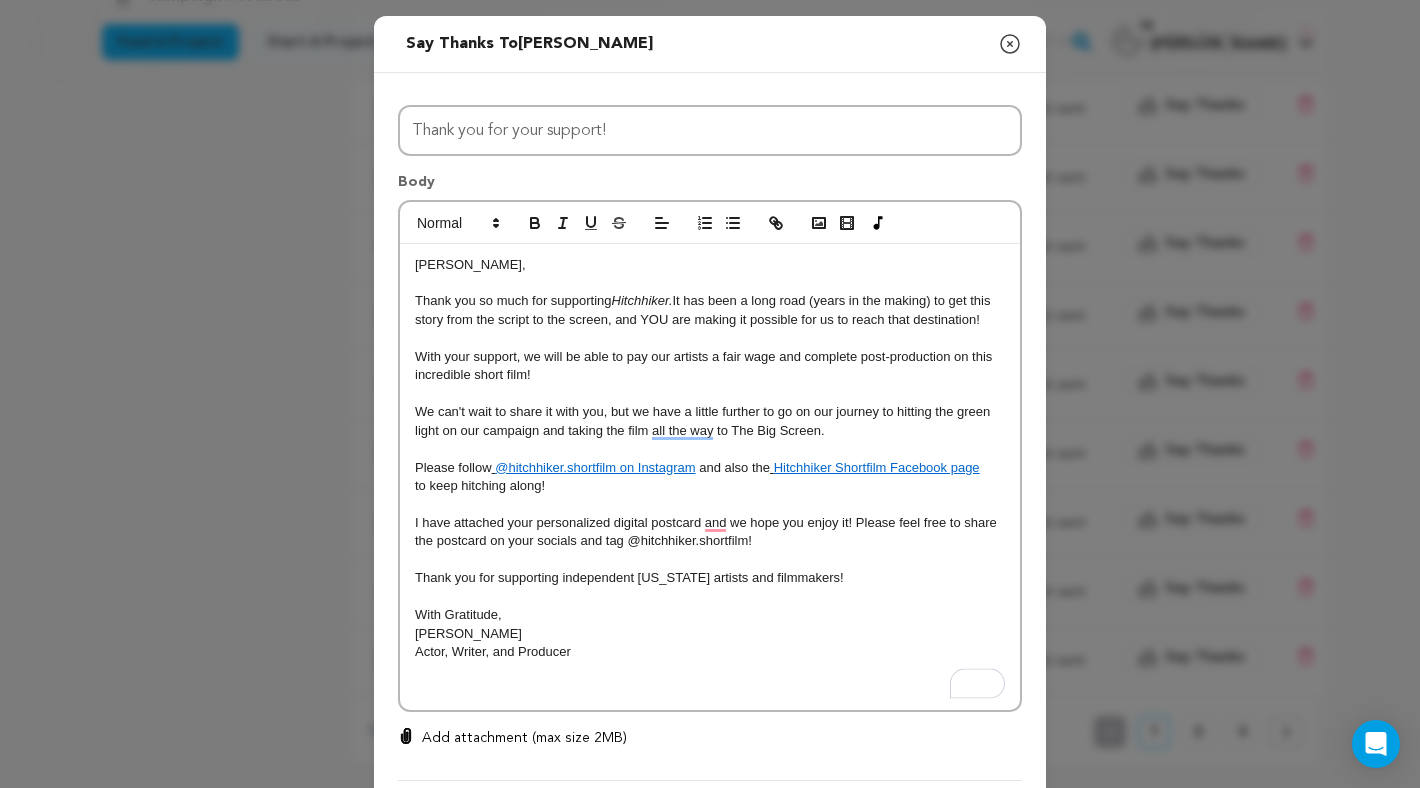 click at bounding box center (710, 689) 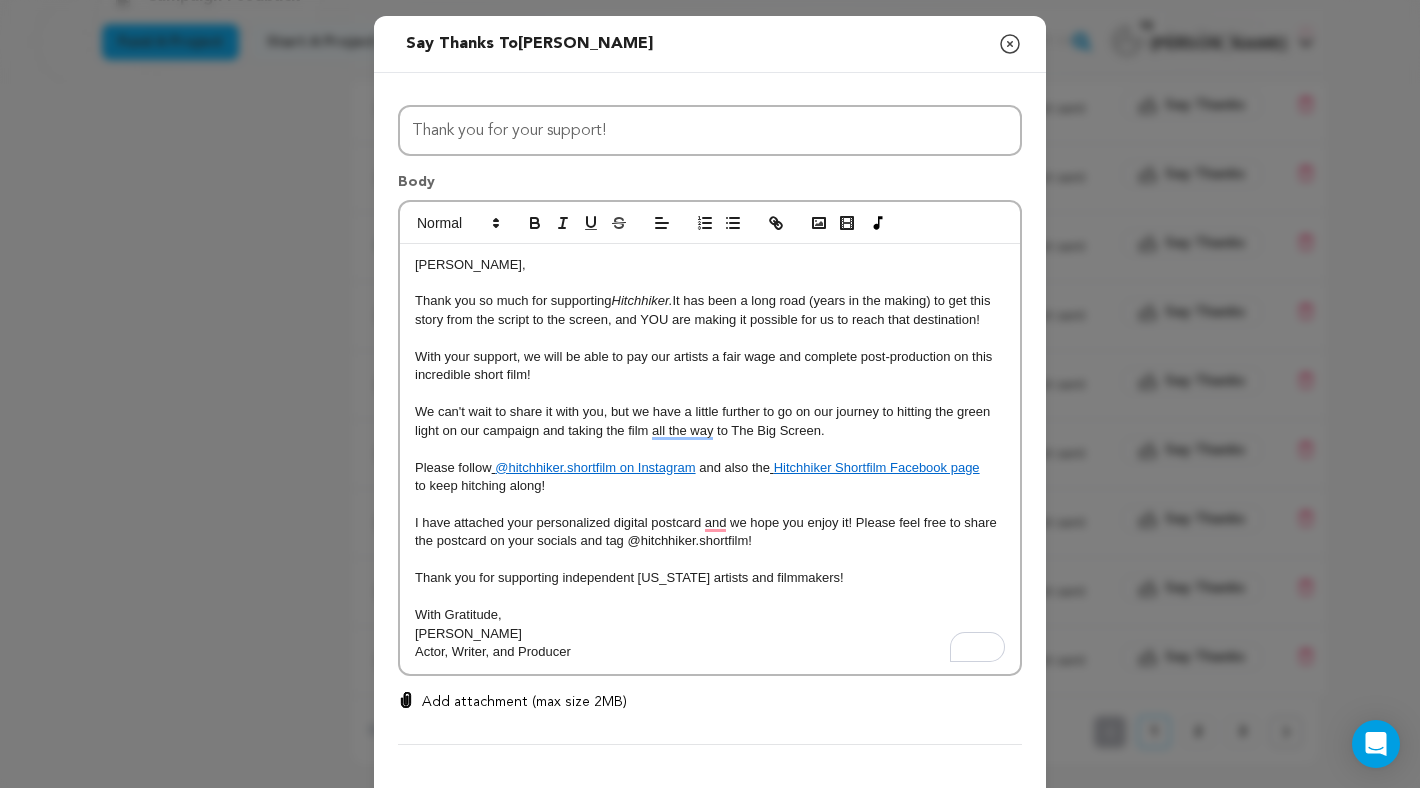 click on "Add attachment (max size 2MB)" at bounding box center [524, 702] 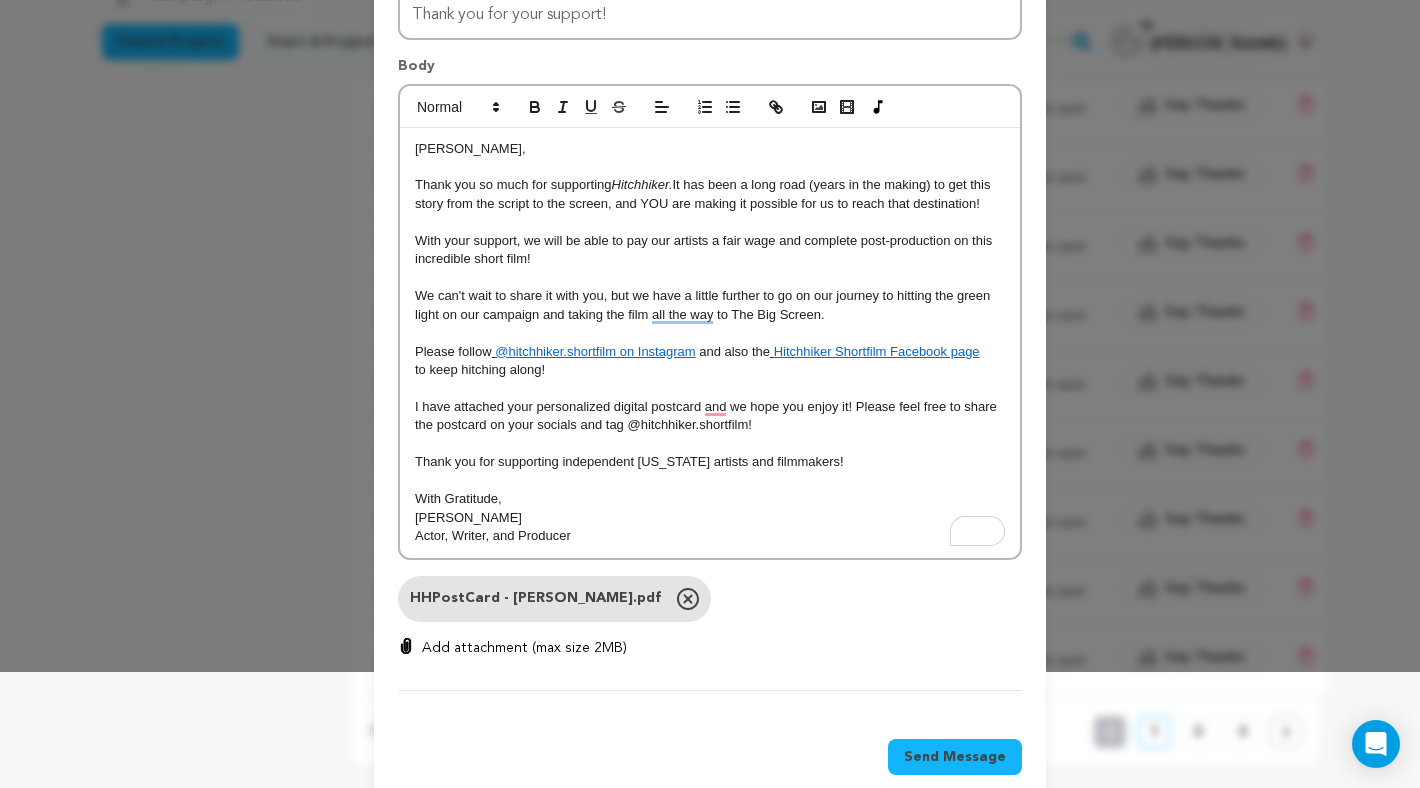 scroll, scrollTop: 151, scrollLeft: 0, axis: vertical 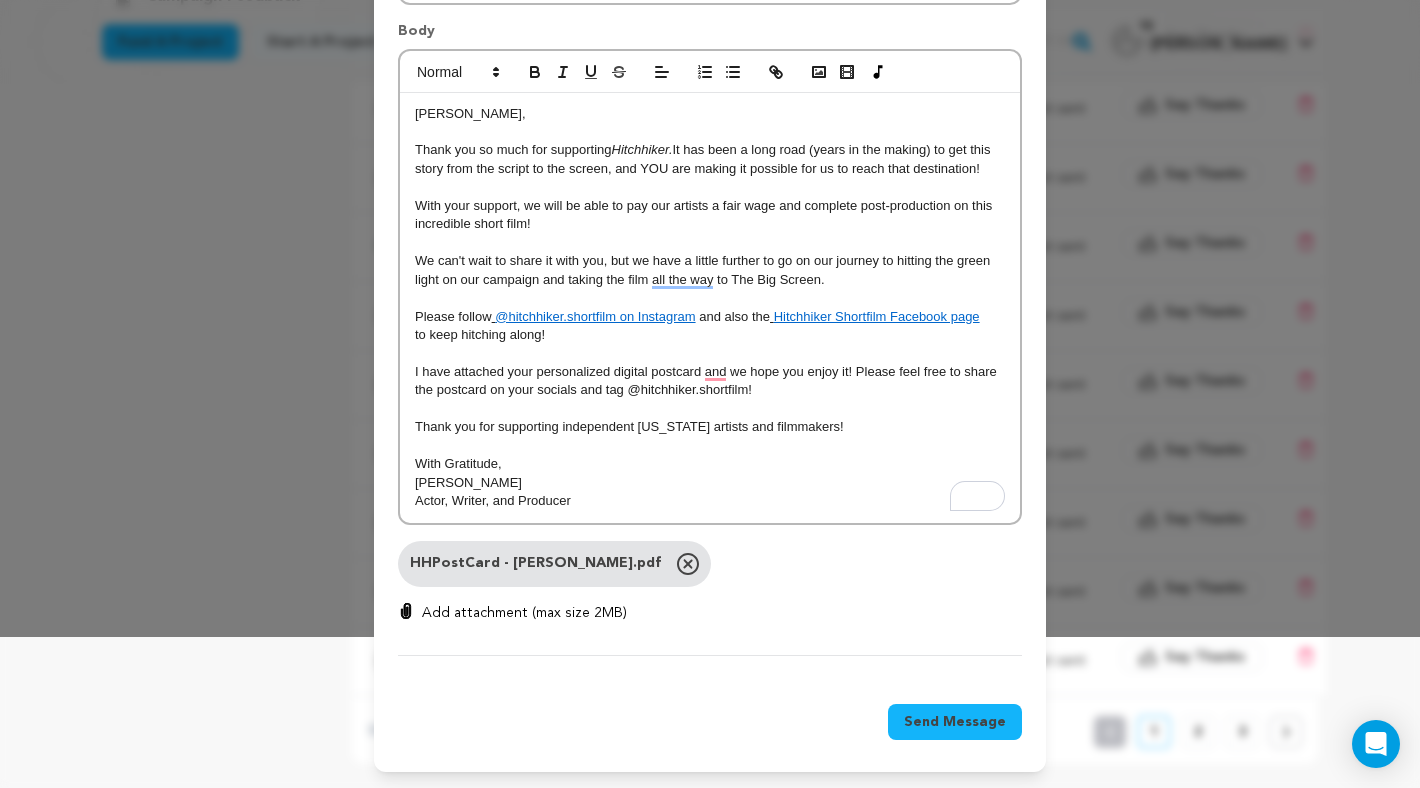 click on "Add attachment (max size 2MB)" at bounding box center (524, 613) 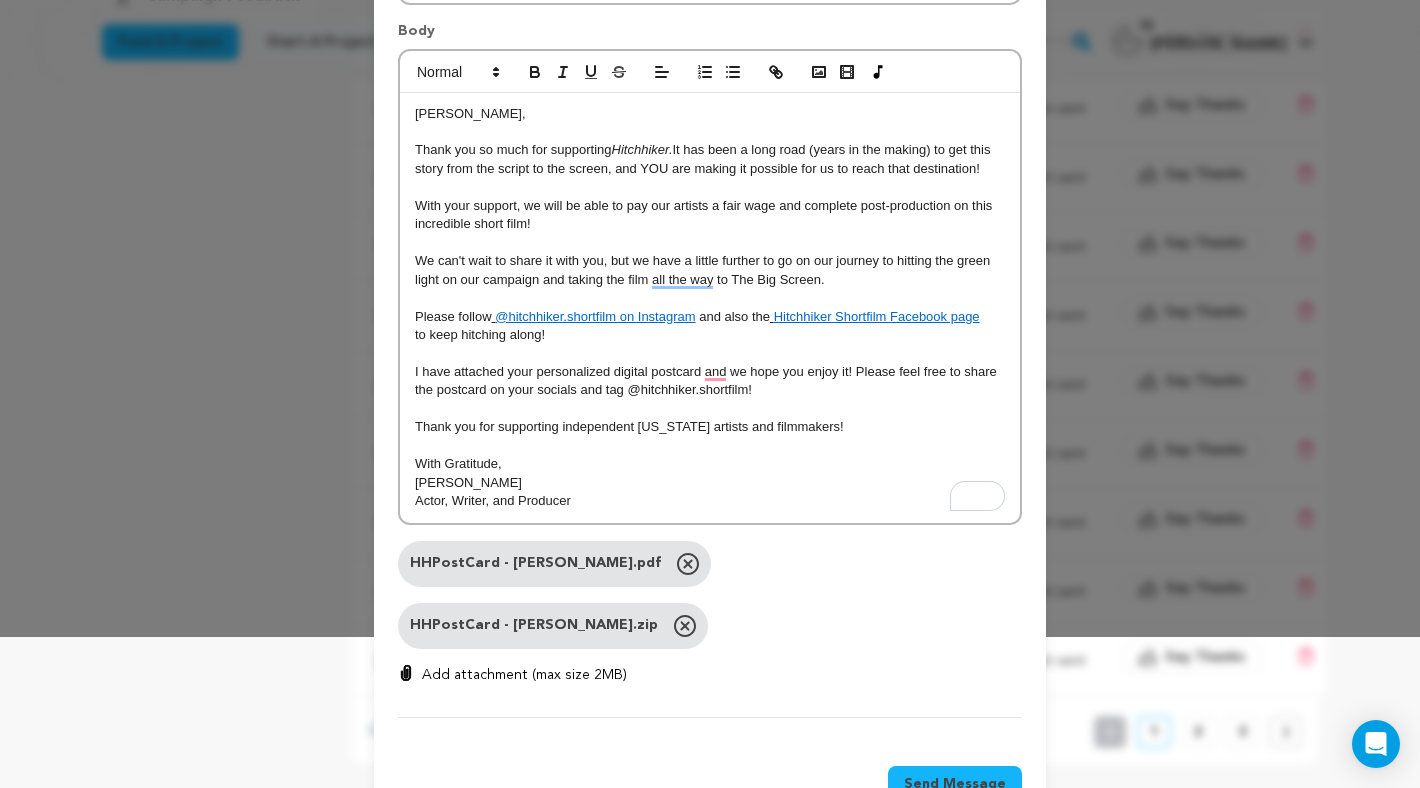 click on "Send Message" at bounding box center [955, 784] 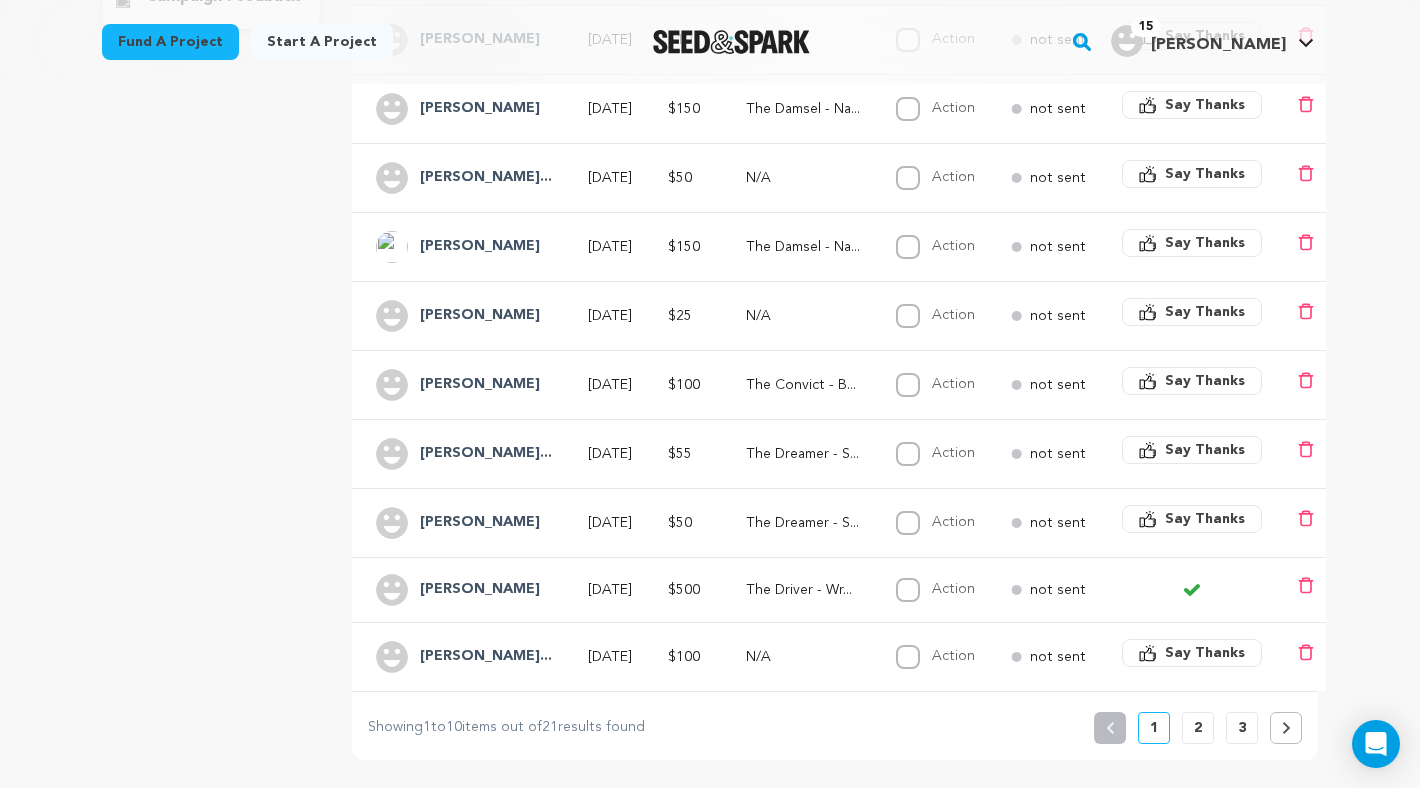 click on "Say Thanks" at bounding box center [1205, 519] 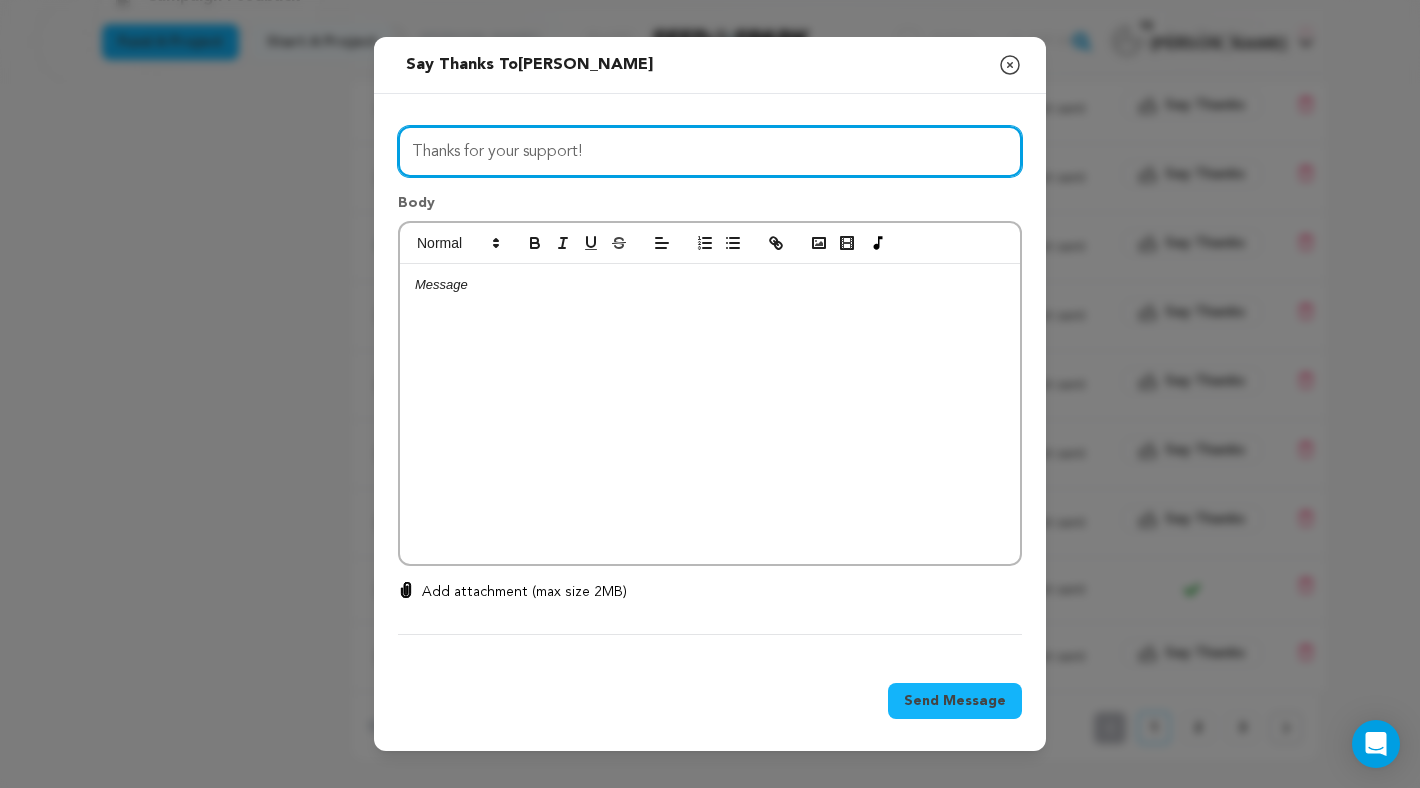 click on "Thanks for your support!" at bounding box center [710, 151] 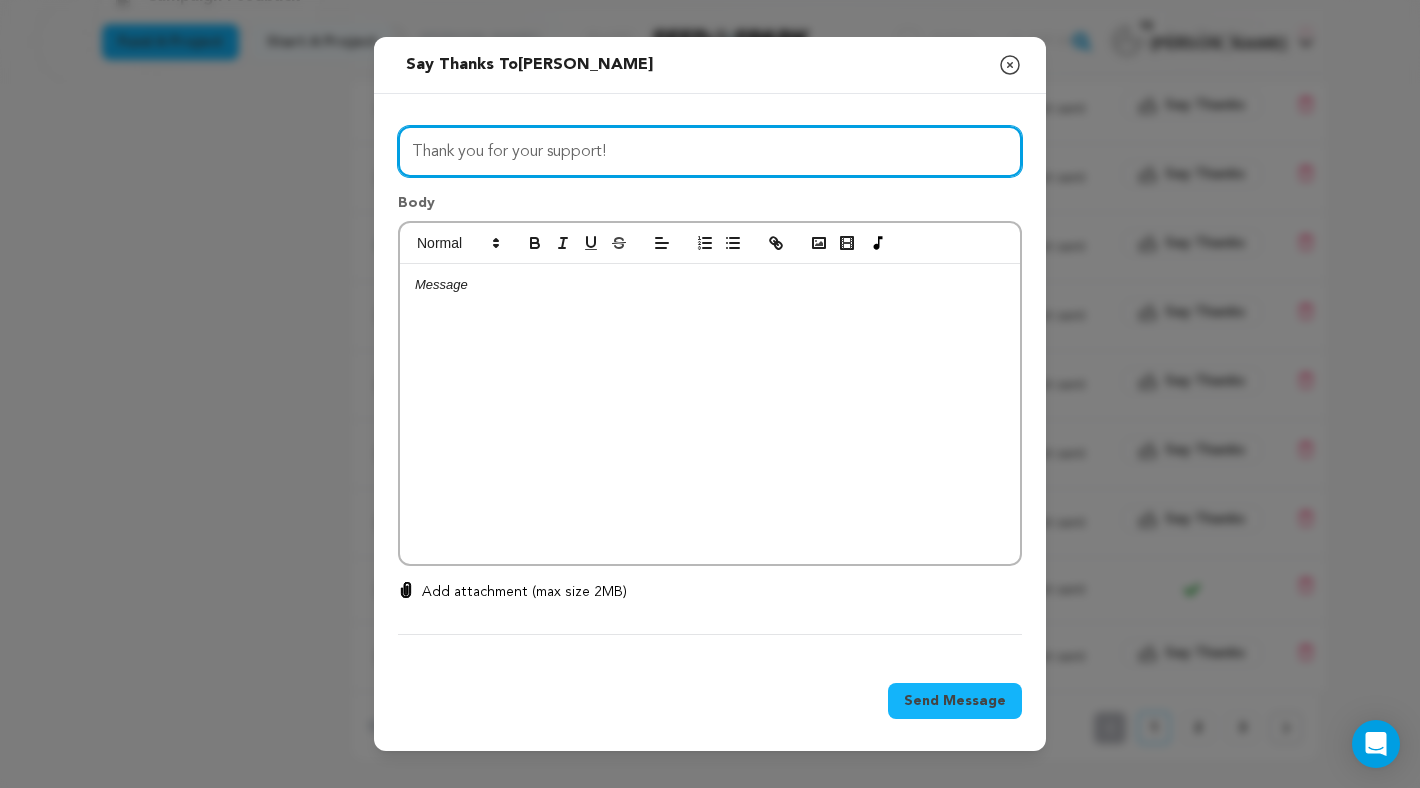 type on "Thank you for your support!" 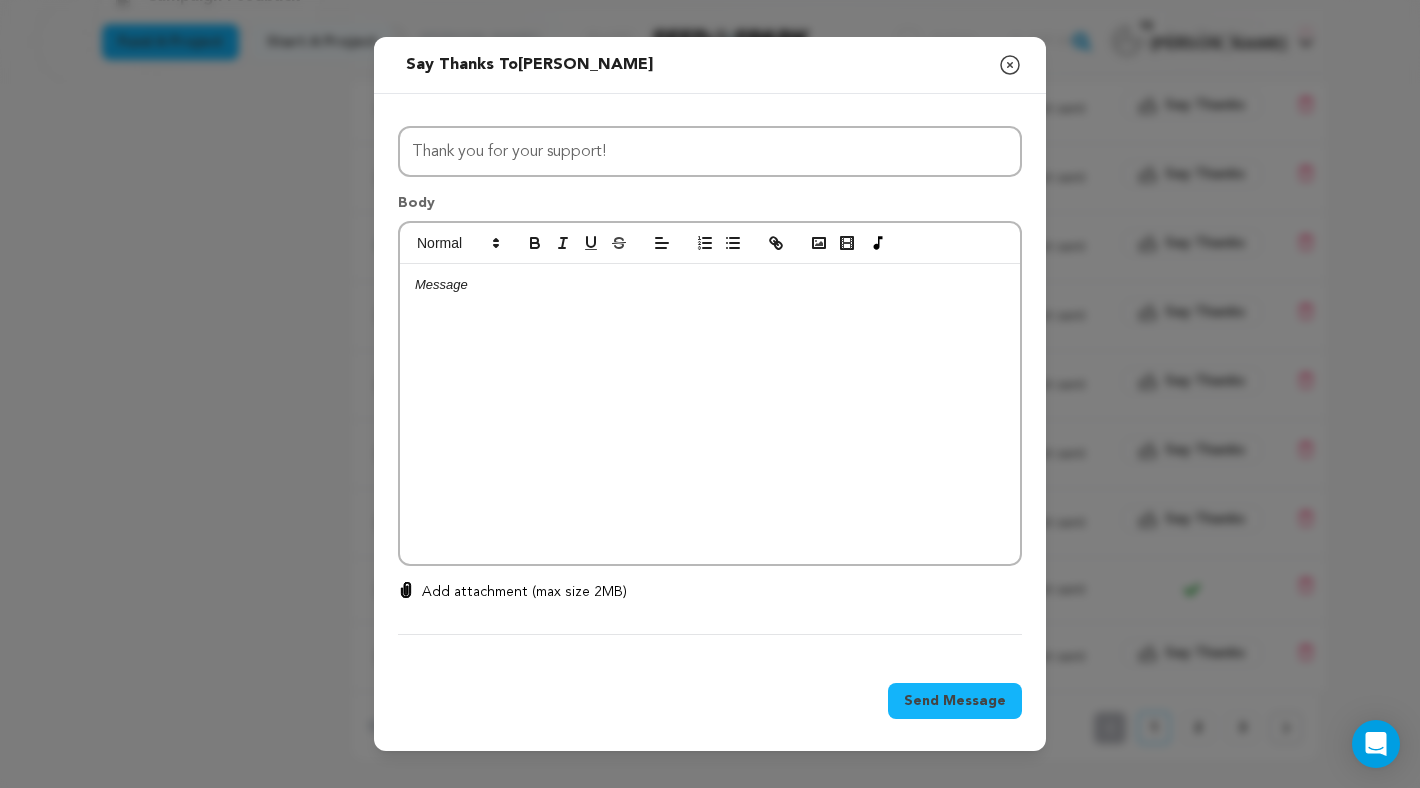click at bounding box center [710, 414] 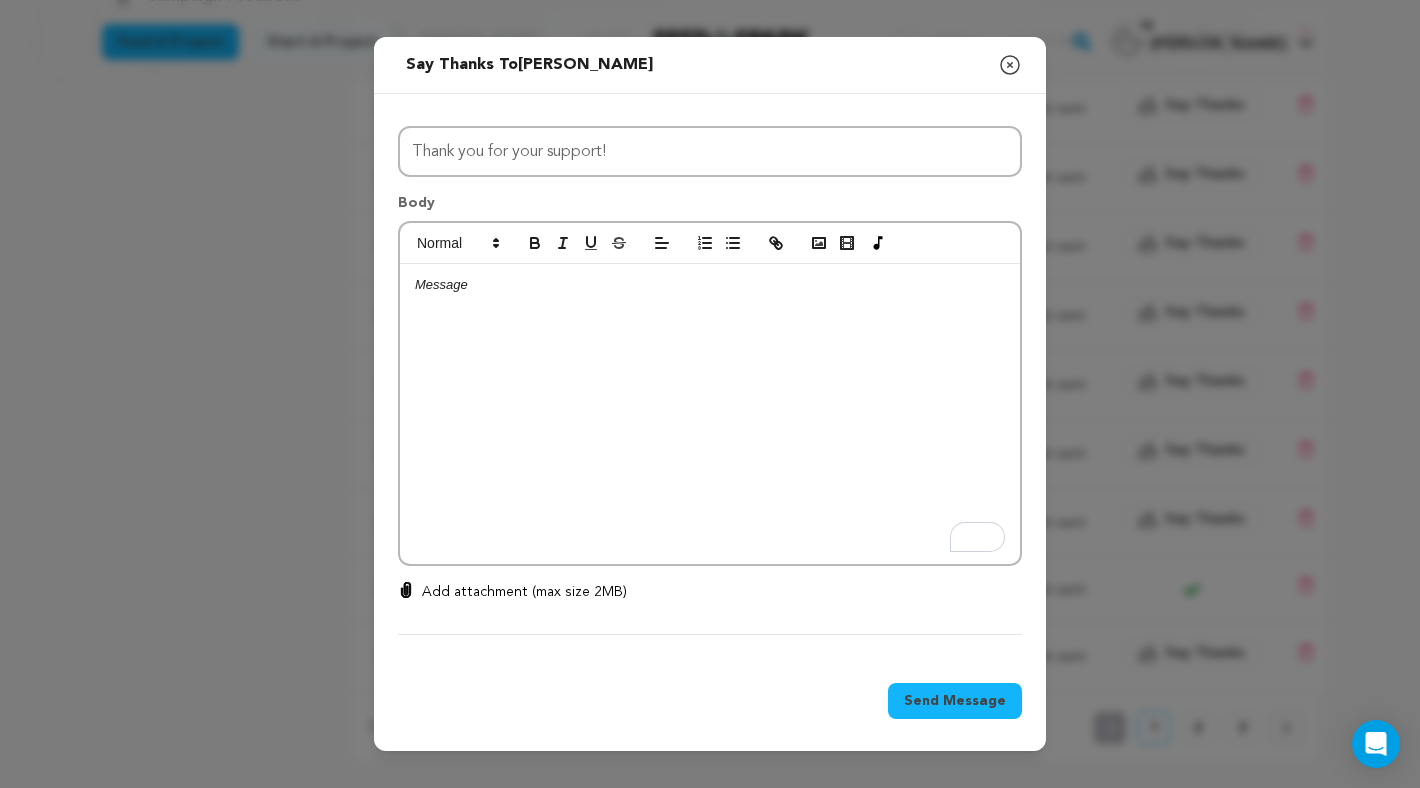 click at bounding box center (710, 414) 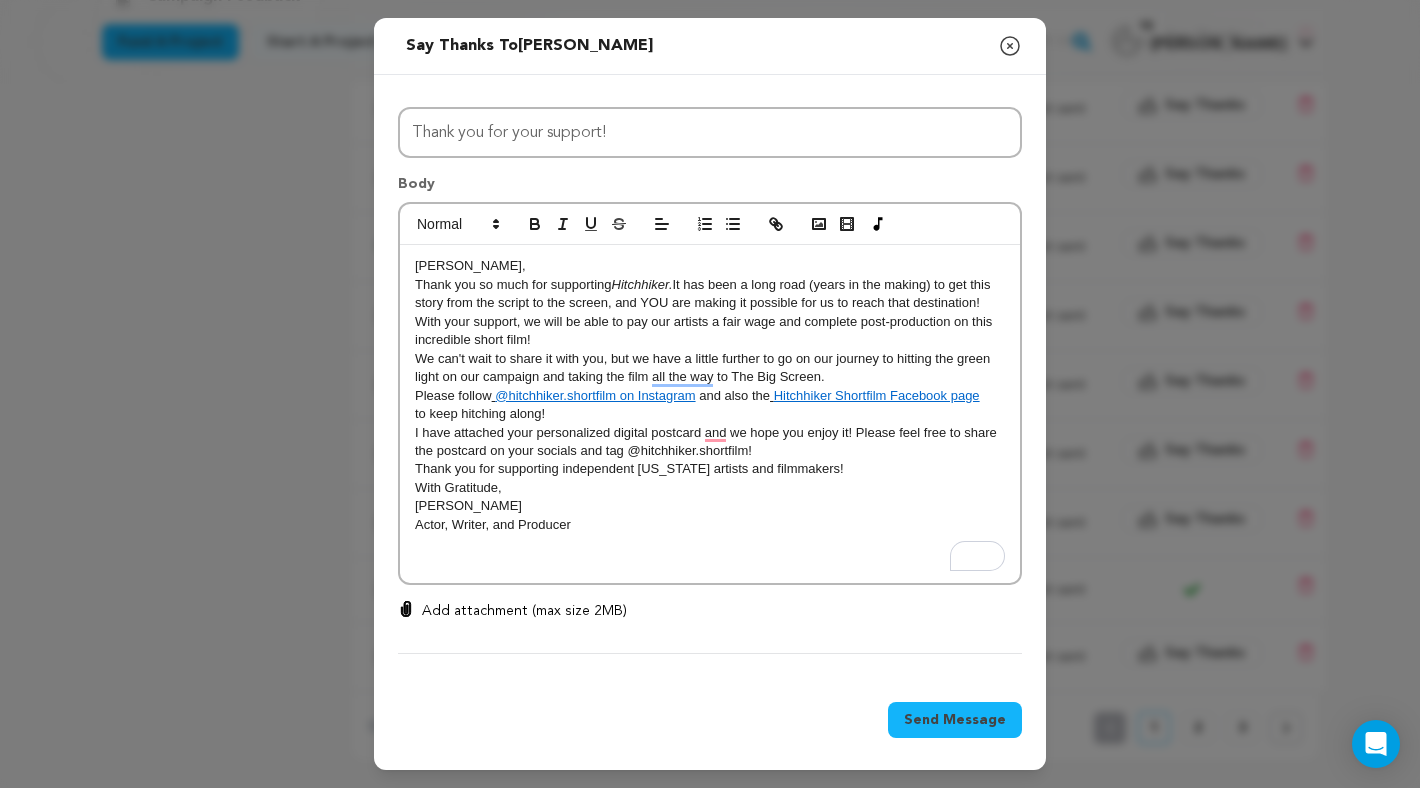click on "Lorin," at bounding box center [470, 265] 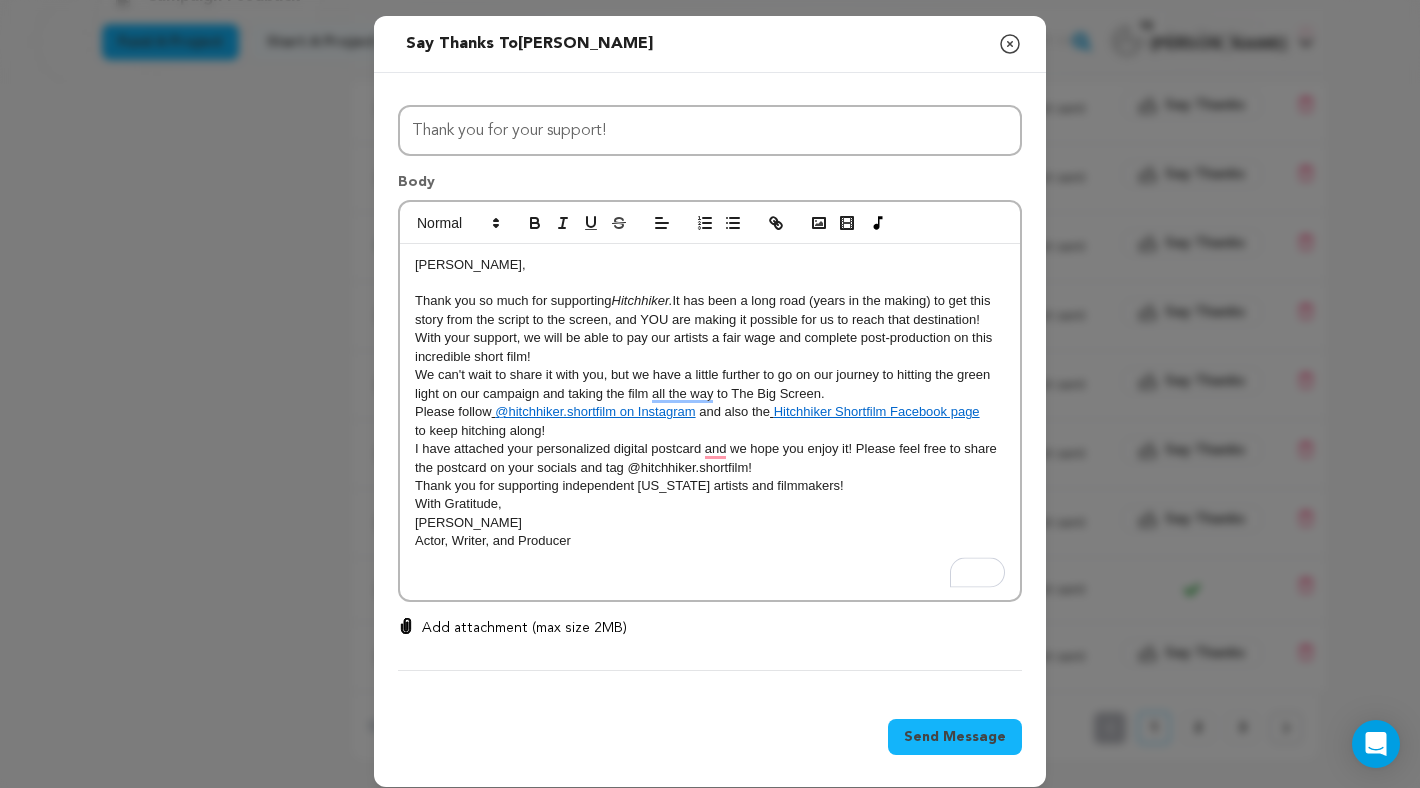 click on "Thank you so much for supporting  Hitchhiker.  It has been a long road (years in the making) to get this story from the script to the screen, and YOU are making it possible for us to reach that destination!" at bounding box center (710, 310) 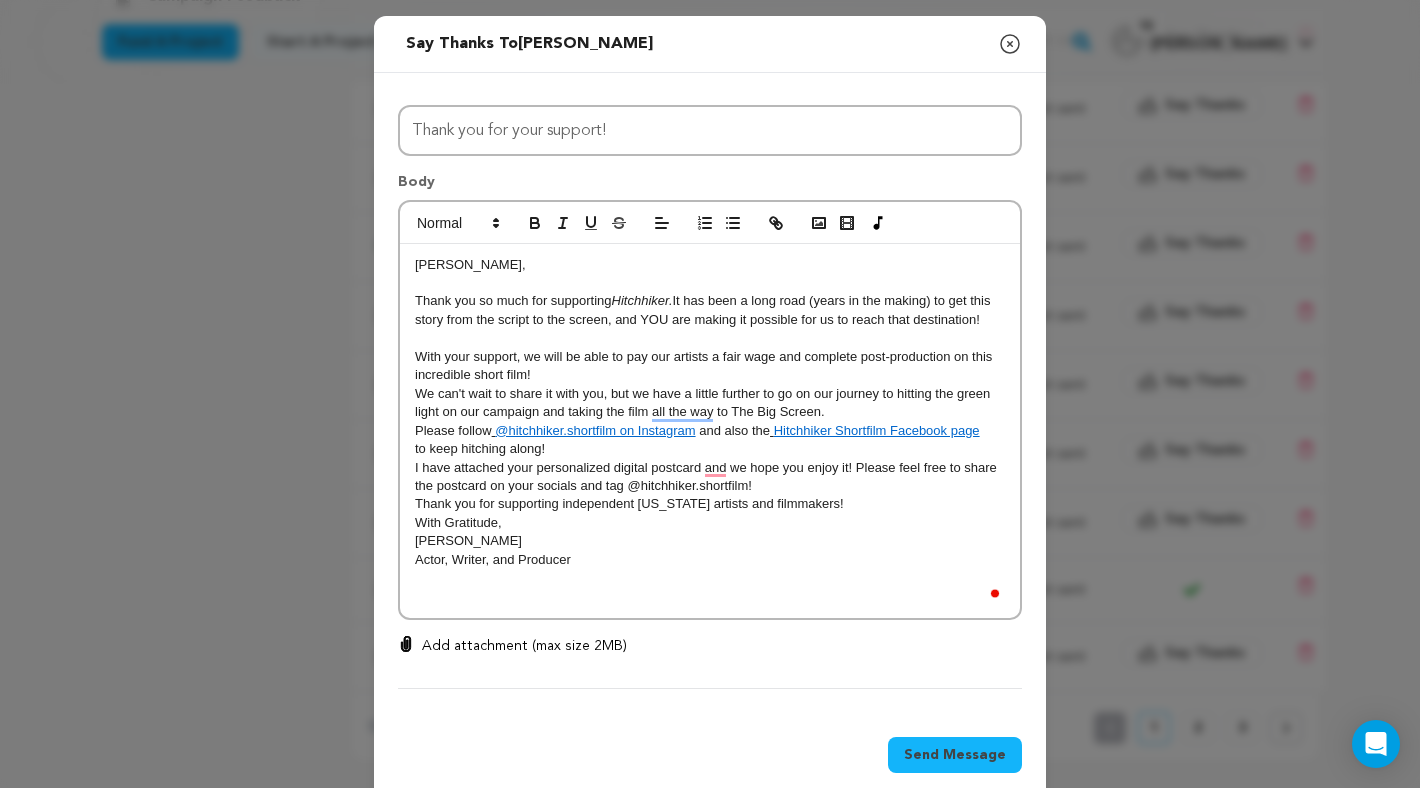 click on "With your support, we will be able to pay our artists a fair wage and complete post-production on this incredible short film!" at bounding box center (710, 366) 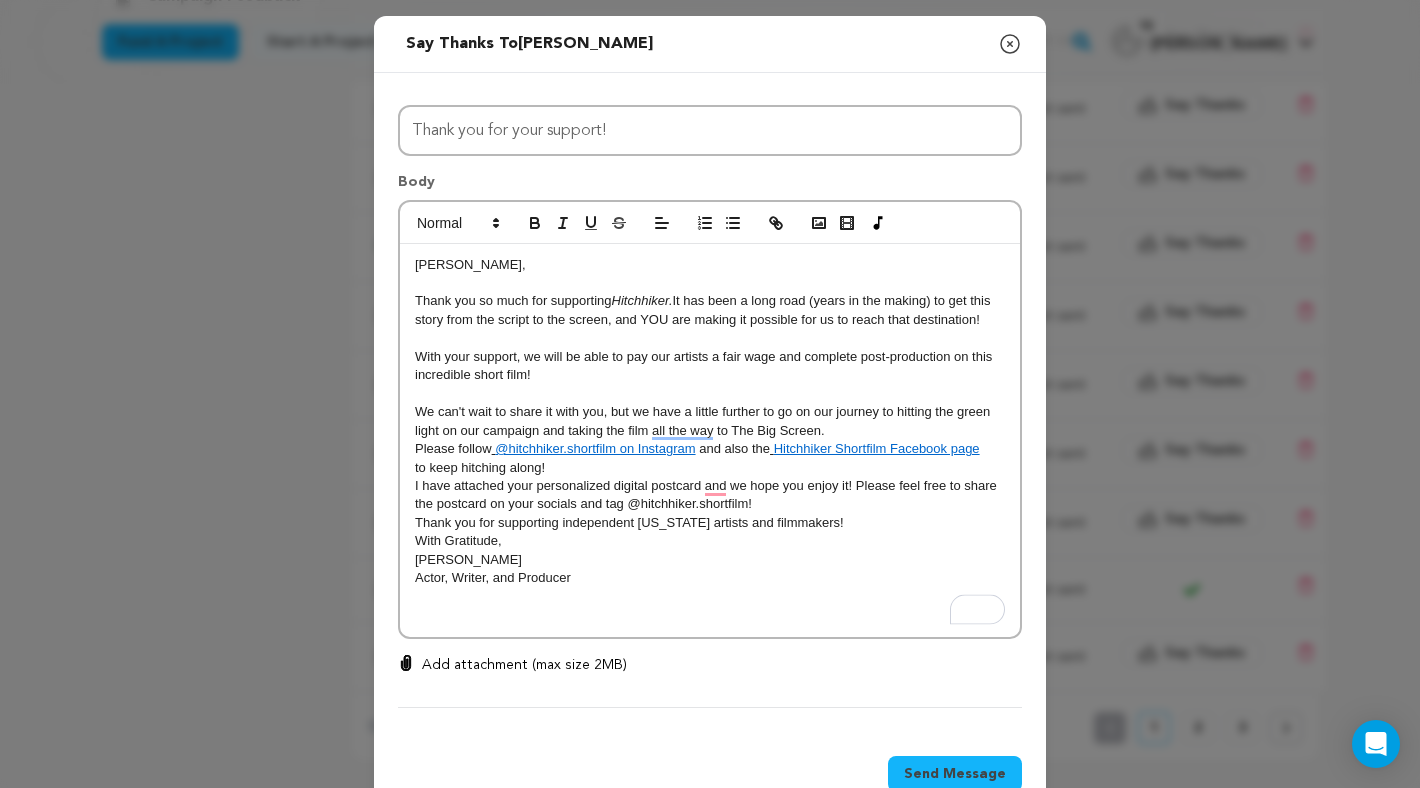 click on "We can't wait to share it with you, but we have a little further to go on our journey to hitting the green light on our campaign and taking the film all the way to The Big Screen." at bounding box center (710, 421) 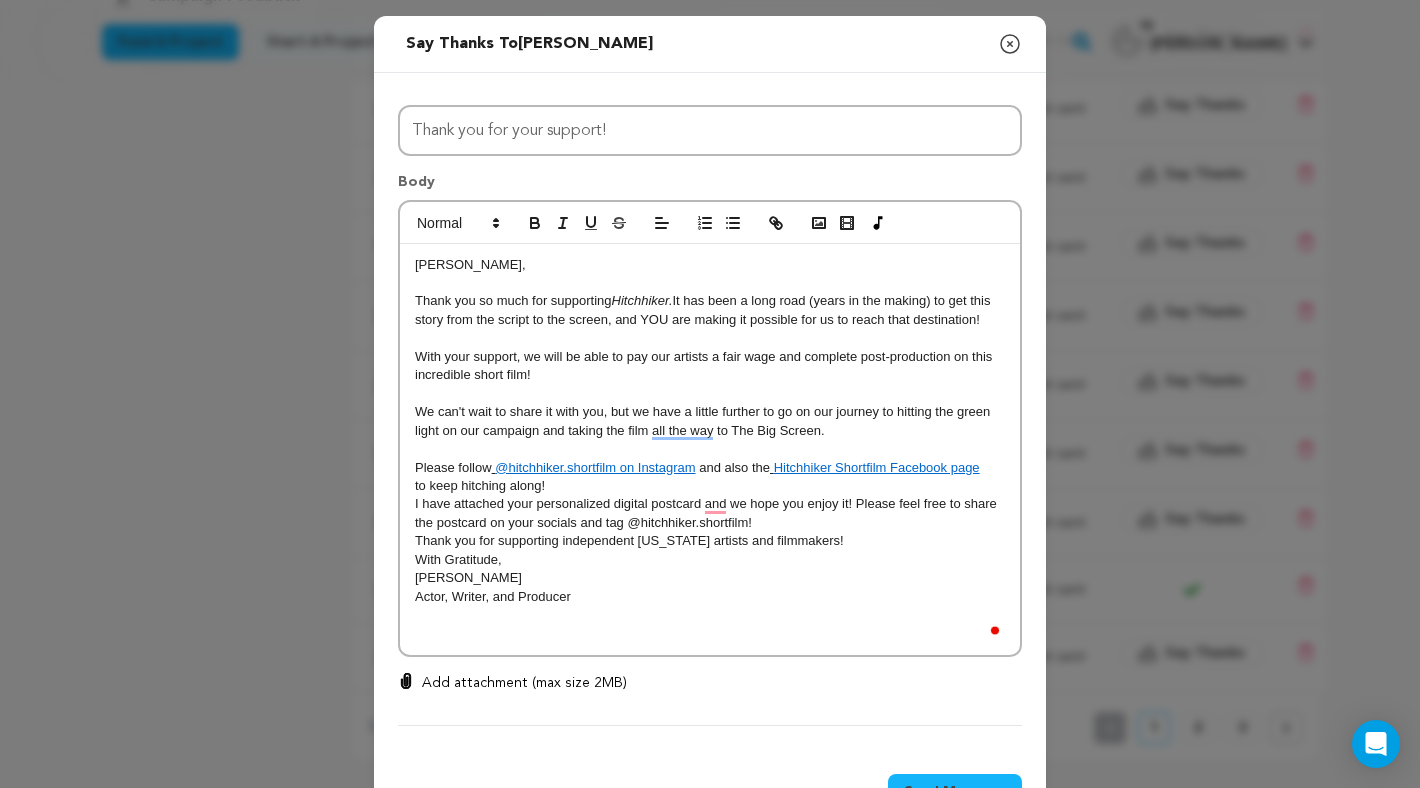 click on "to keep hitching along!" at bounding box center (710, 486) 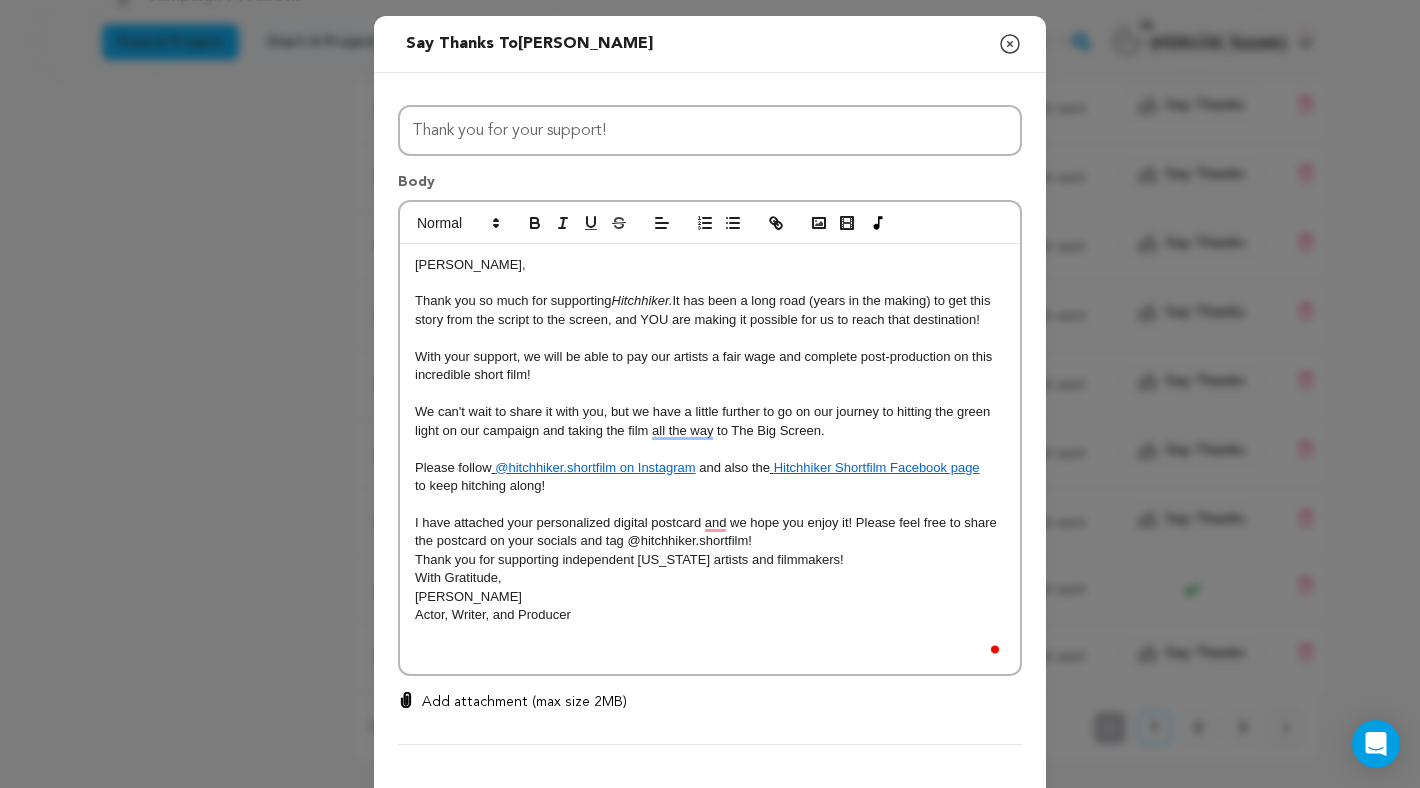 click on "I have attached your personalized digital postcard and we hope you enjoy it! Please feel free to share the postcard on your socials and tag @hitchhiker.shortfilm!" at bounding box center [710, 532] 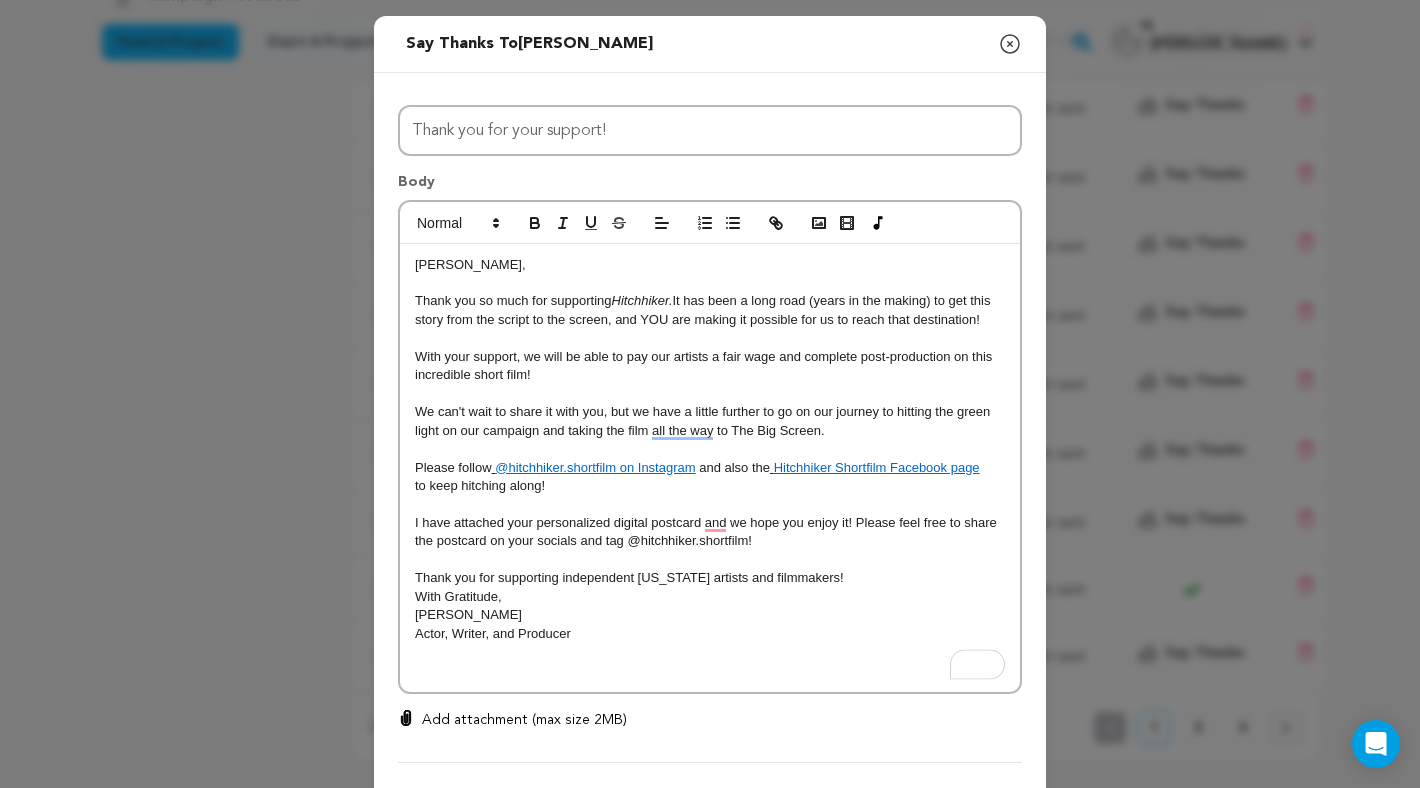 click on "Thank you for supporting independent Texas artists and filmmakers!" at bounding box center [710, 578] 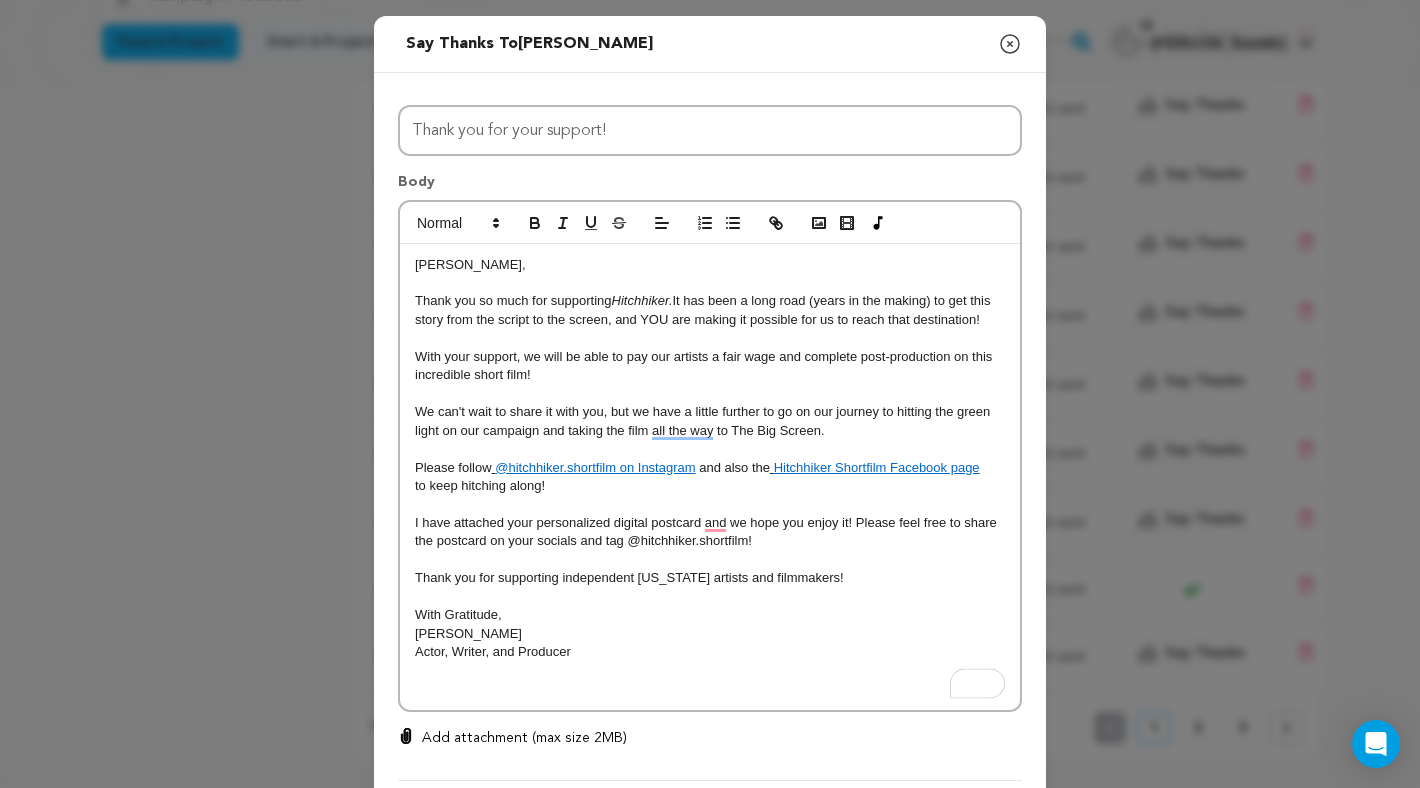 click on "Cathleen," at bounding box center [470, 264] 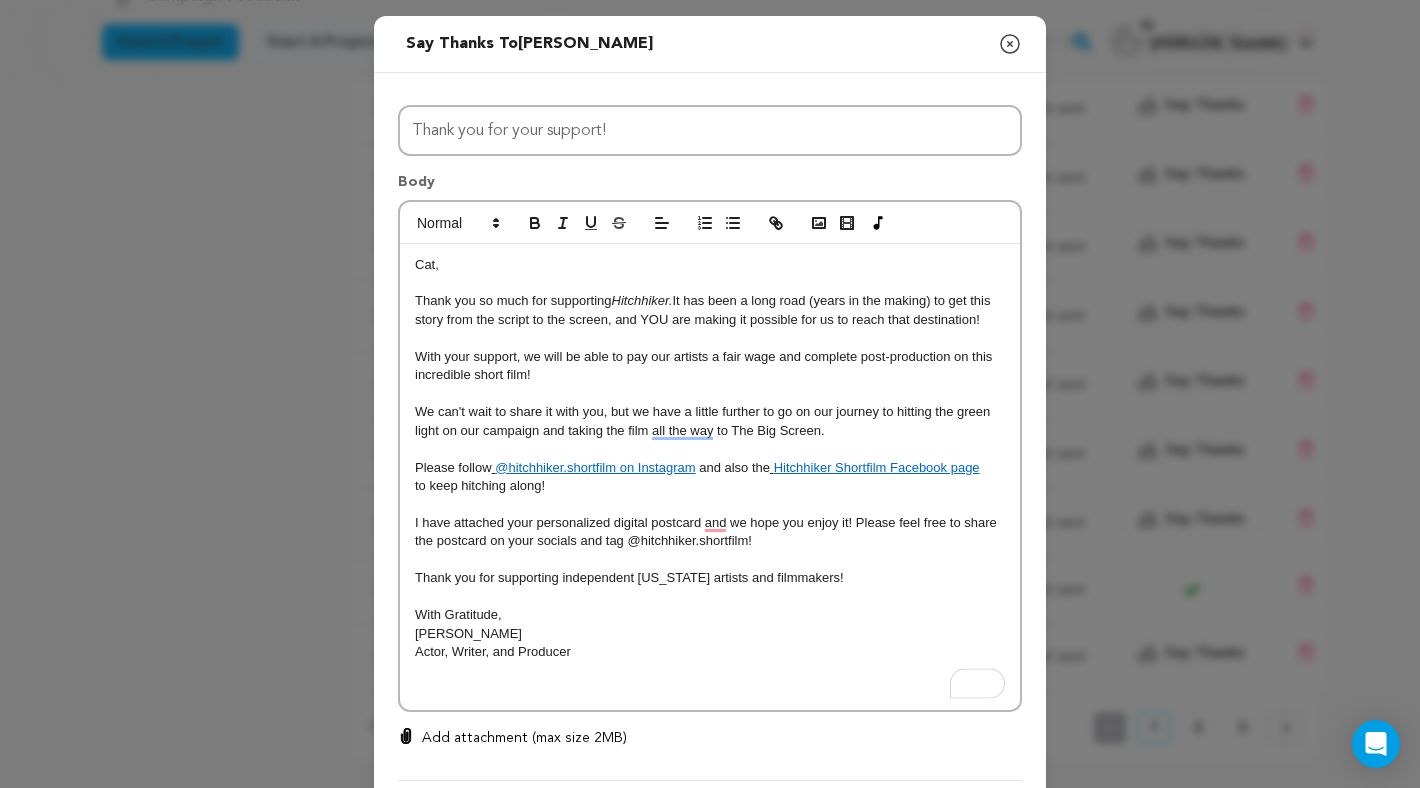 click at bounding box center (710, 689) 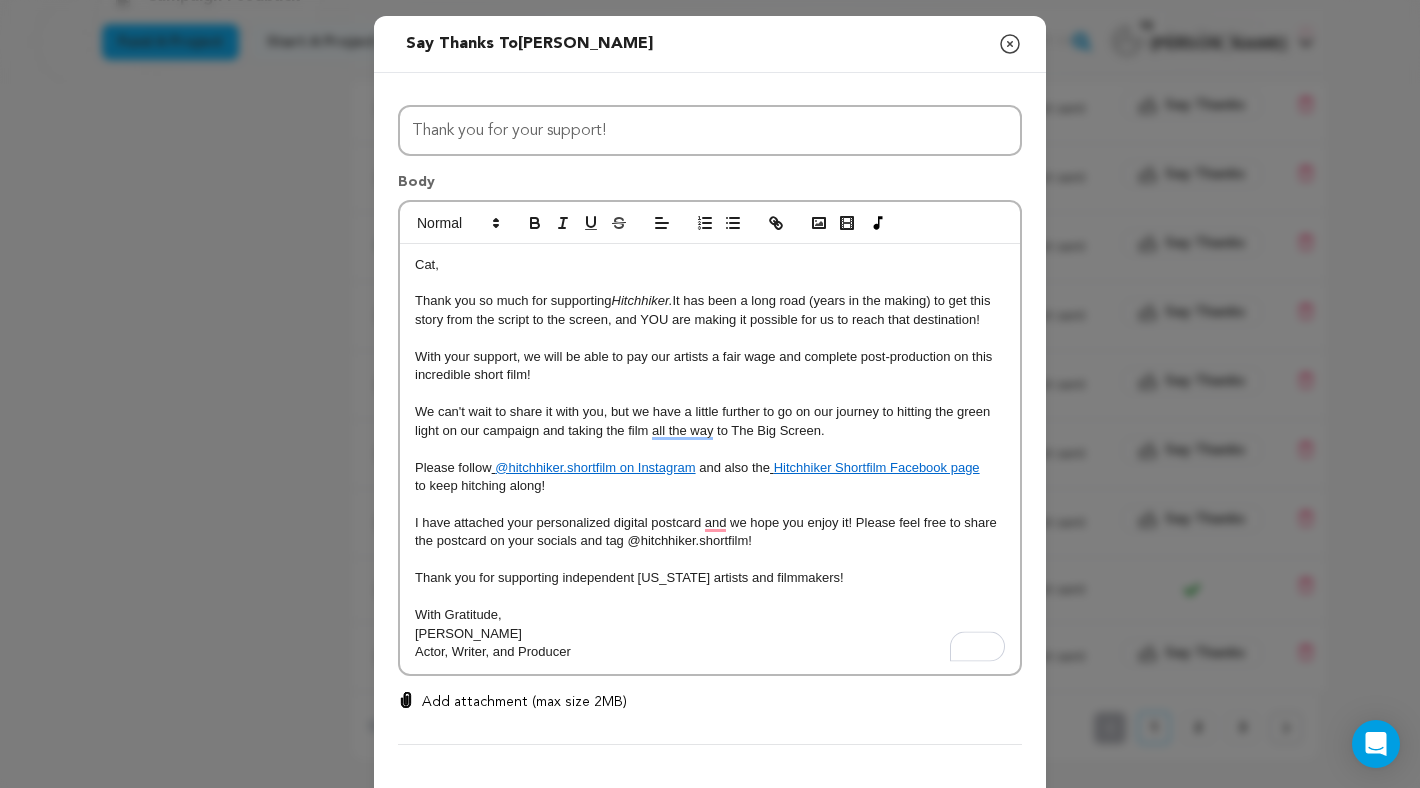click on "Add attachment (max size 2MB)" at bounding box center (524, 702) 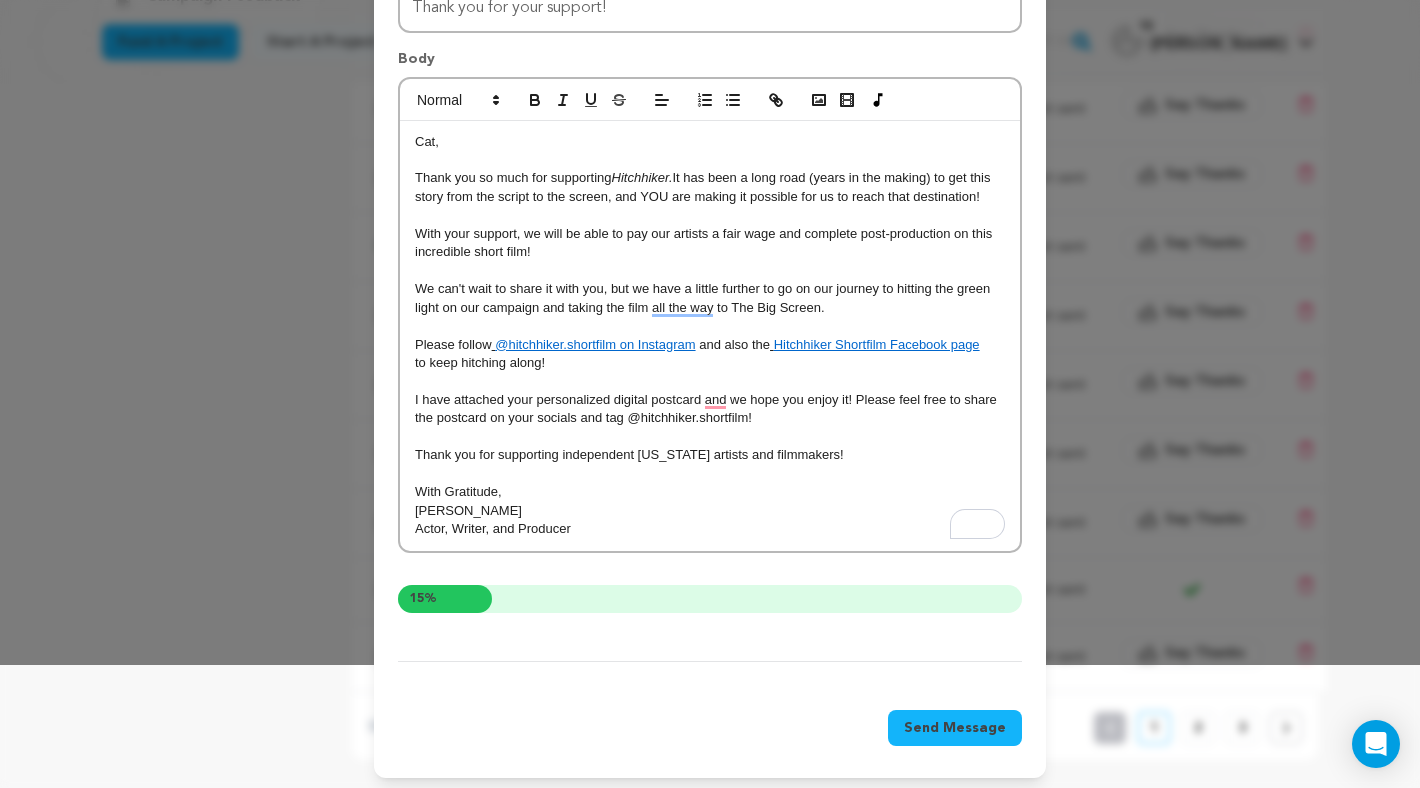 scroll, scrollTop: 129, scrollLeft: 0, axis: vertical 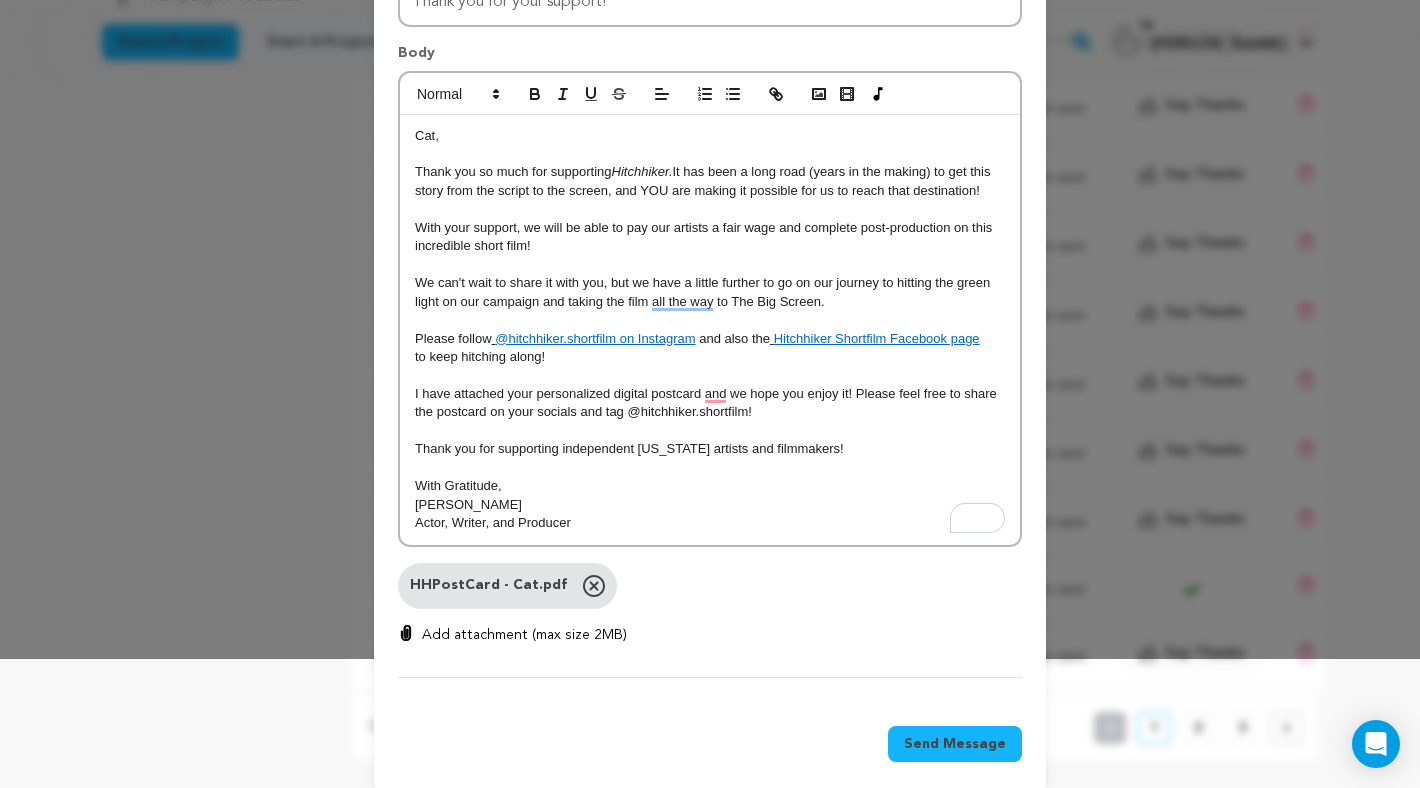 click on "Add attachment (max size 2MB)" at bounding box center (524, 635) 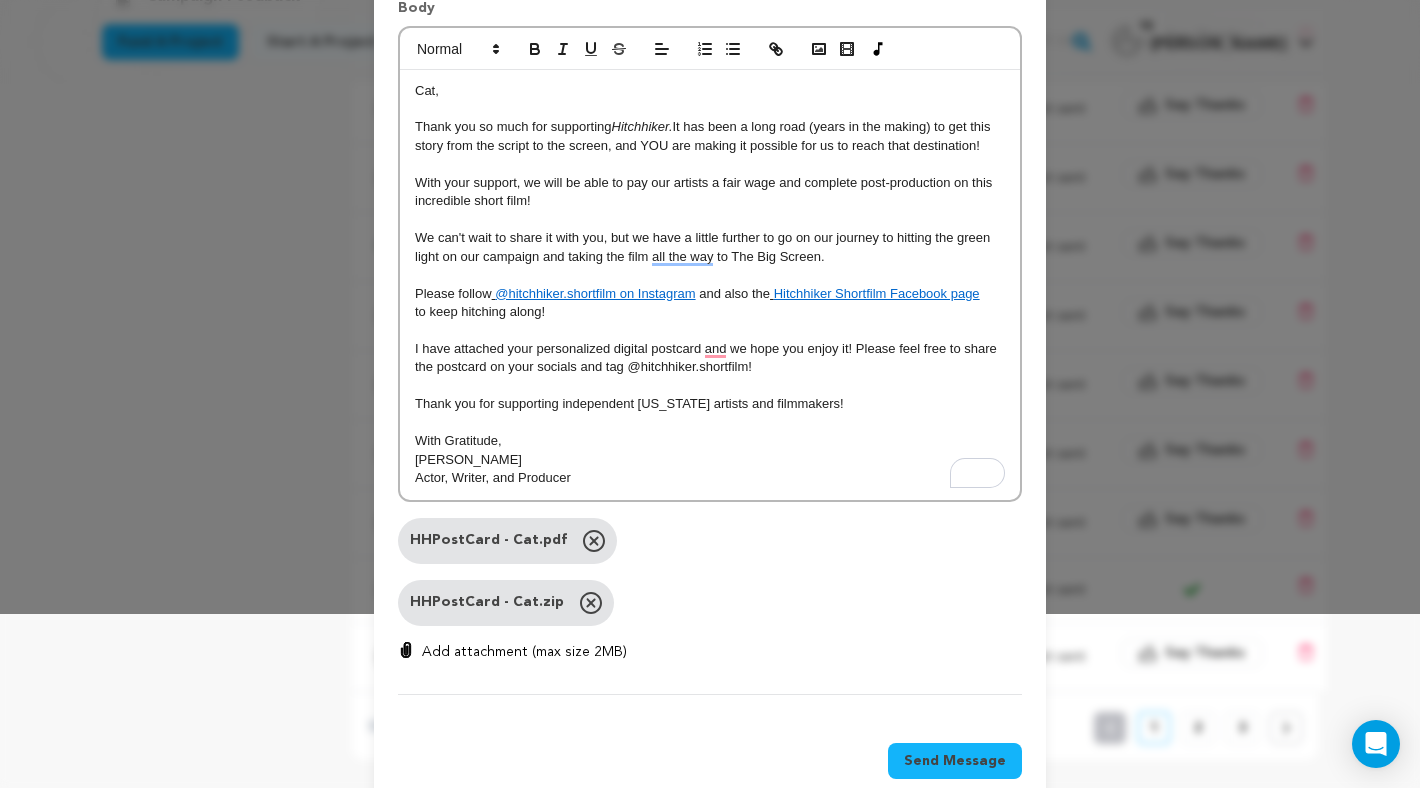 scroll, scrollTop: 213, scrollLeft: 0, axis: vertical 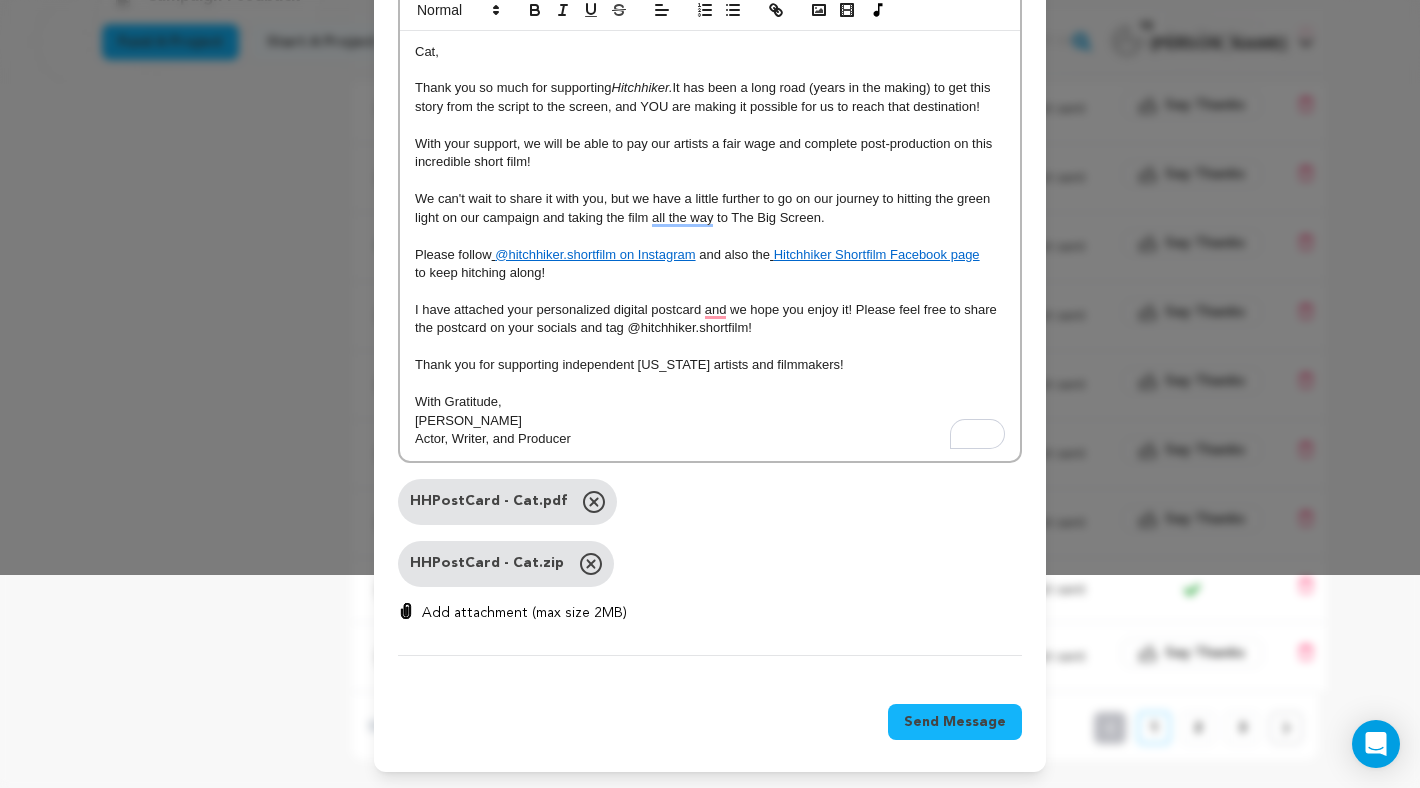 click on "Send Message" at bounding box center (955, 722) 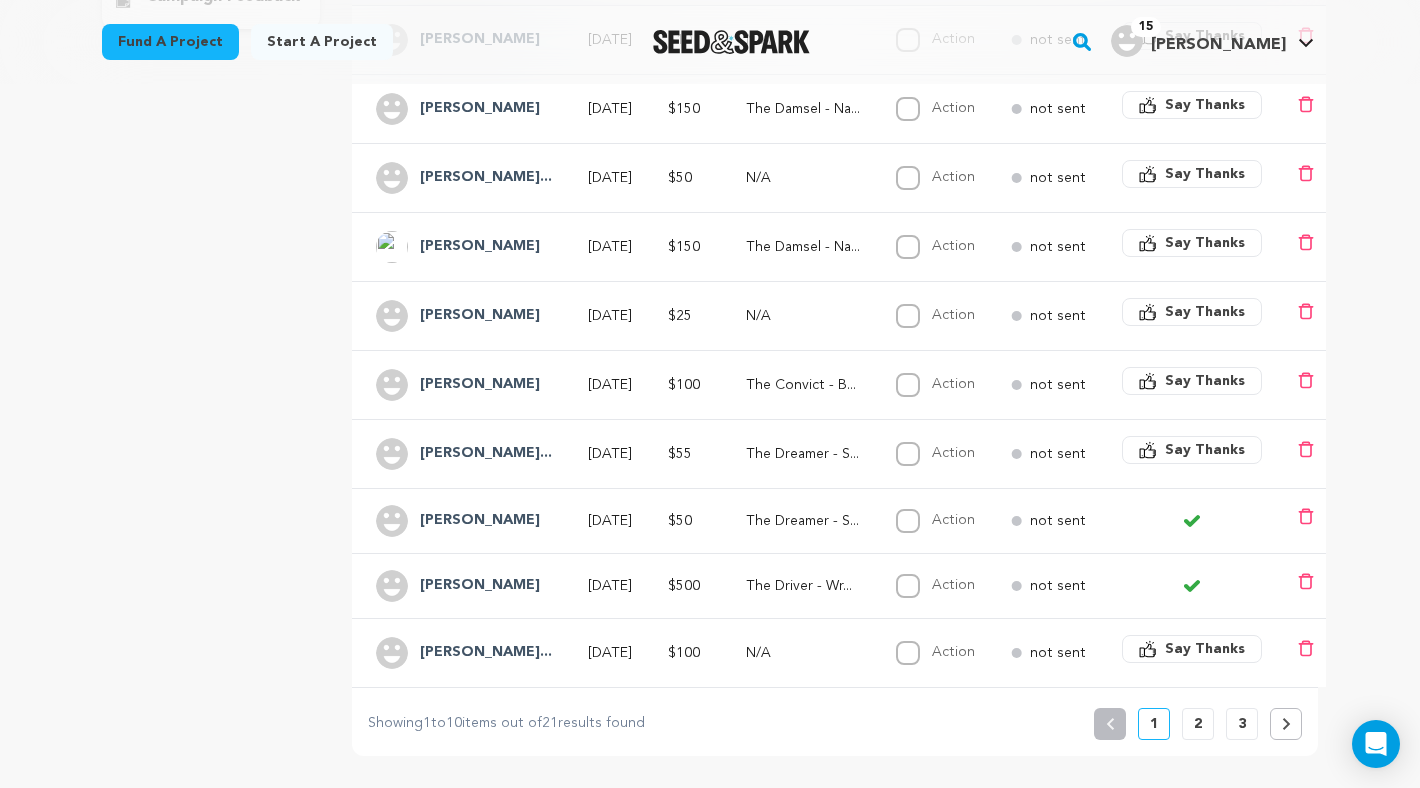 click on "Say Thanks" at bounding box center (1205, 450) 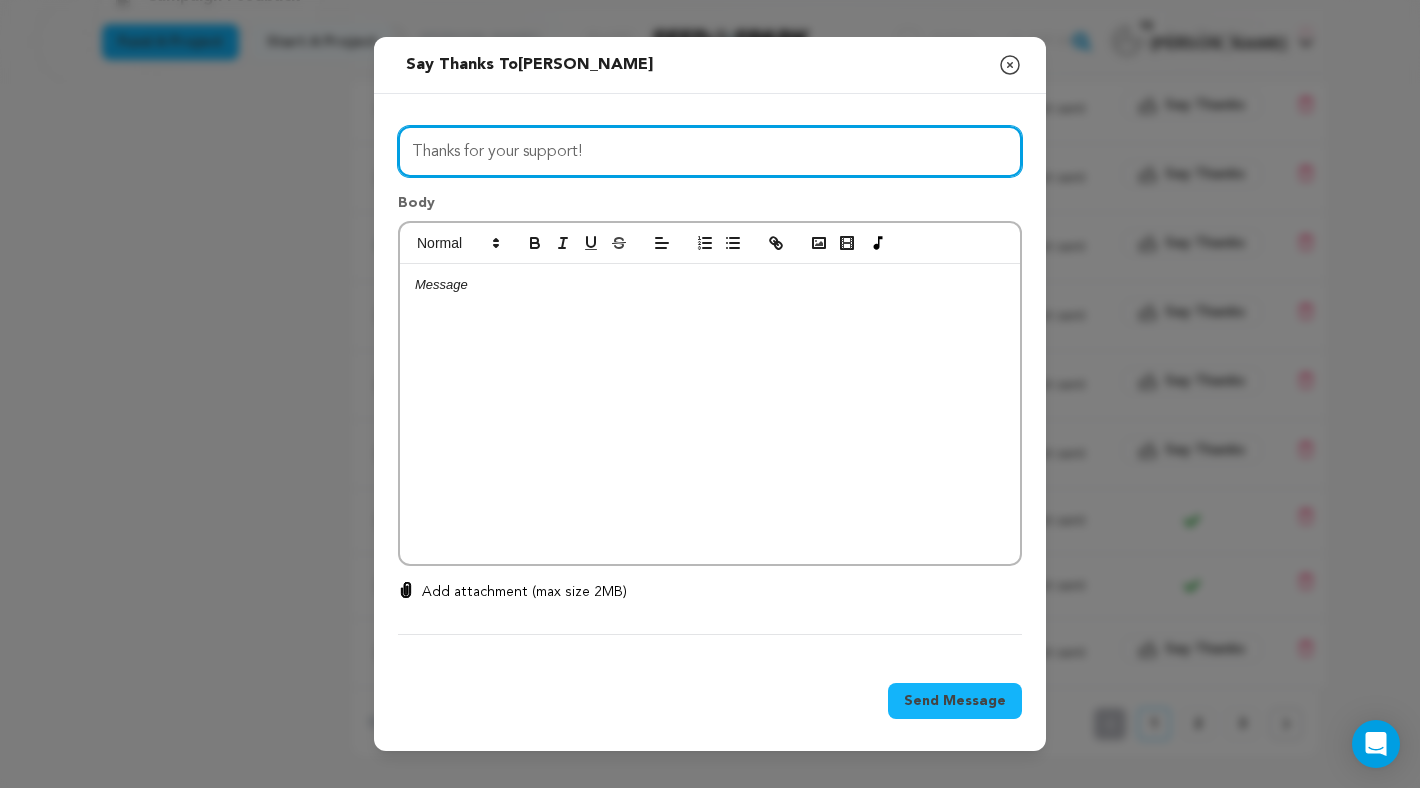 click on "Thanks for your support!" at bounding box center (710, 151) 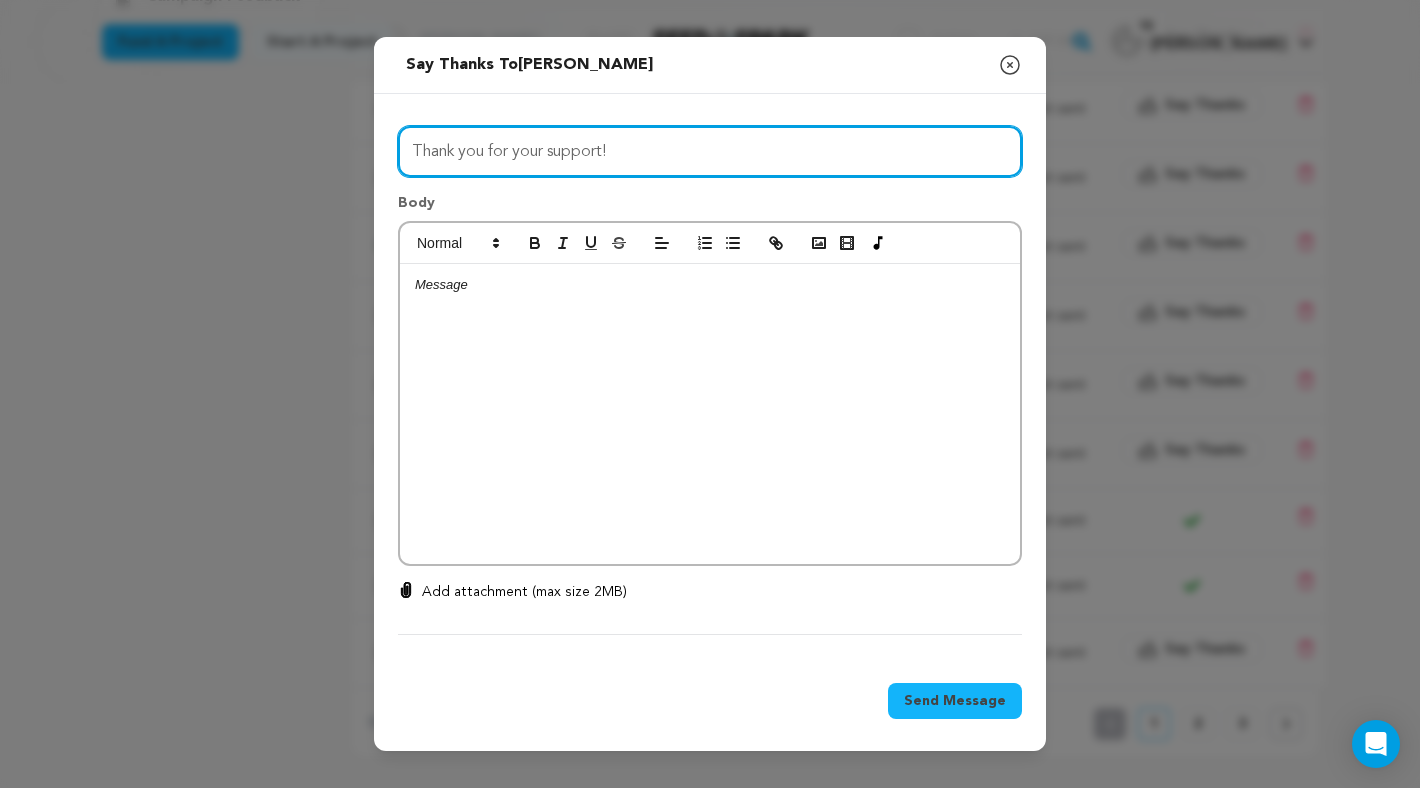 type on "Thank you for your support!" 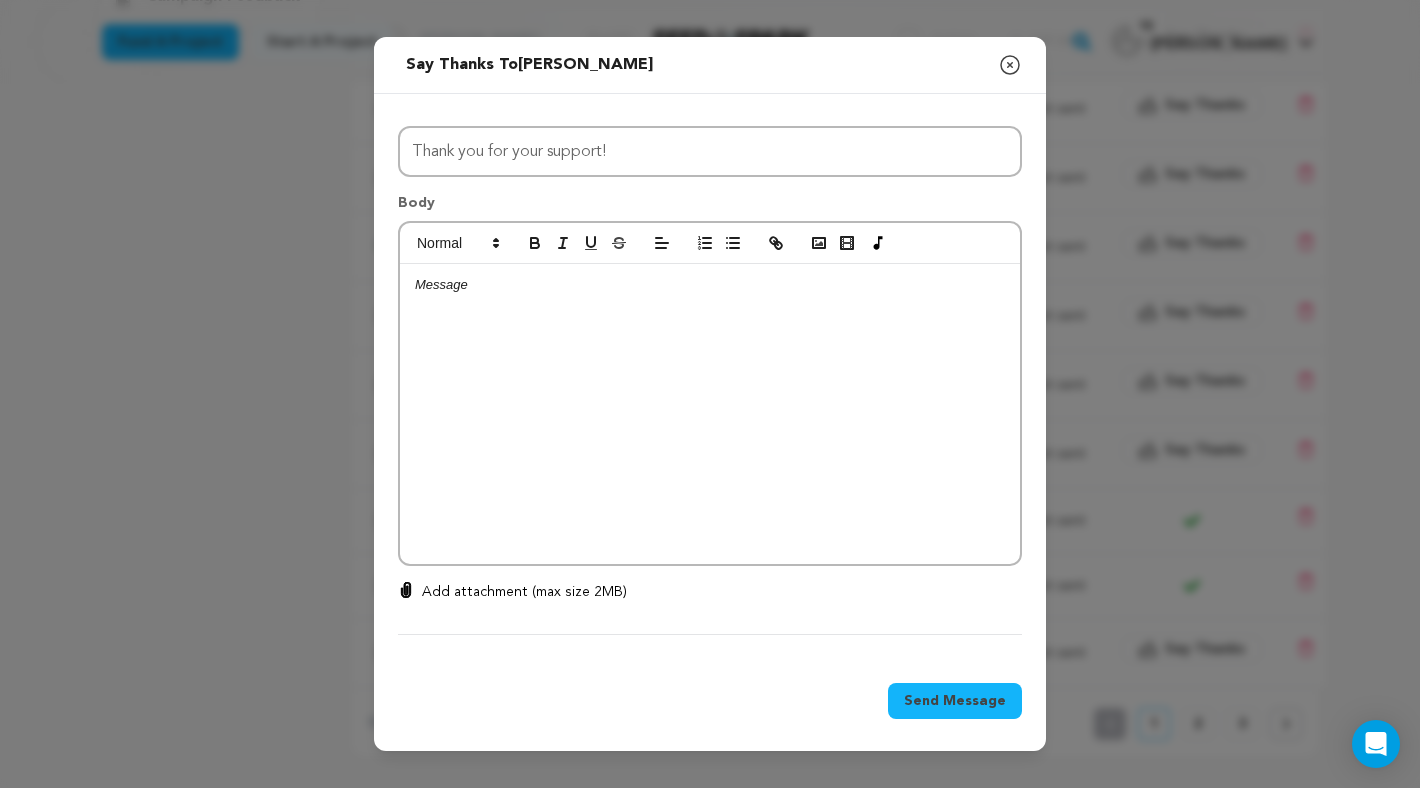 click at bounding box center (710, 414) 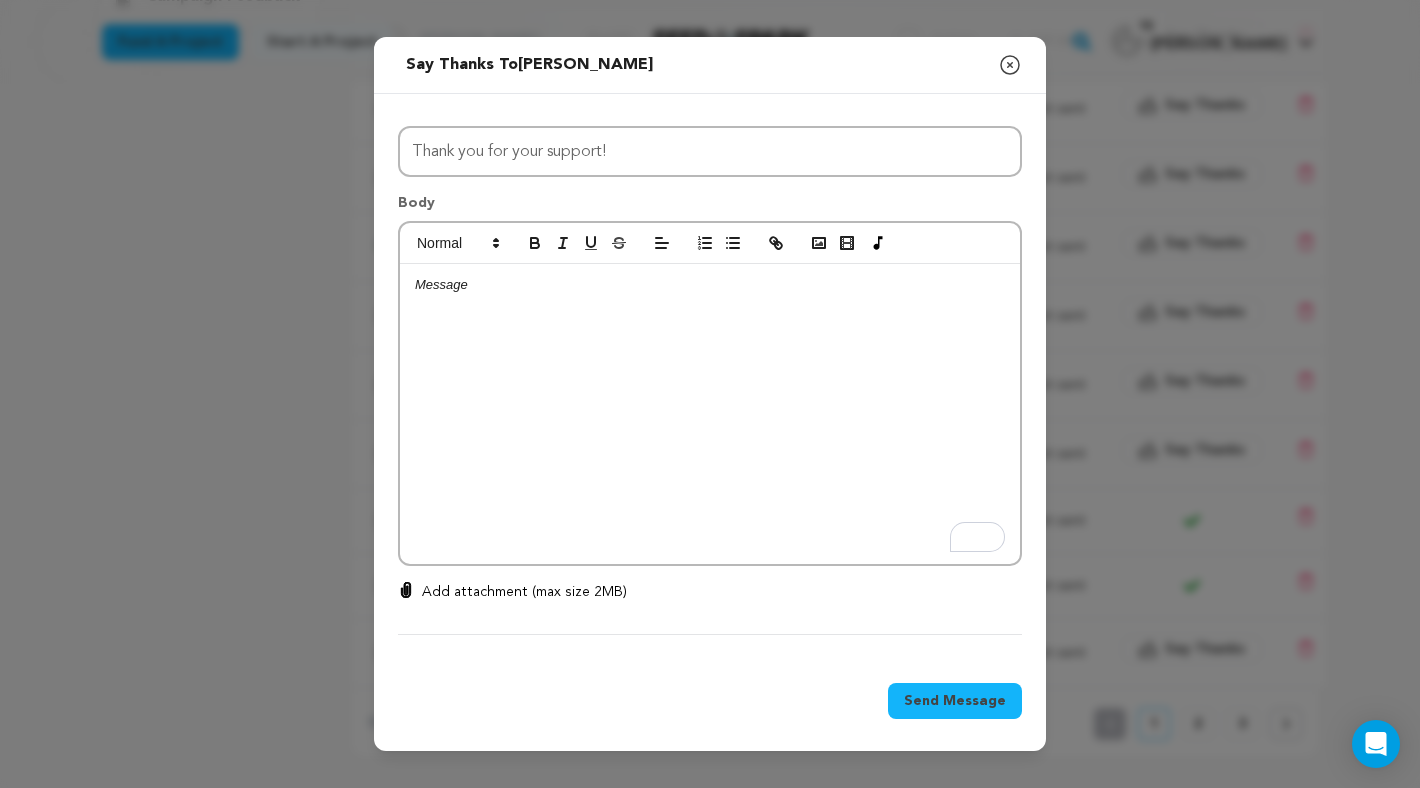scroll, scrollTop: 0, scrollLeft: 0, axis: both 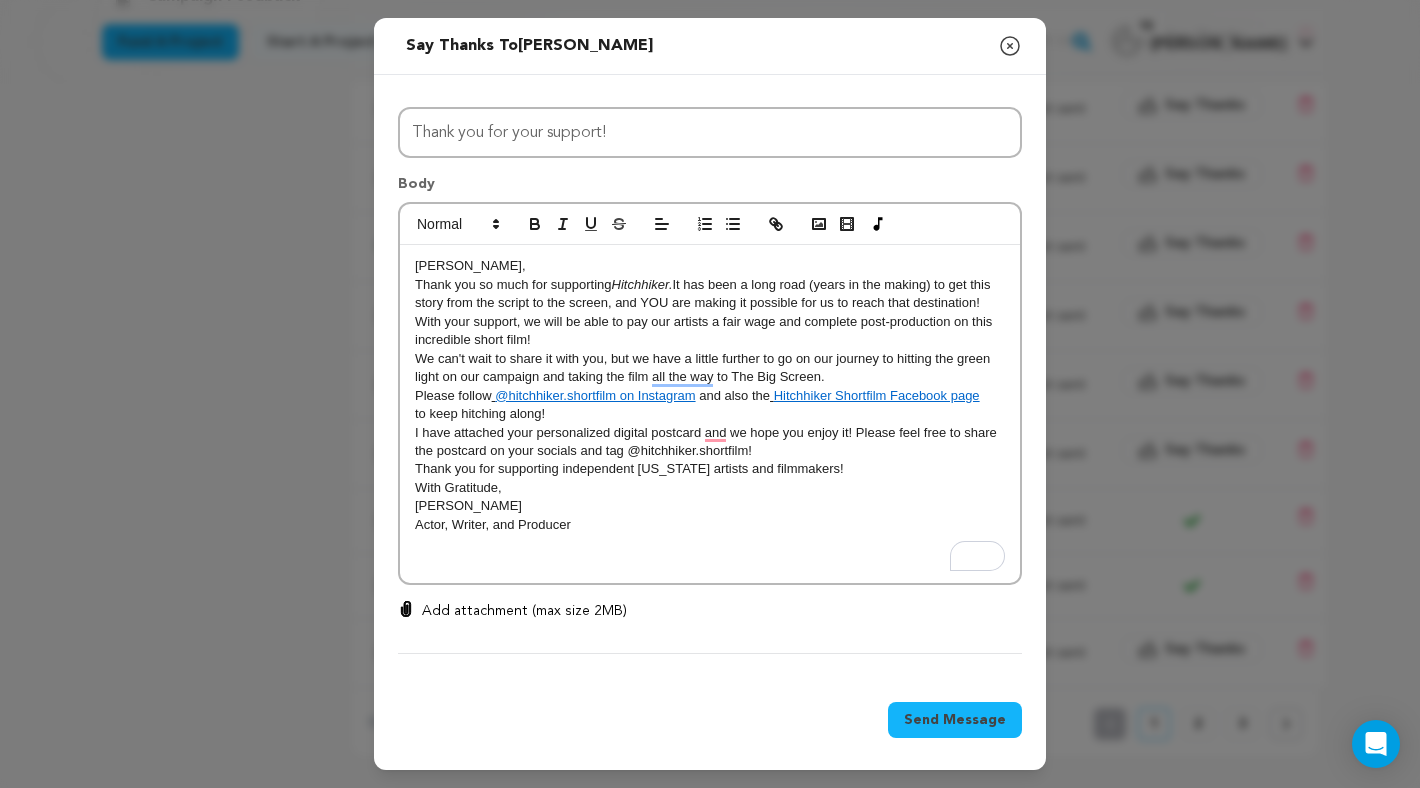 click on "Lorin," at bounding box center (470, 265) 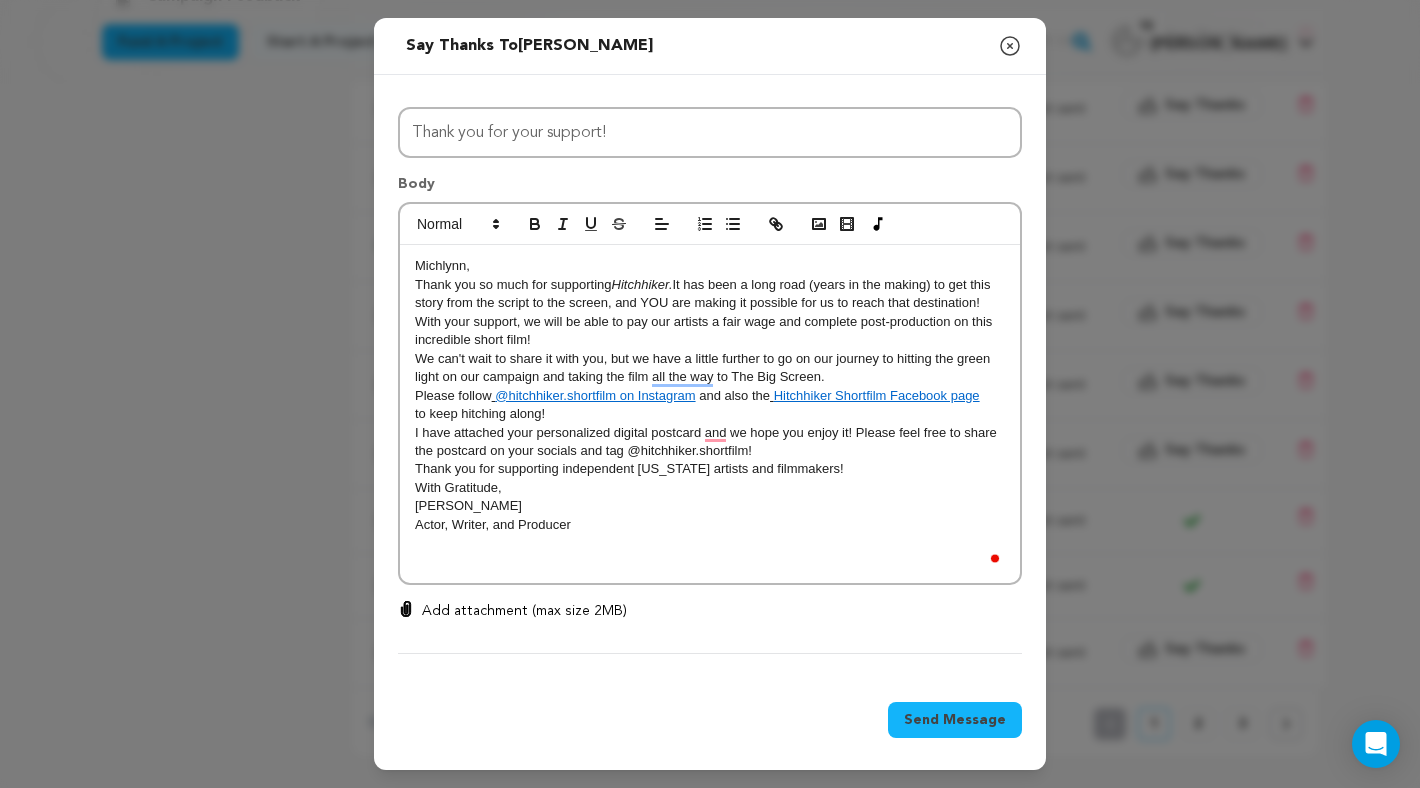 click on "Michlynn," at bounding box center [710, 266] 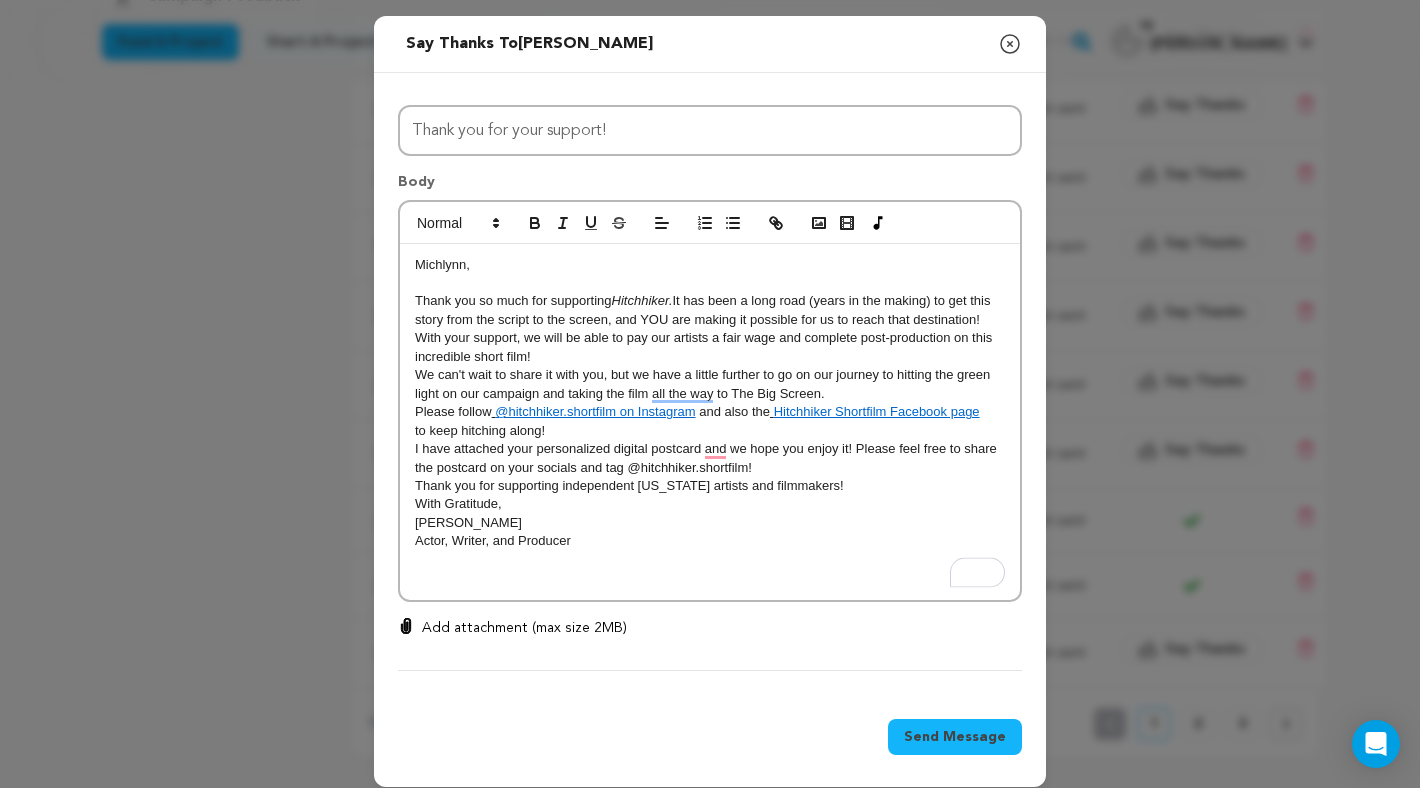 click on "Thank you so much for supporting  Hitchhiker.  It has been a long road (years in the making) to get this story from the script to the screen, and YOU are making it possible for us to reach that destination!" at bounding box center (710, 310) 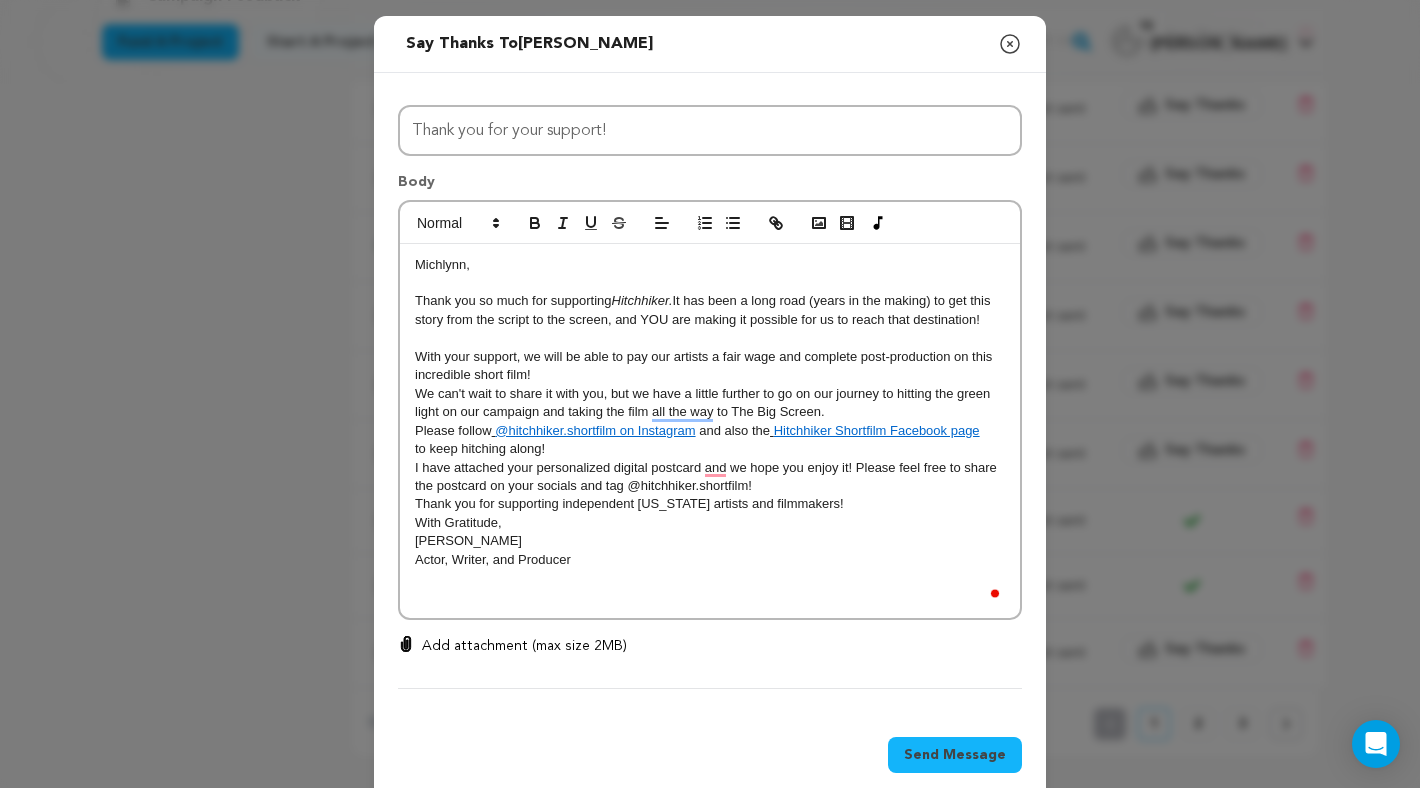 click on "With your support, we will be able to pay our artists a fair wage and complete post-production on this incredible short film!" at bounding box center (710, 366) 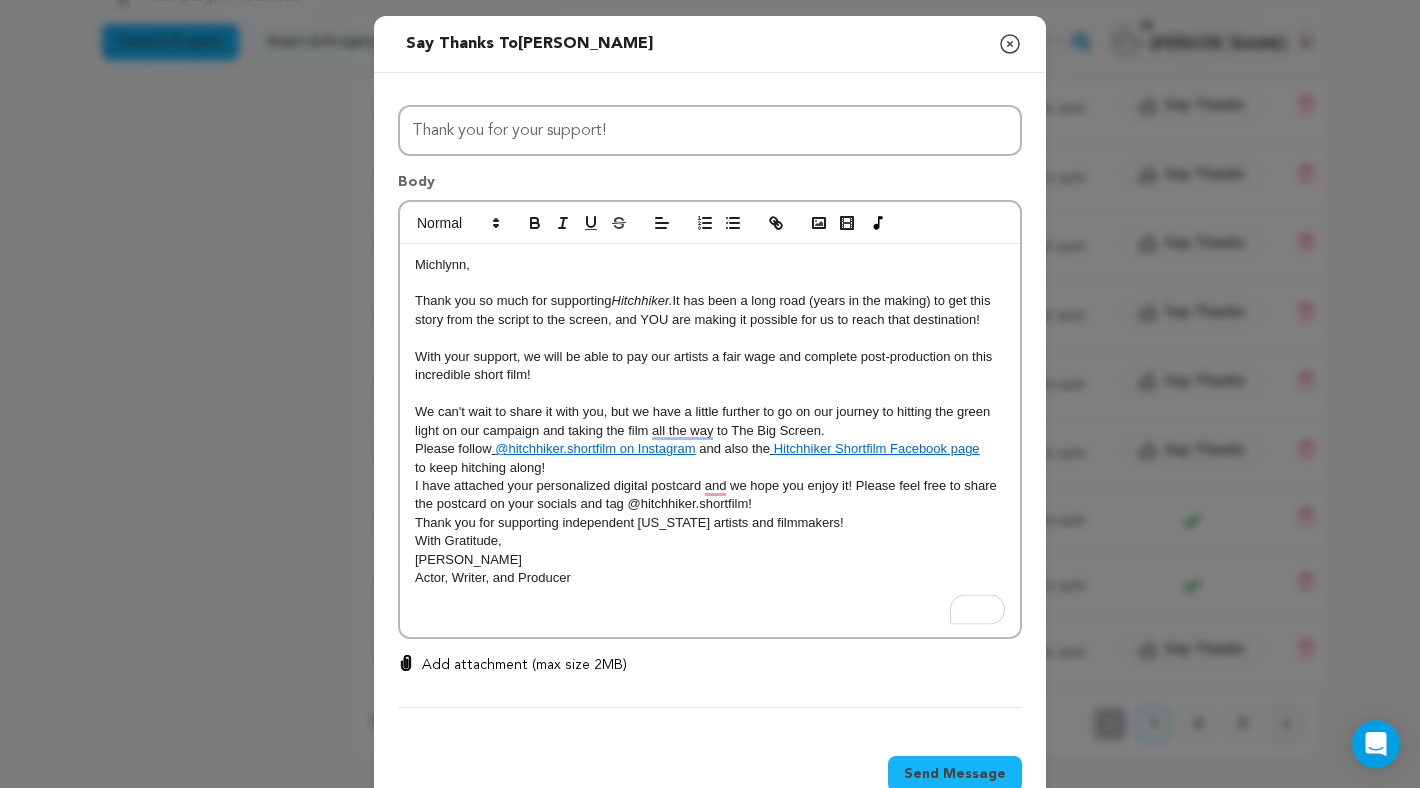 click on "We can't wait to share it with you, but we have a little further to go on our journey to hitting the green light on our campaign and taking the film all the way to The Big Screen." at bounding box center [710, 421] 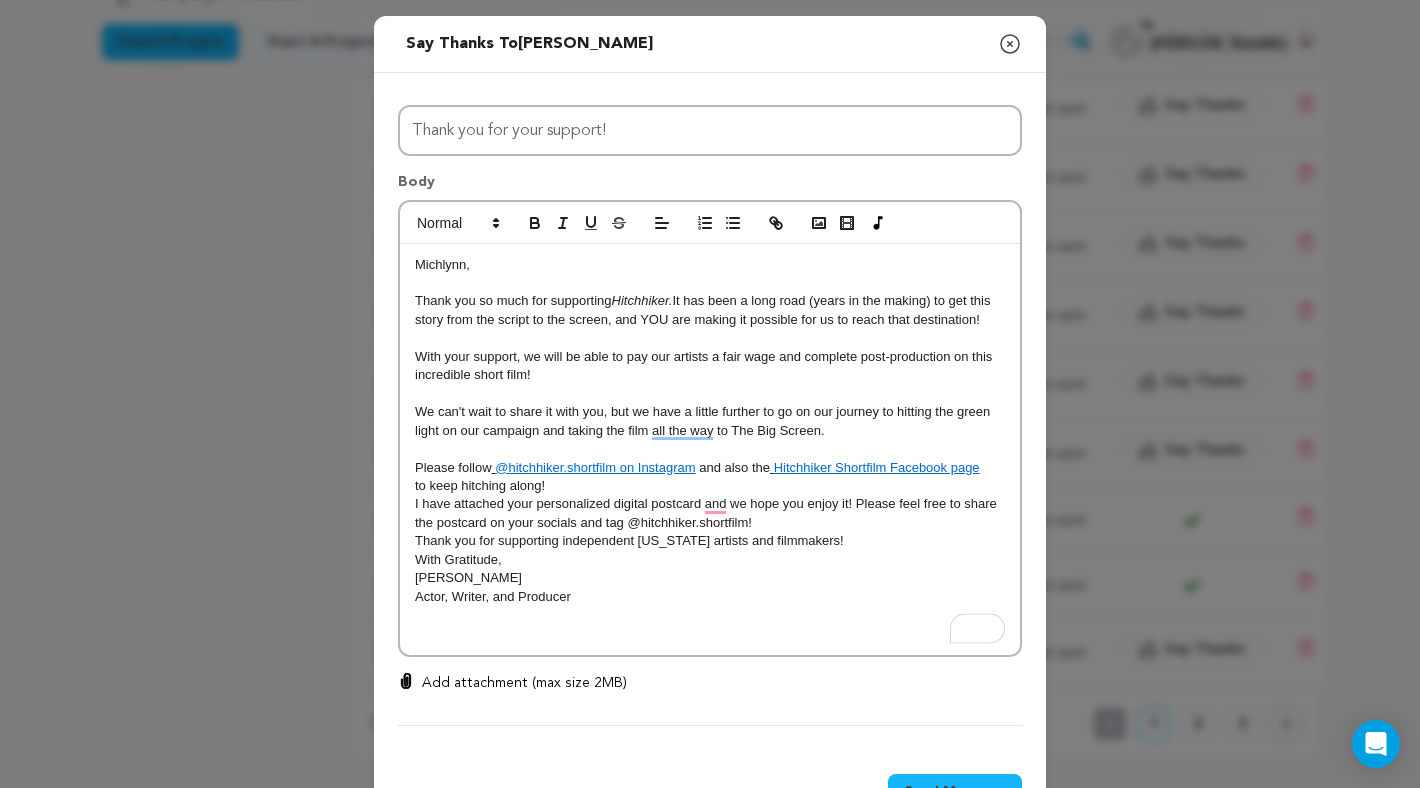 click on "to keep hitching along!" at bounding box center (710, 486) 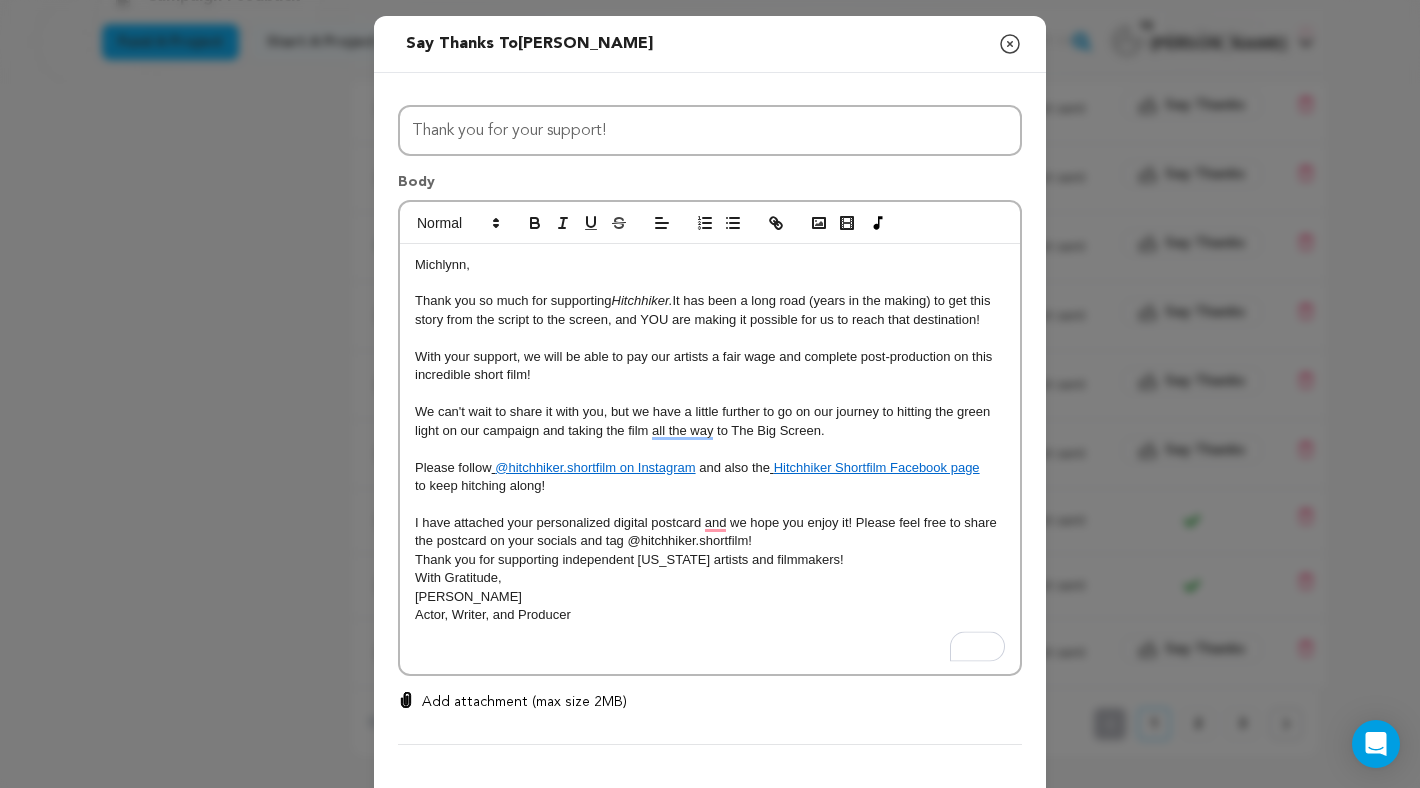 click on "I have attached your personalized digital postcard and we hope you enjoy it! Please feel free to share the postcard on your socials and tag @hitchhiker.shortfilm!" at bounding box center (710, 532) 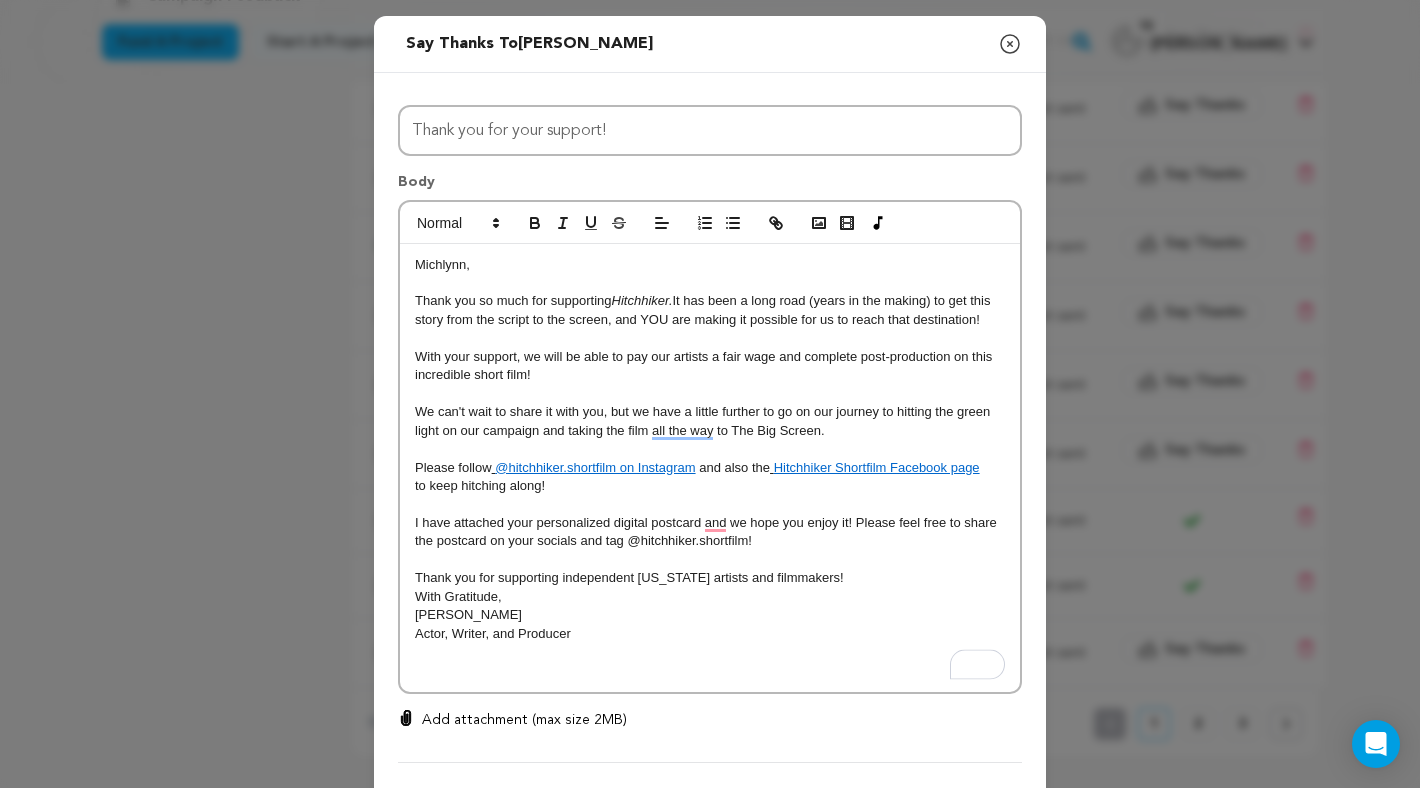 click on "Thank you for supporting independent Texas artists and filmmakers!" at bounding box center (710, 578) 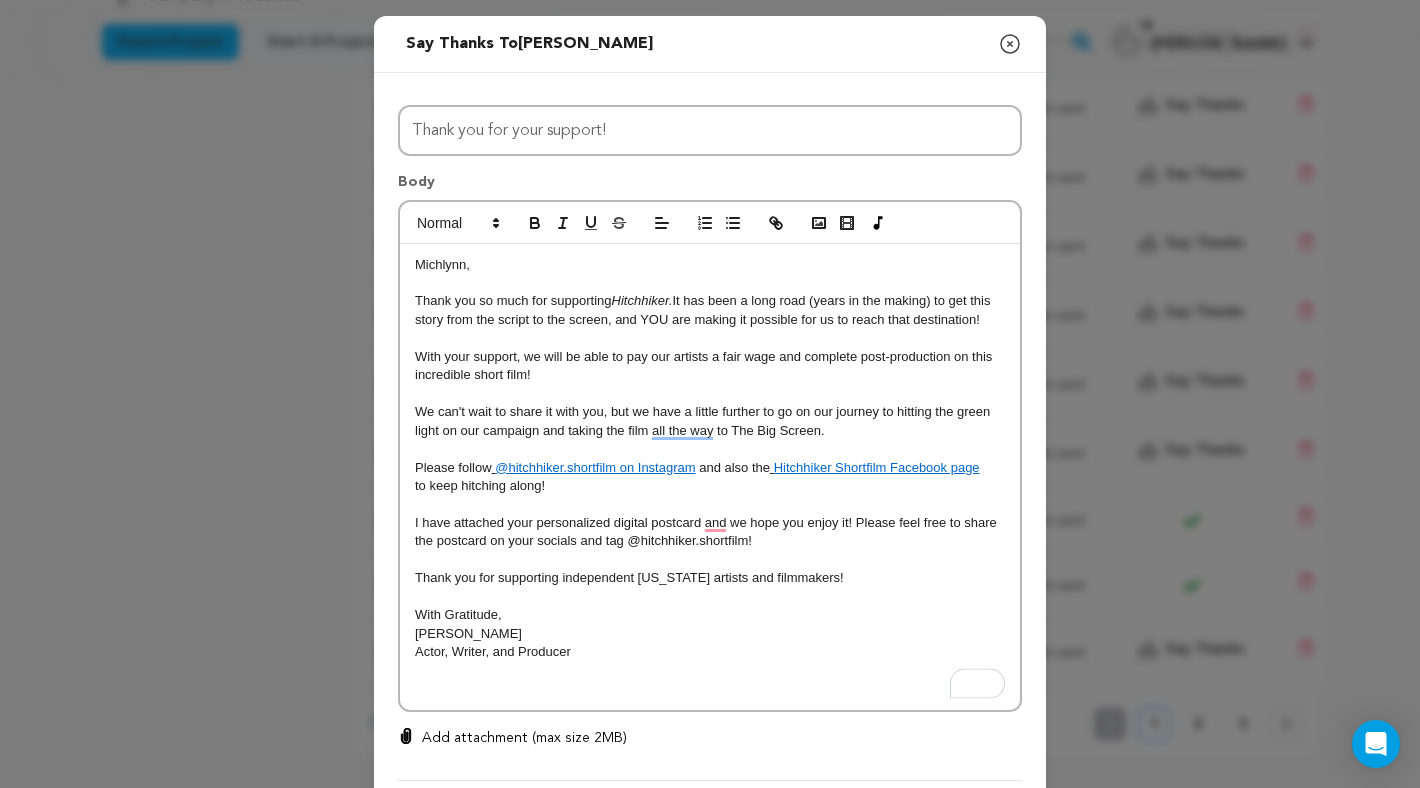 click on "Michlynn, Thank you so much for supporting  Hitchhiker.  It has been a long road (years in the making) to get this story from the script to the screen, and YOU are making it possible for us to reach that destination! With your support, we will be able to pay our artists a fair wage and complete post-production on this incredible short film! We can't wait to share it with you, but we have a little further to go on our journey to hitting the green light on our campaign and taking the film all the way to The Big Screen. Please follow   @hitchhiker.shortfilm on Instagram   and also the   Hitchhiker Shortfilm Facebook page to keep hitching along! I have attached your personalized digital postcard and we hope you enjoy it! Please feel free to share the postcard on your socials and tag @hitchhiker.shortfilm! Thank you for supporting independent Texas artists and filmmakers! ﻿ With Gratitude, Samantha Walker Actor, Writer, and Producer" at bounding box center (710, 477) 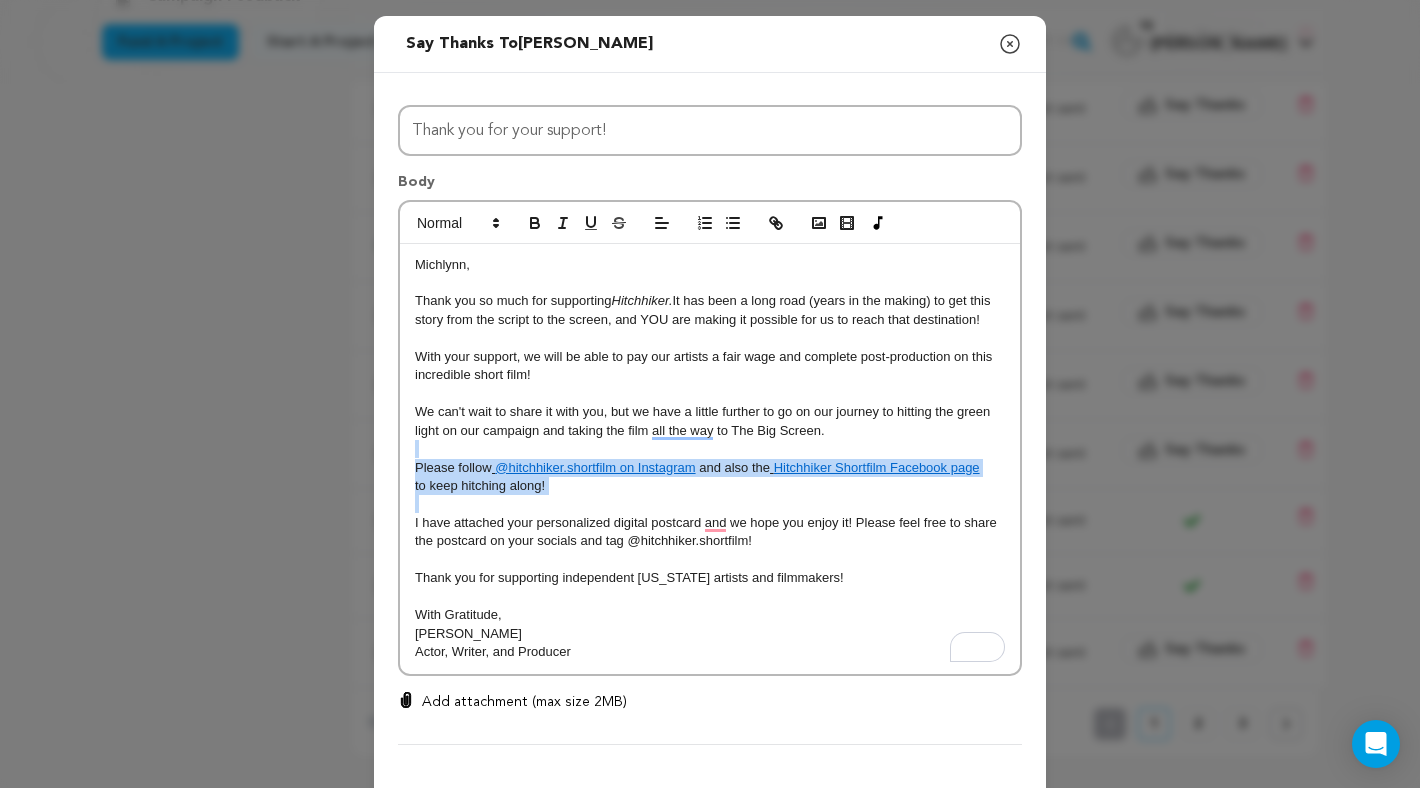 drag, startPoint x: 575, startPoint y: 499, endPoint x: 383, endPoint y: 454, distance: 197.20294 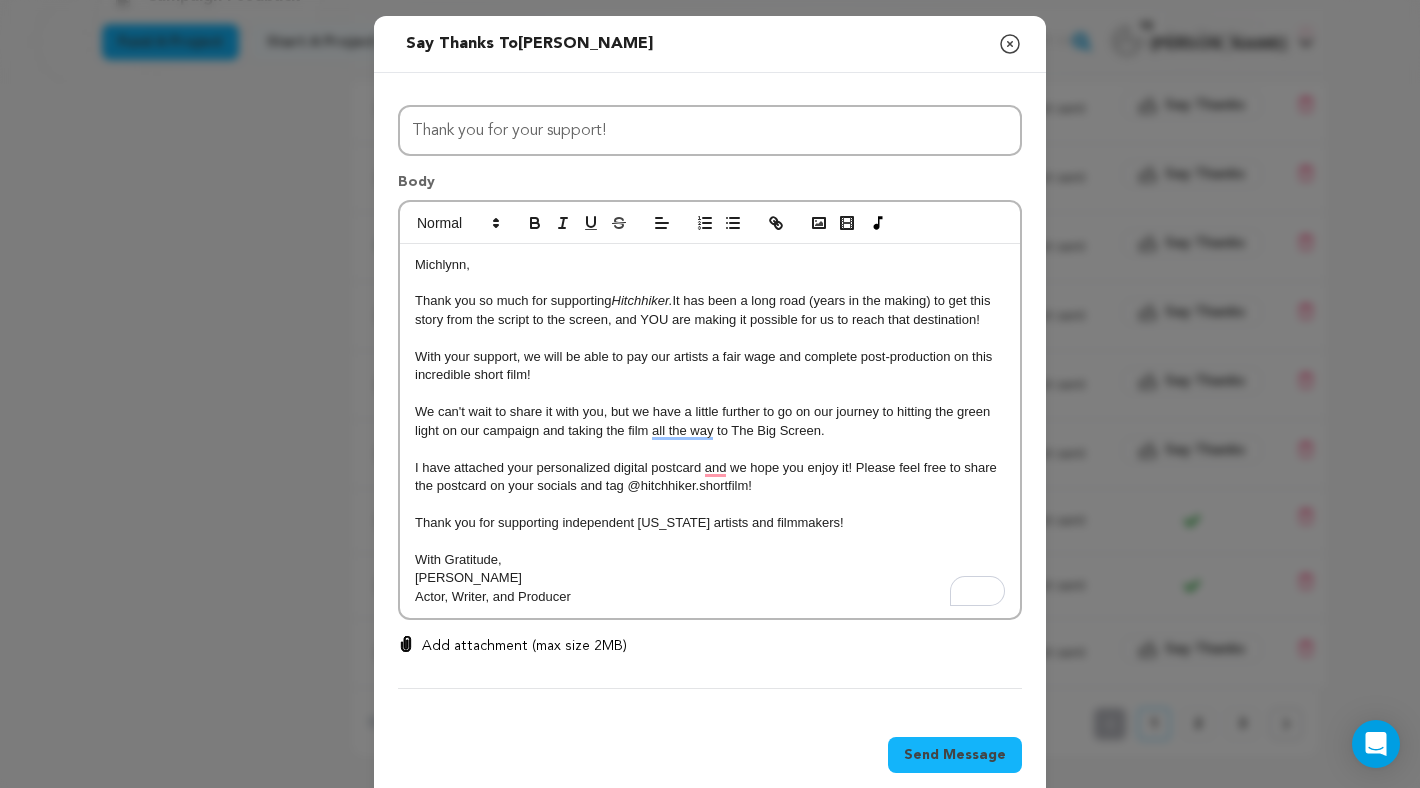 click on "Add attachment (max size 2MB)" at bounding box center (524, 646) 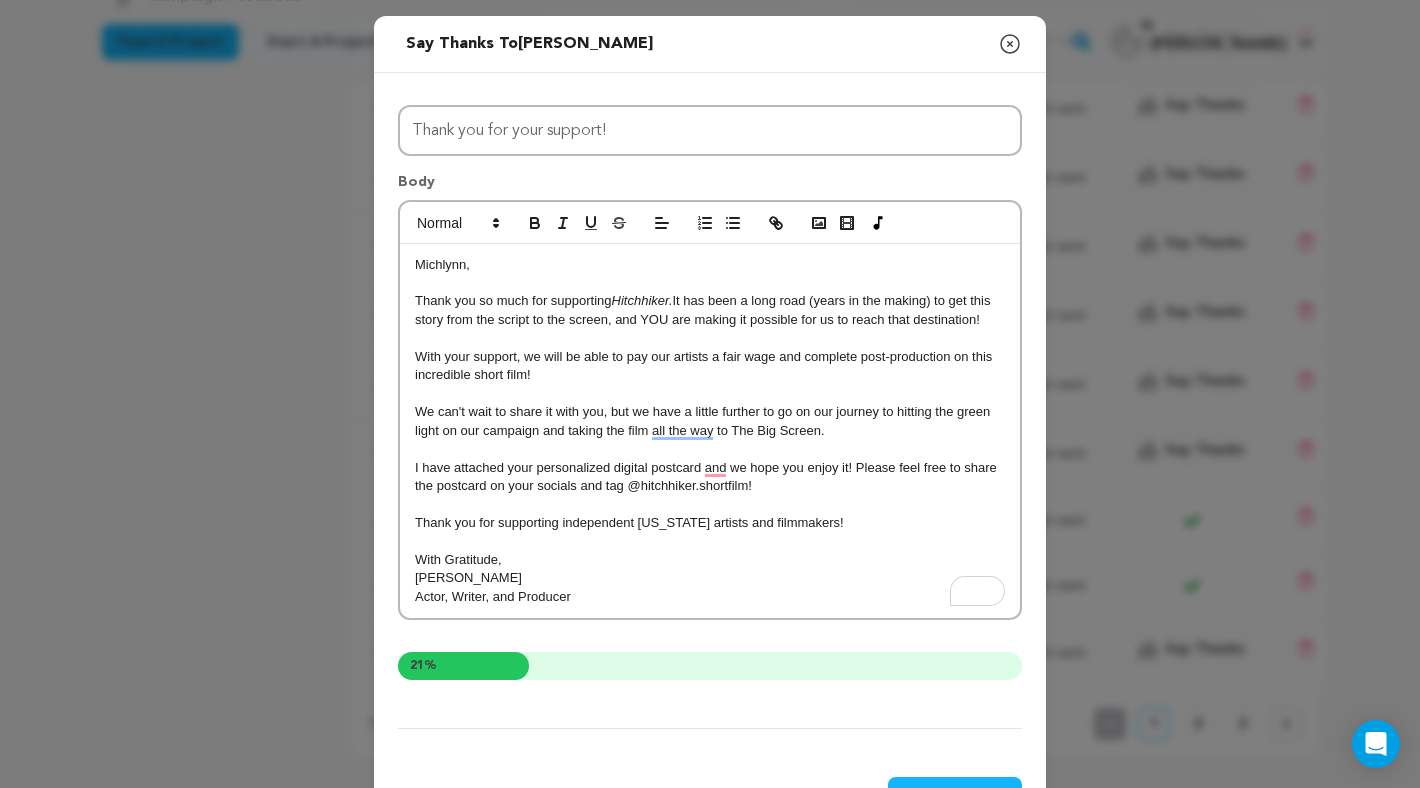 scroll, scrollTop: 74, scrollLeft: 0, axis: vertical 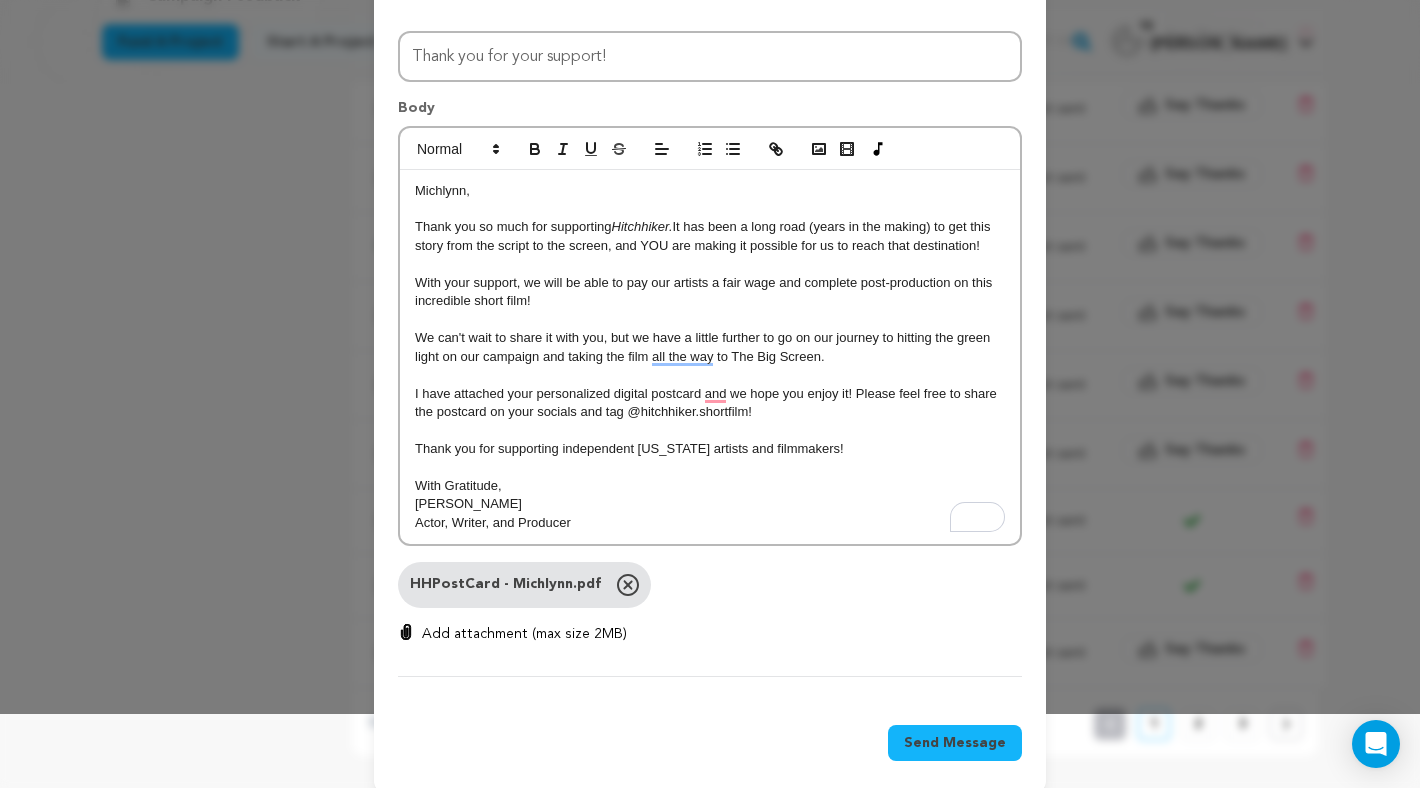click on "Add attachment (max size 2MB)" at bounding box center (524, 634) 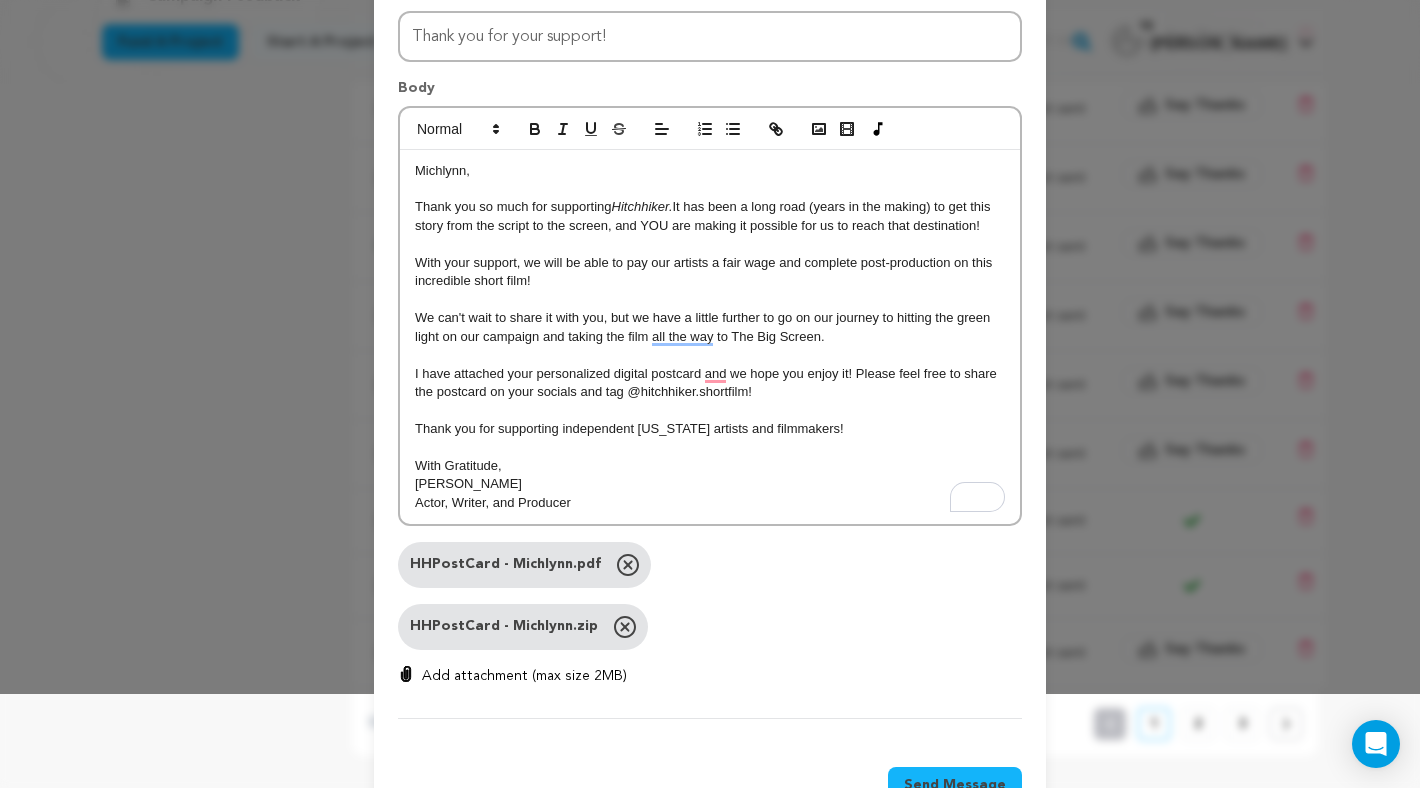 scroll, scrollTop: 158, scrollLeft: 0, axis: vertical 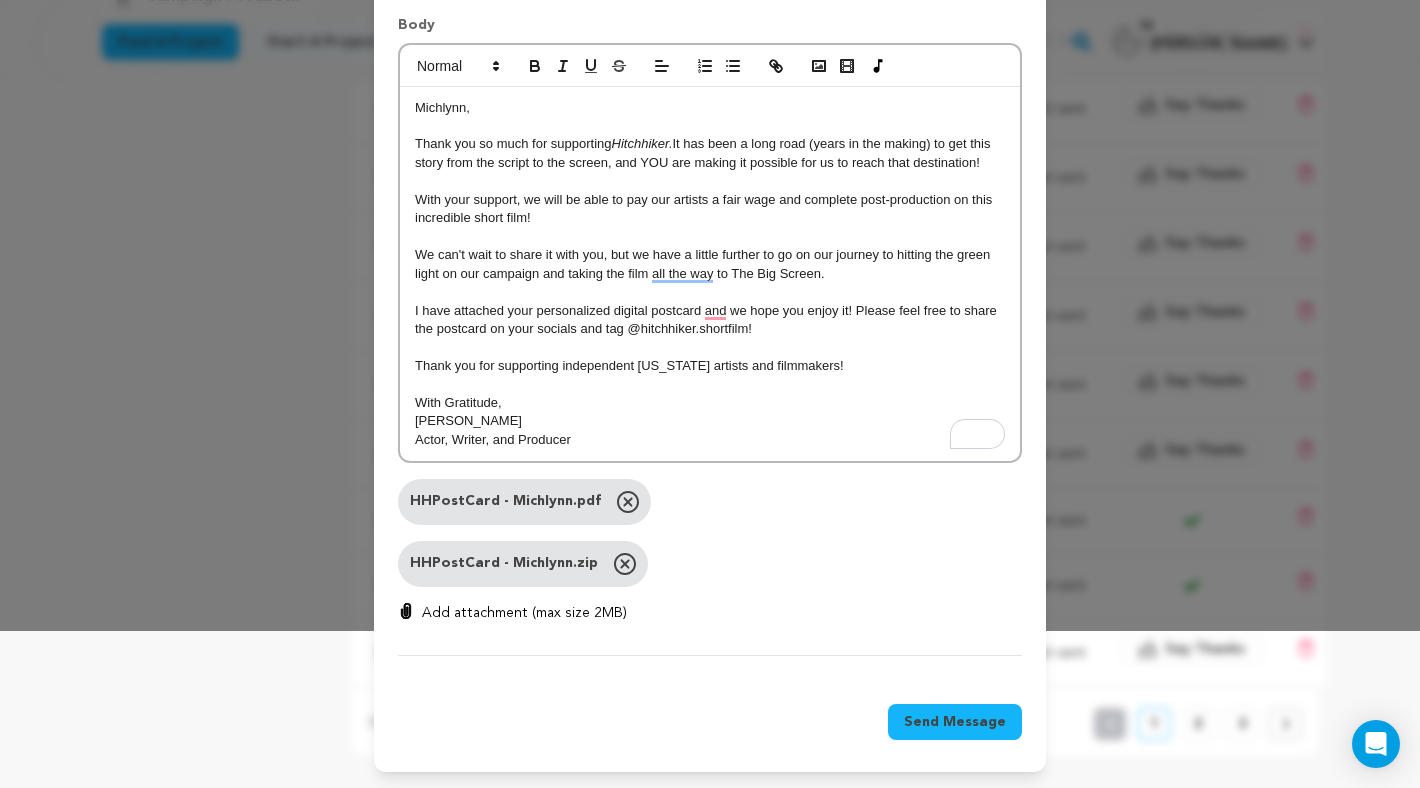 click on "Send Message" at bounding box center (955, 722) 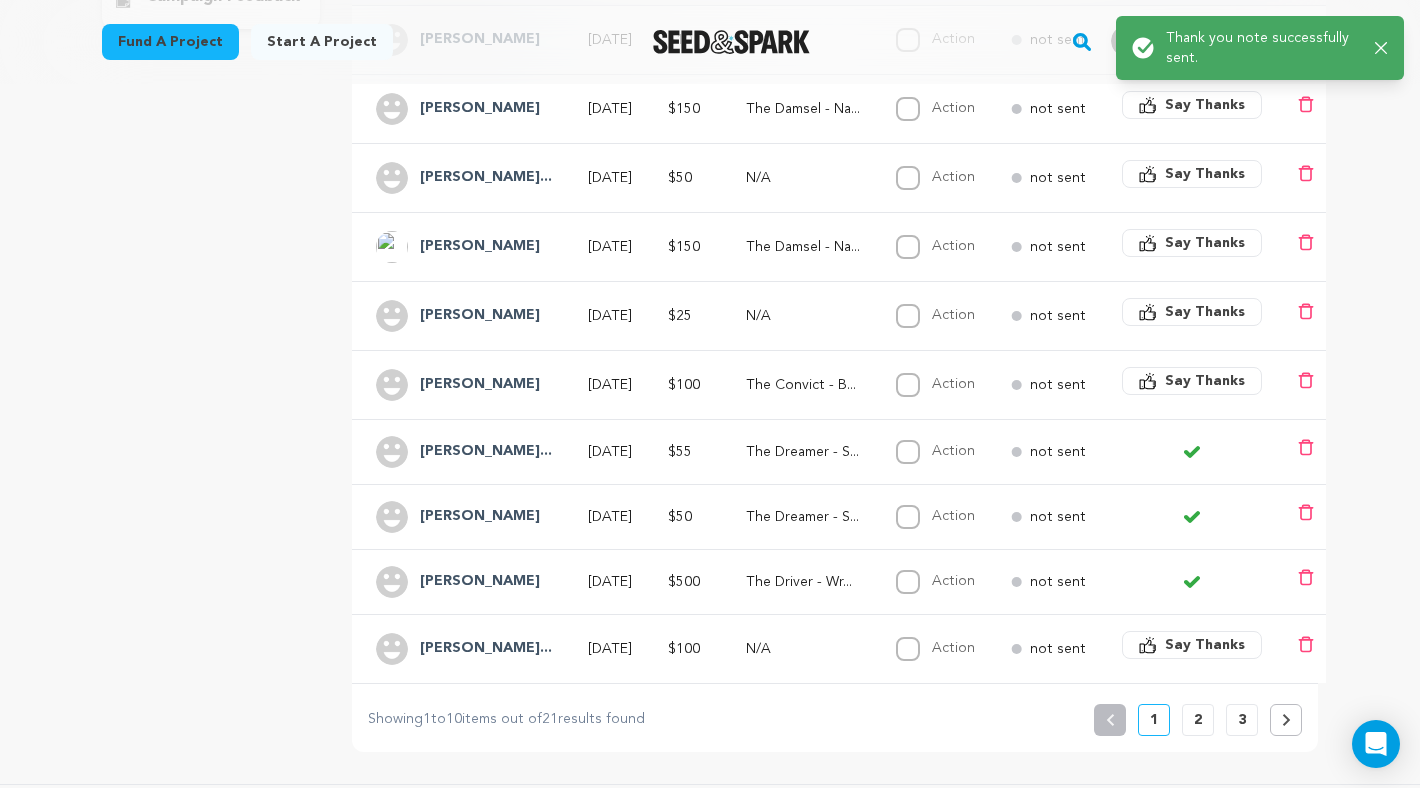 click on "Say Thanks" at bounding box center (1205, 381) 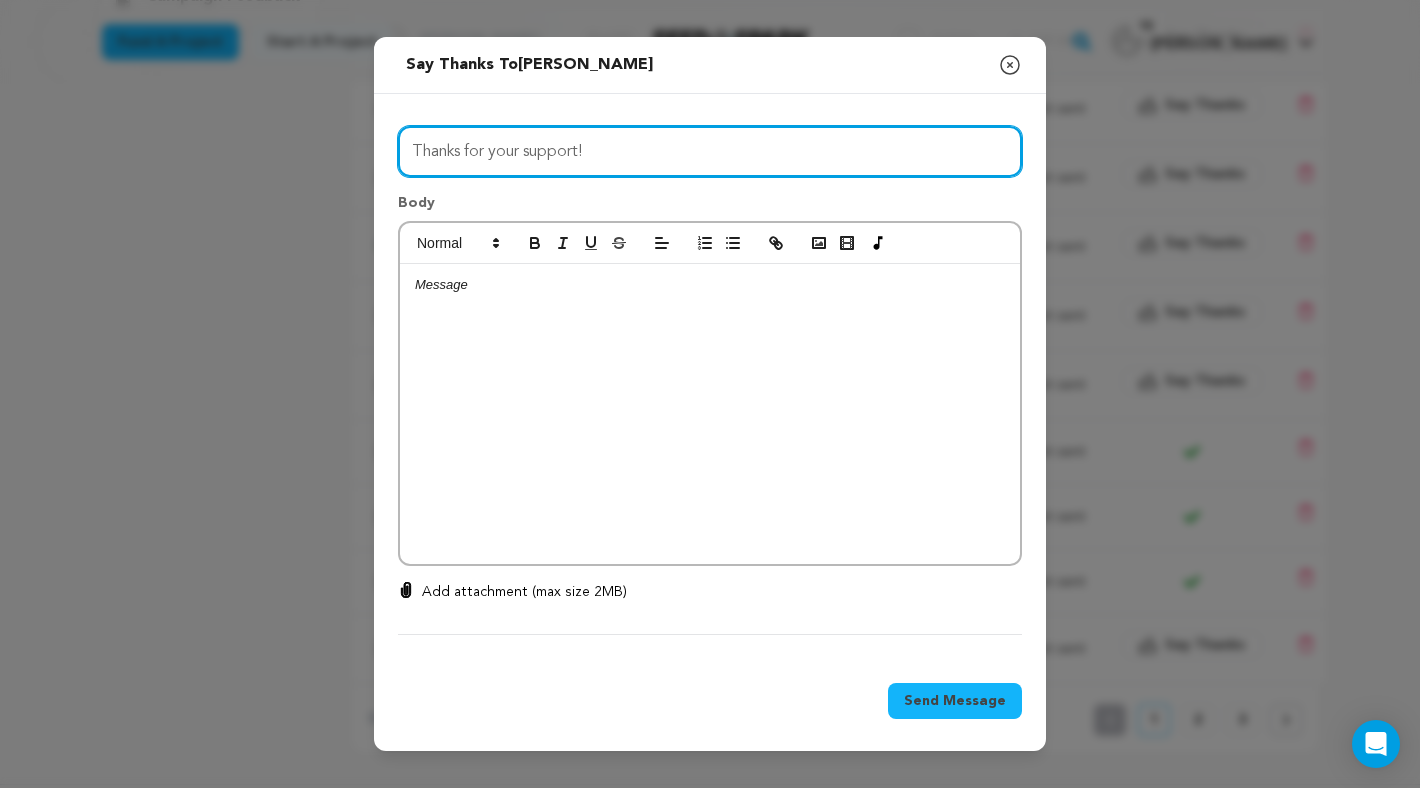 click on "Thanks for your support!" at bounding box center (710, 151) 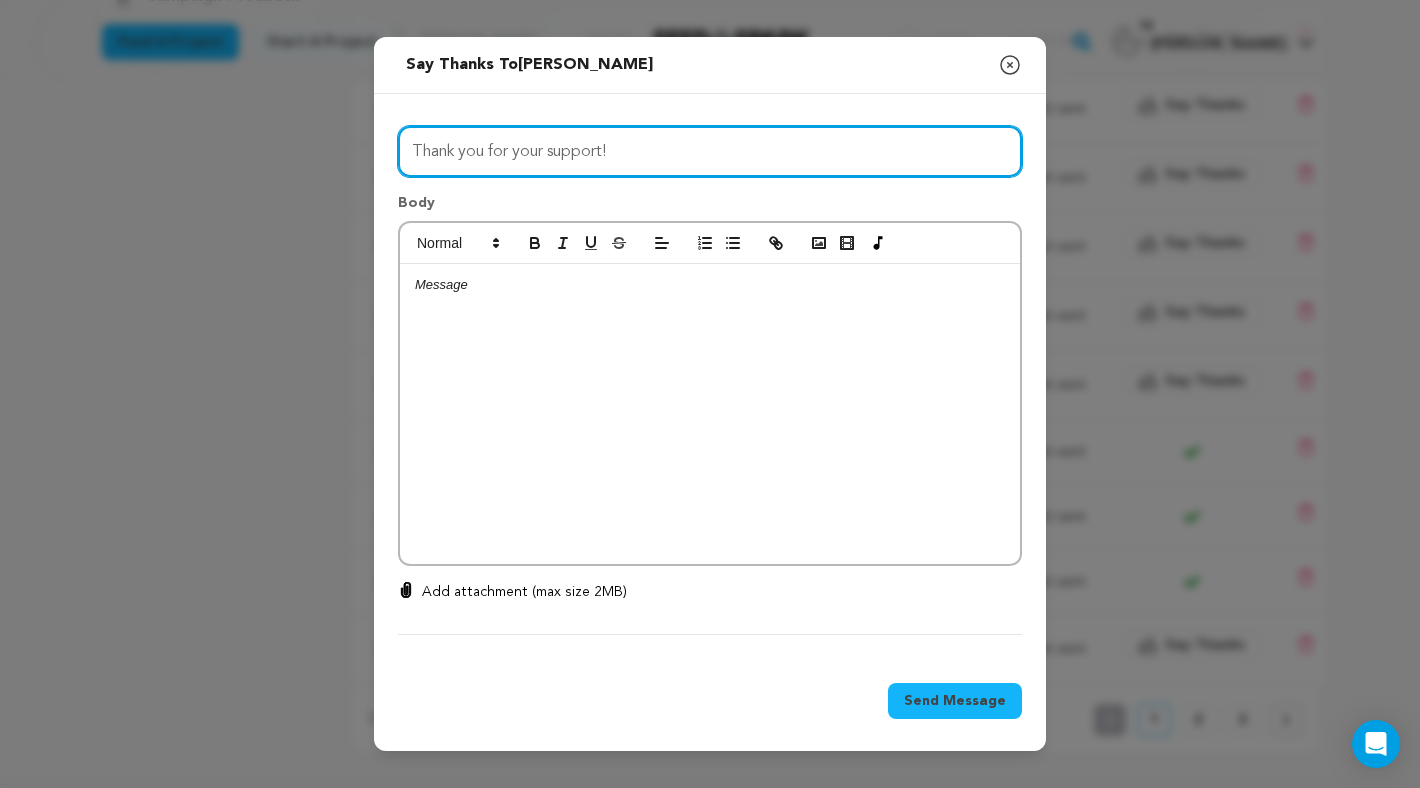 type on "Thank you for your support!" 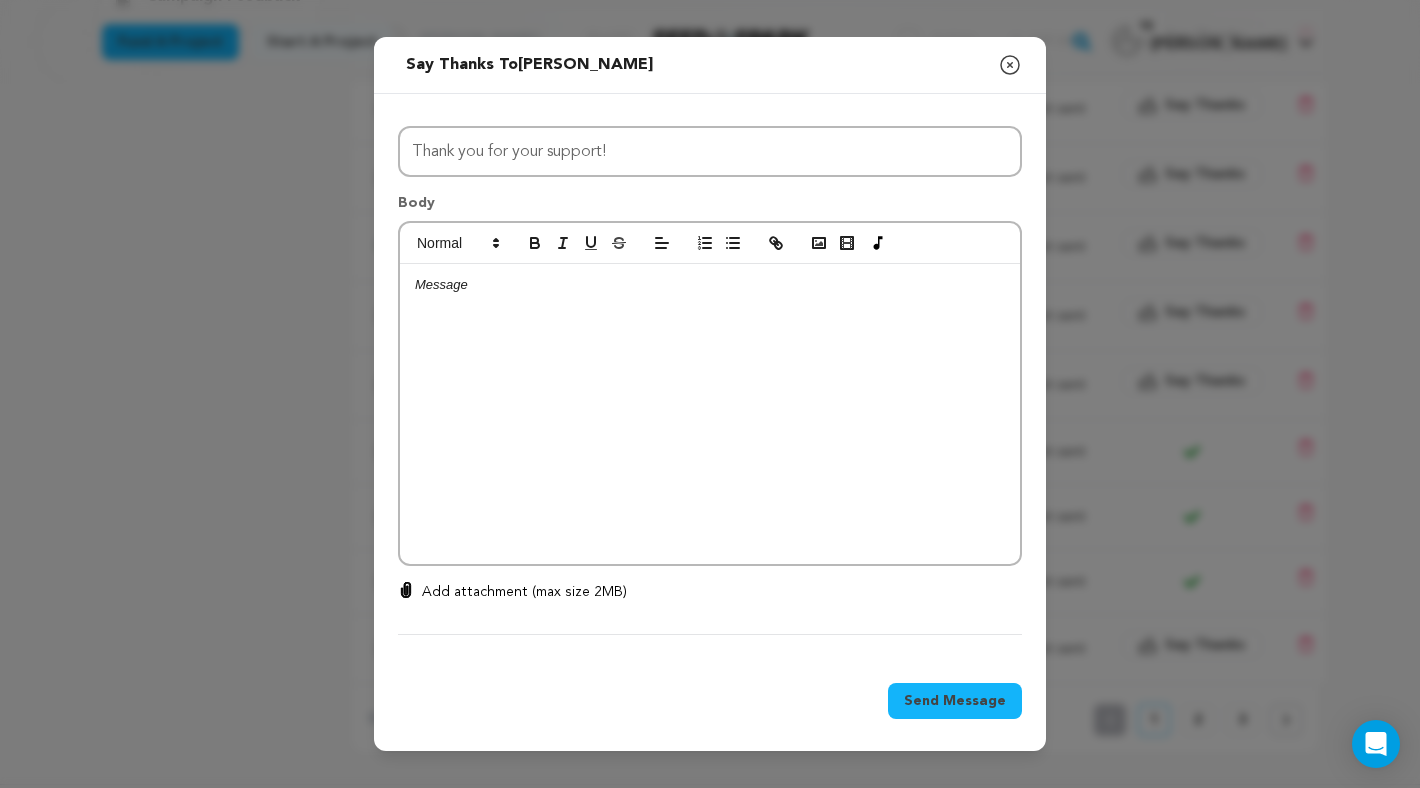 click at bounding box center (710, 414) 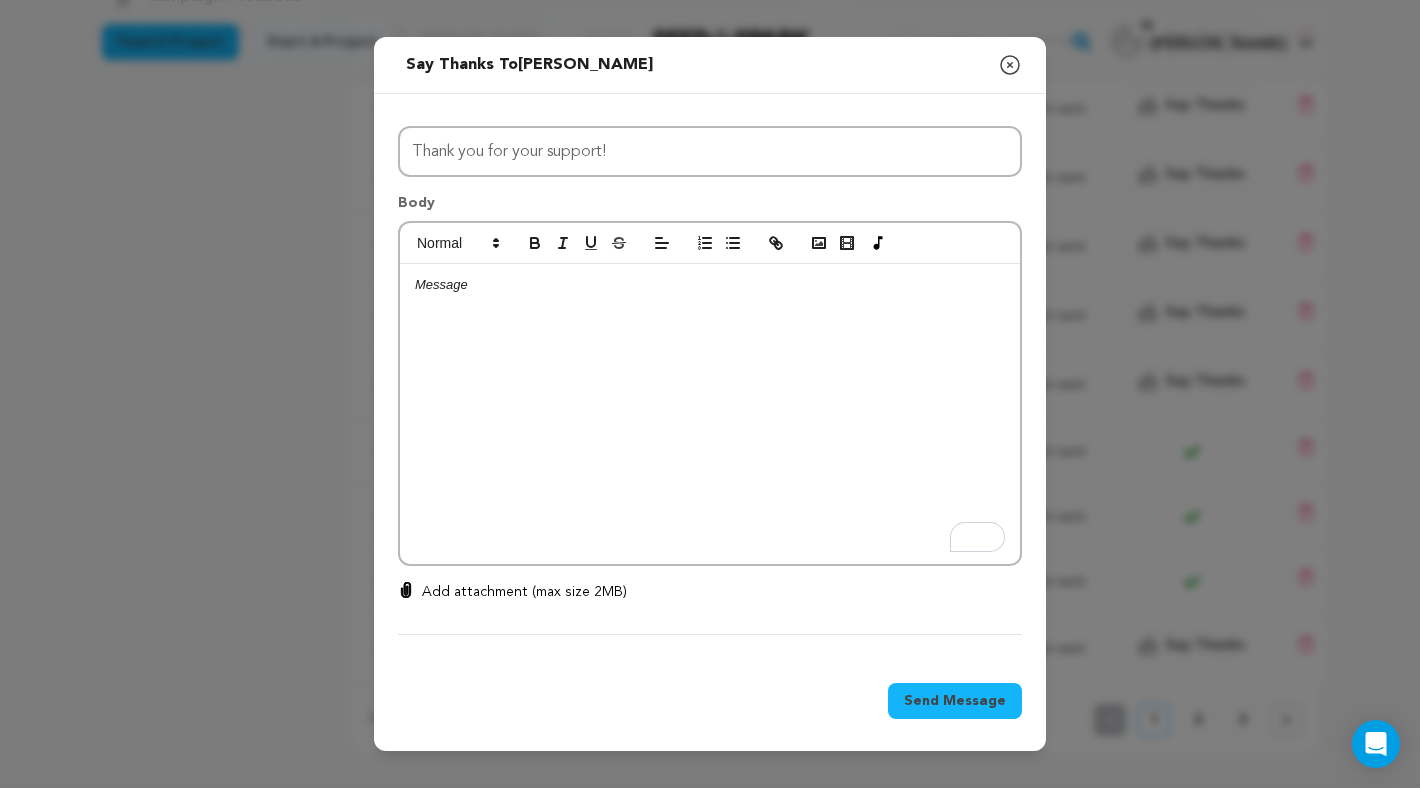 click at bounding box center [710, 414] 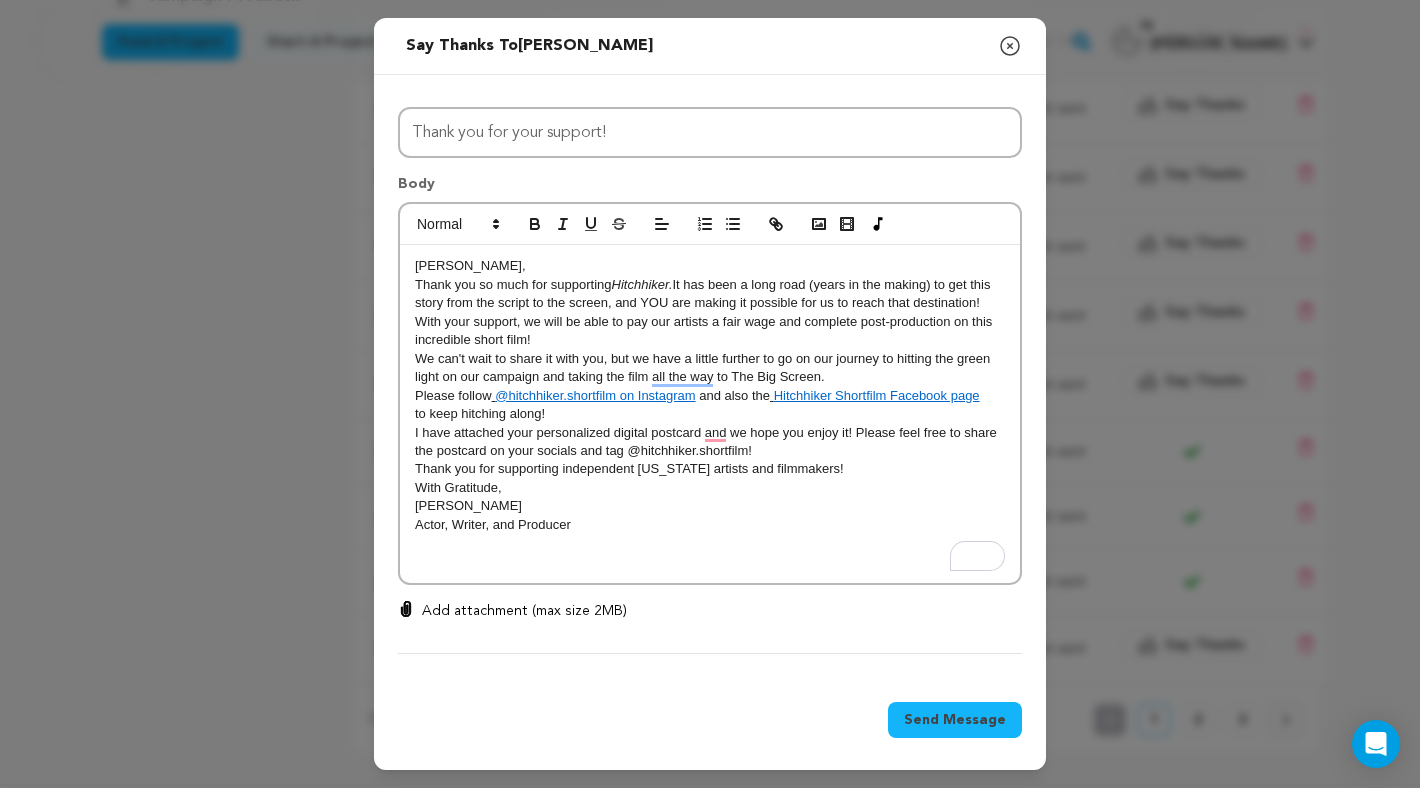 click on "Lorin," at bounding box center [470, 265] 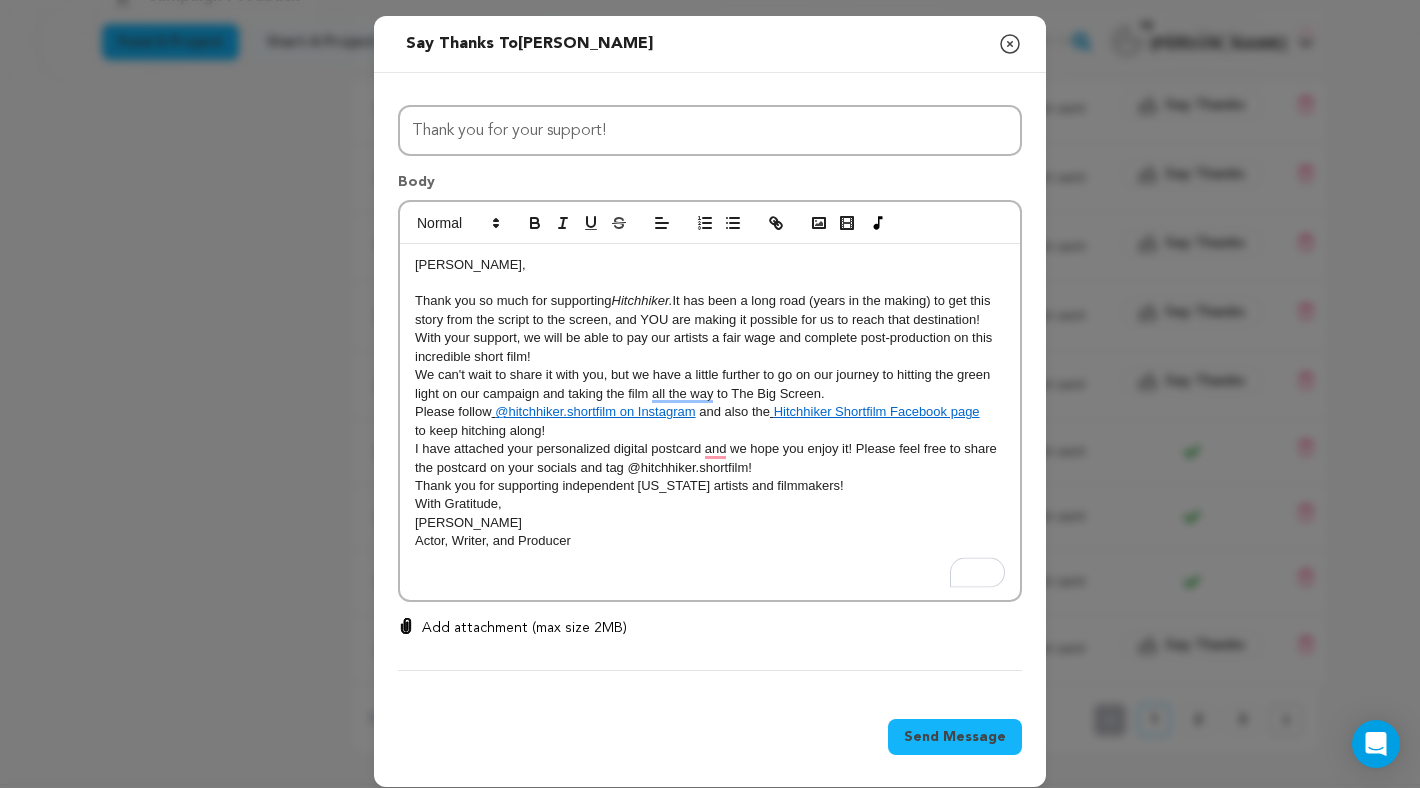click on "Thank you so much for supporting  Hitchhiker.  It has been a long road (years in the making) to get this story from the script to the screen, and YOU are making it possible for us to reach that destination!" at bounding box center [710, 310] 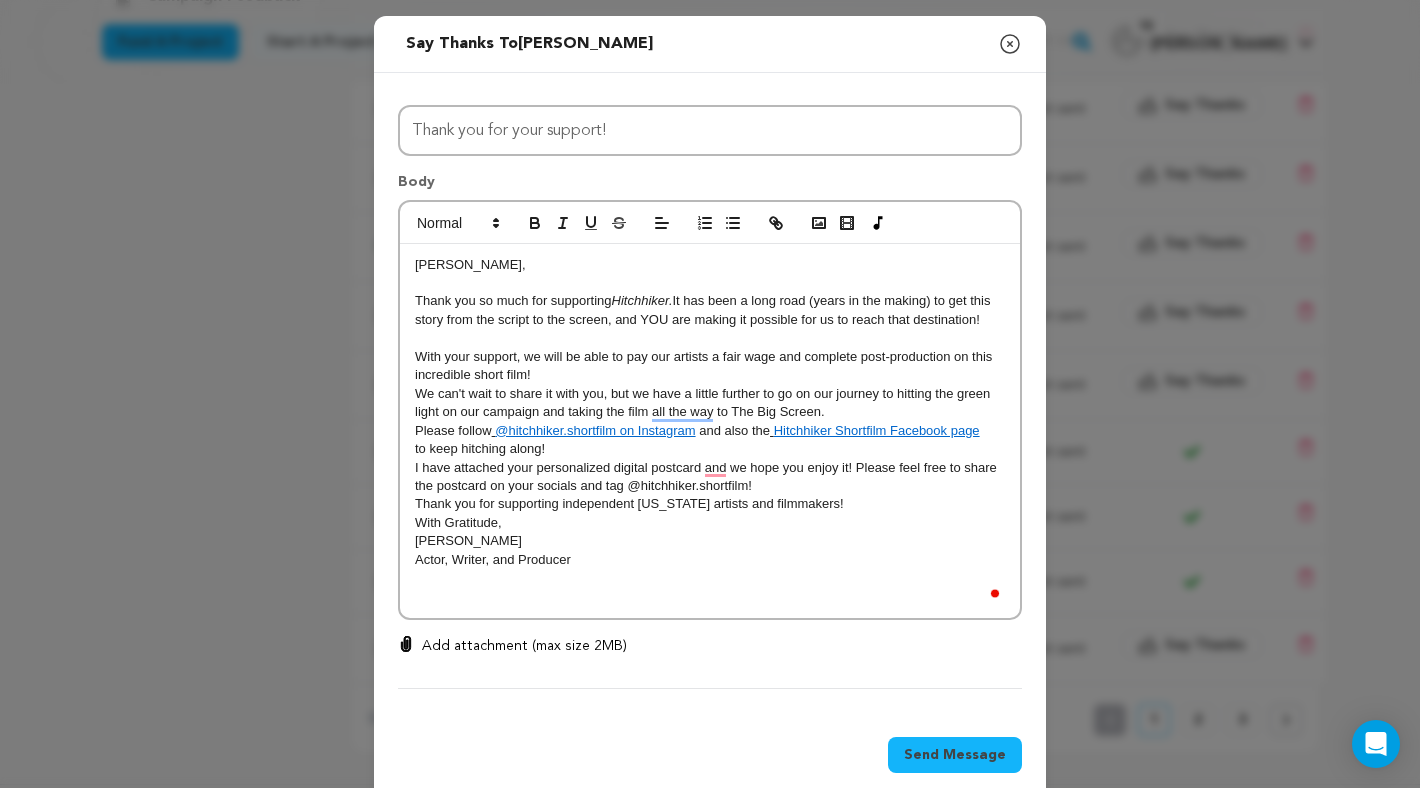 click on "With your support, we will be able to pay our artists a fair wage and complete post-production on this incredible short film!" at bounding box center [710, 366] 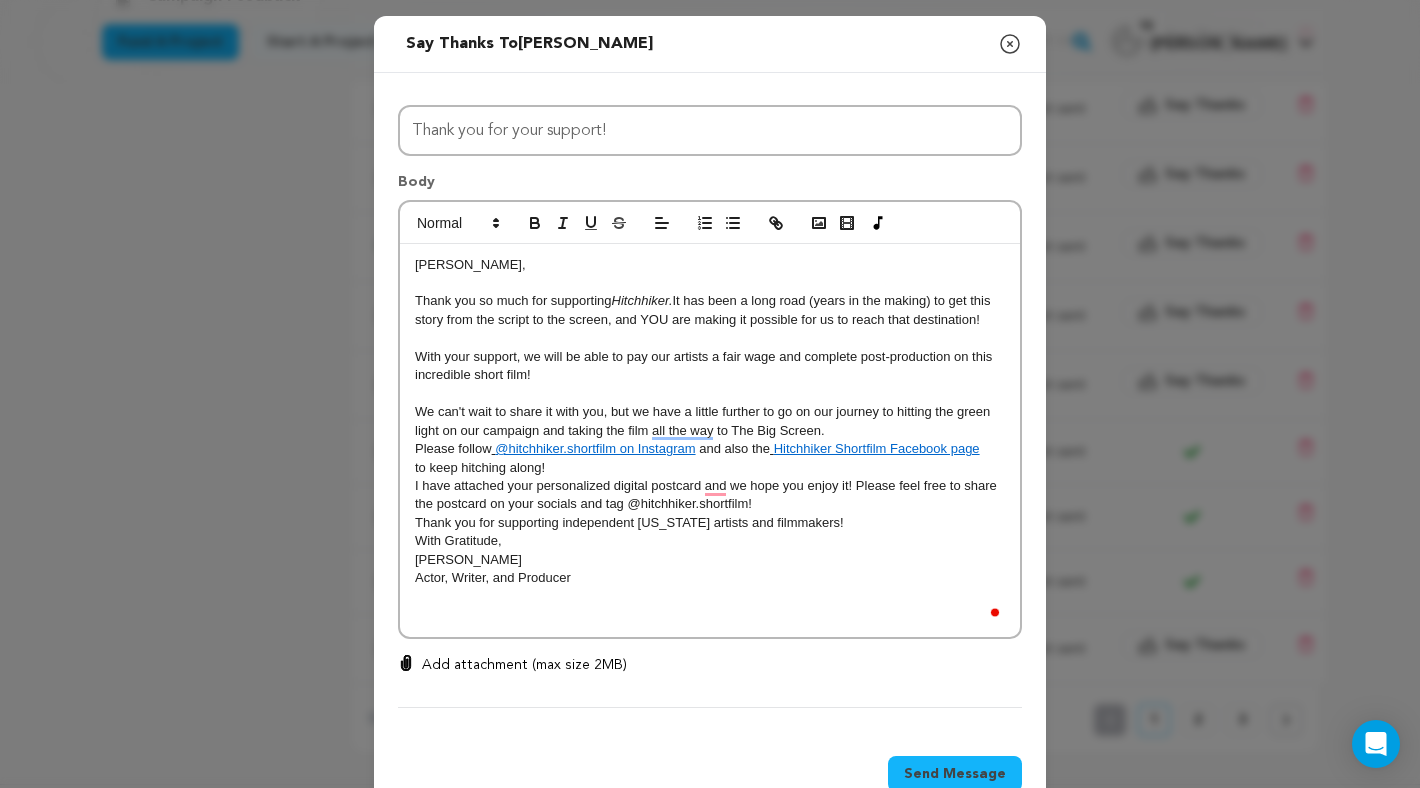 click on "We can't wait to share it with you, but we have a little further to go on our journey to hitting the green light on our campaign and taking the film all the way to The Big Screen." at bounding box center [710, 421] 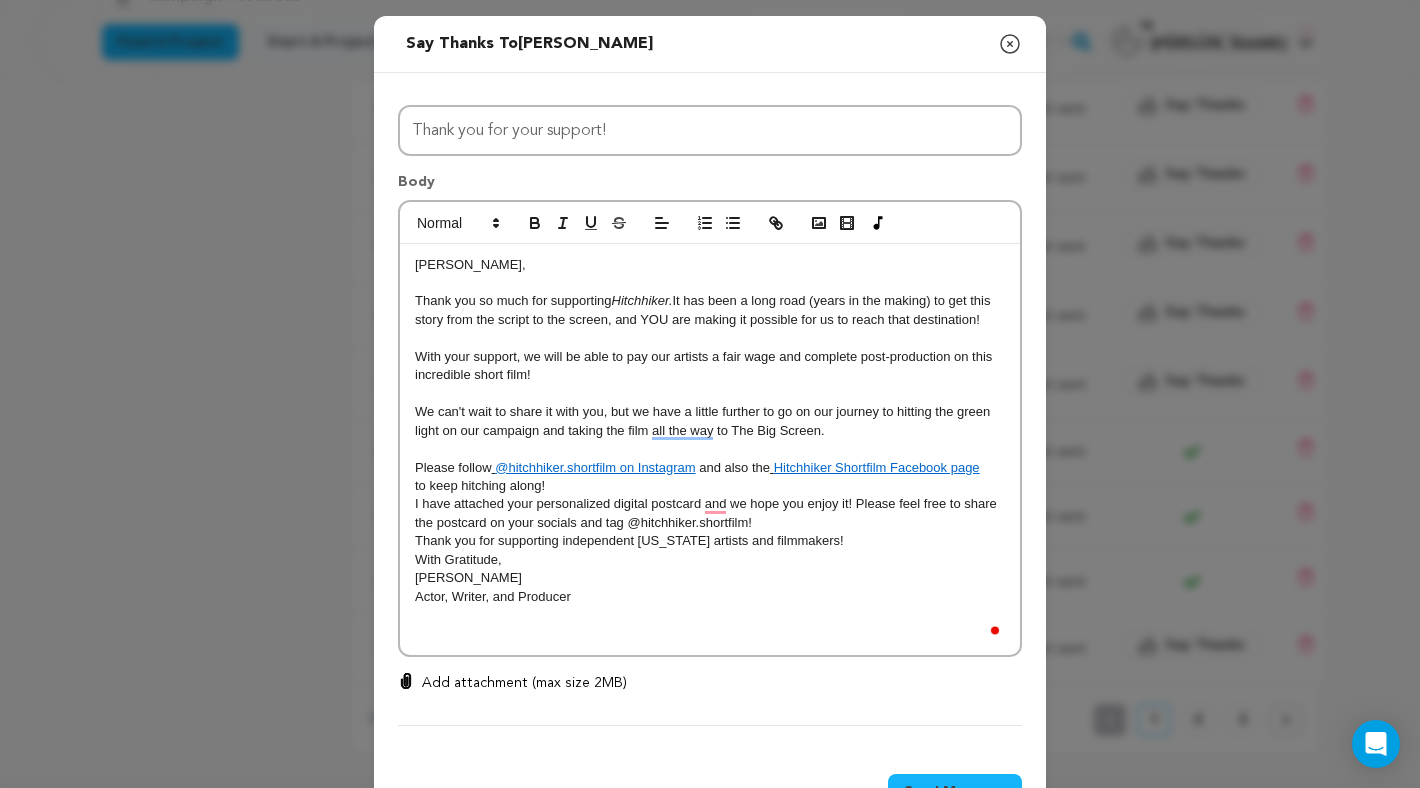 click on "to keep hitching along!" at bounding box center (710, 486) 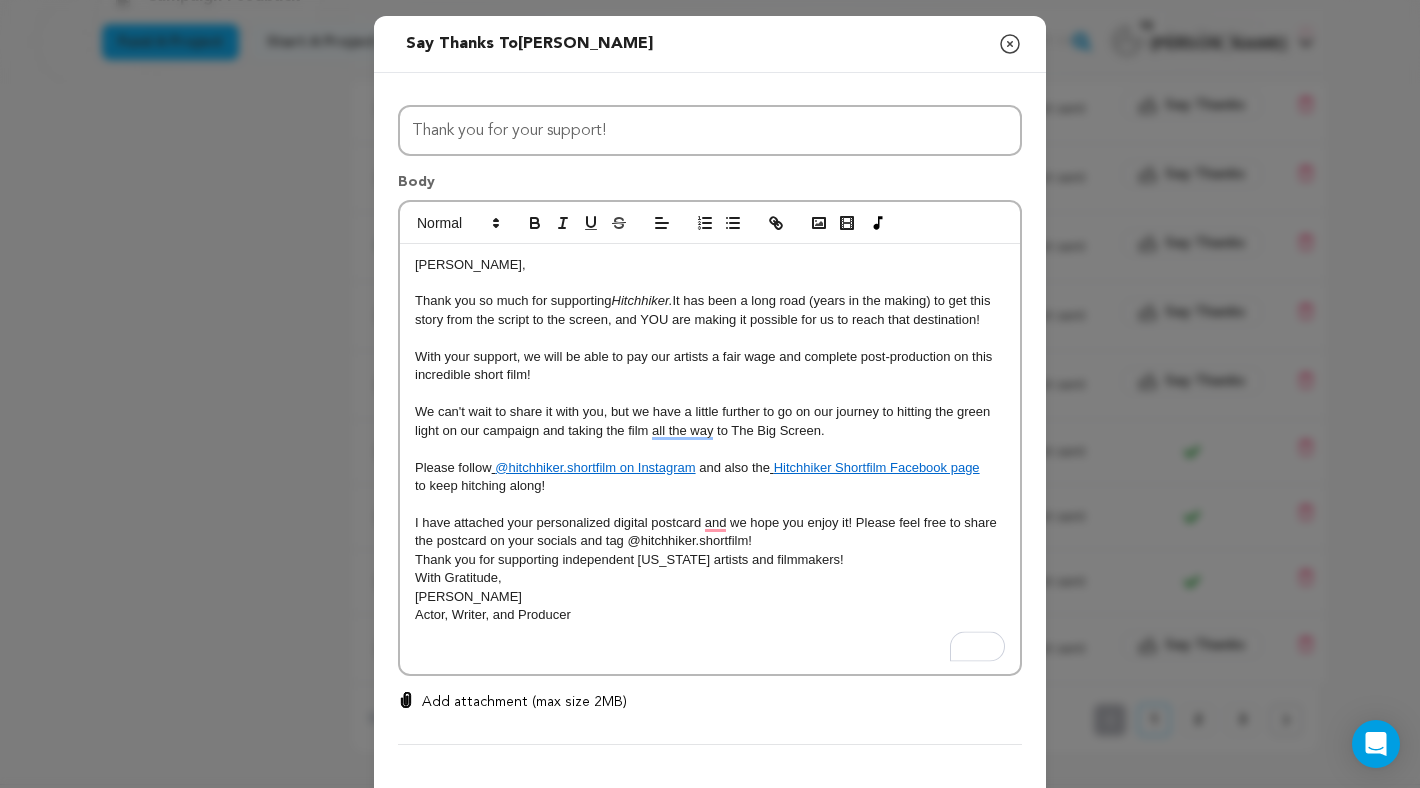 click on "I have attached your personalized digital postcard and we hope you enjoy it! Please feel free to share the postcard on your socials and tag @hitchhiker.shortfilm!" at bounding box center (710, 532) 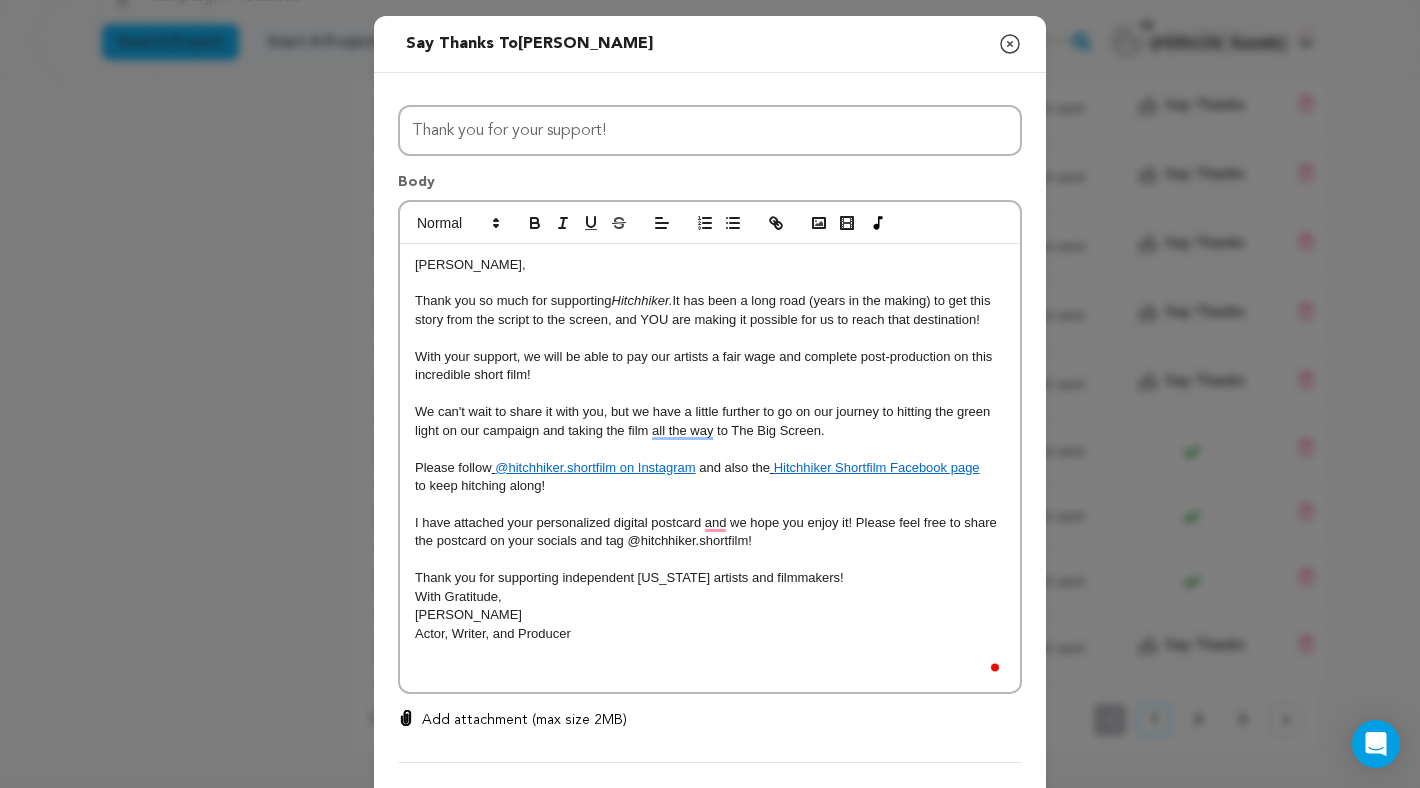click on "Thank you for supporting independent Texas artists and filmmakers!" at bounding box center (710, 578) 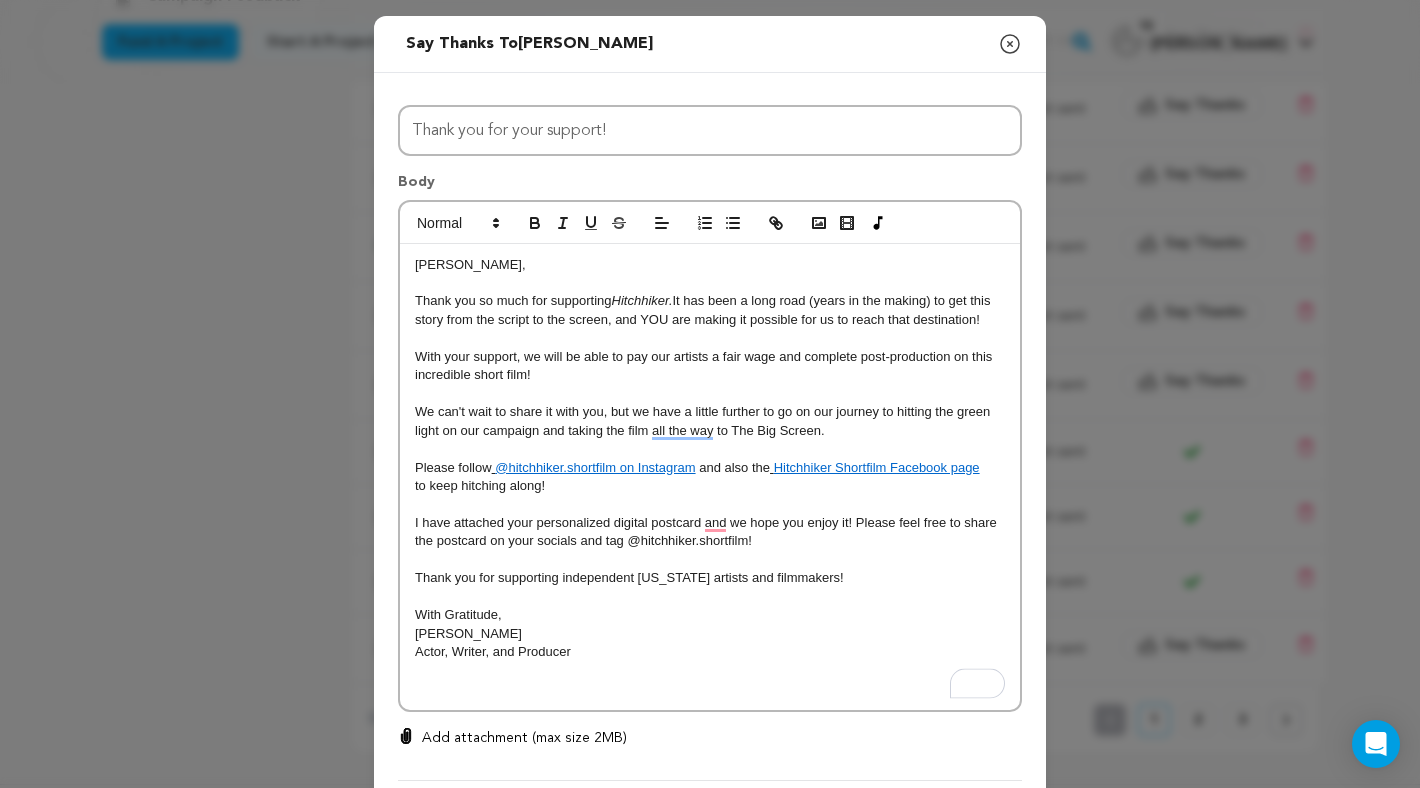 click at bounding box center (710, 689) 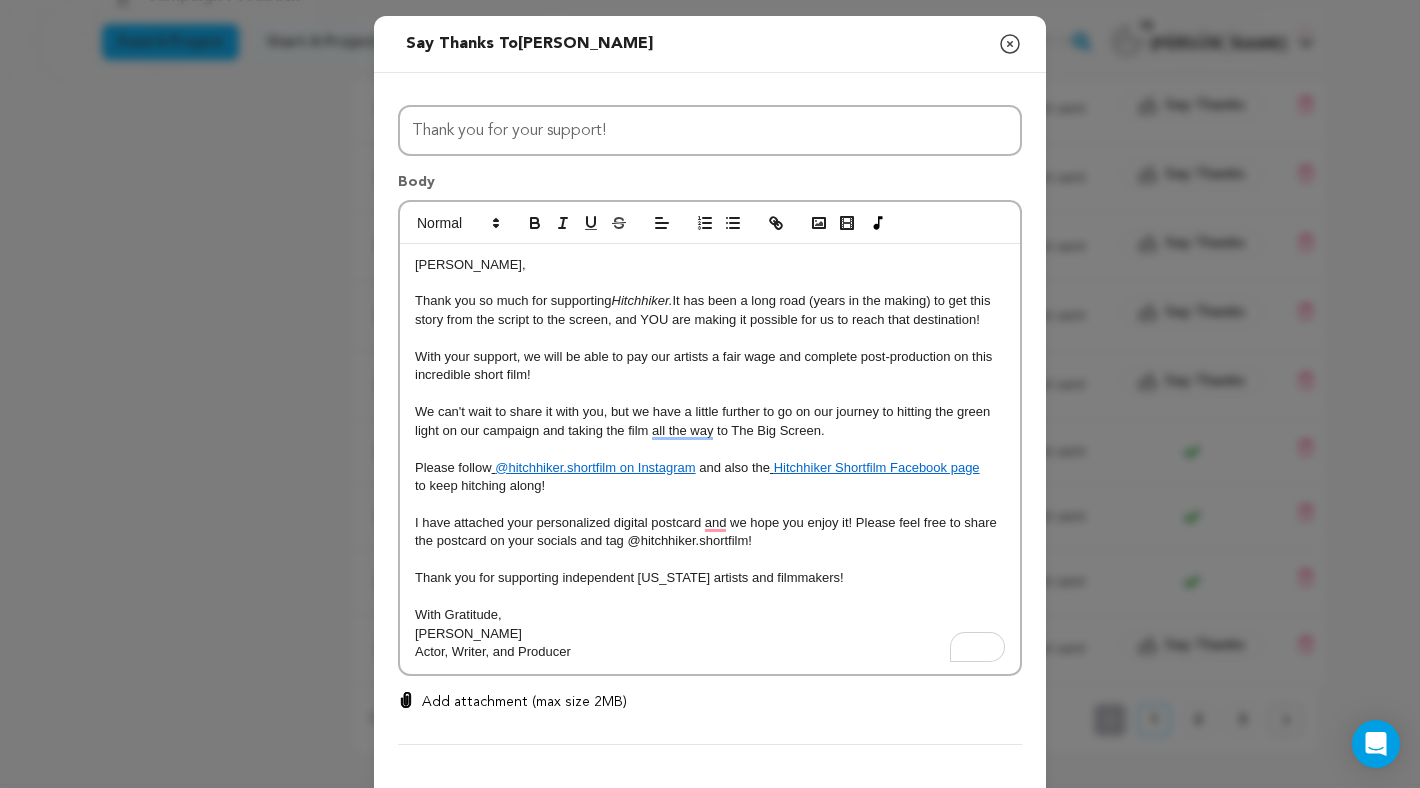 click on "Add attachment (max size 2MB)" at bounding box center (524, 702) 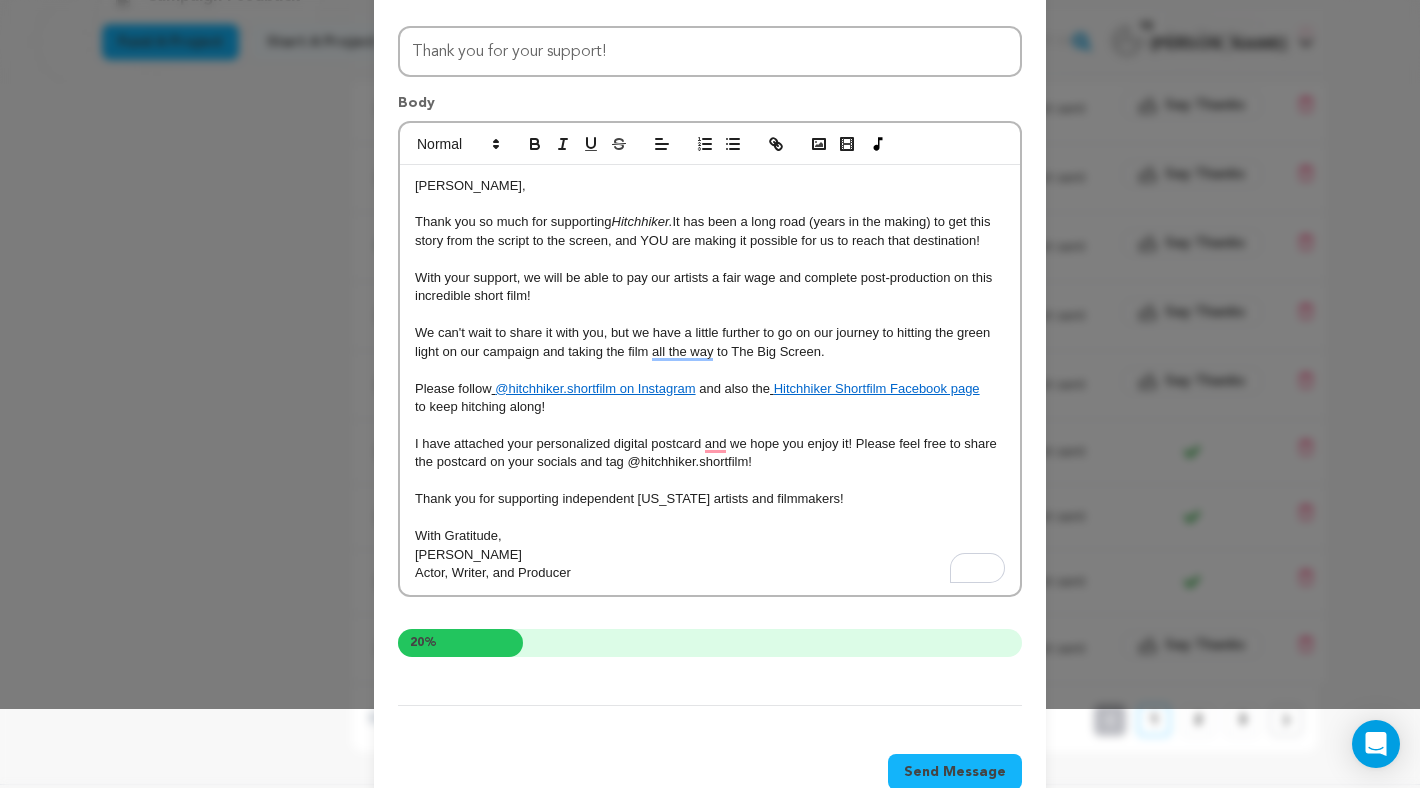 scroll, scrollTop: 129, scrollLeft: 0, axis: vertical 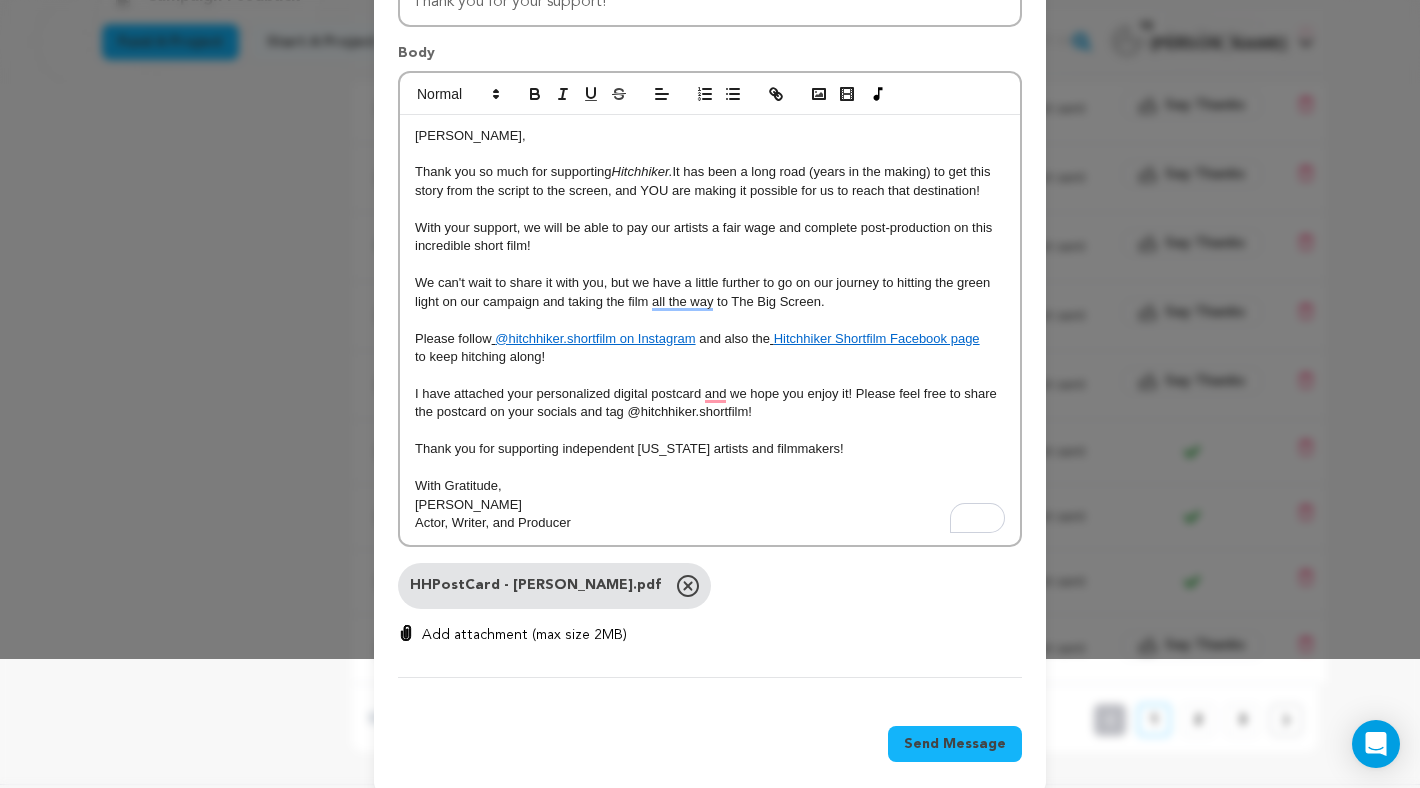 click on "Add attachment (max size 2MB)" at bounding box center [524, 635] 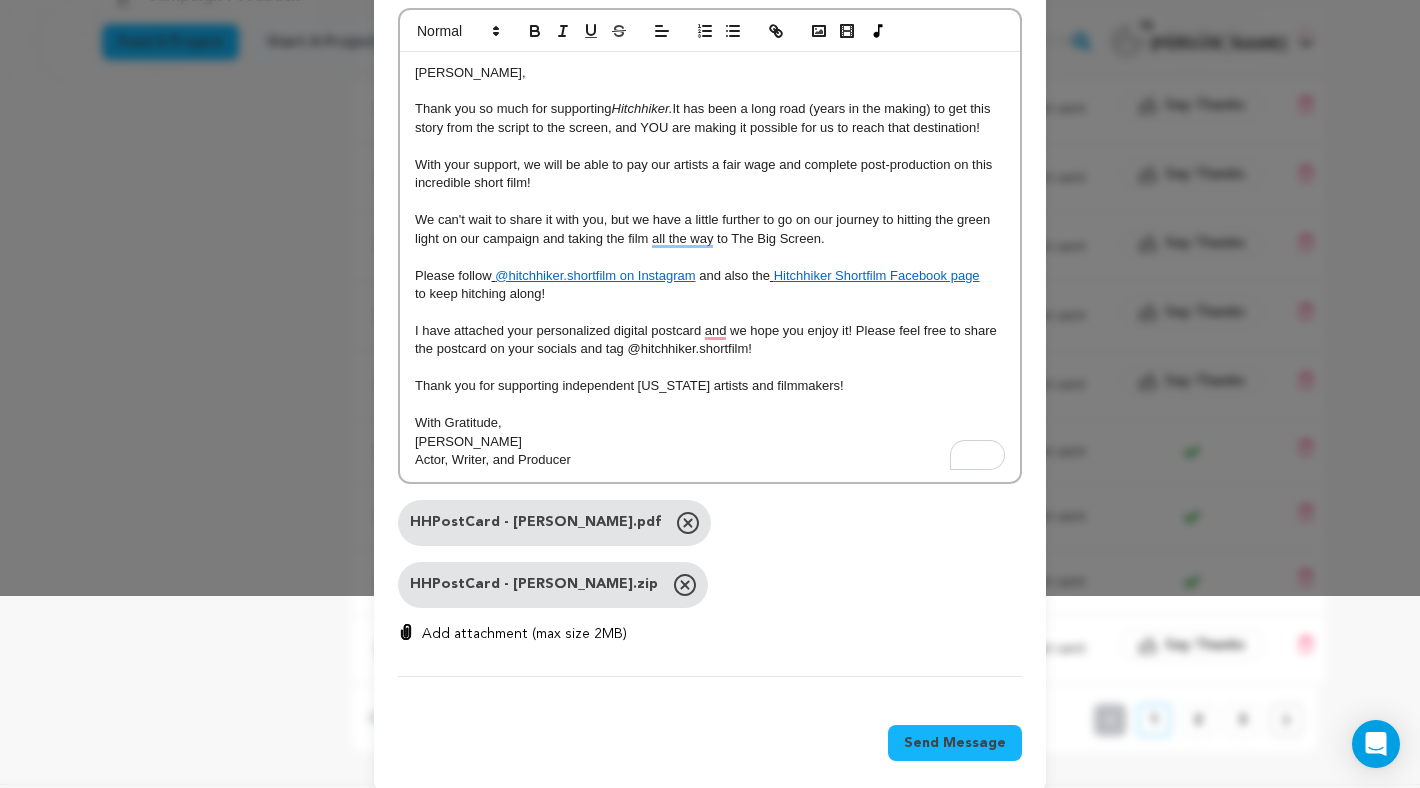 scroll, scrollTop: 213, scrollLeft: 0, axis: vertical 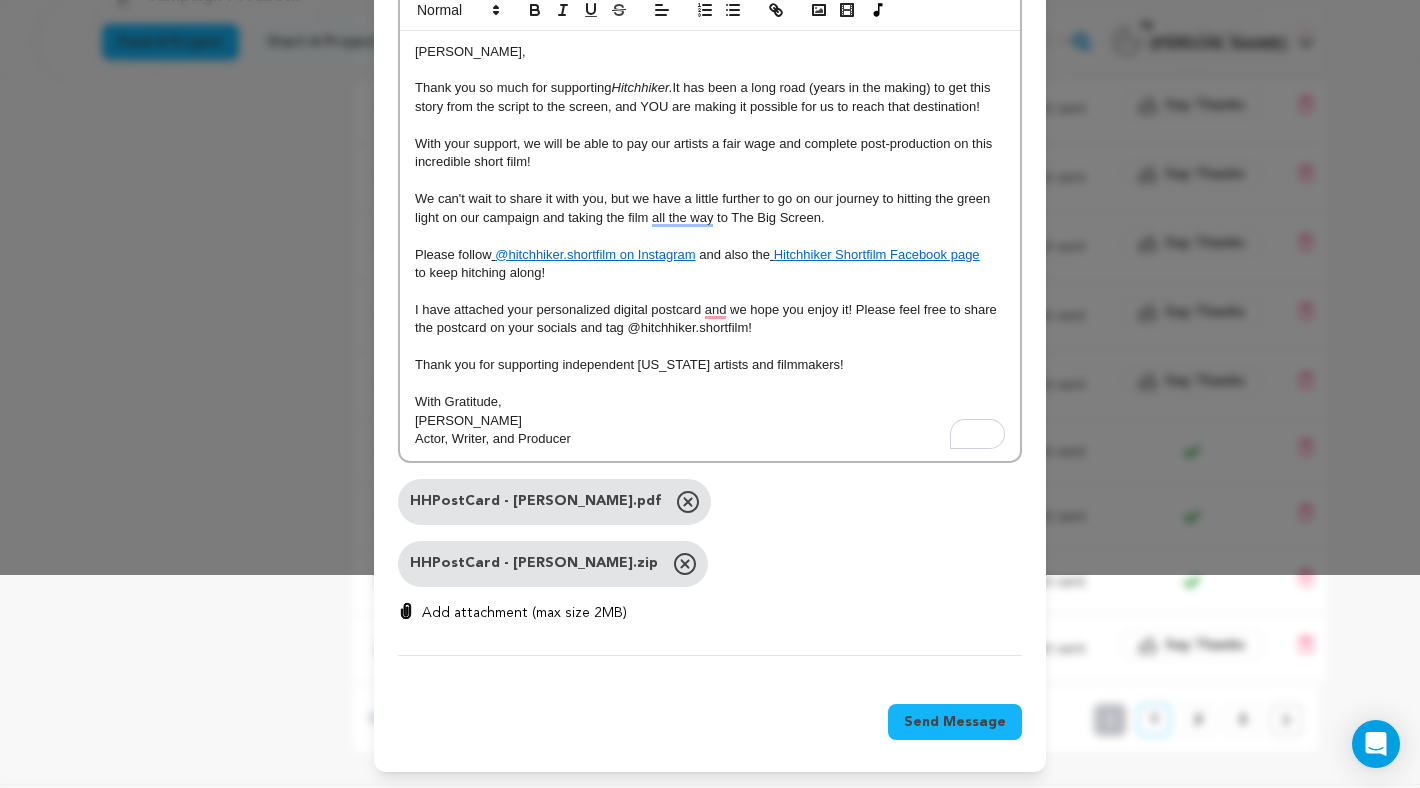 click on "Send Message" at bounding box center [955, 722] 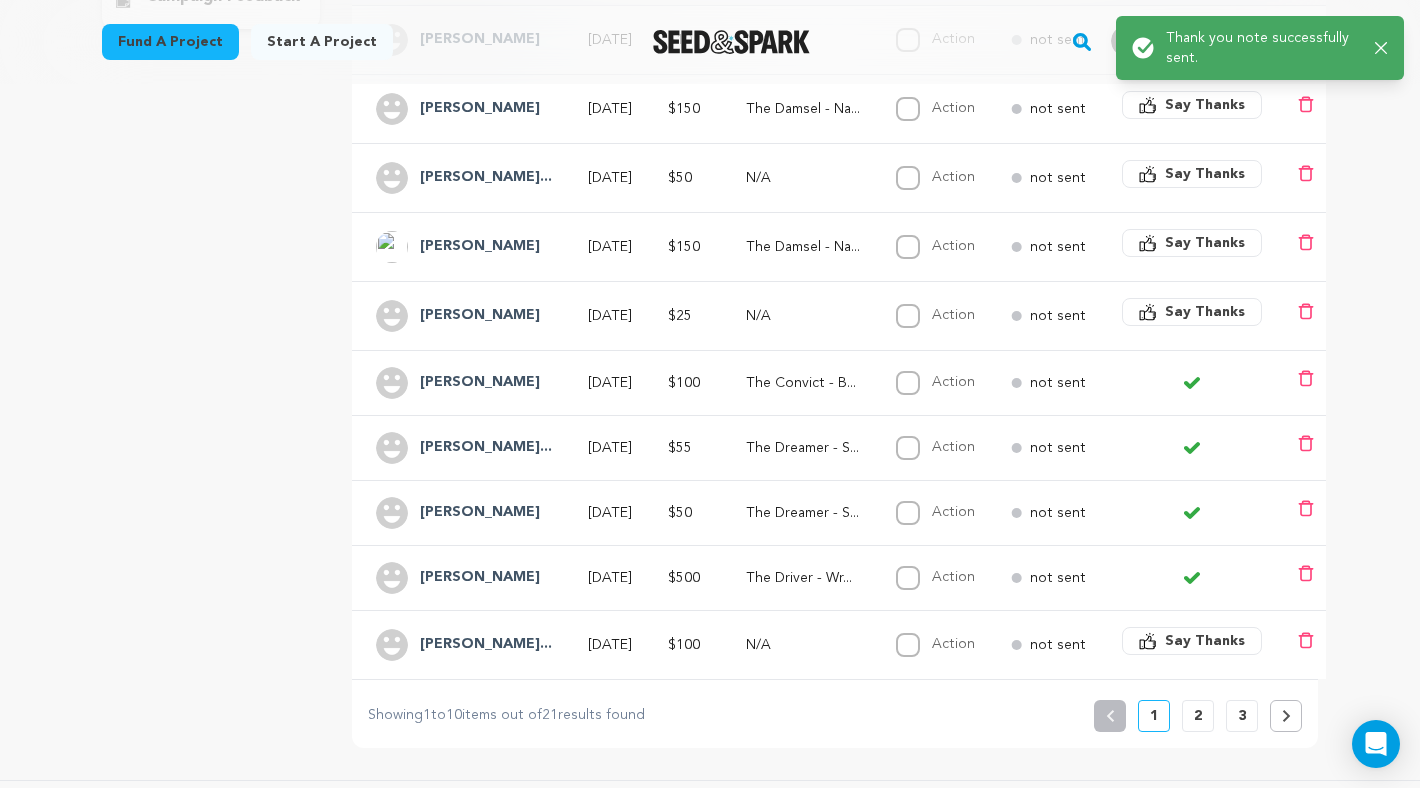 click on "Say Thanks" at bounding box center (1205, 312) 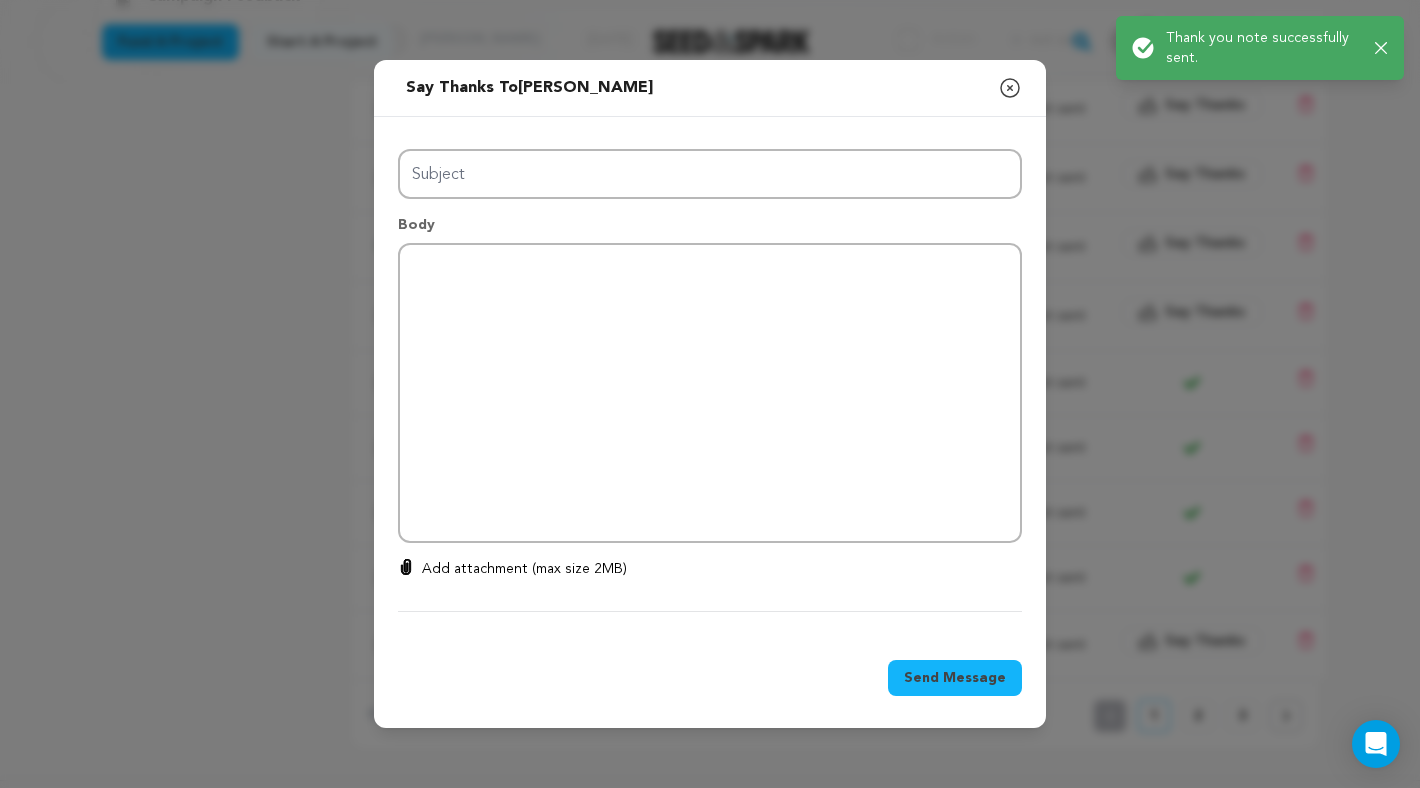 type on "Thanks for your support!" 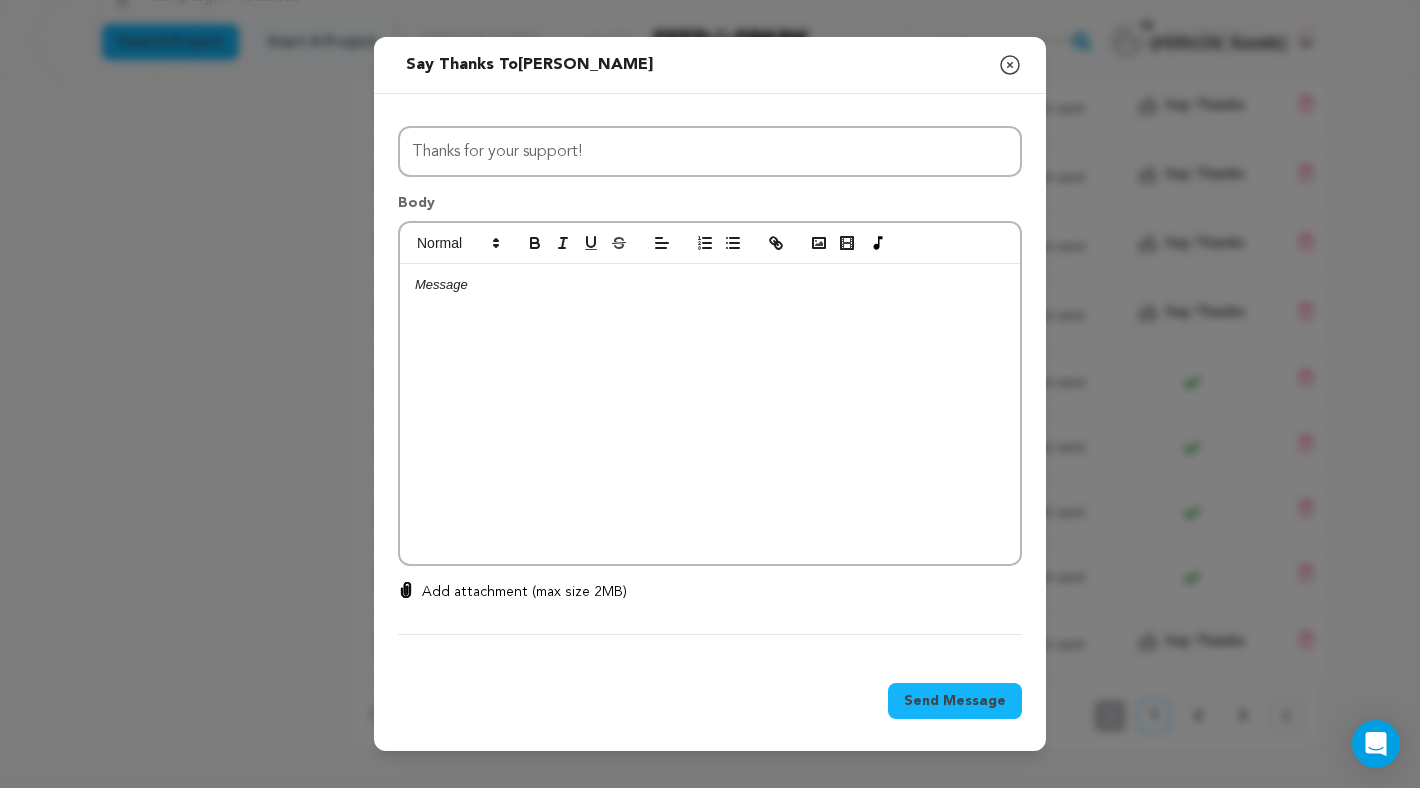 click 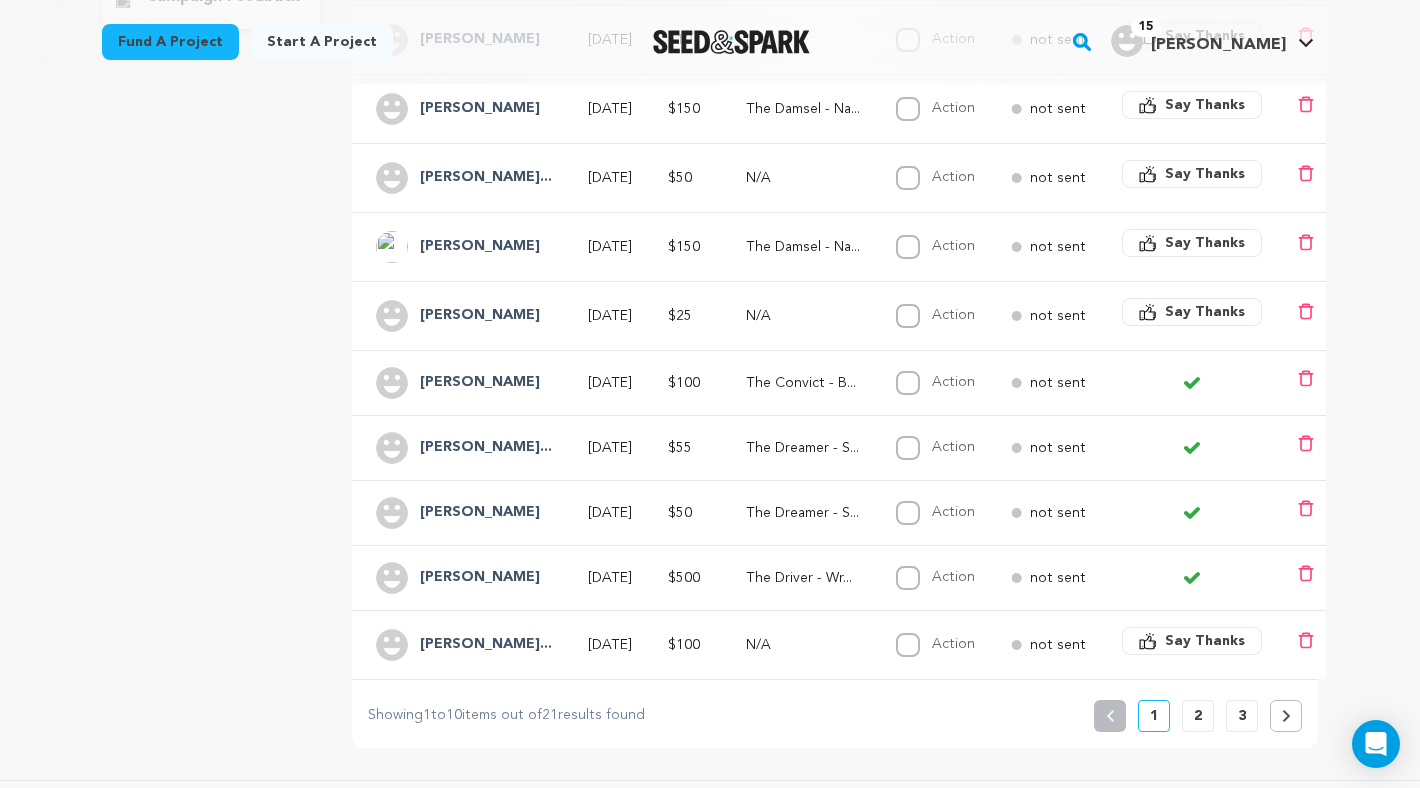 click on "Say Thanks" at bounding box center (1205, 243) 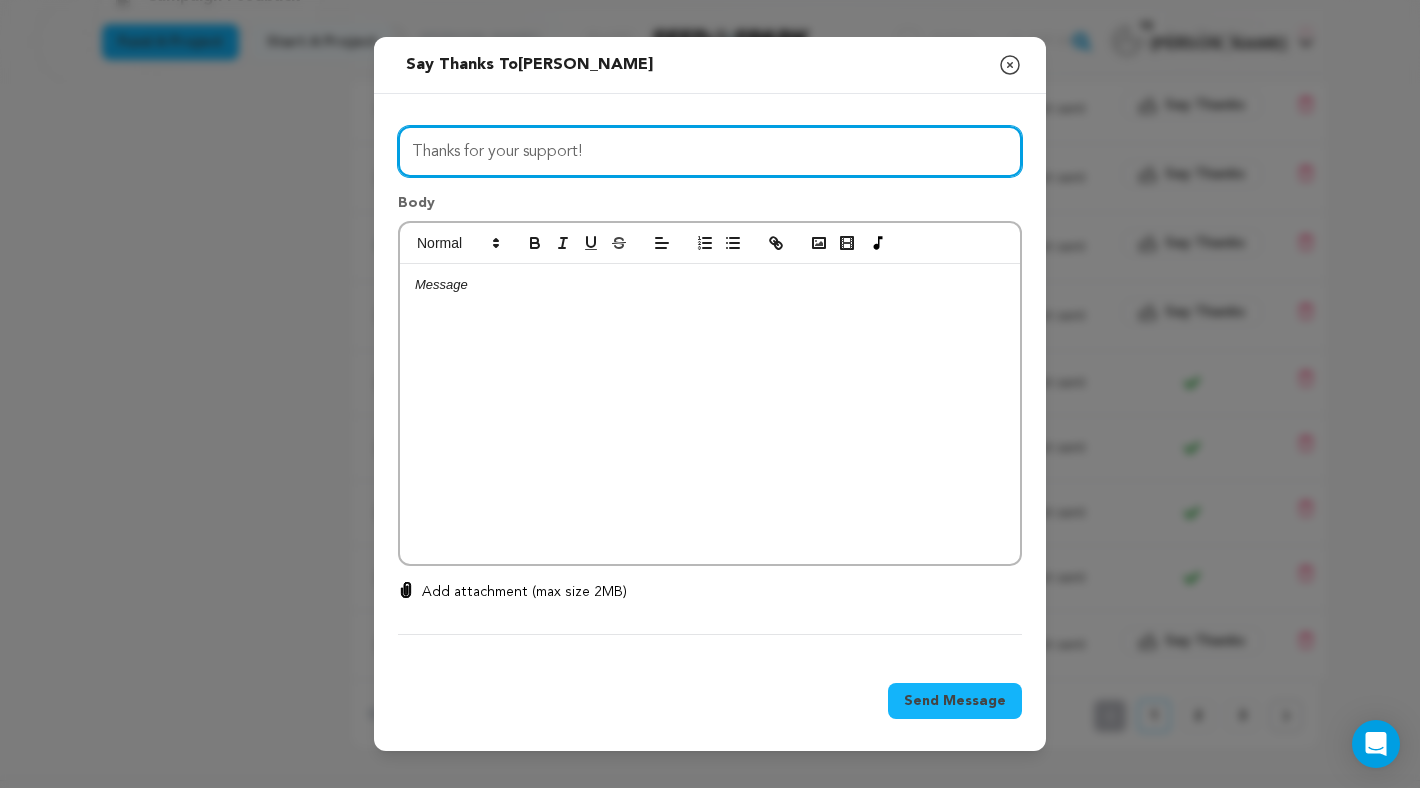 click on "Thanks for your support!" at bounding box center (710, 151) 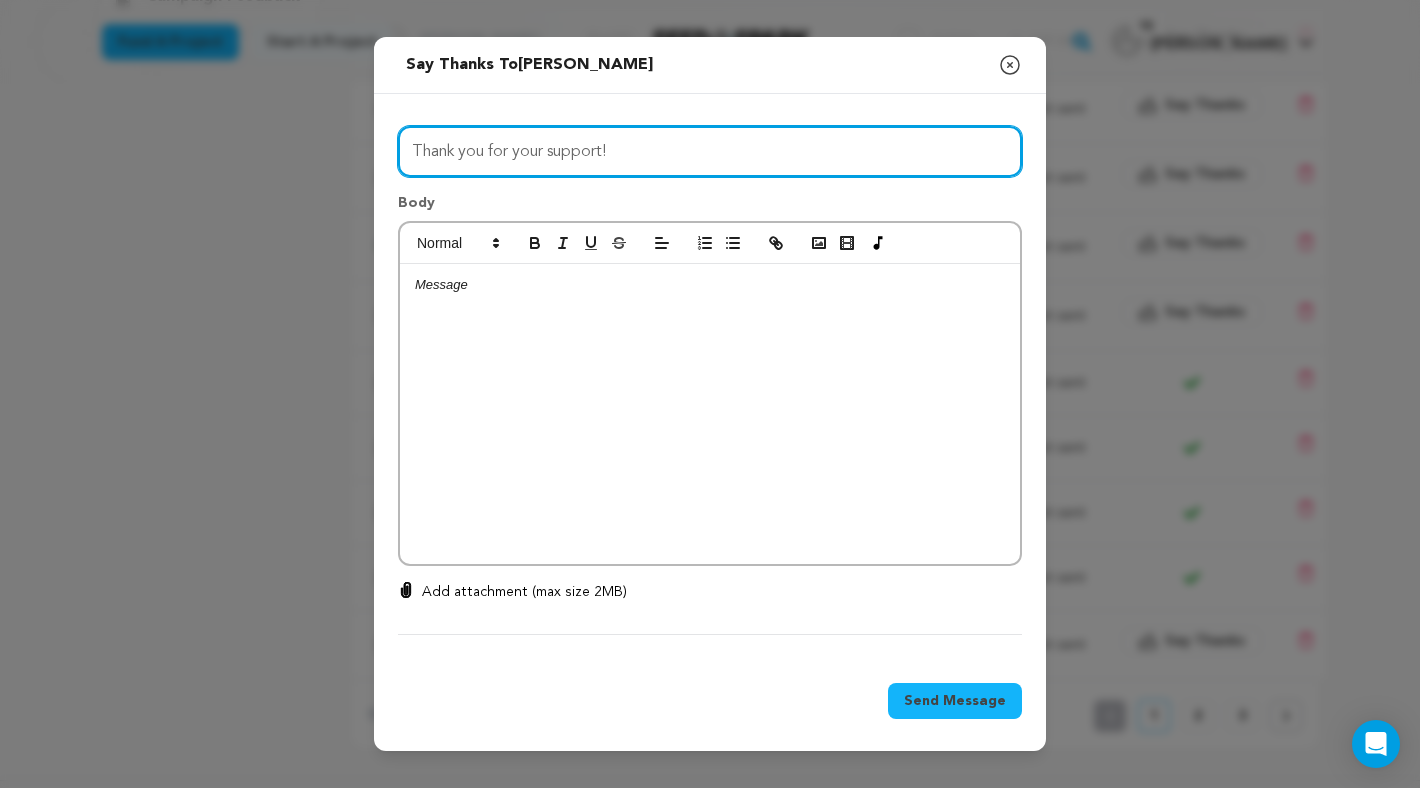 type on "Thank you for your support!" 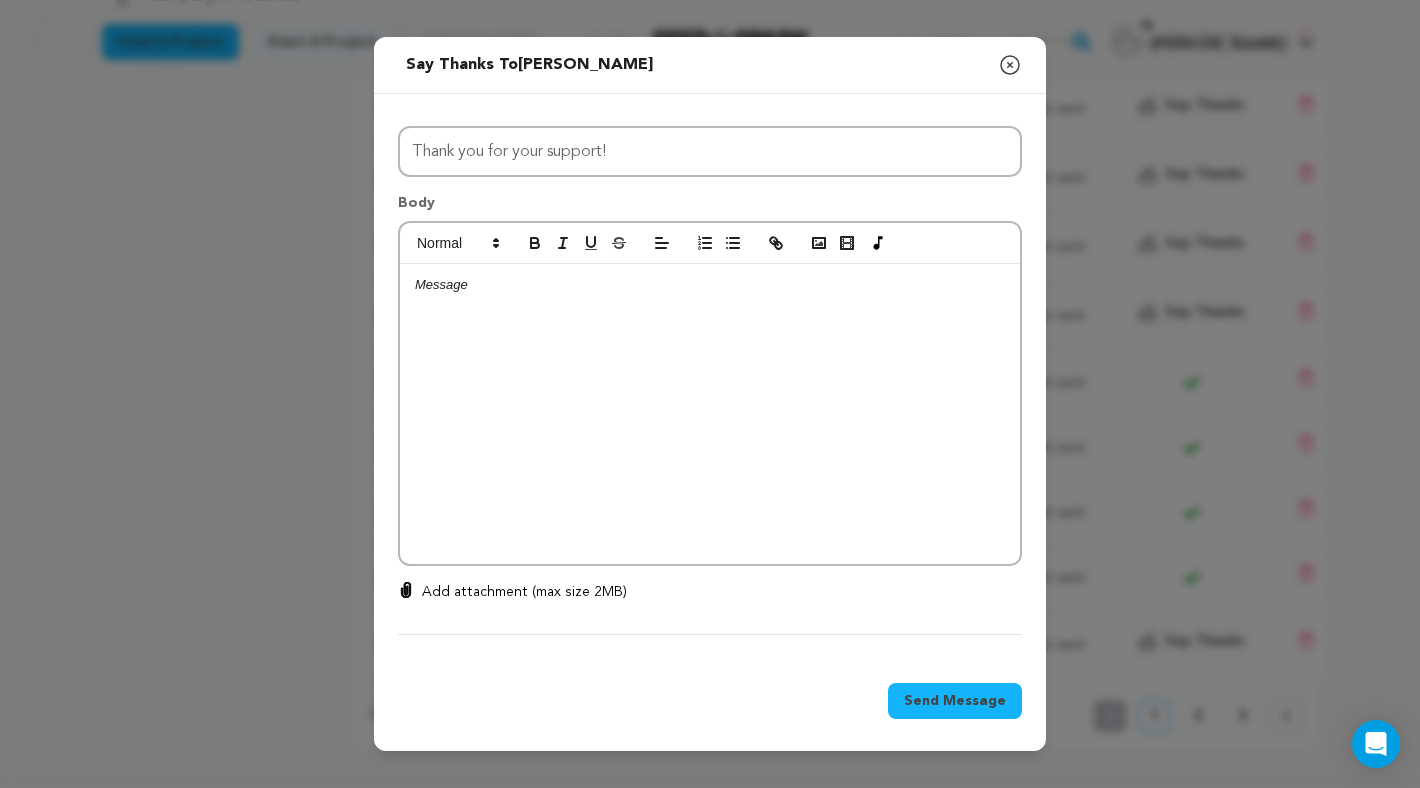 click at bounding box center [710, 414] 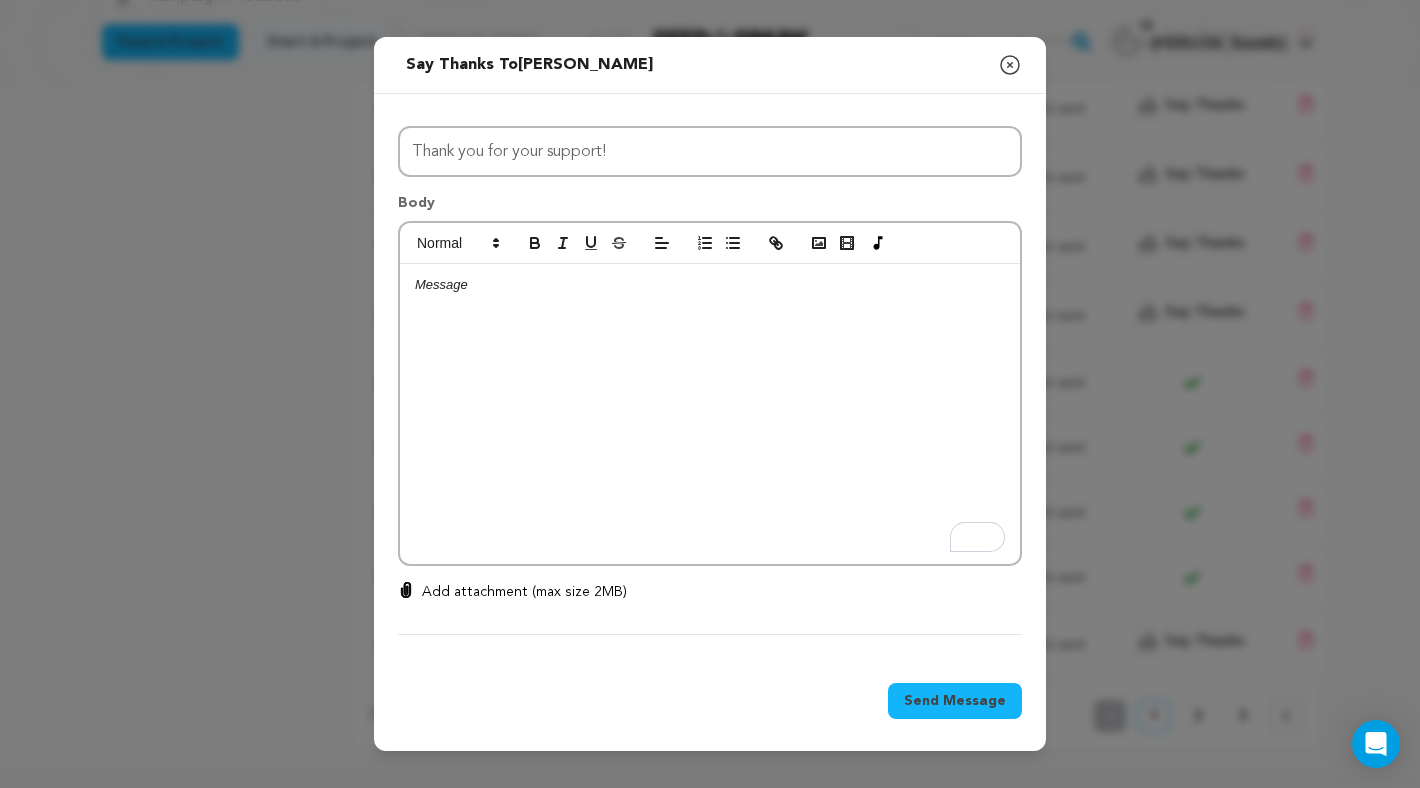 click at bounding box center [710, 414] 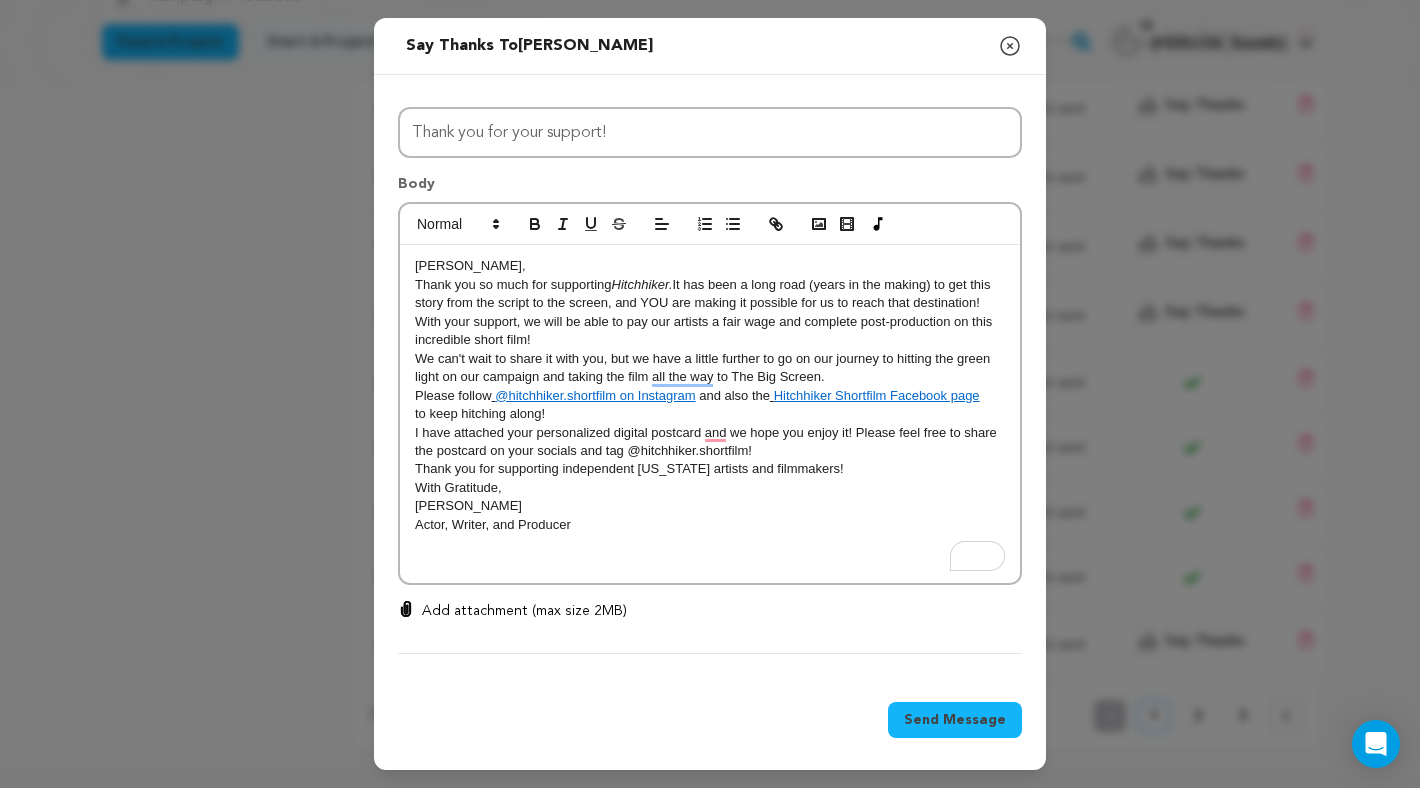 click on "Lorin," at bounding box center [470, 265] 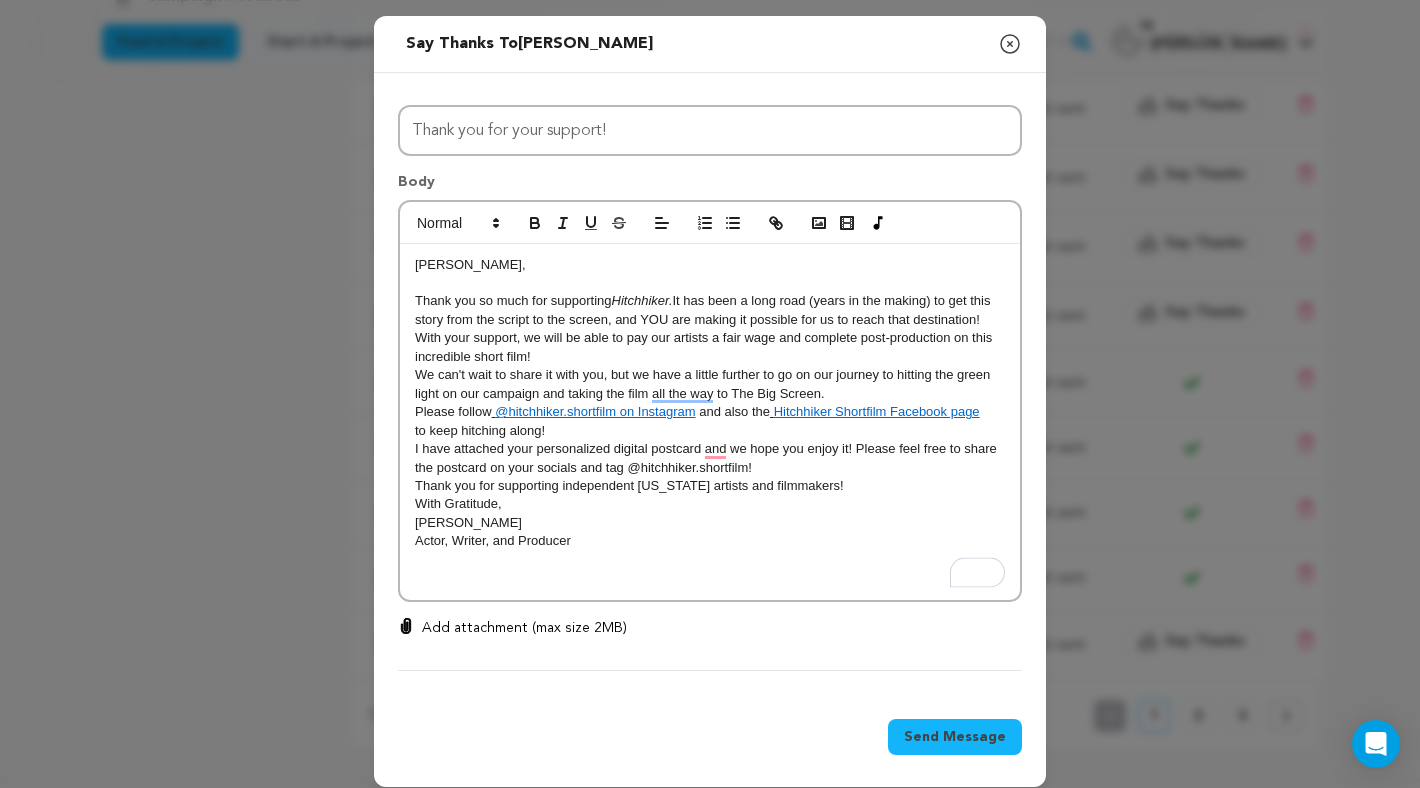 click on "Thank you so much for supporting  Hitchhiker.  It has been a long road (years in the making) to get this story from the script to the screen, and YOU are making it possible for us to reach that destination!" at bounding box center [710, 310] 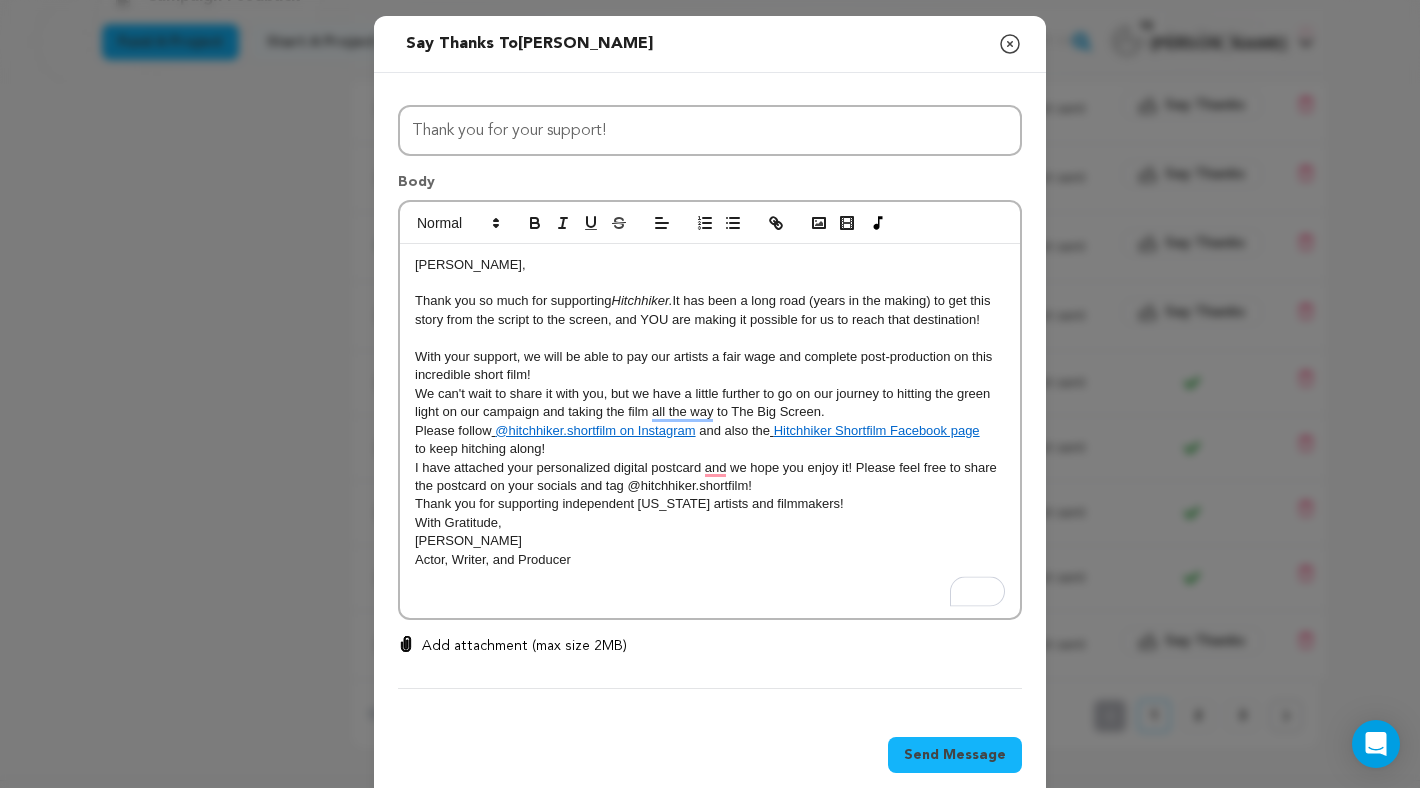 click on "With your support, we will be able to pay our artists a fair wage and complete post-production on this incredible short film!" at bounding box center [710, 366] 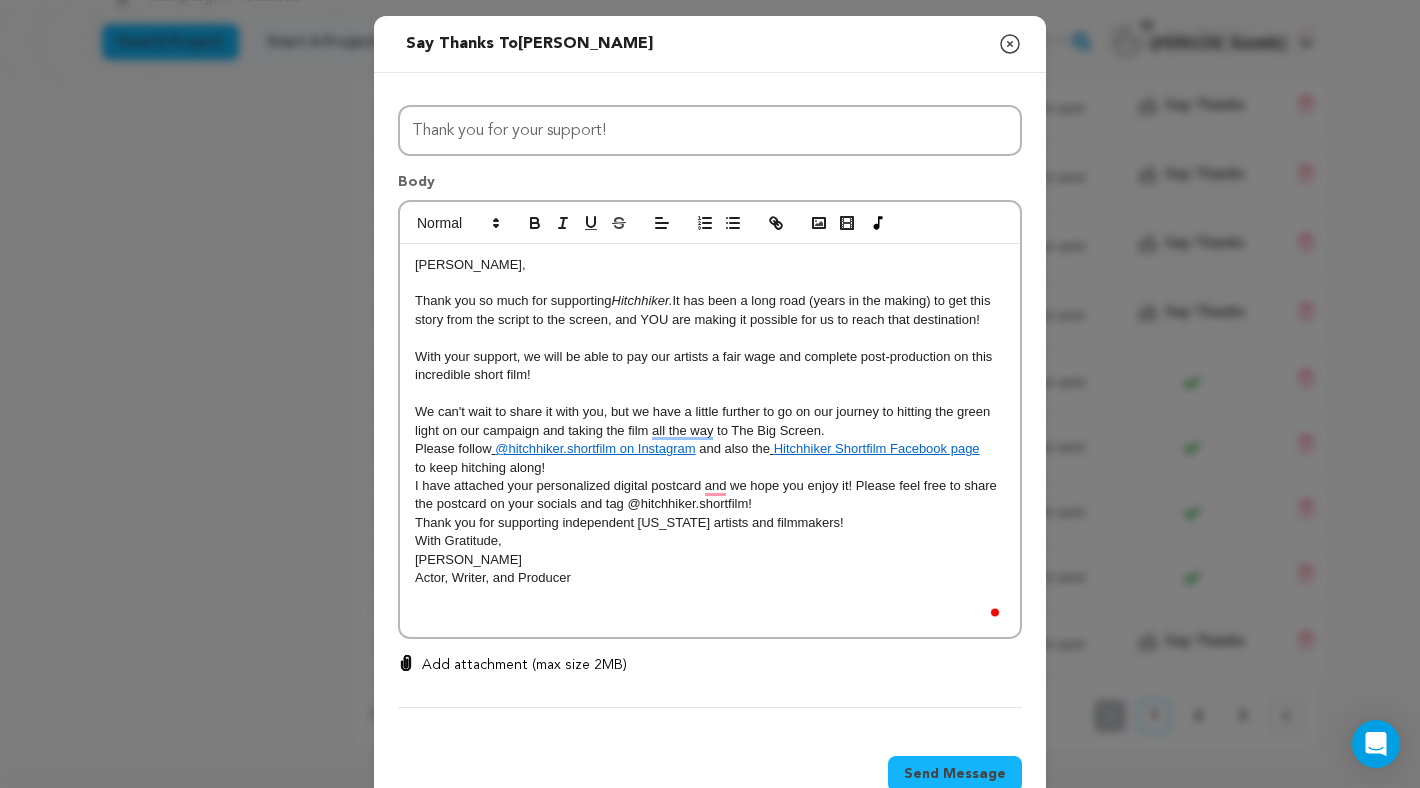 click on "We can't wait to share it with you, but we have a little further to go on our journey to hitting the green light on our campaign and taking the film all the way to The Big Screen." at bounding box center [710, 421] 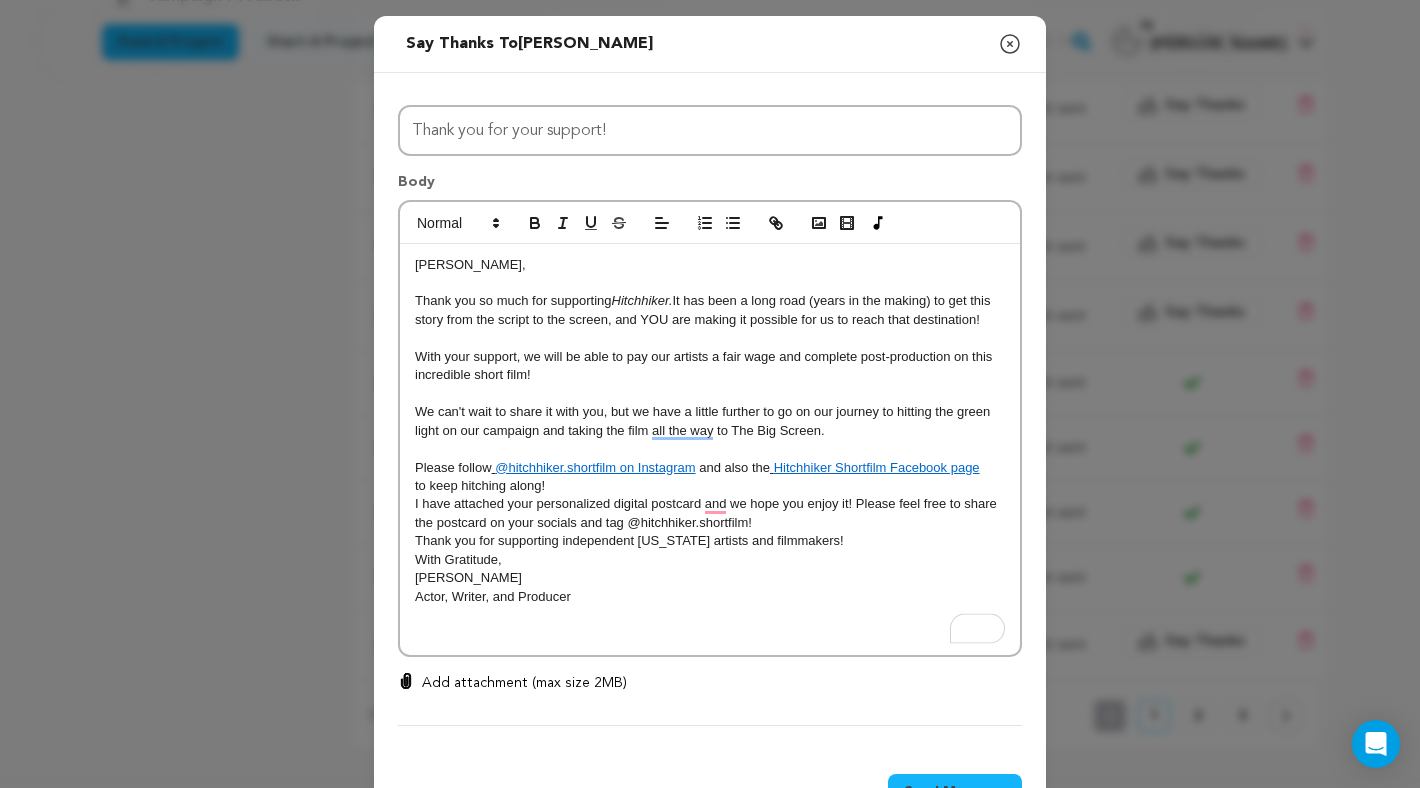 click on "to keep hitching along!" at bounding box center [710, 486] 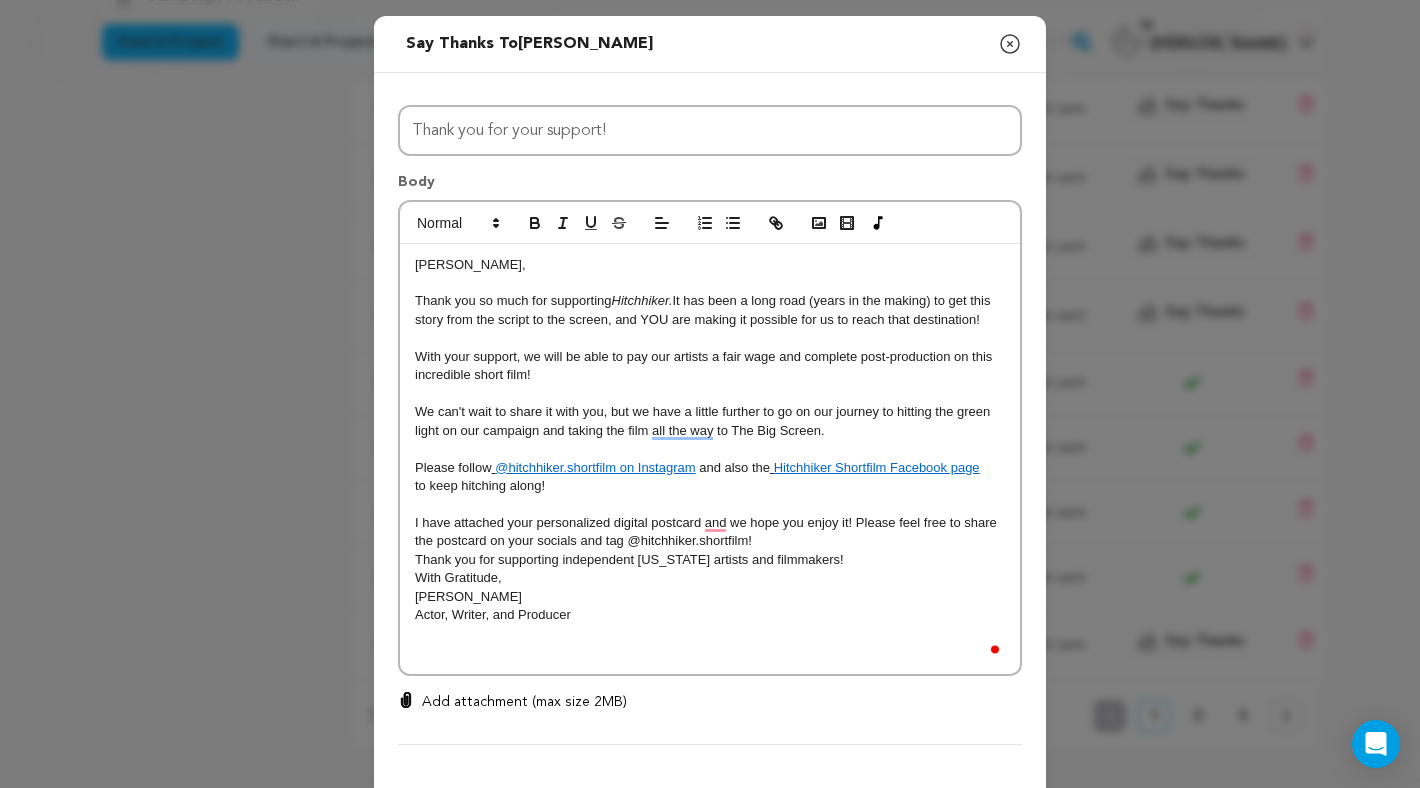 click on "I have attached your personalized digital postcard and we hope you enjoy it! Please feel free to share the postcard on your socials and tag @hitchhiker.shortfilm!" at bounding box center [710, 532] 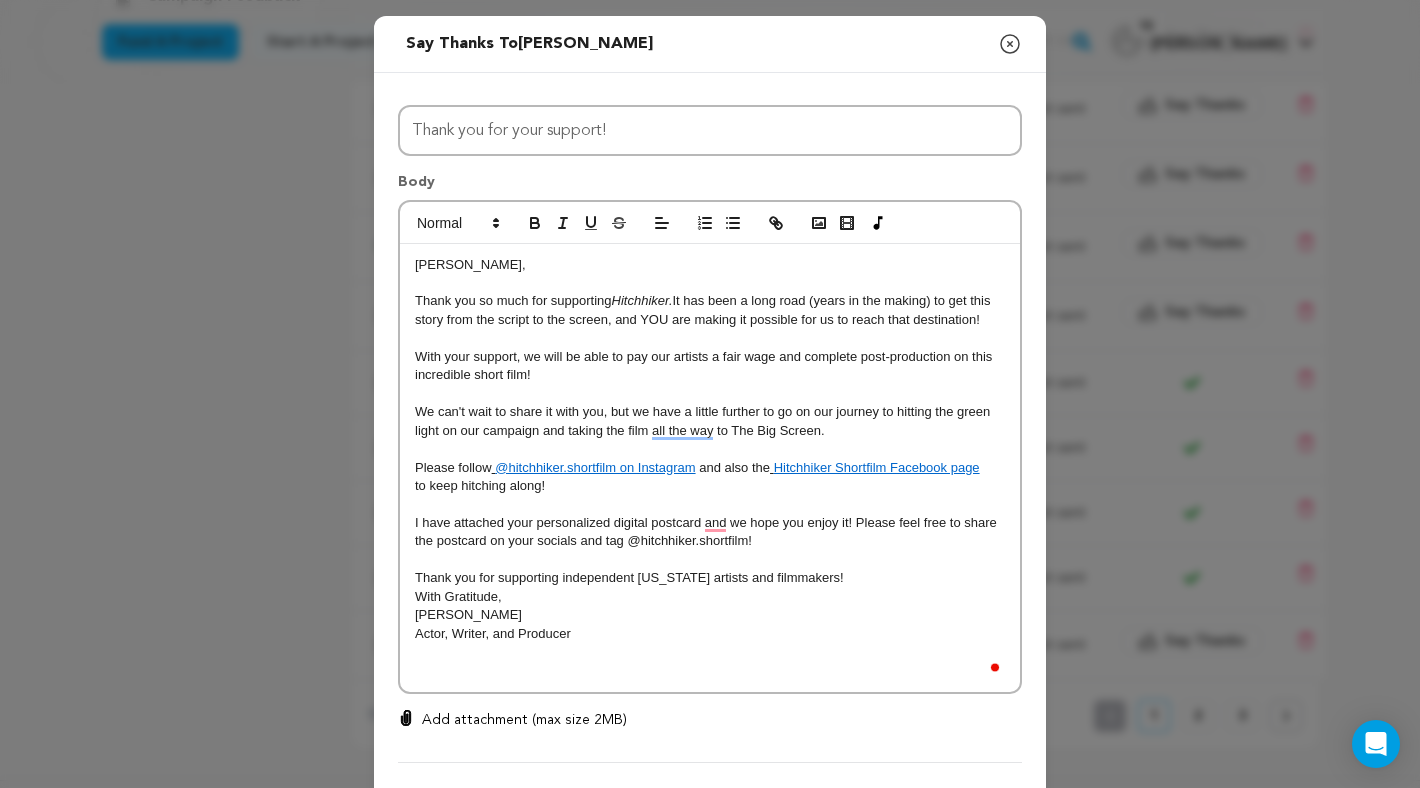 click on "Thank you for supporting independent Texas artists and filmmakers!" at bounding box center (710, 578) 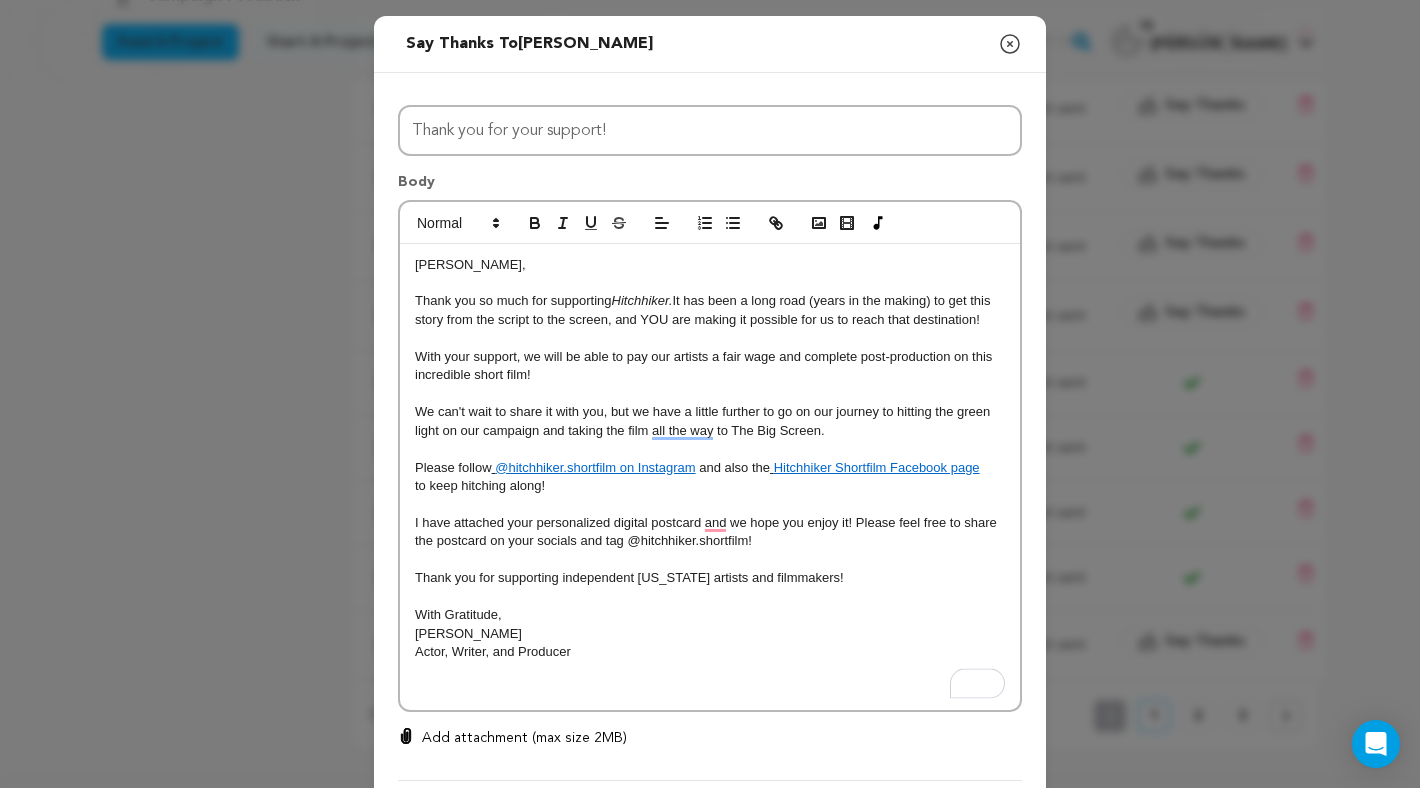 click at bounding box center (710, 689) 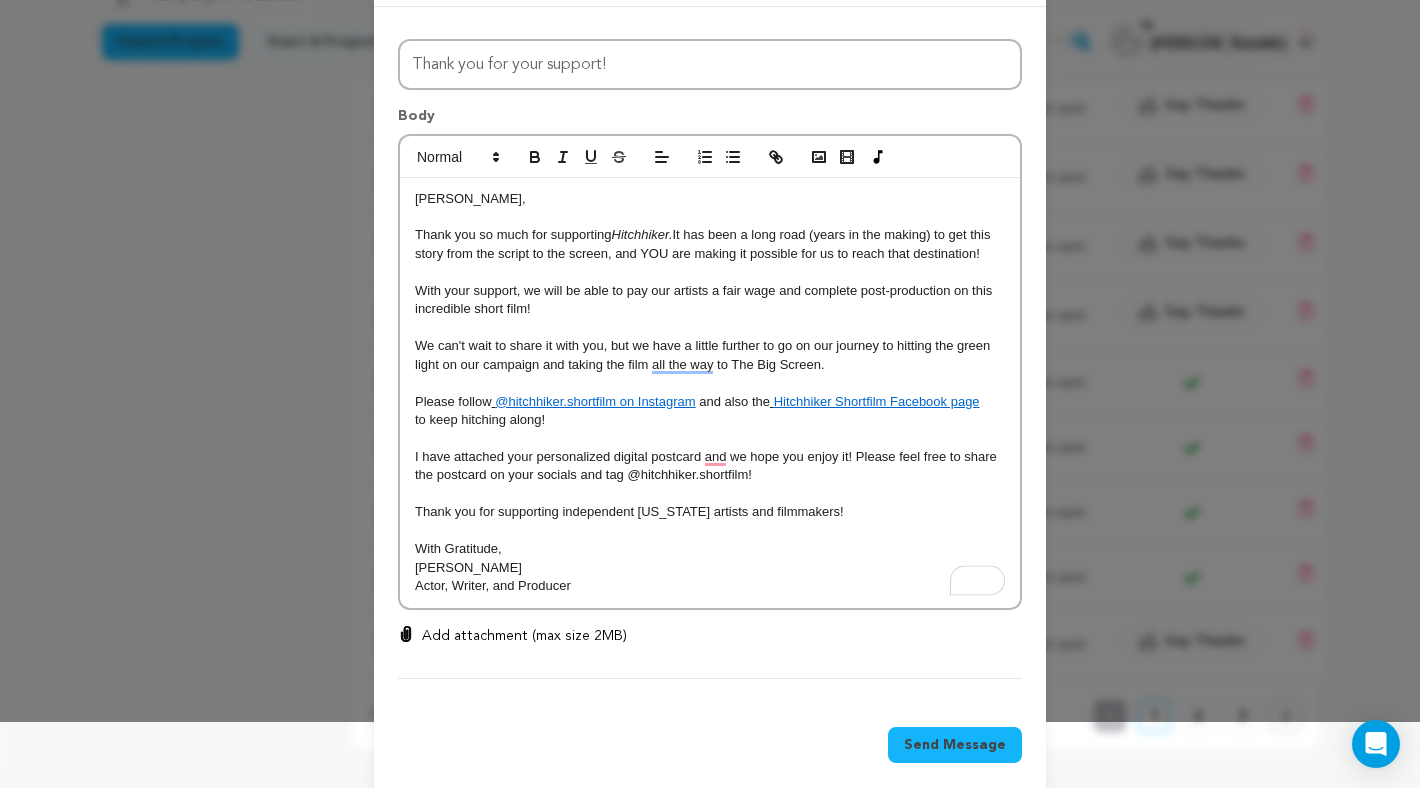 scroll, scrollTop: 89, scrollLeft: 0, axis: vertical 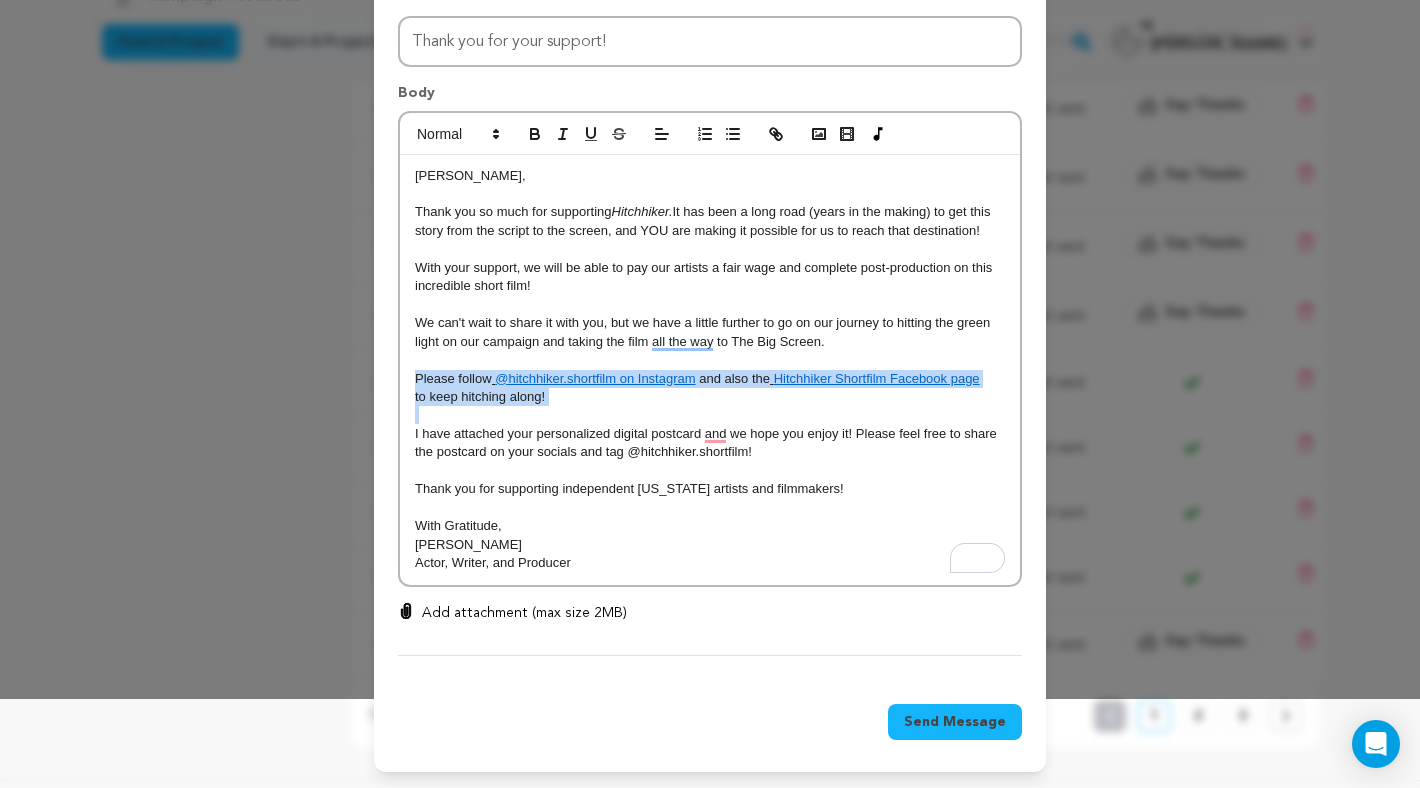 drag, startPoint x: 619, startPoint y: 408, endPoint x: 386, endPoint y: 376, distance: 235.18716 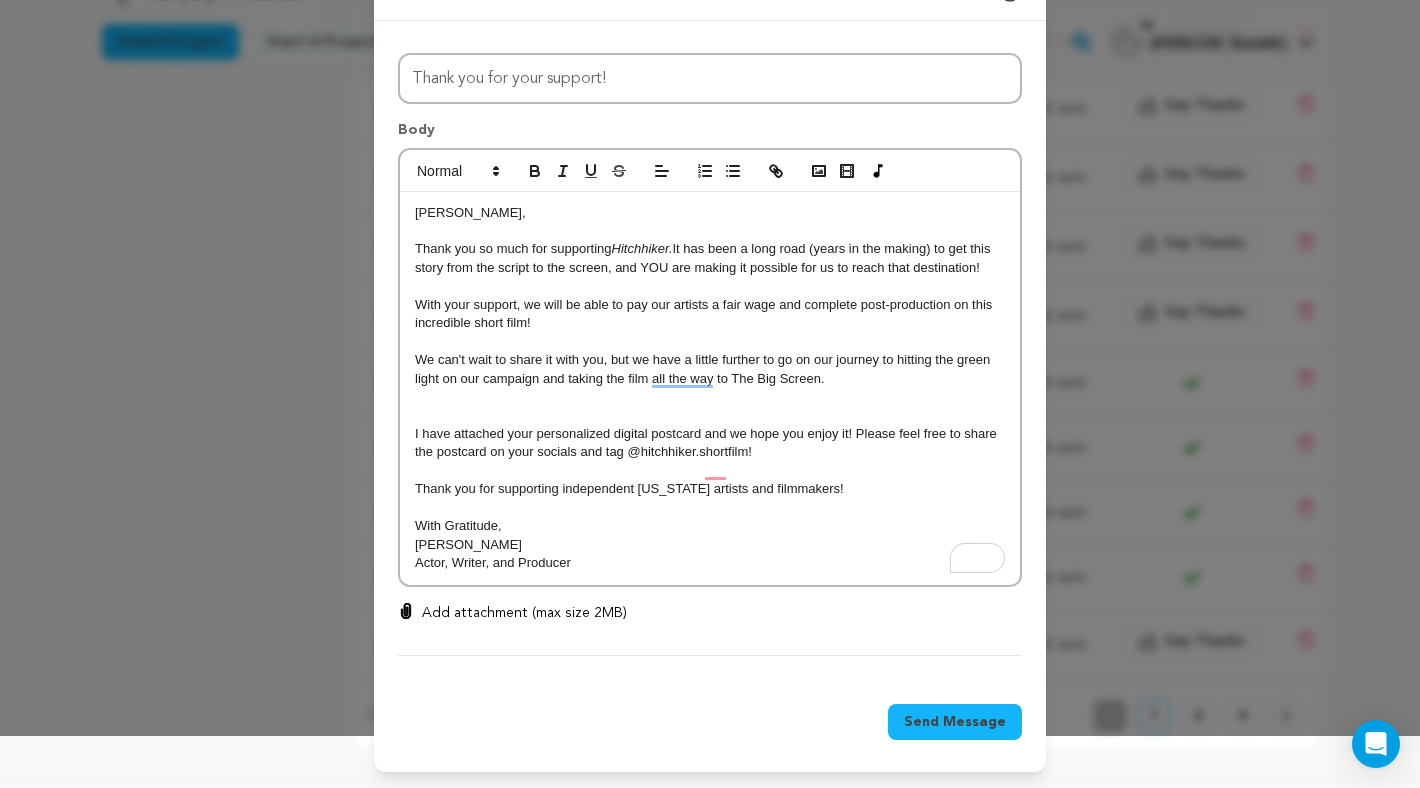 scroll, scrollTop: 34, scrollLeft: 0, axis: vertical 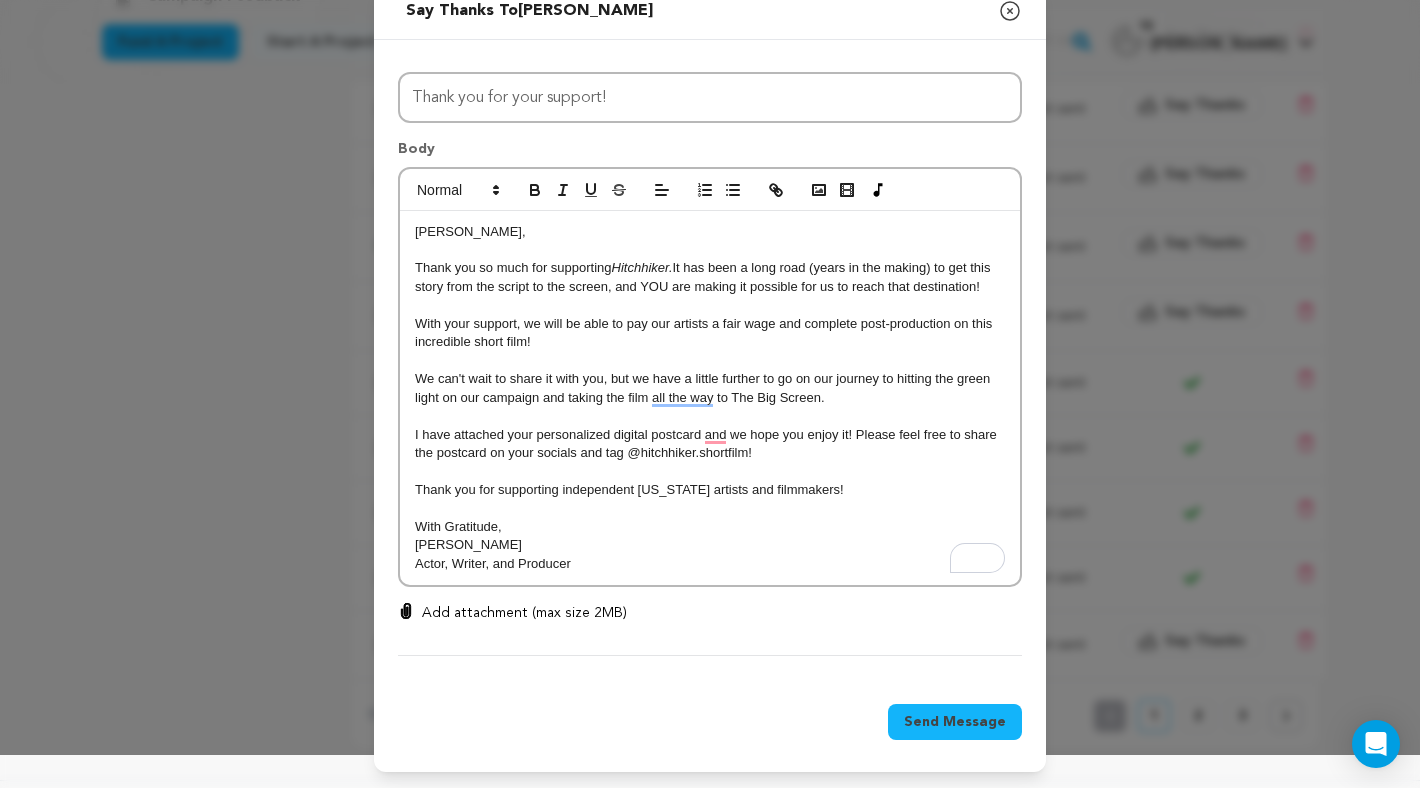 click on "Add attachment (max size 2MB)" at bounding box center [524, 613] 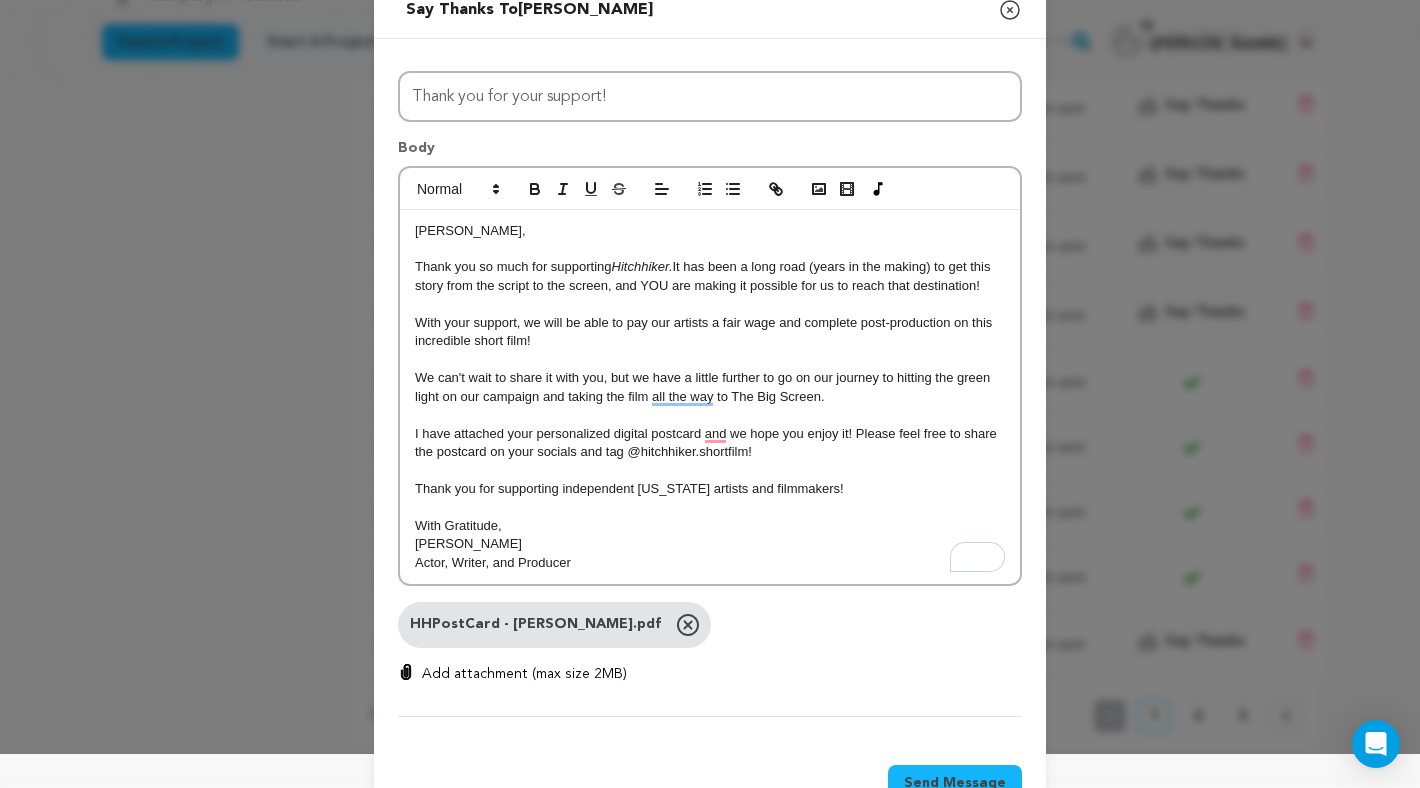 click on "Add attachment (max size 2MB)" at bounding box center [524, 674] 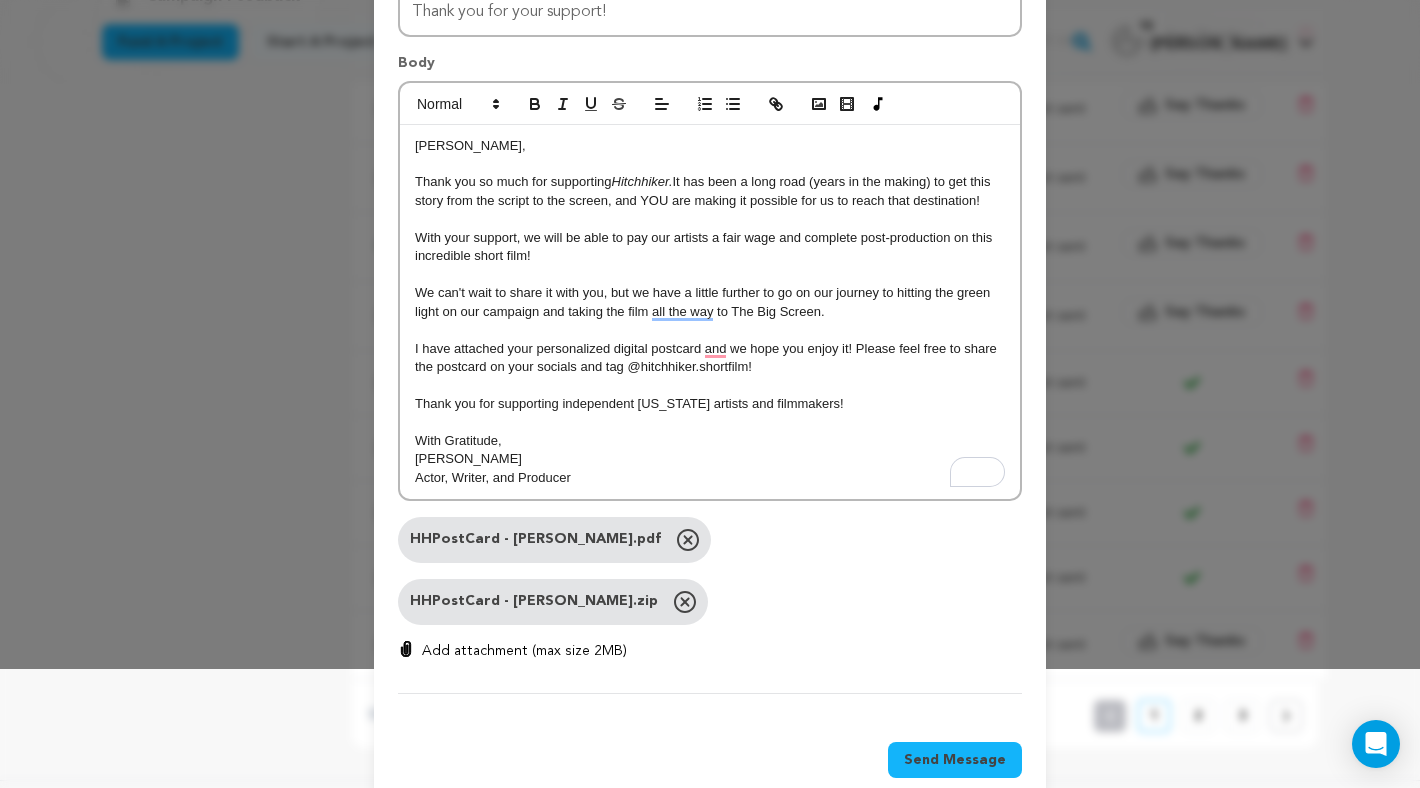 scroll, scrollTop: 158, scrollLeft: 0, axis: vertical 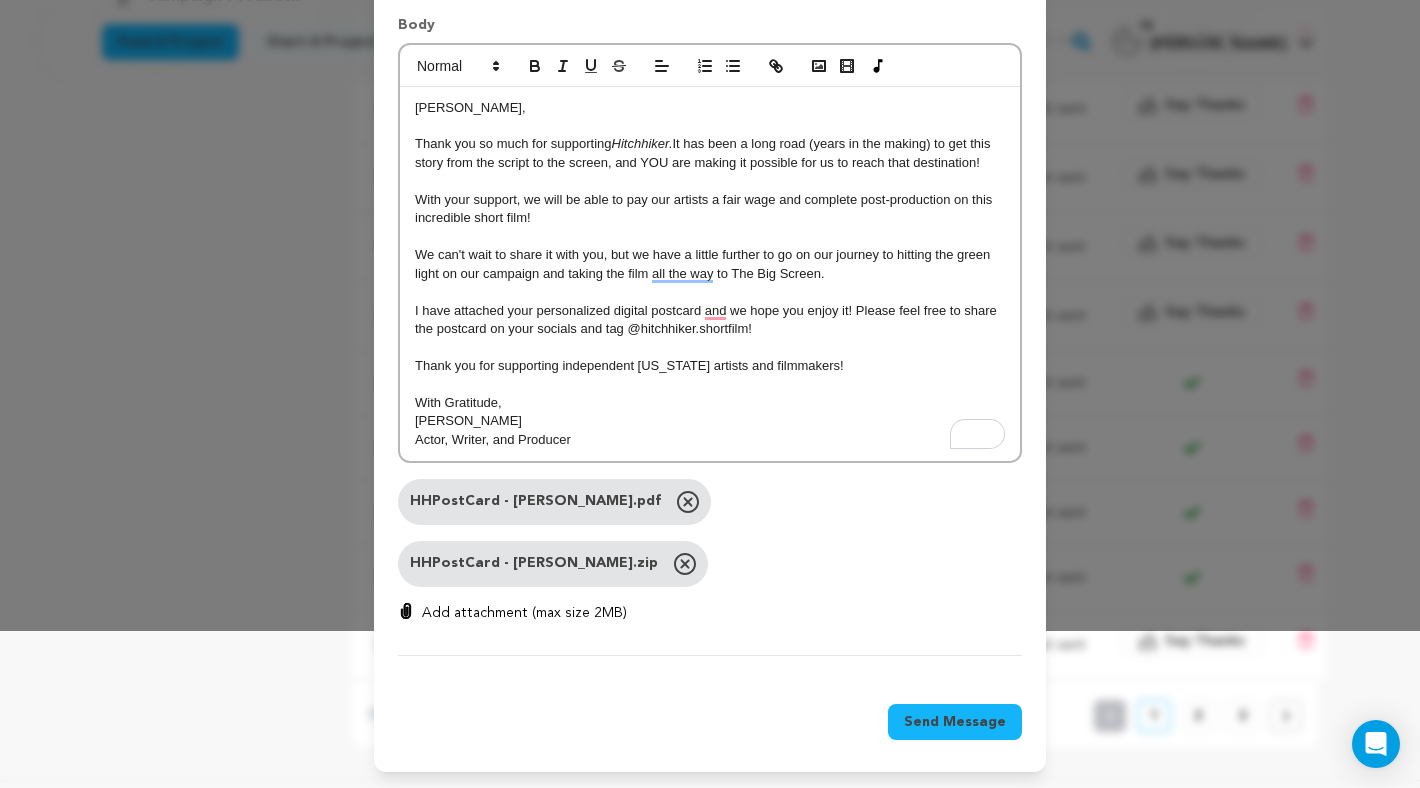 click on "Send Message" at bounding box center [955, 722] 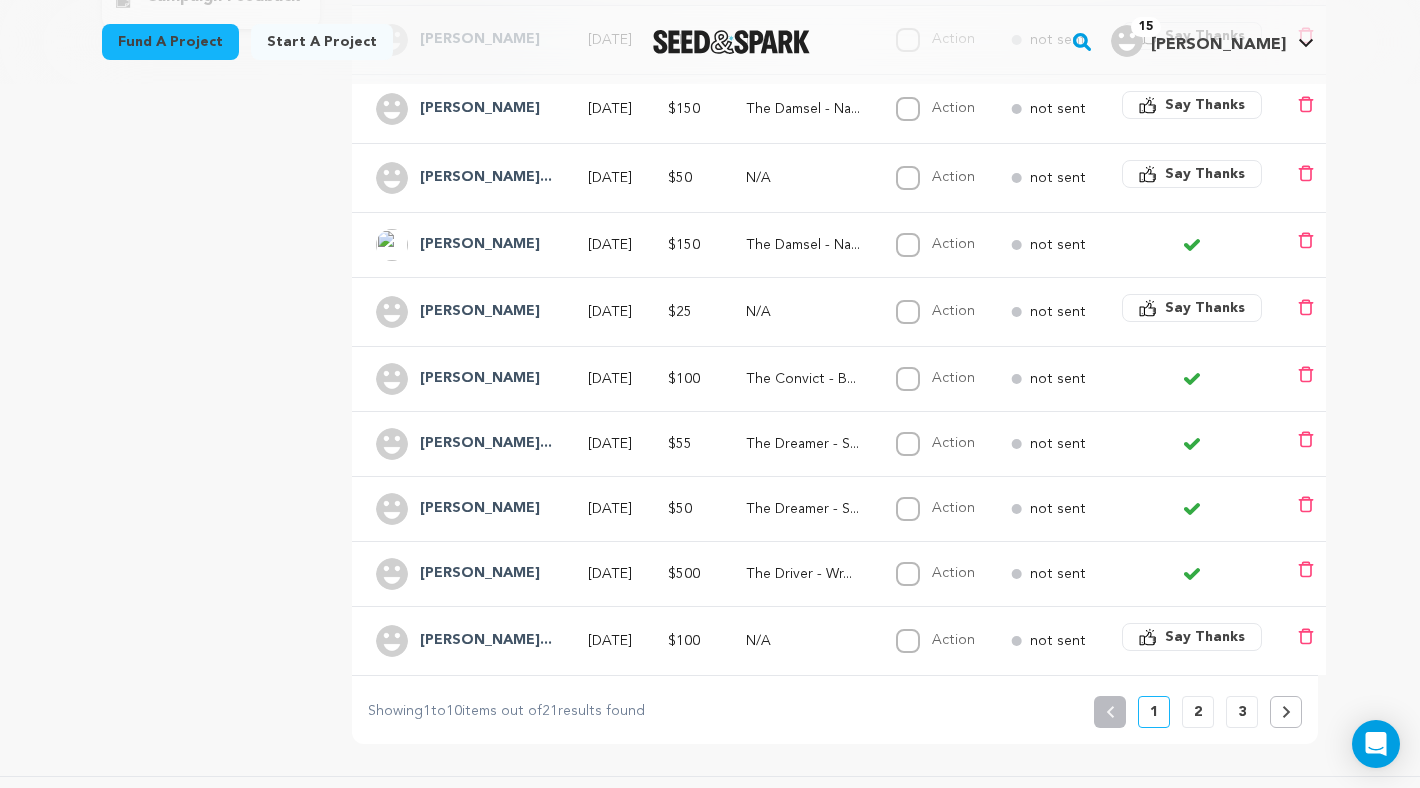 click on "overview
updates" at bounding box center [211, 210] 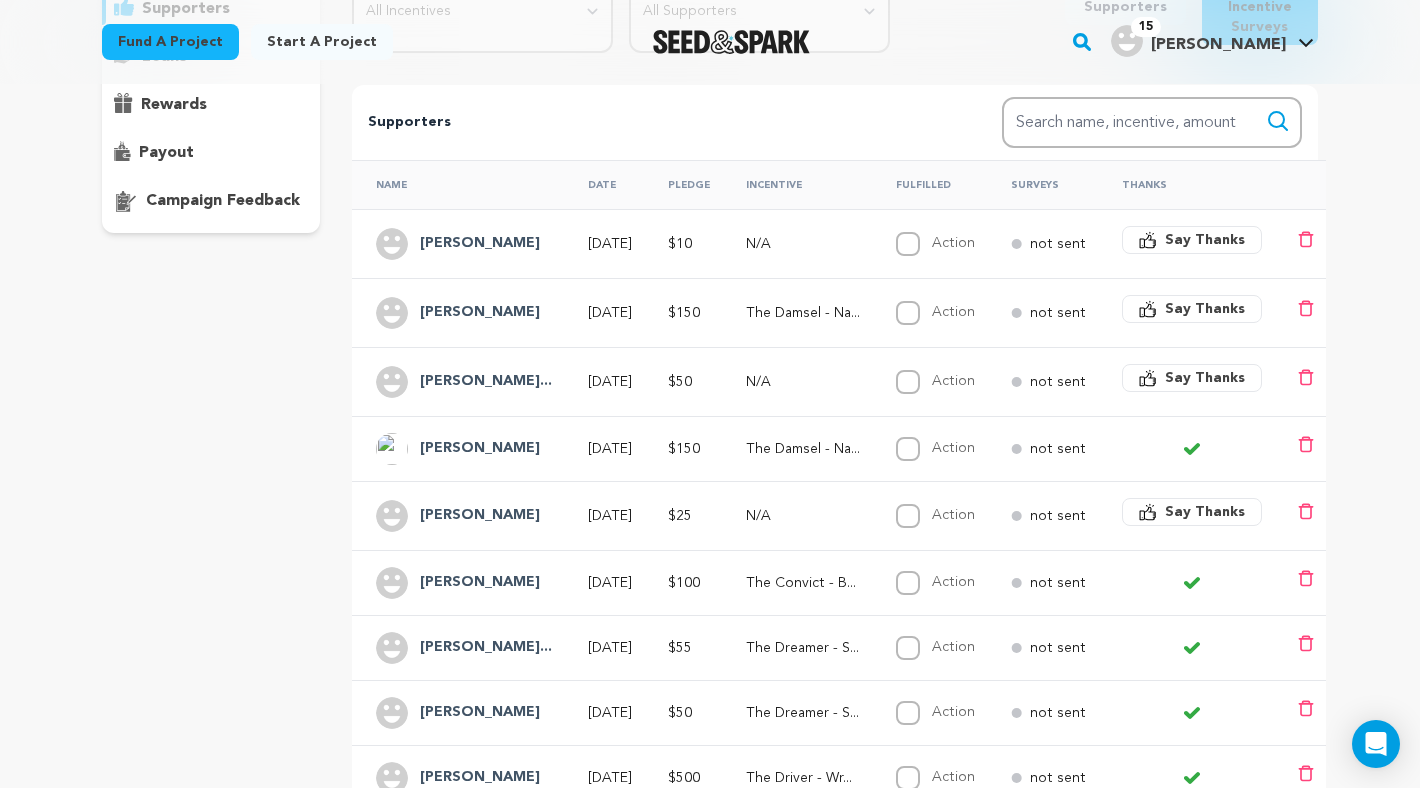 scroll, scrollTop: 350, scrollLeft: 0, axis: vertical 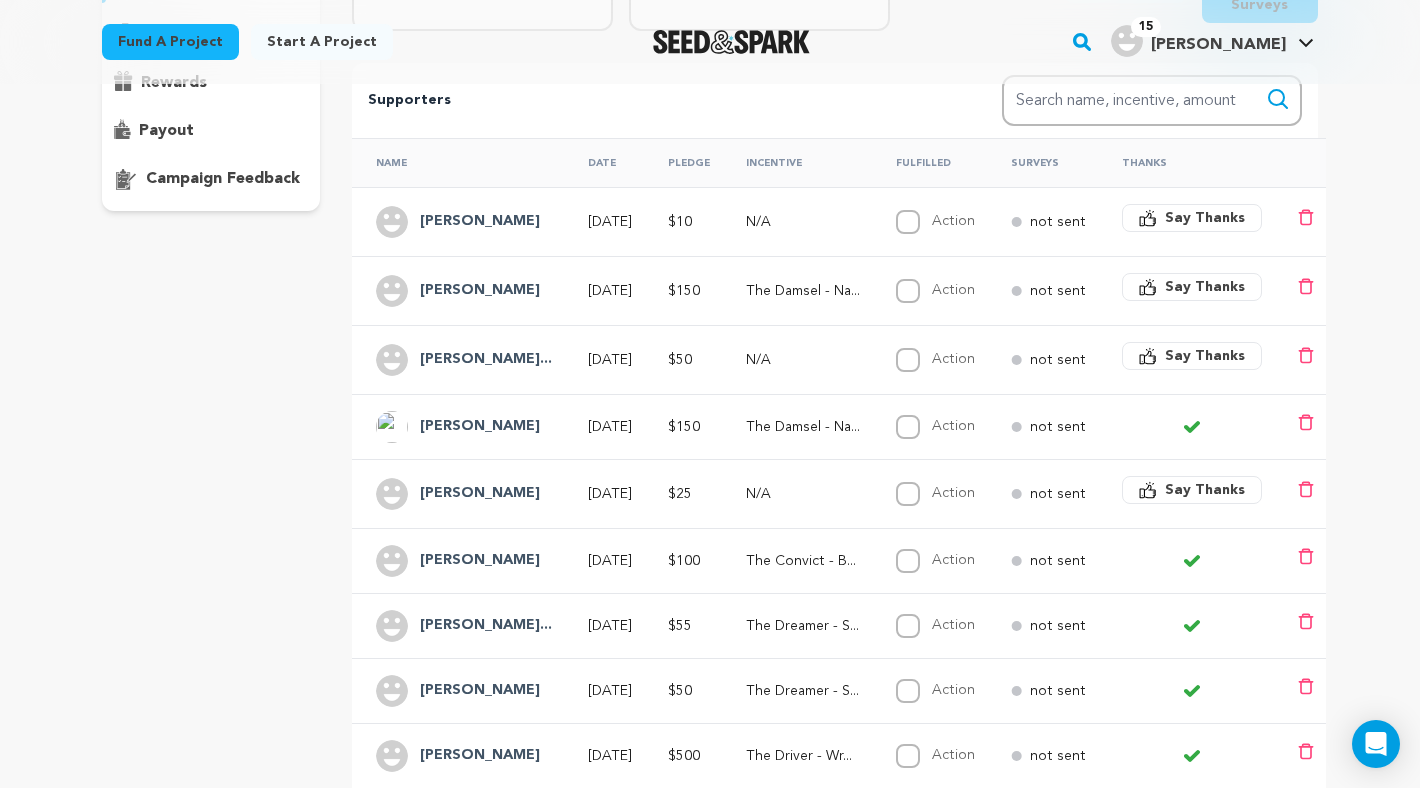 click on "Say Thanks" at bounding box center (1205, 287) 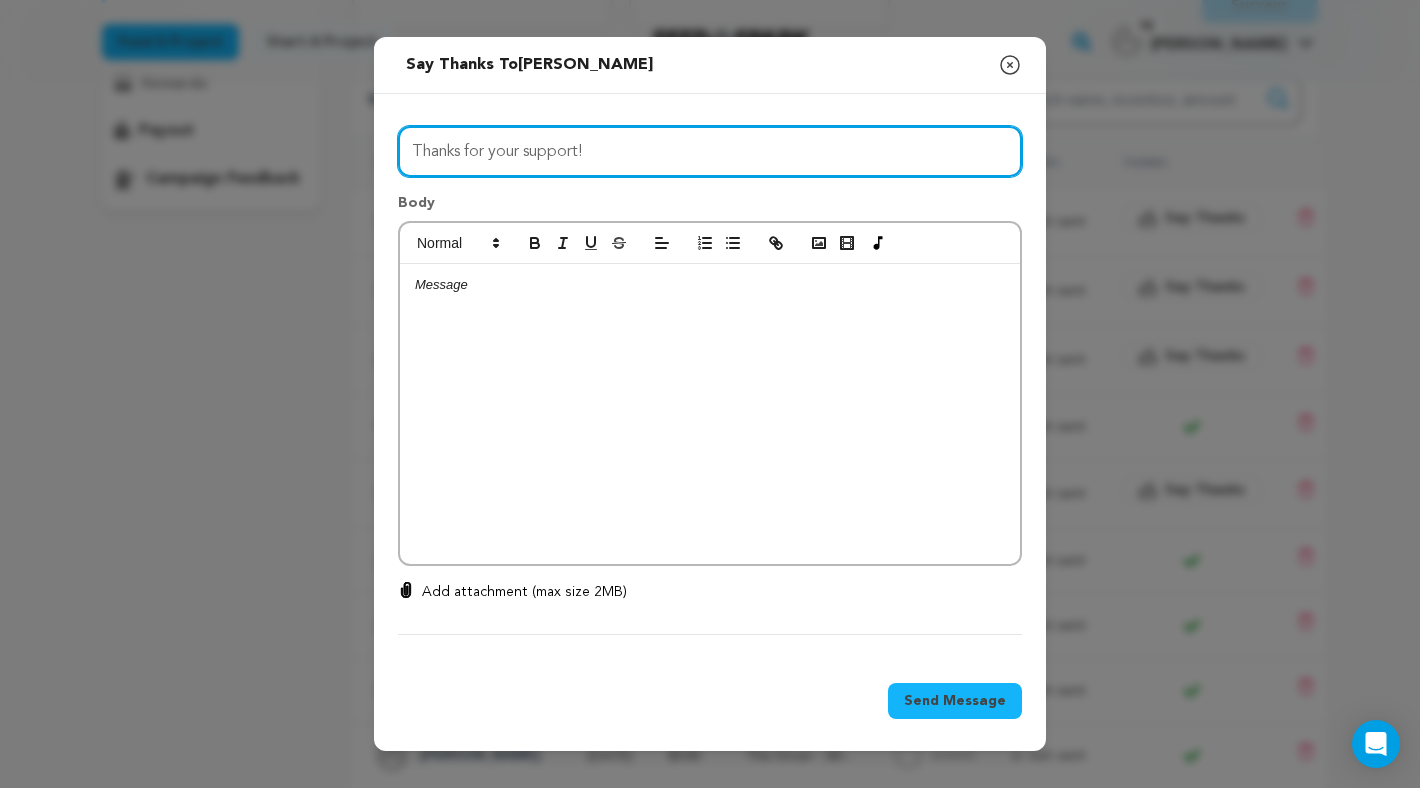 click on "Thanks for your support!" at bounding box center [710, 151] 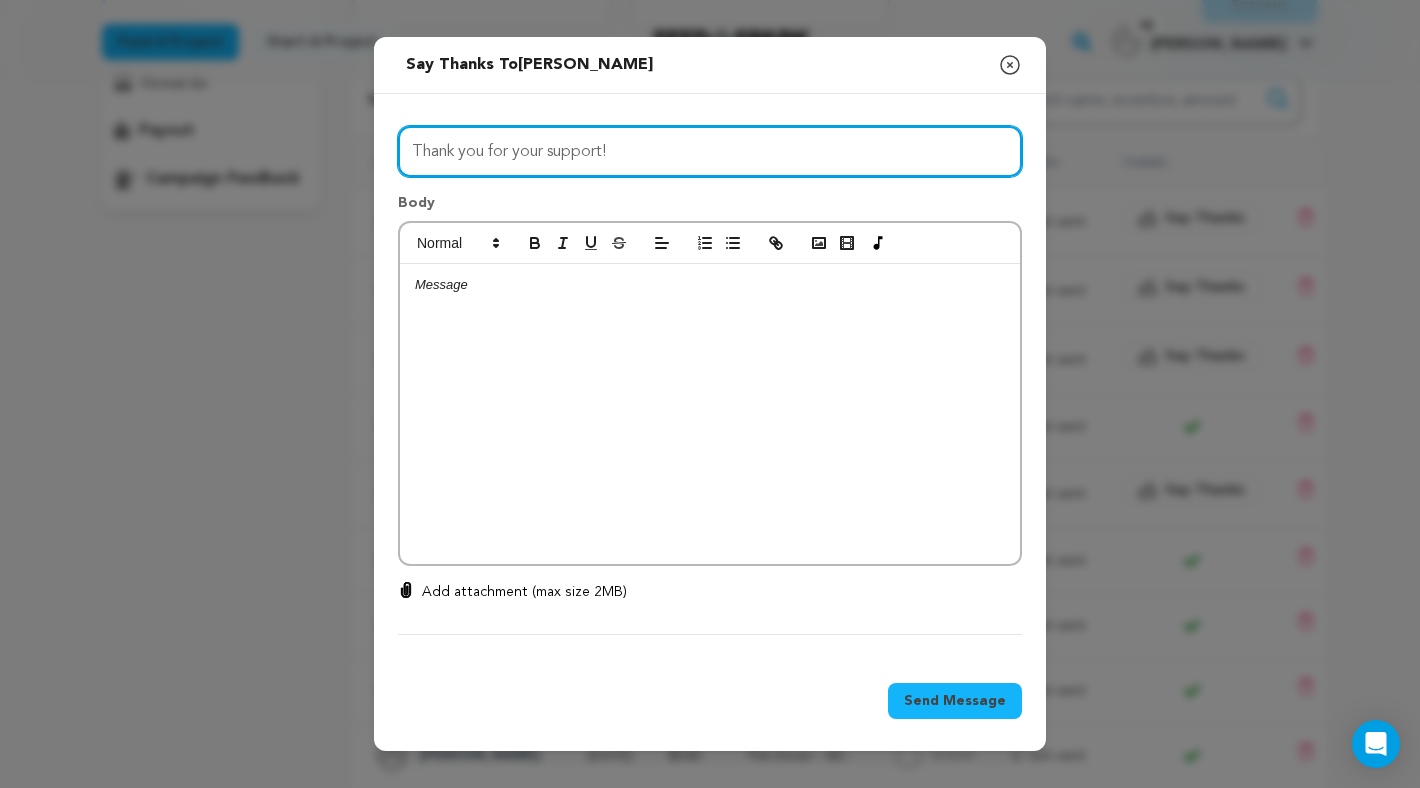type on "Thank you for your support!" 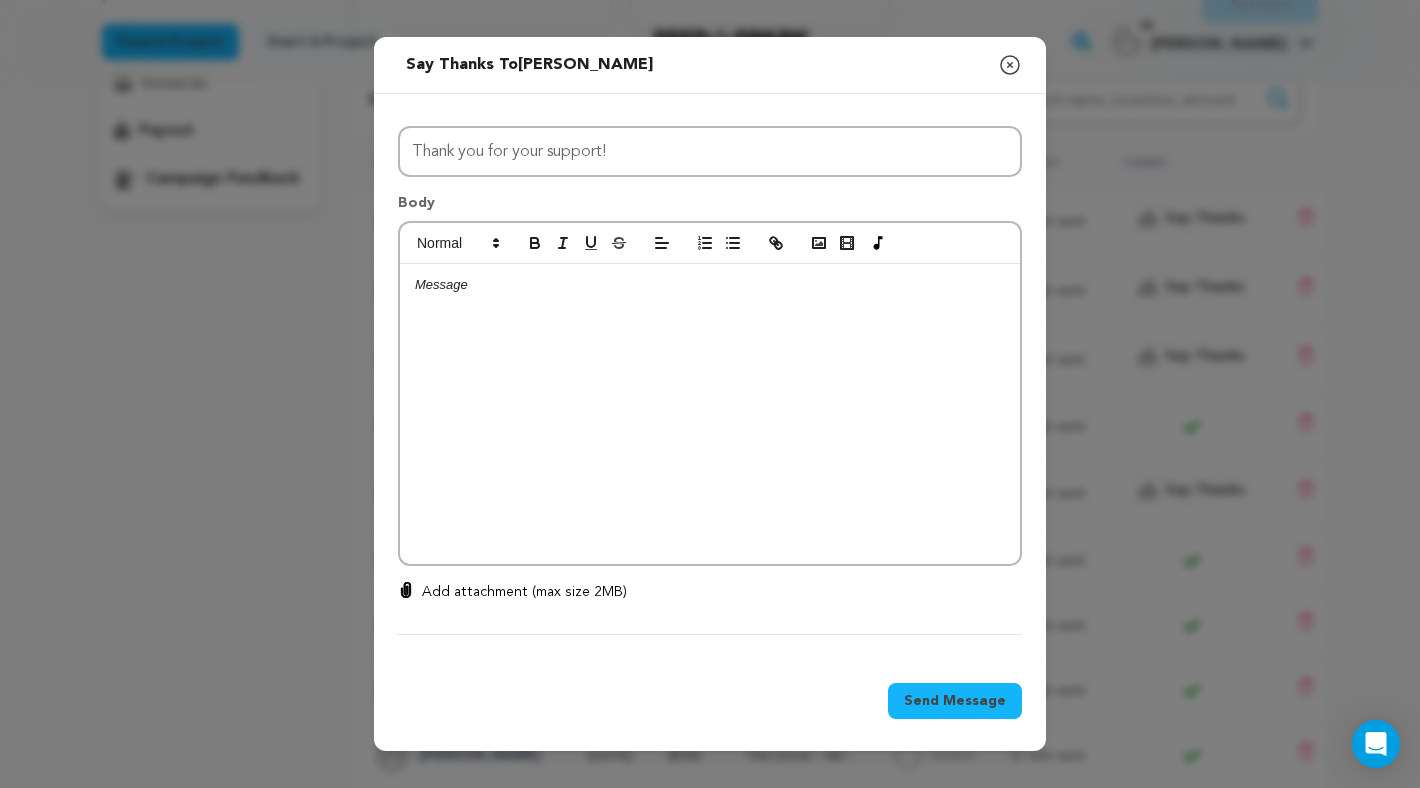 click at bounding box center [710, 414] 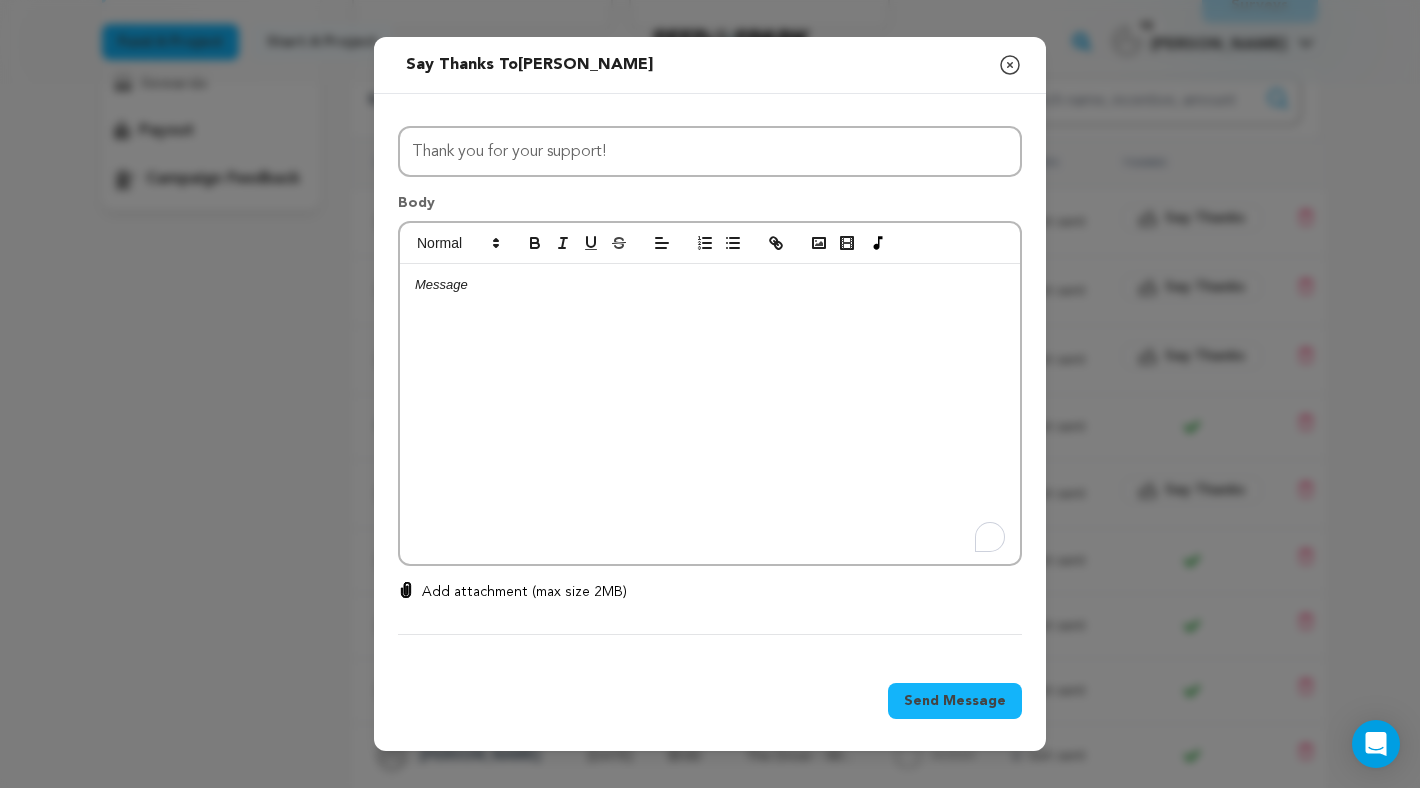 paste 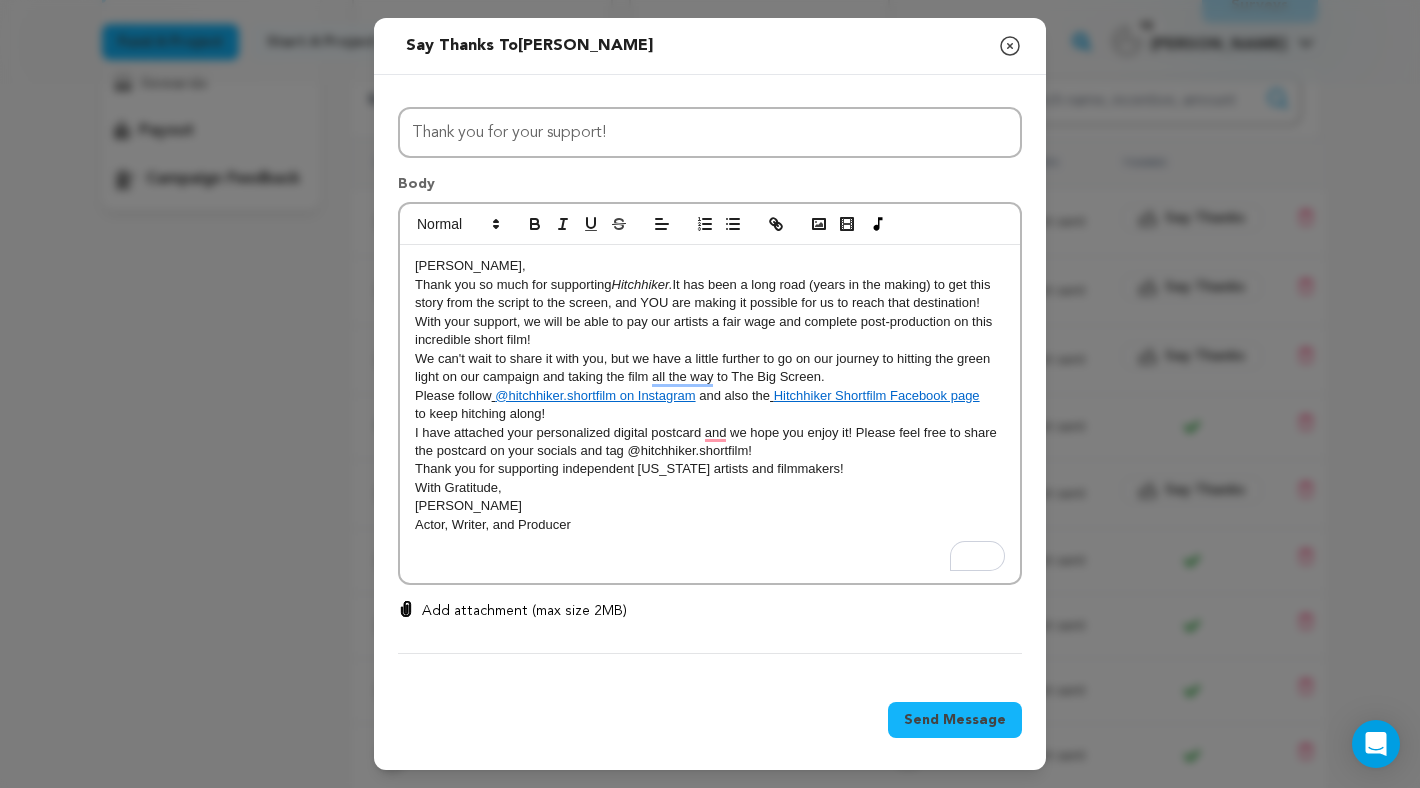 click on "Lorin," at bounding box center [470, 265] 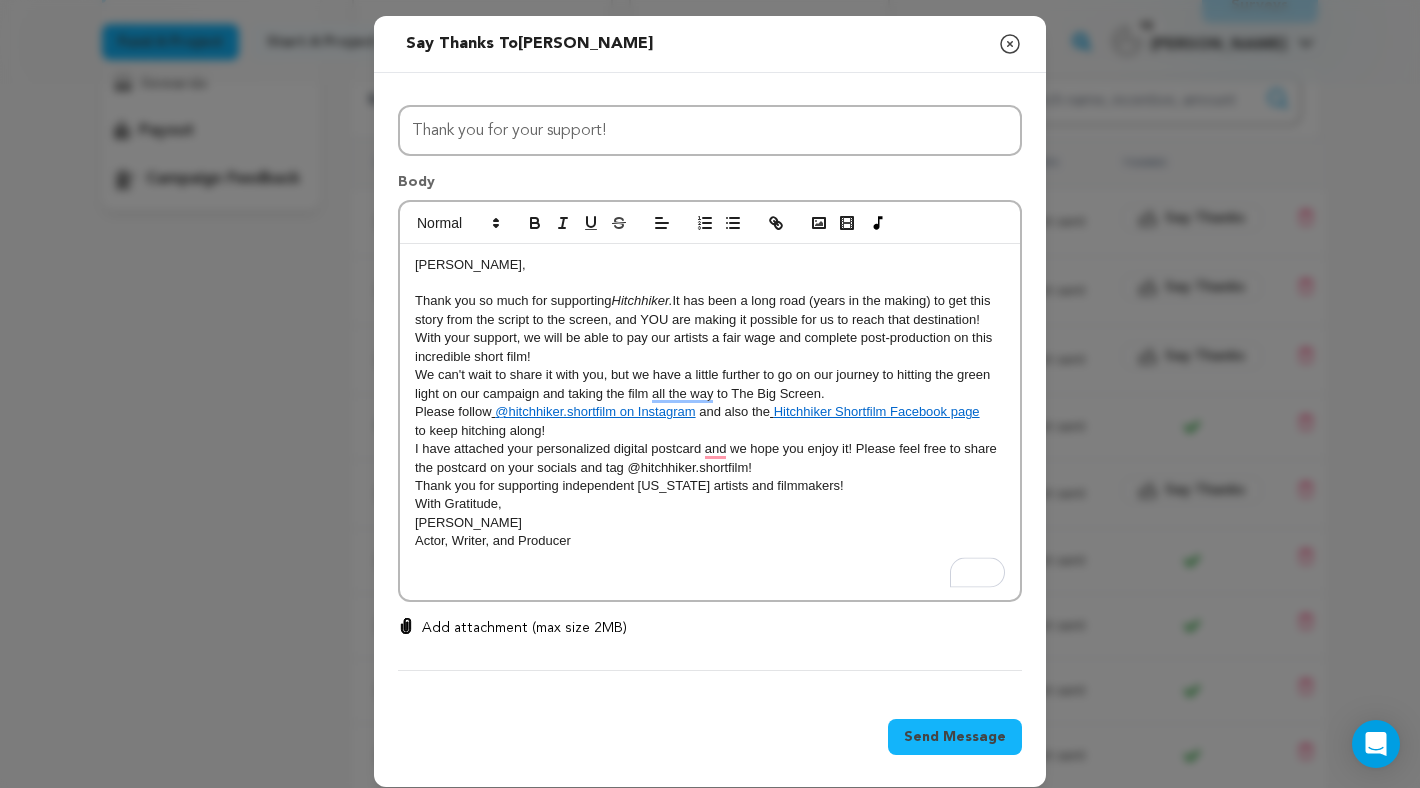 click on "Thank you so much for supporting  Hitchhiker.  It has been a long road (years in the making) to get this story from the script to the screen, and YOU are making it possible for us to reach that destination!" at bounding box center [710, 310] 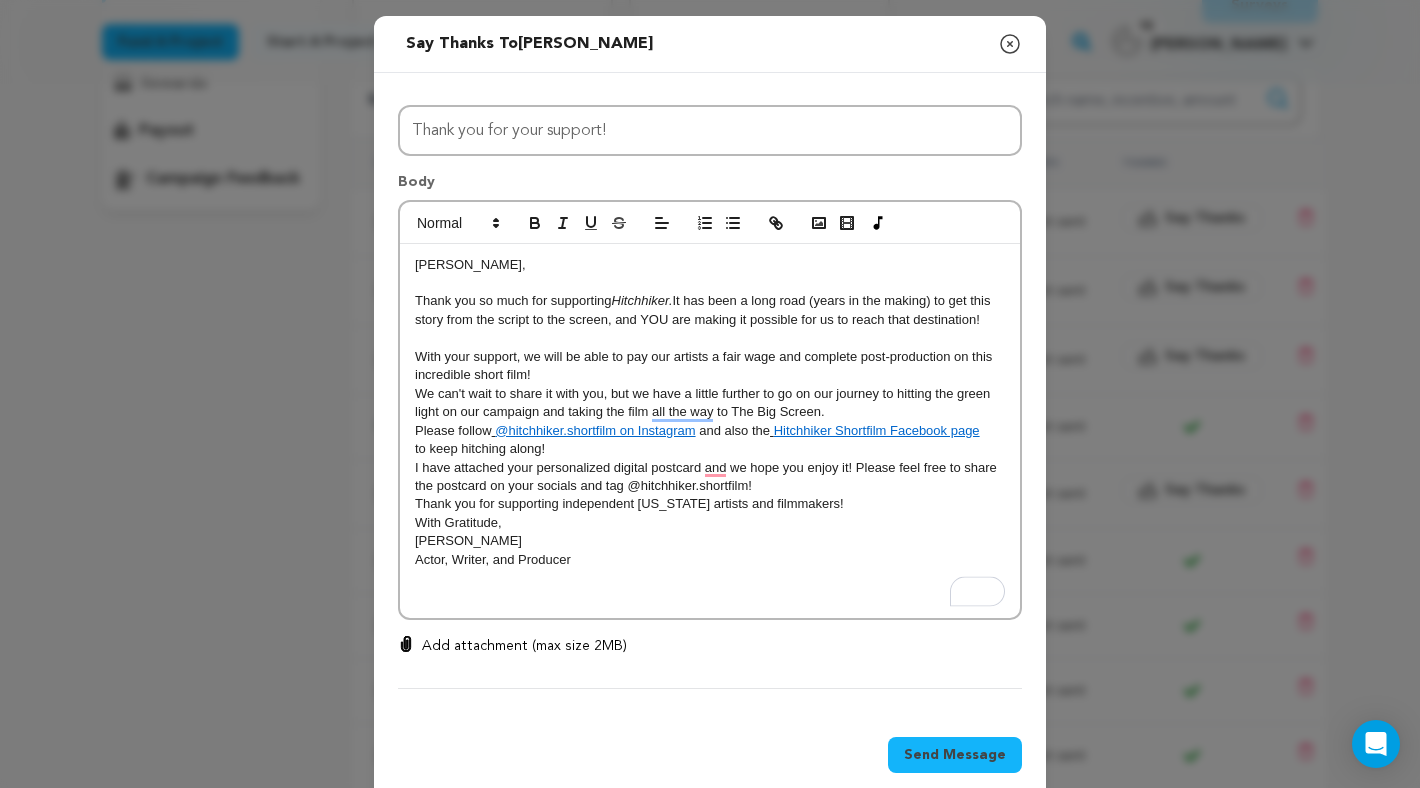 click on "With your support, we will be able to pay our artists a fair wage and complete post-production on this incredible short film!" at bounding box center [710, 366] 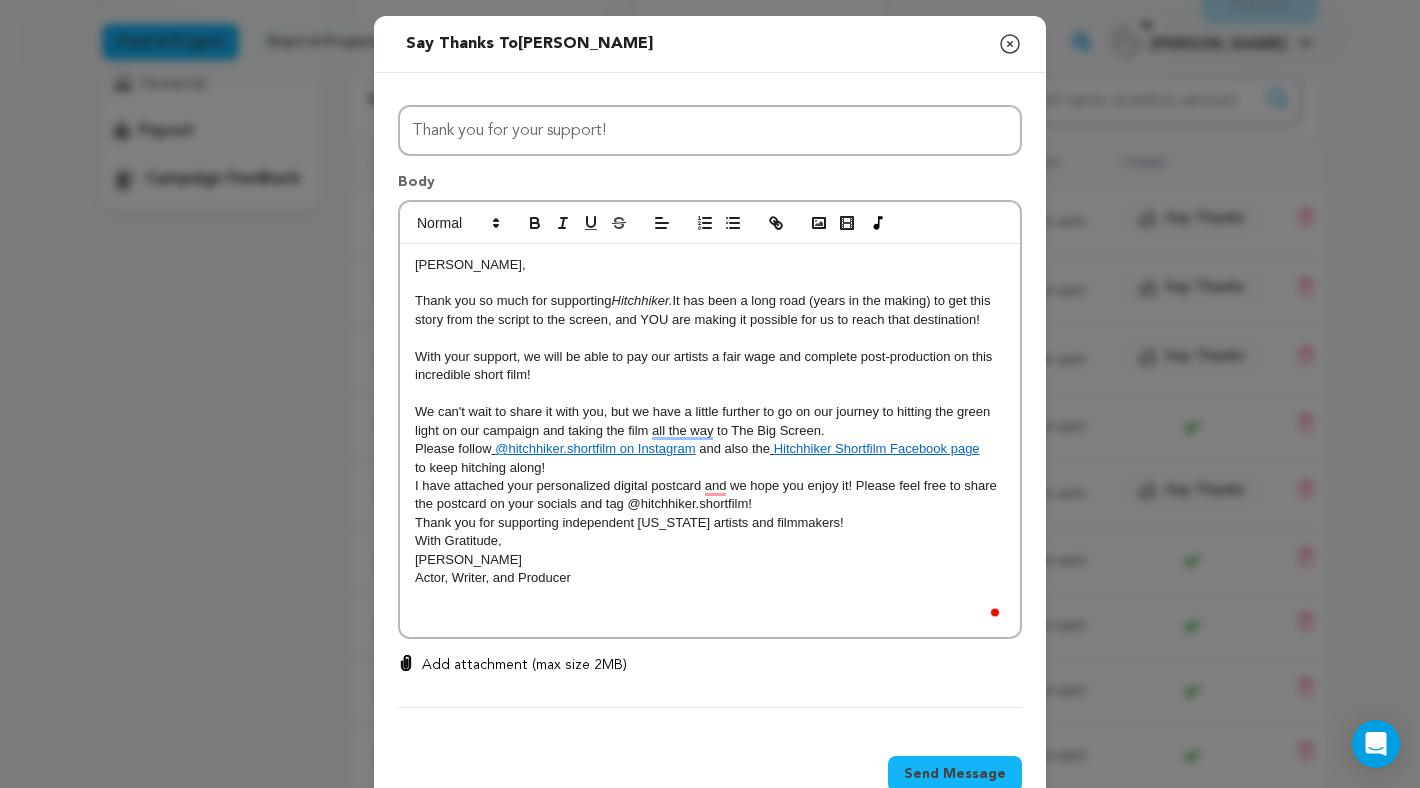 click on "We can't wait to share it with you, but we have a little further to go on our journey to hitting the green light on our campaign and taking the film all the way to The Big Screen." at bounding box center (710, 421) 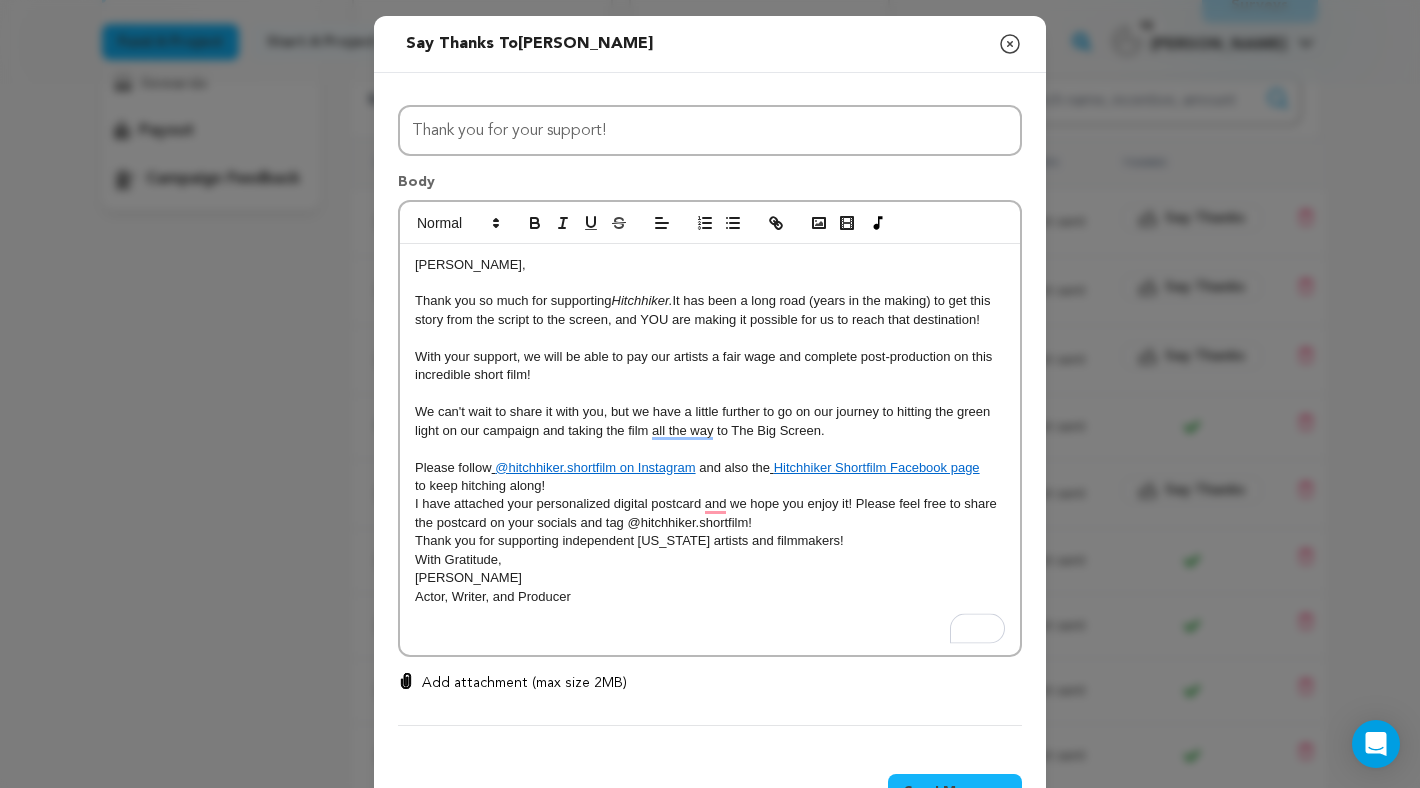 click on "to keep hitching along!" at bounding box center (710, 486) 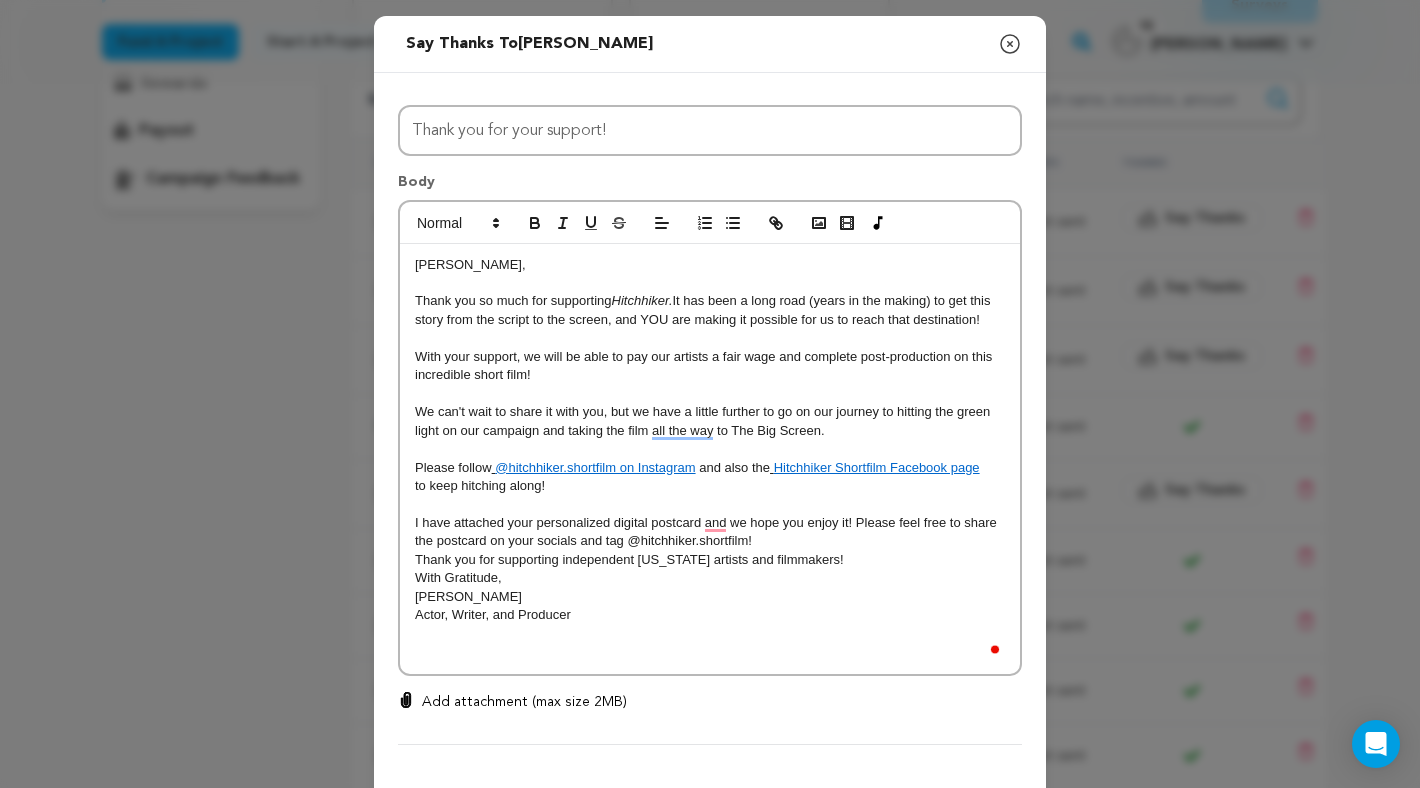 click on "I have attached your personalized digital postcard and we hope you enjoy it! Please feel free to share the postcard on your socials and tag @hitchhiker.shortfilm!" at bounding box center [710, 532] 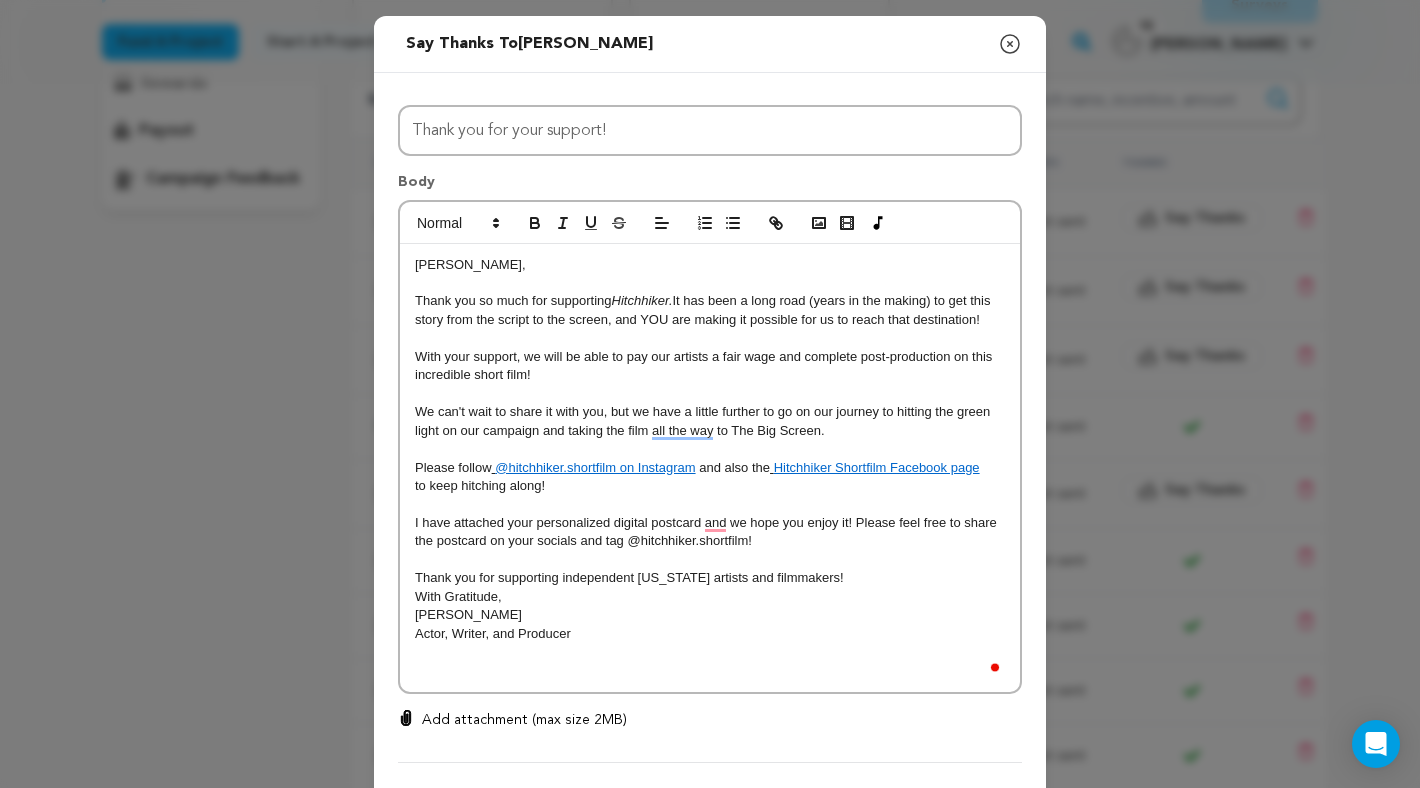 click on "Thank you for supporting independent Texas artists and filmmakers!" at bounding box center (710, 578) 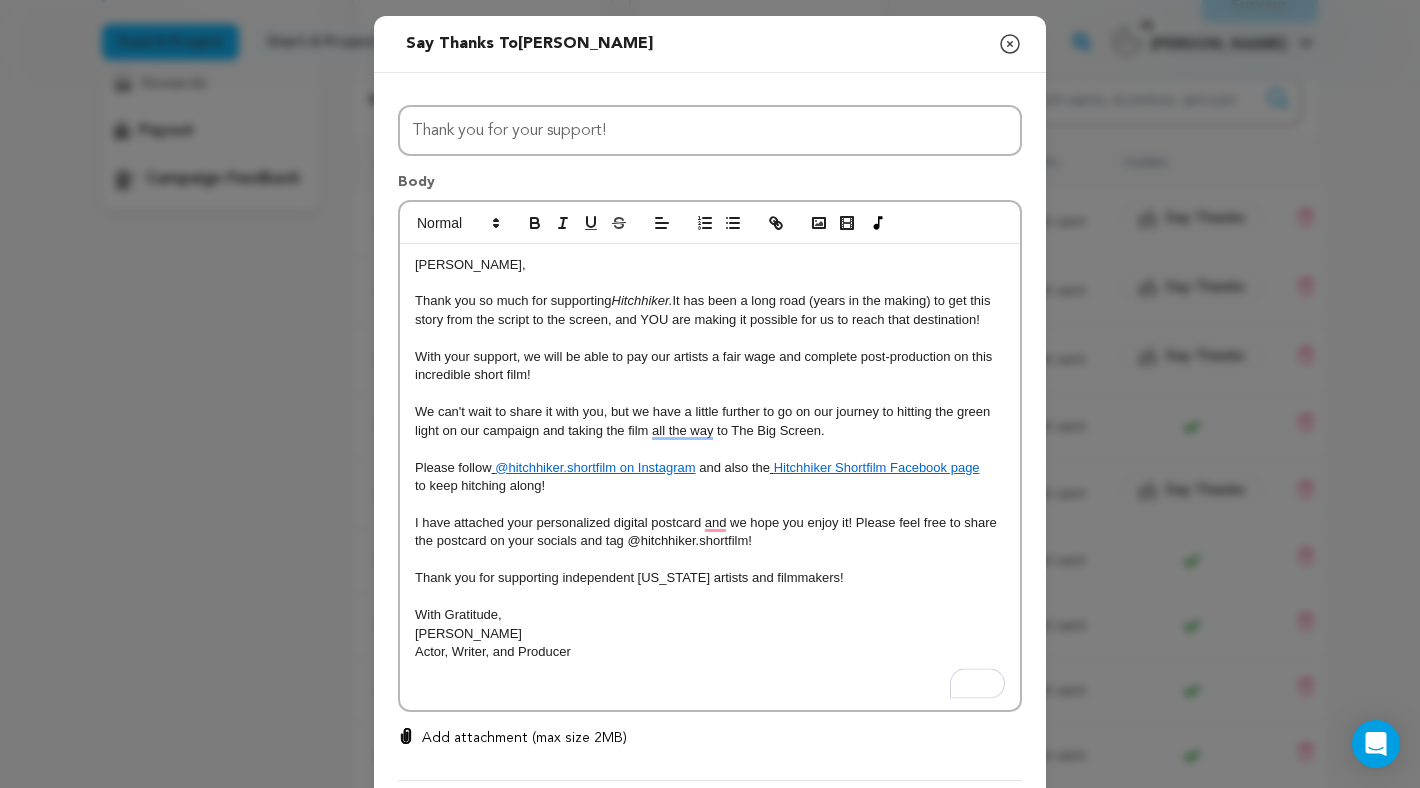 click at bounding box center [710, 689] 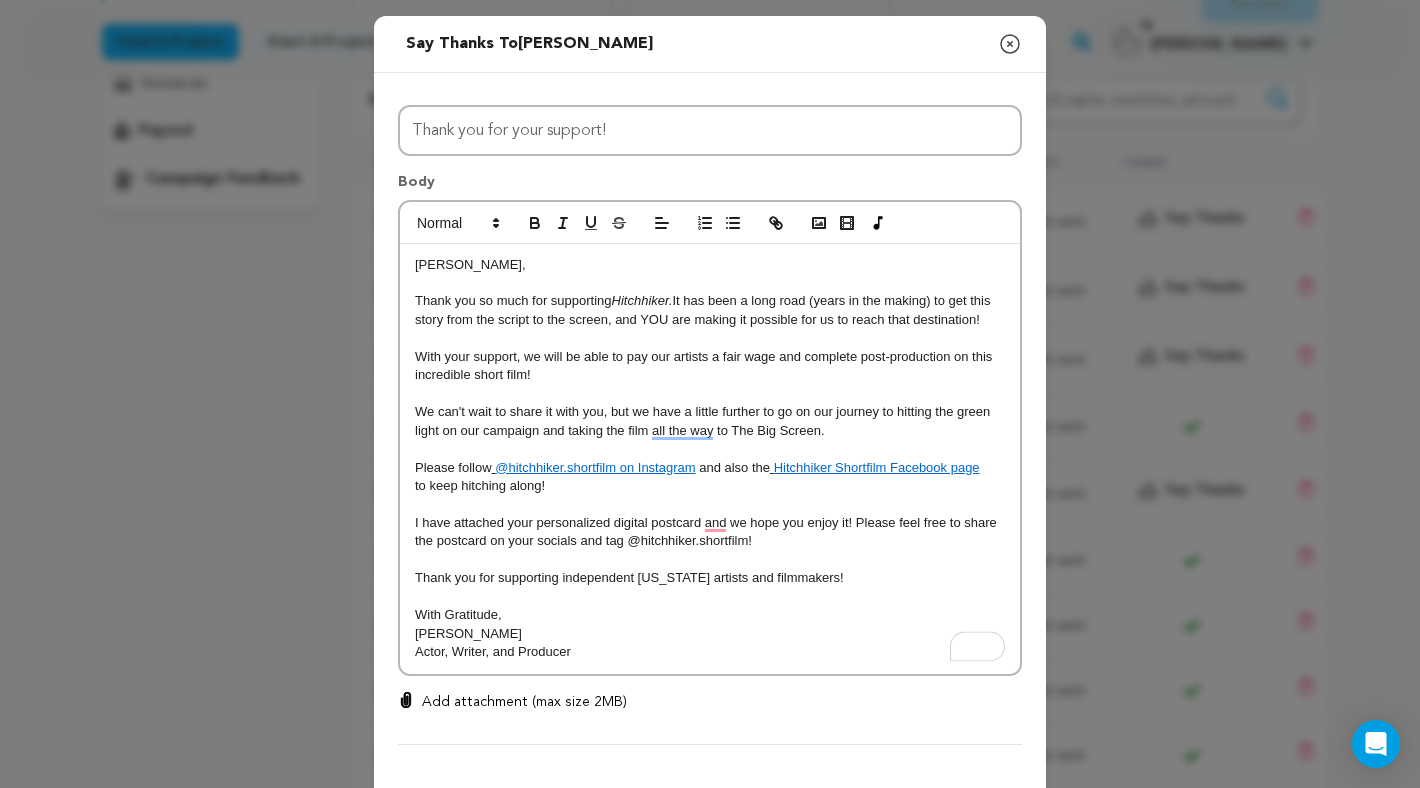 click on "Add attachment (max size 2MB)" at bounding box center (524, 702) 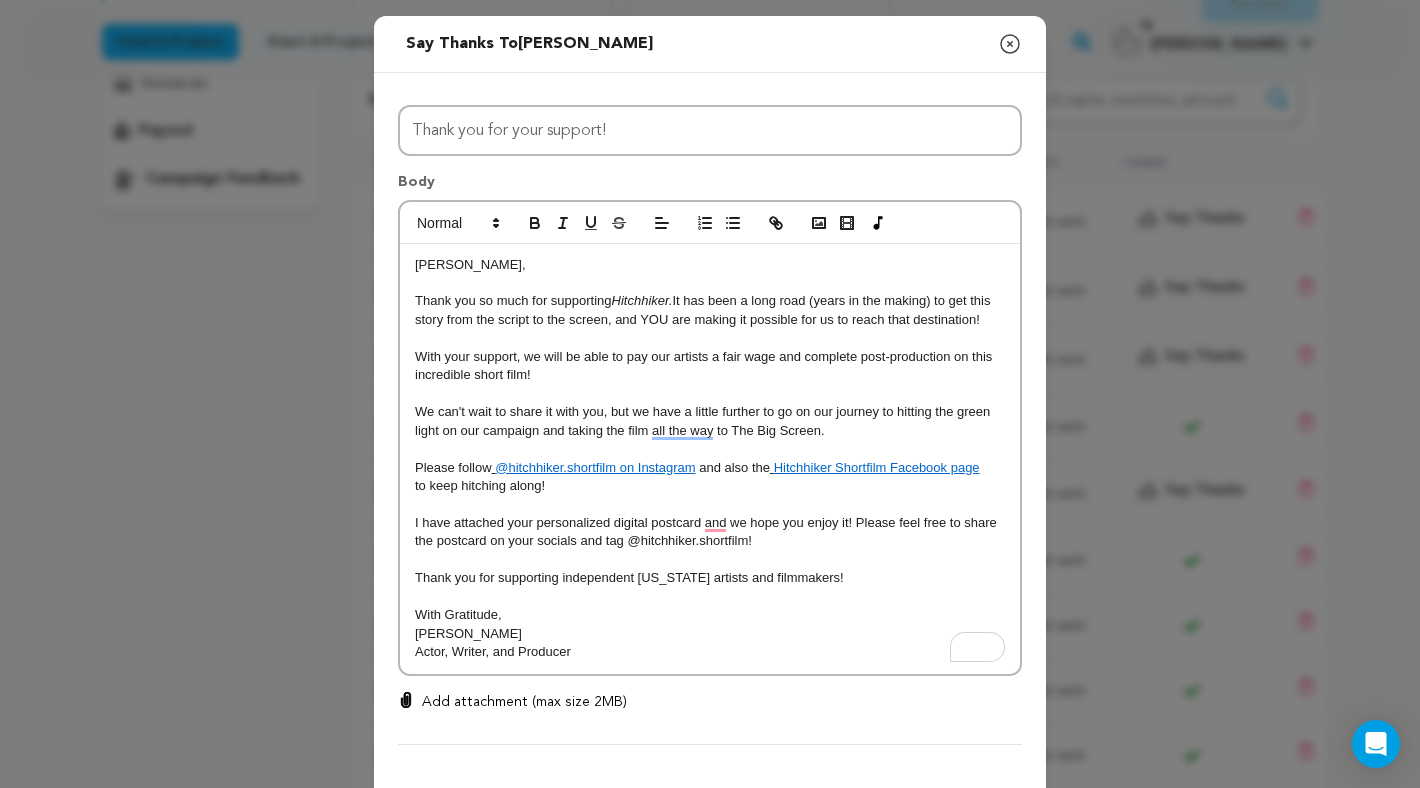 click on "Add attachment (max size 2MB)" at bounding box center (524, 702) 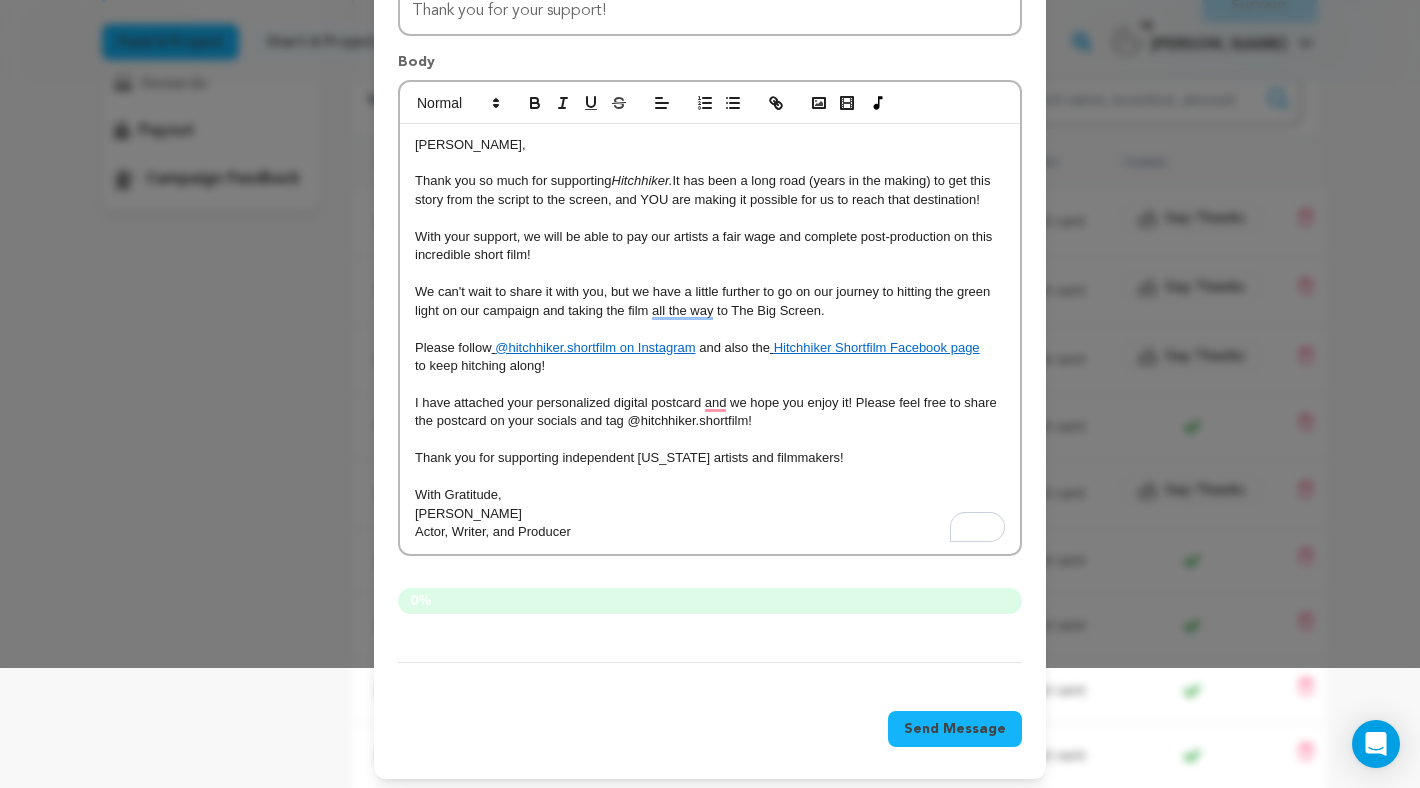 scroll, scrollTop: 129, scrollLeft: 0, axis: vertical 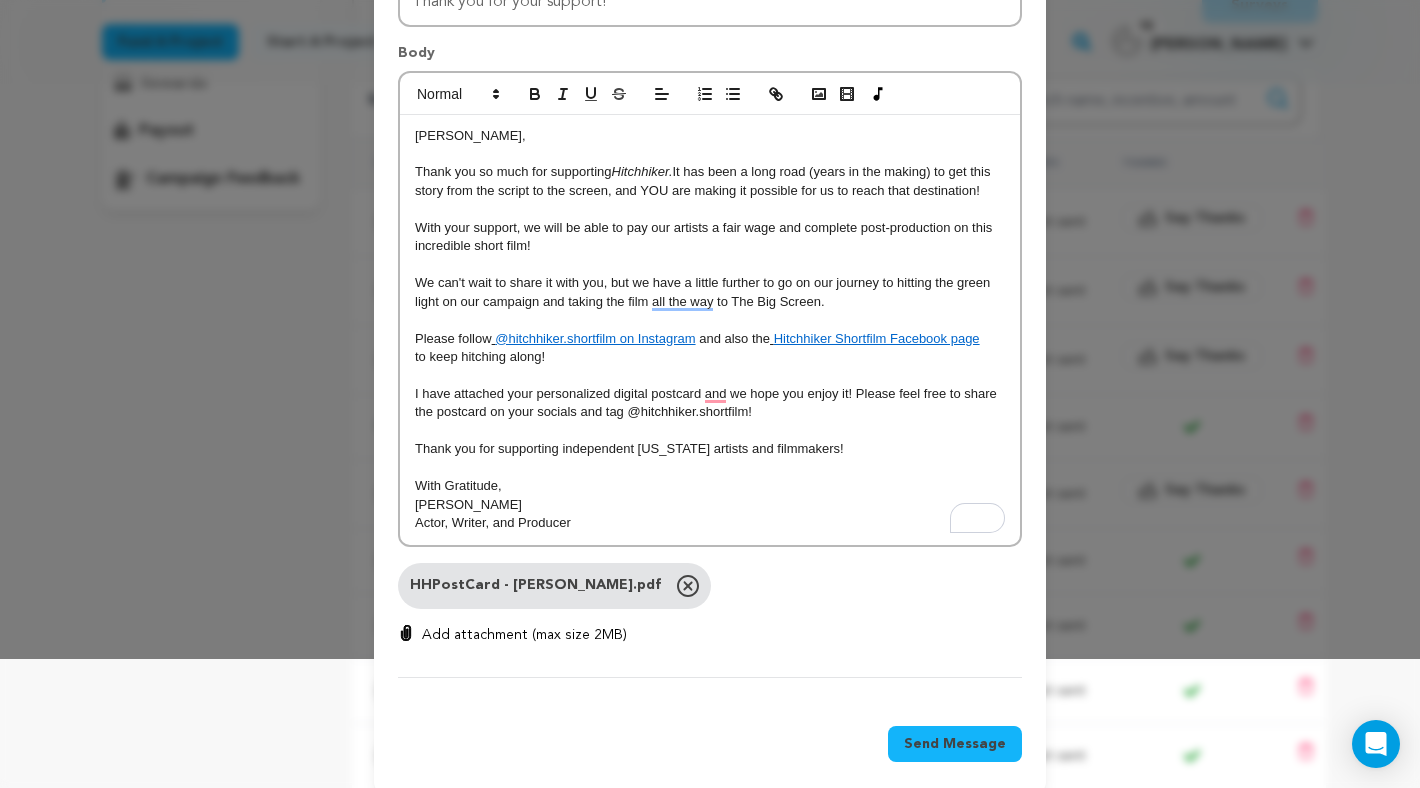 click on "Add attachment (max size 2MB)" at bounding box center (524, 635) 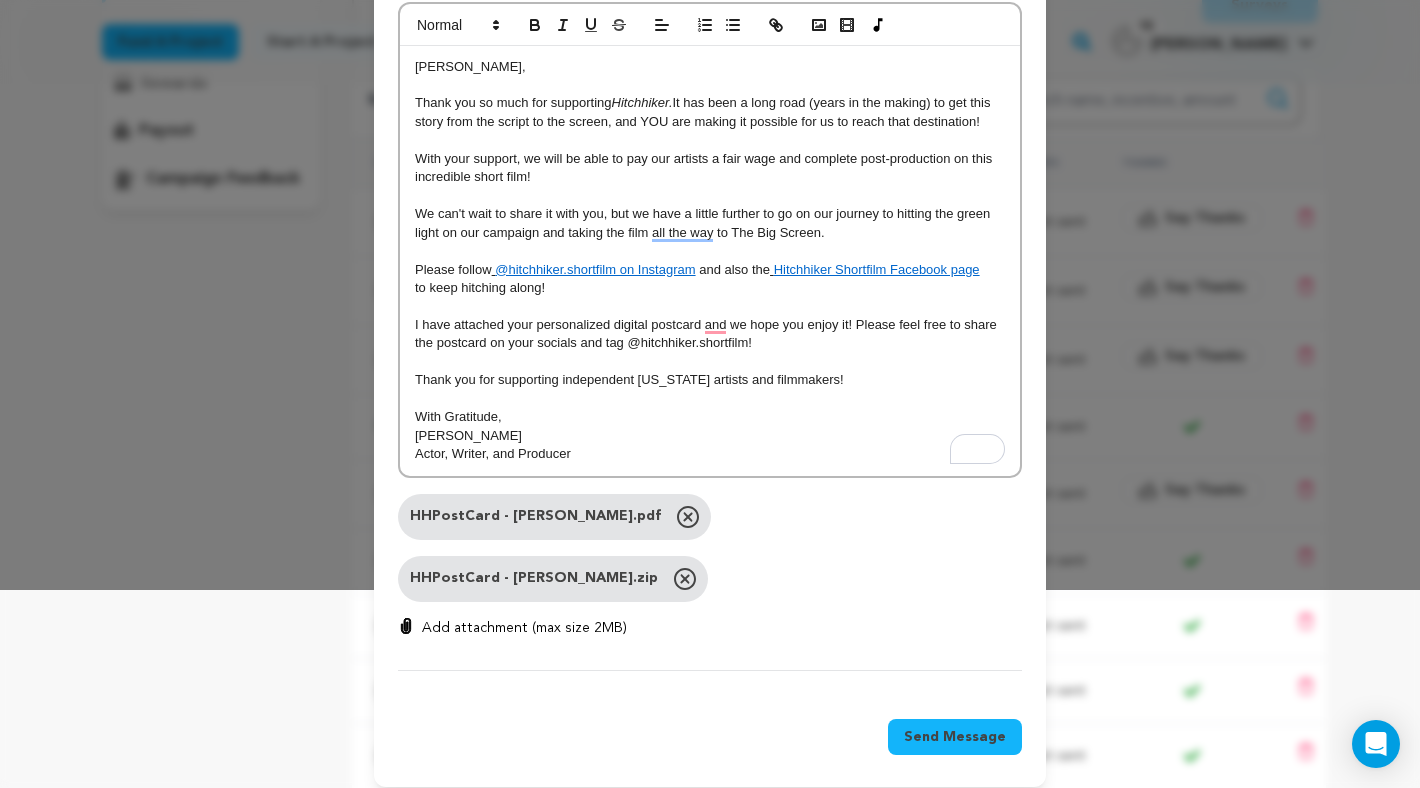 scroll, scrollTop: 202, scrollLeft: 0, axis: vertical 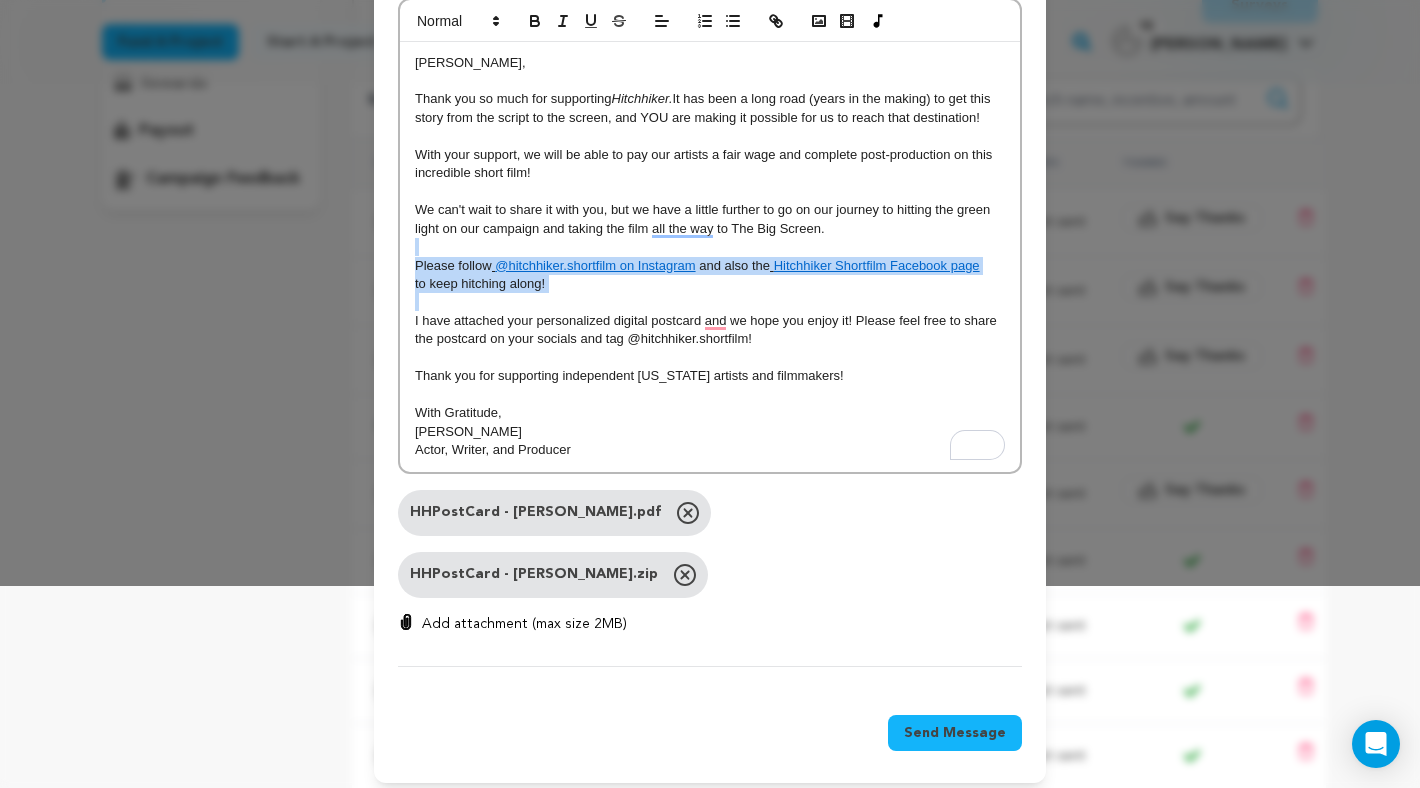 drag, startPoint x: 574, startPoint y: 297, endPoint x: 383, endPoint y: 249, distance: 196.93907 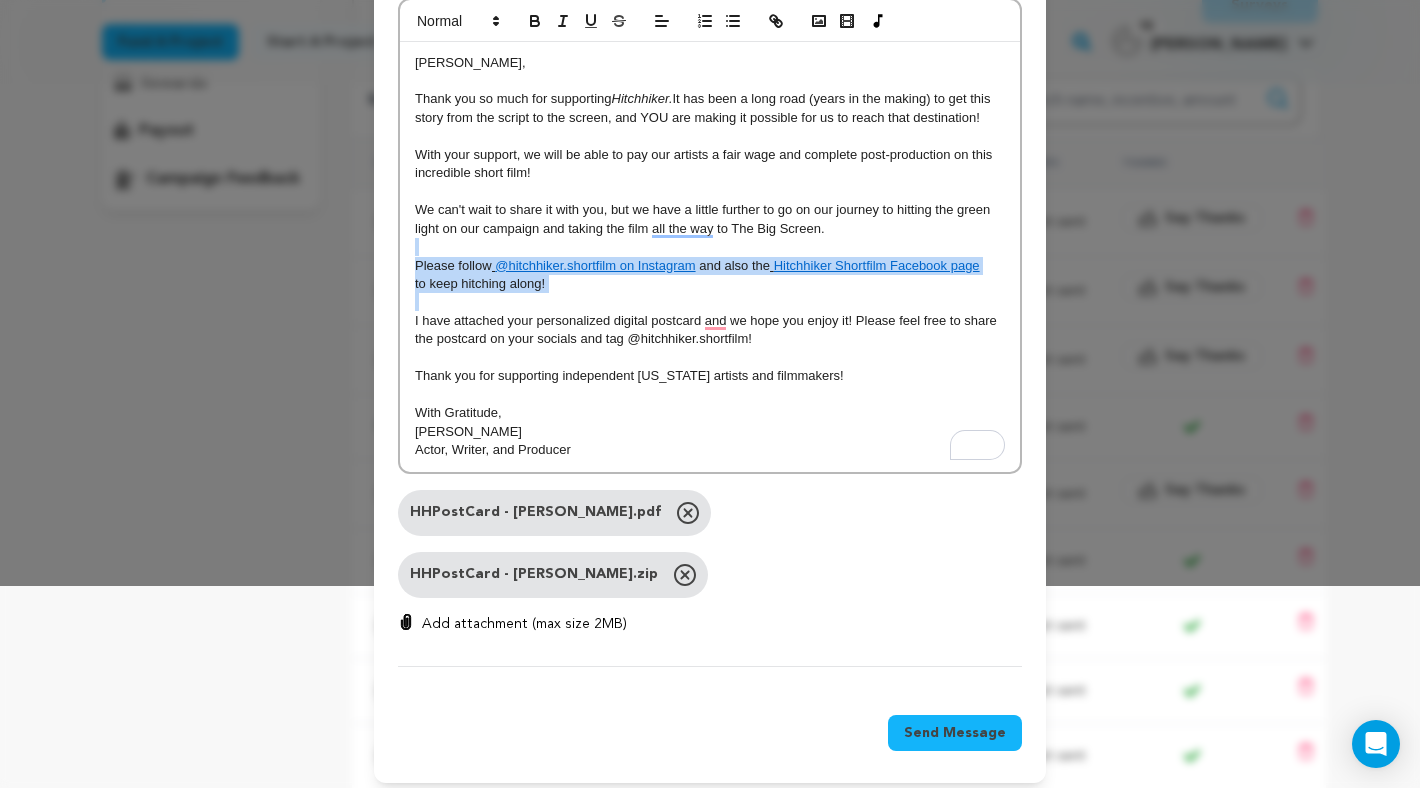 click on "All Incentives
The Snacker - Our Sincerest Thank You + Instagram Shout Out!
The Wanderer - Receive a Personalized Digital Postcard!
The Dreamer - Screening Link
The Convict - BTS Access!
The Damsel - Name in the Credits!
The Driver - Wrap Party Invitation!
The Hero - Receive Screenplay Feedback from our Director Scott Rice!" at bounding box center (710, 281) 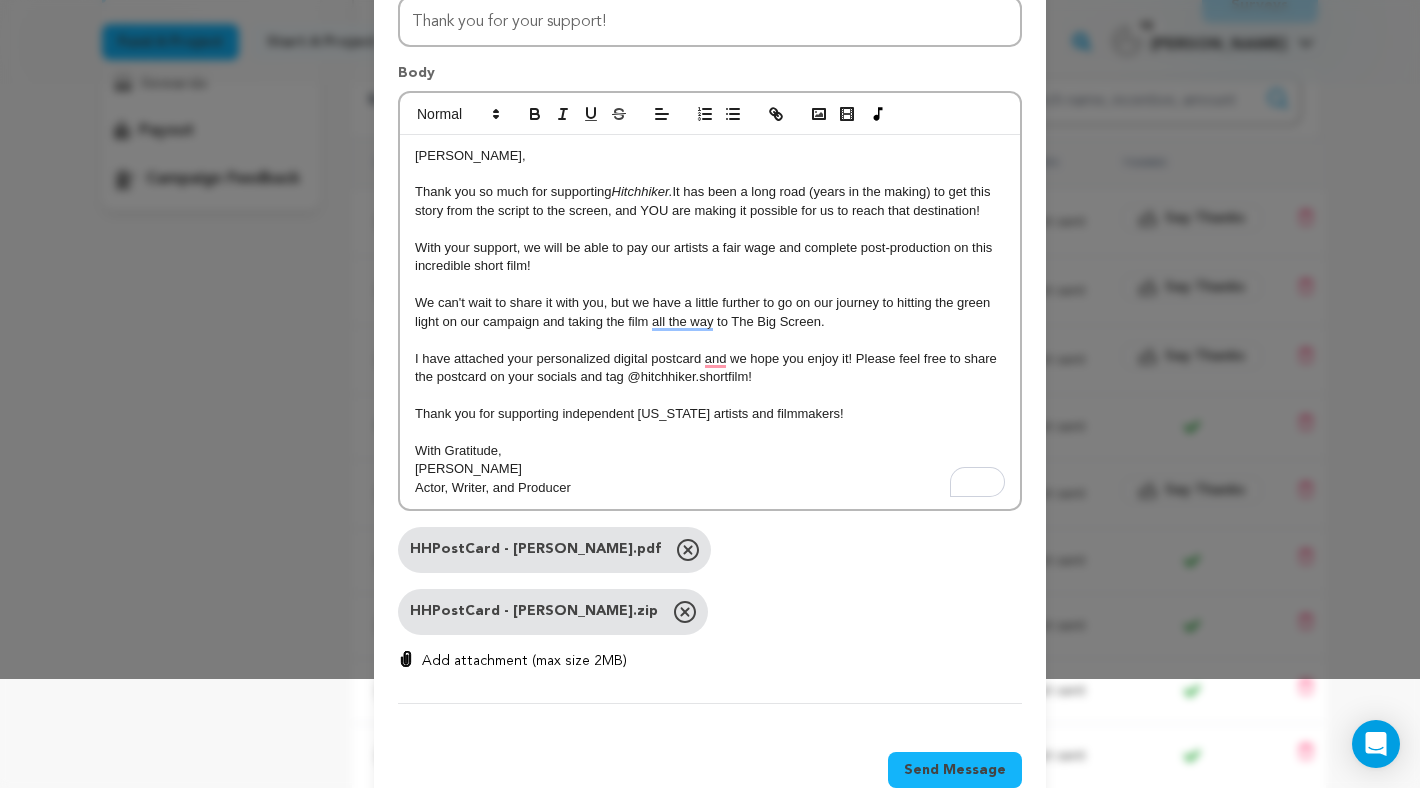 scroll, scrollTop: 158, scrollLeft: 0, axis: vertical 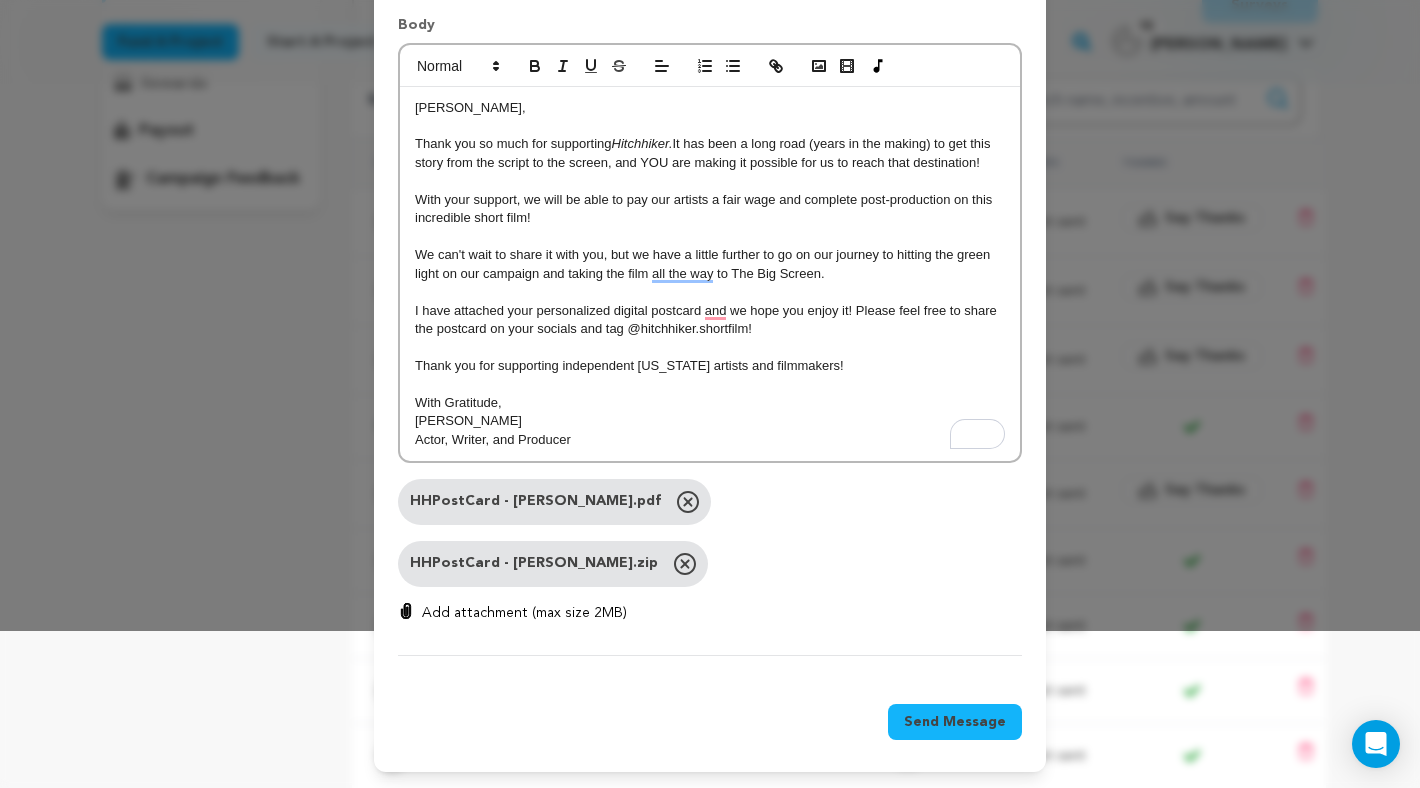 click on "Send Message" at bounding box center [955, 722] 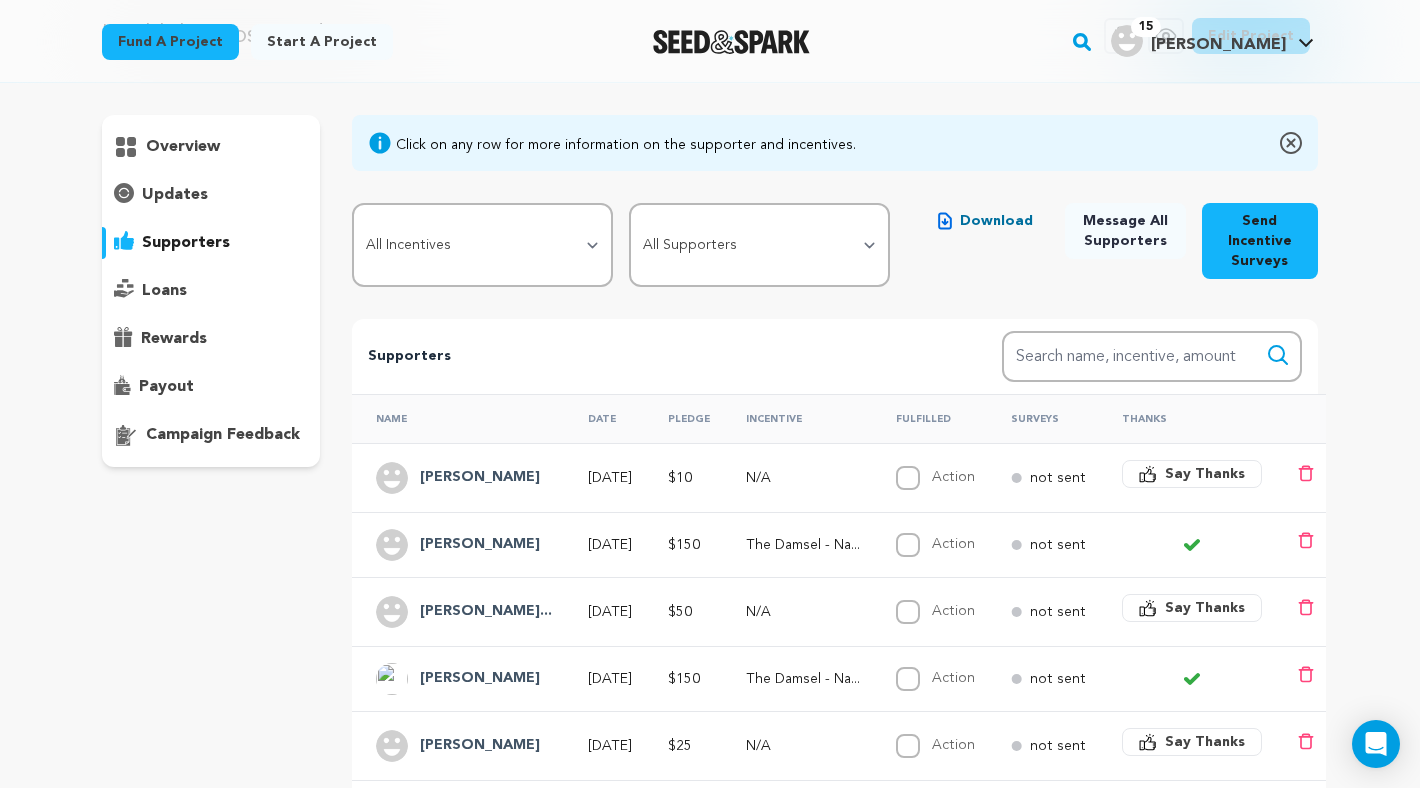 scroll, scrollTop: 0, scrollLeft: 0, axis: both 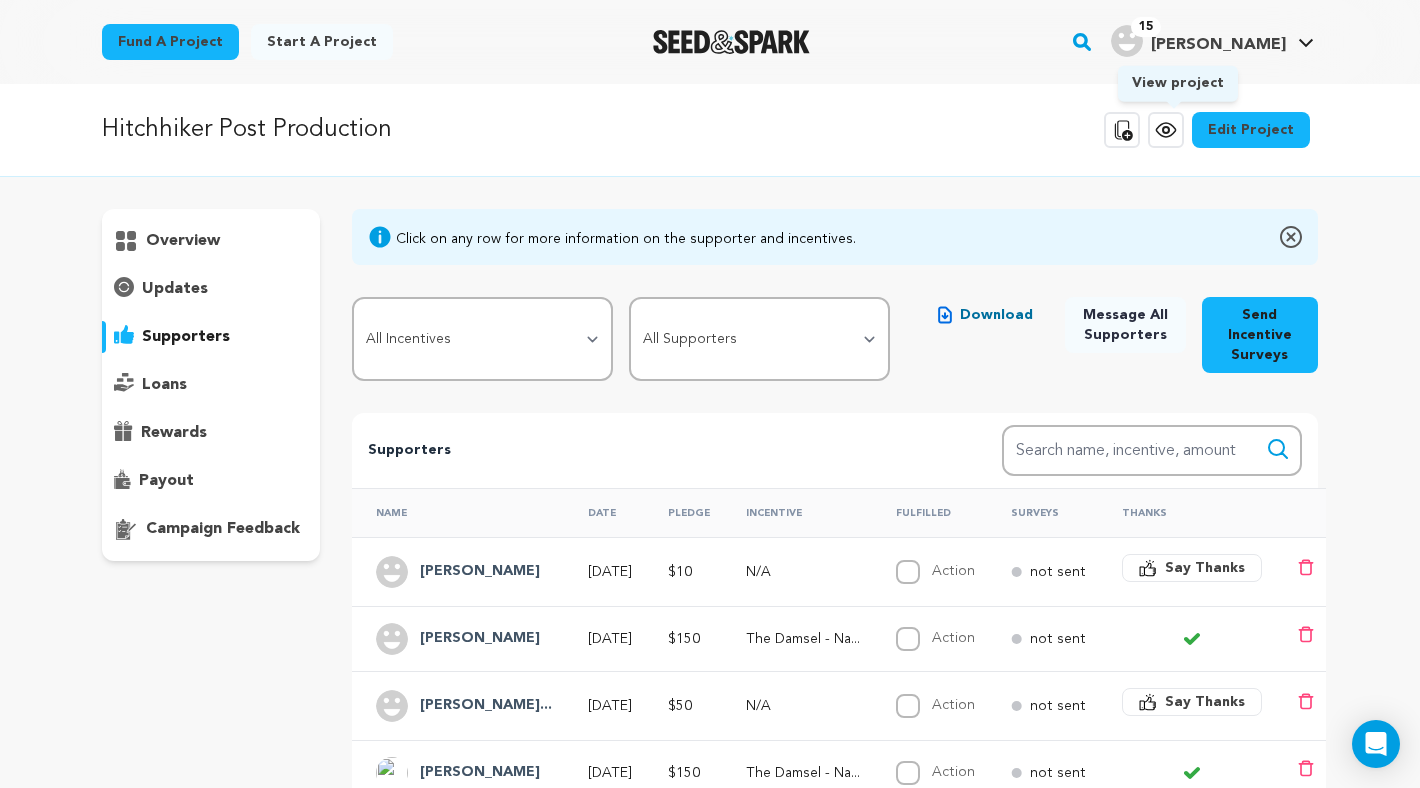 click 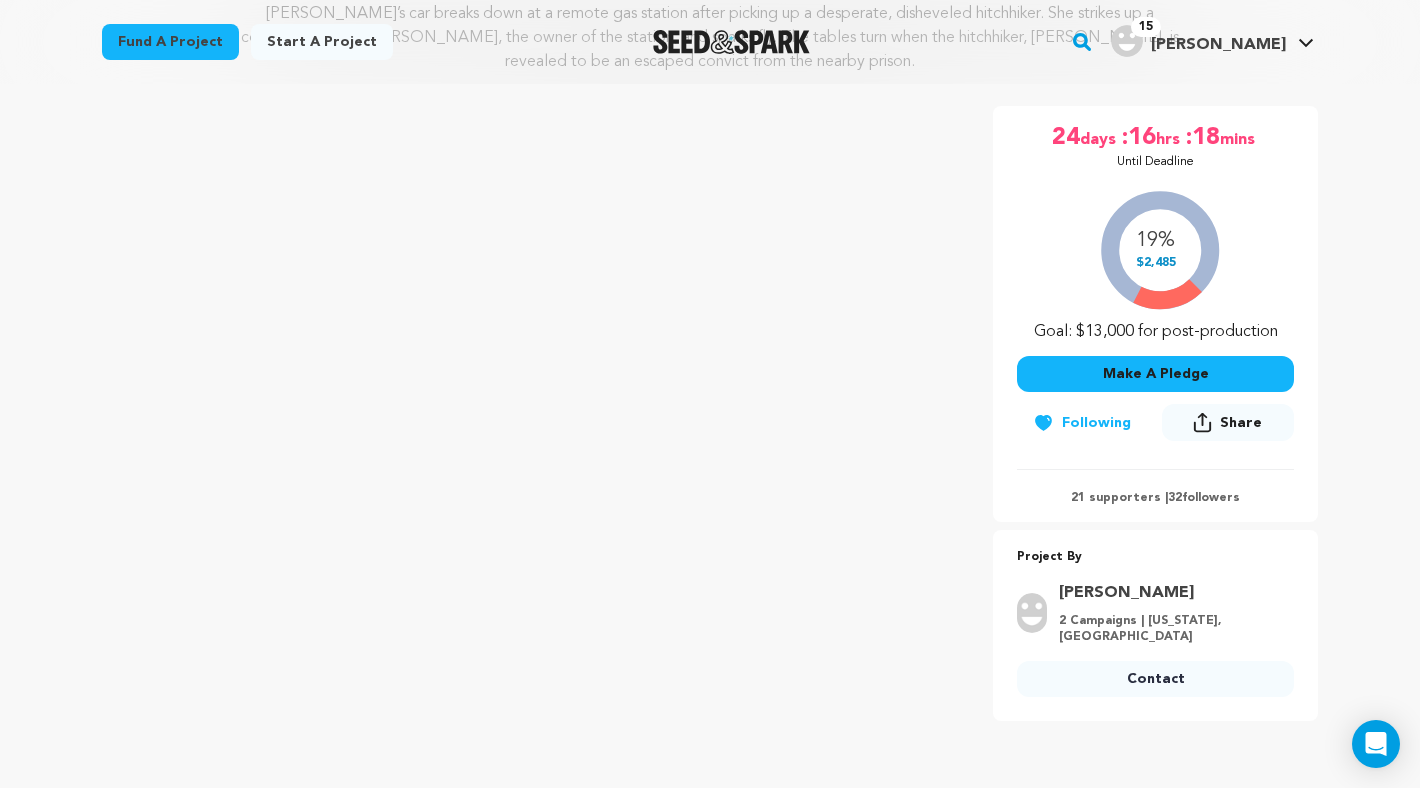 scroll, scrollTop: 298, scrollLeft: 0, axis: vertical 